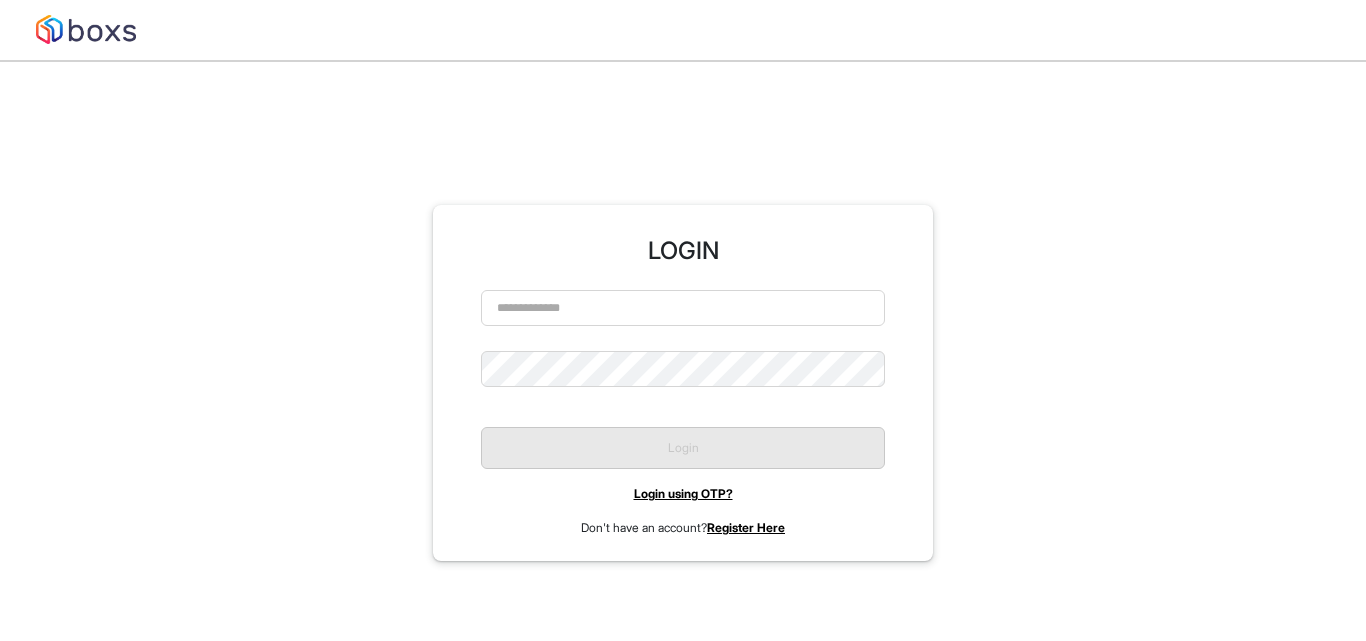 scroll, scrollTop: 0, scrollLeft: 0, axis: both 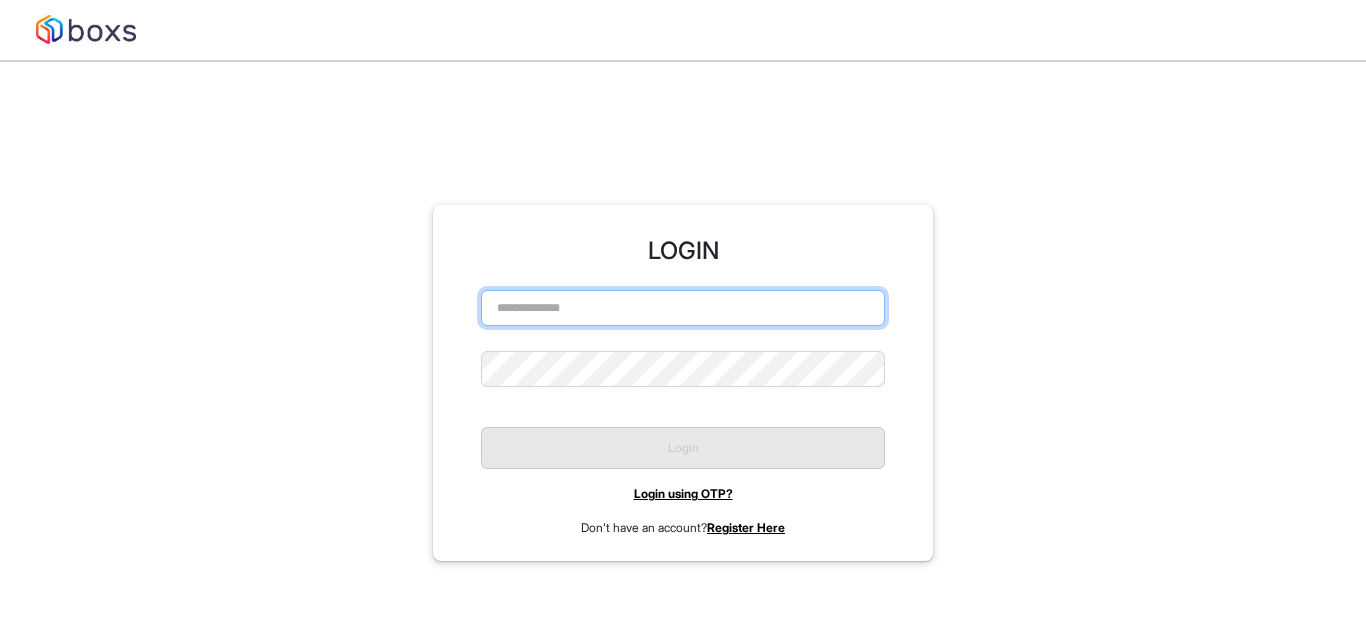 click at bounding box center [683, 308] 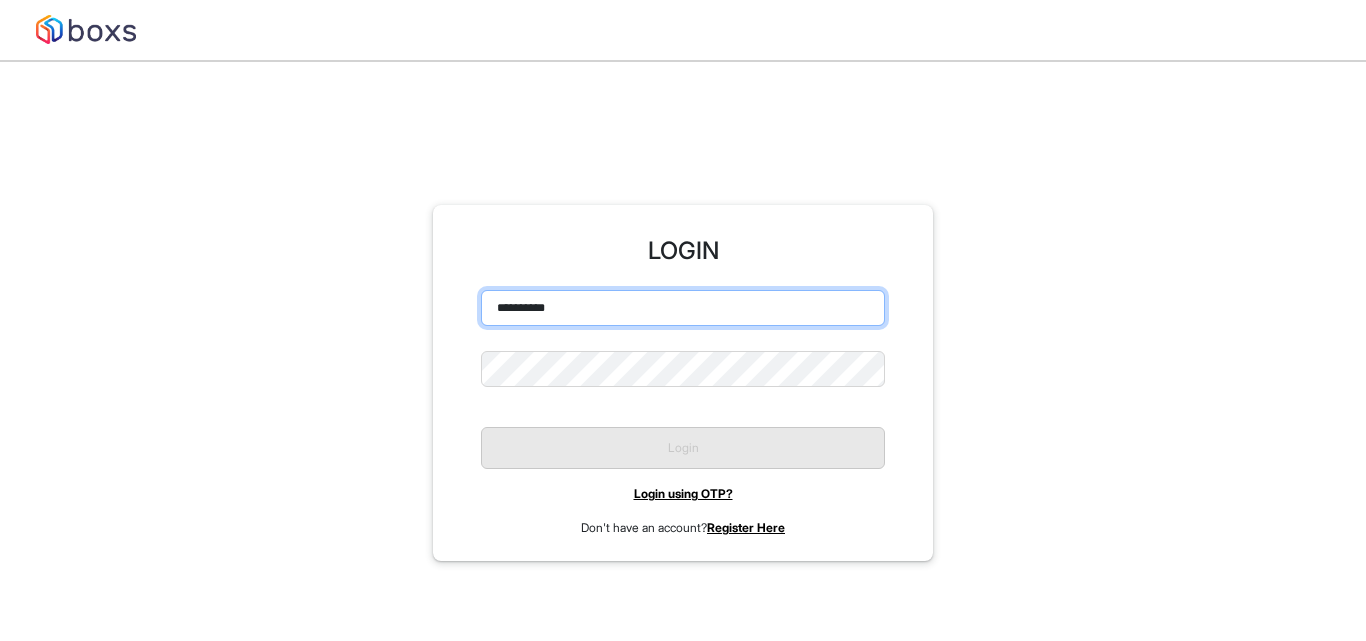 type on "**********" 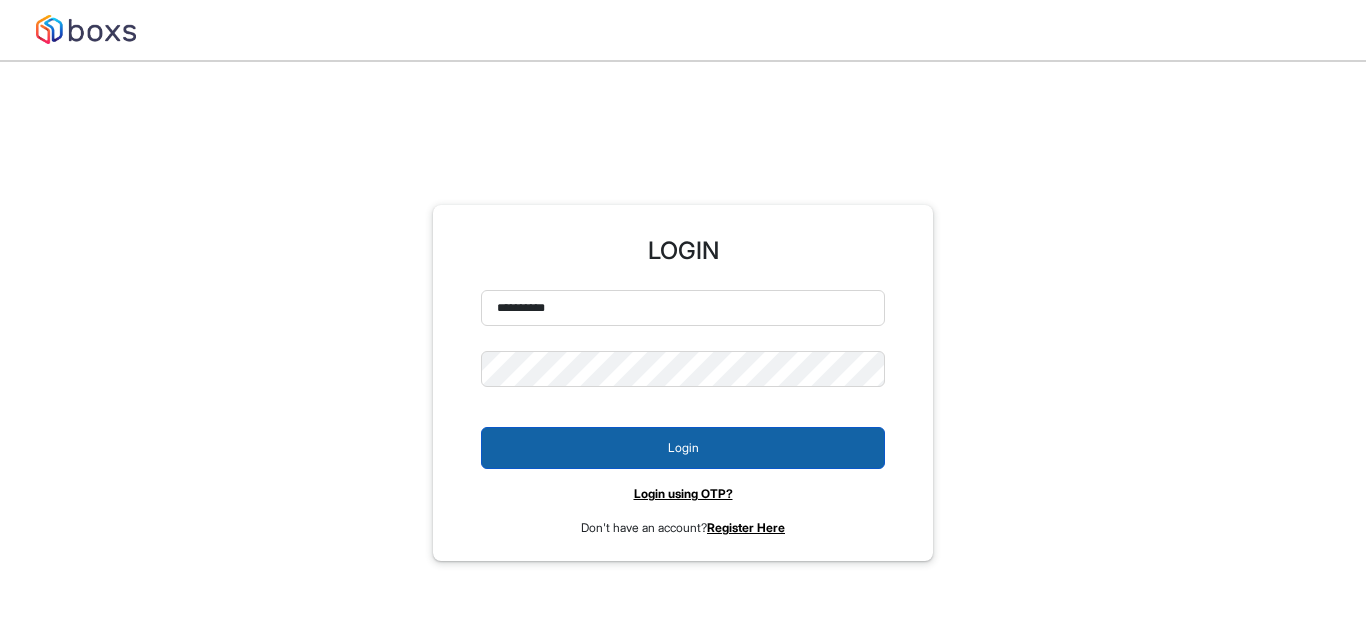 click on "Login" at bounding box center [683, 448] 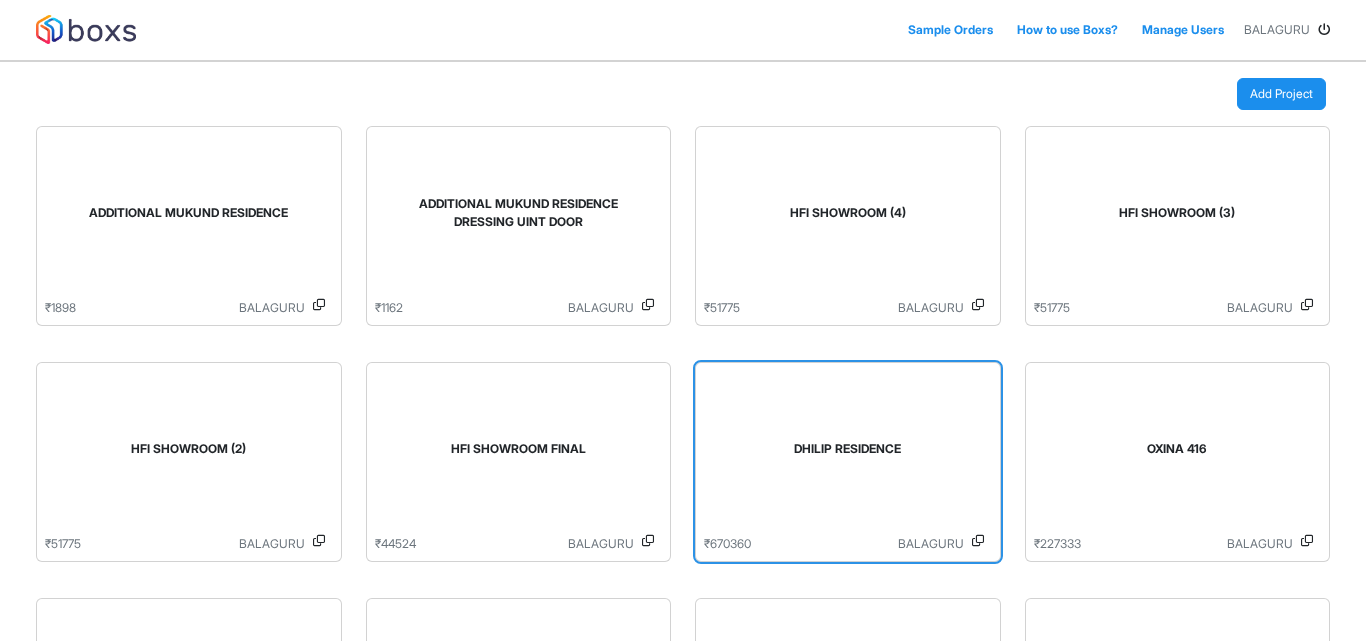 click on "DHILIP RESIDENCE" at bounding box center (848, 453) 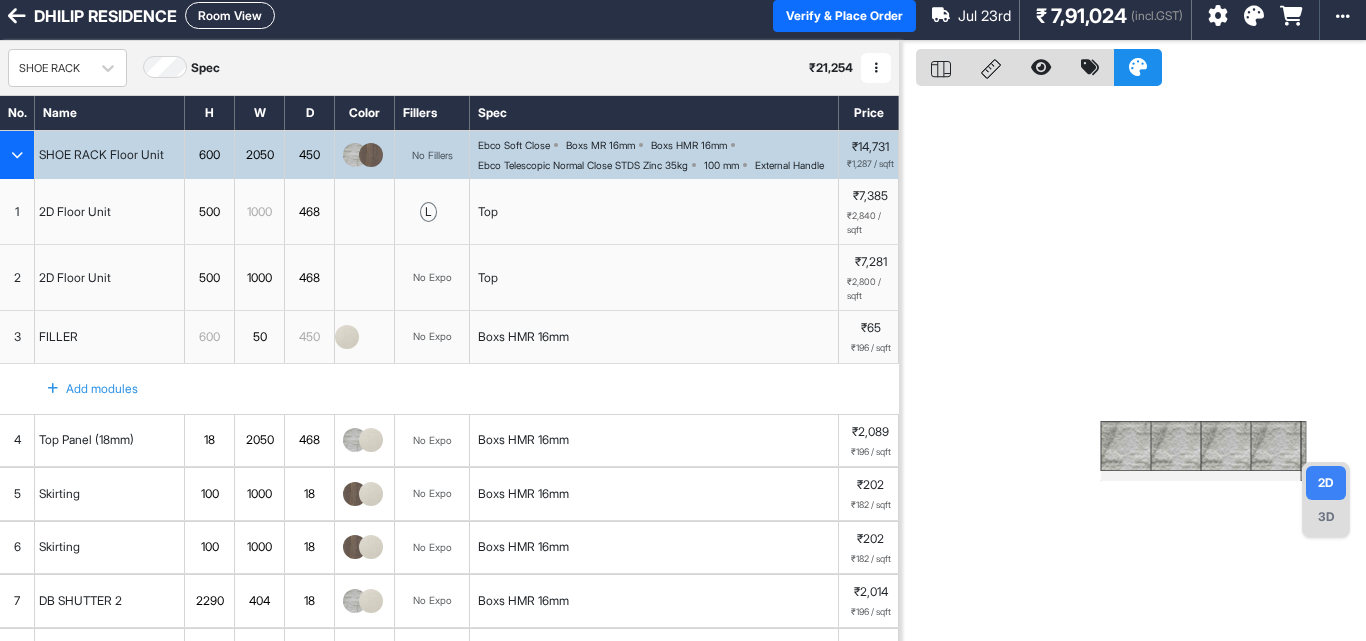 scroll, scrollTop: 0, scrollLeft: 0, axis: both 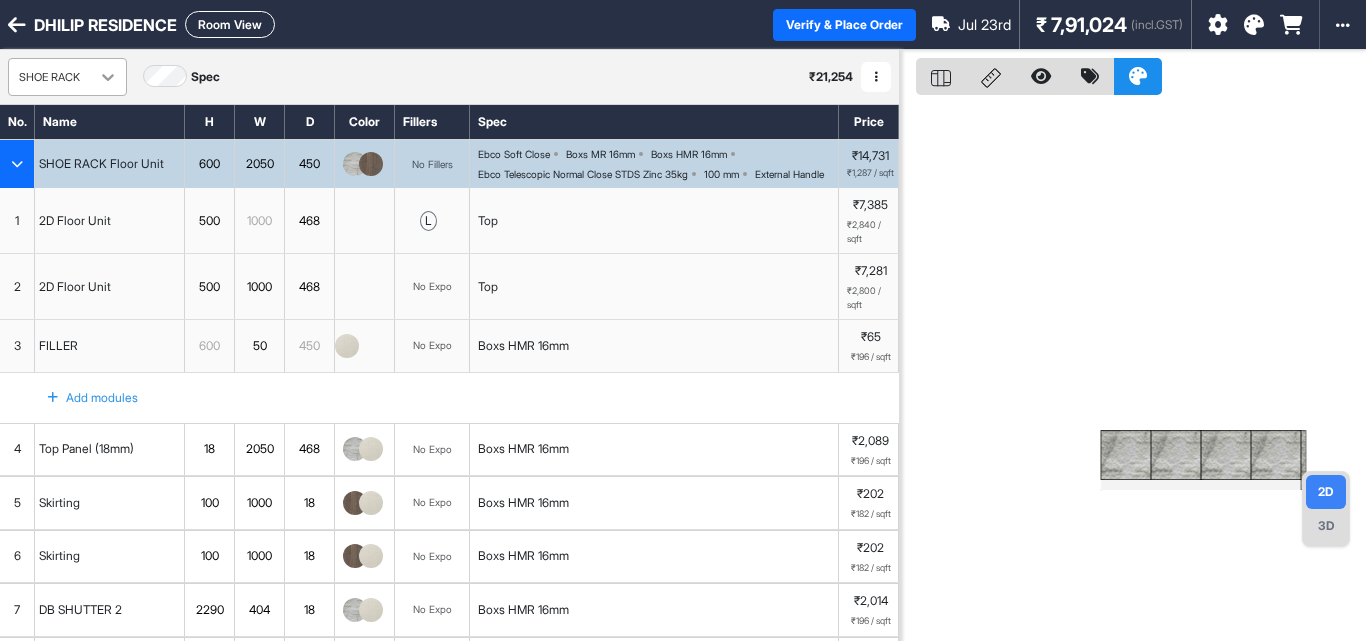 click at bounding box center (108, 77) 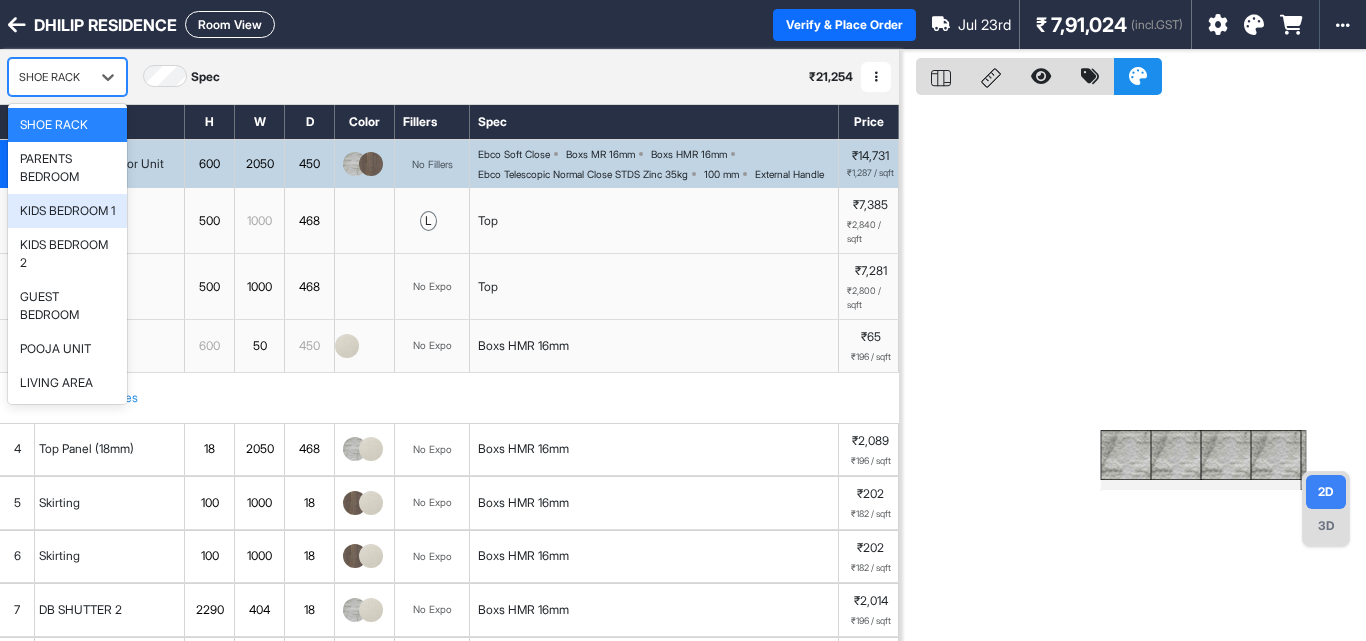 click on "KIDS BEDROOM 1" at bounding box center [67, 211] 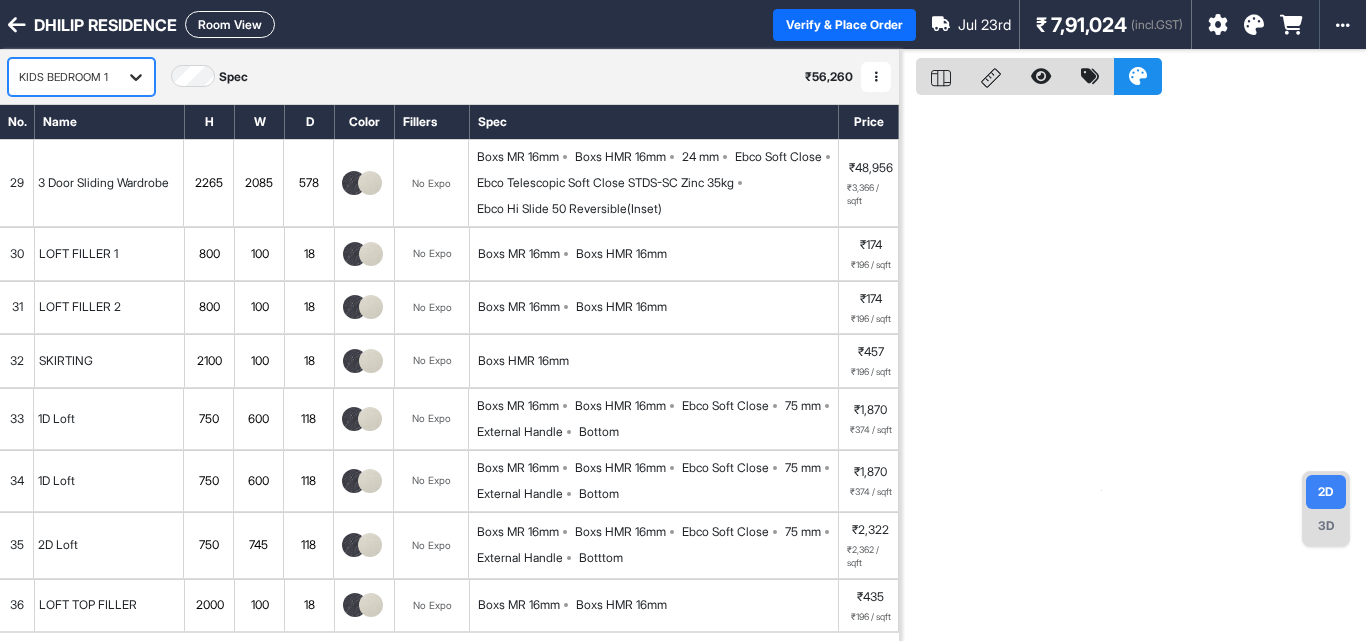 click at bounding box center (136, 77) 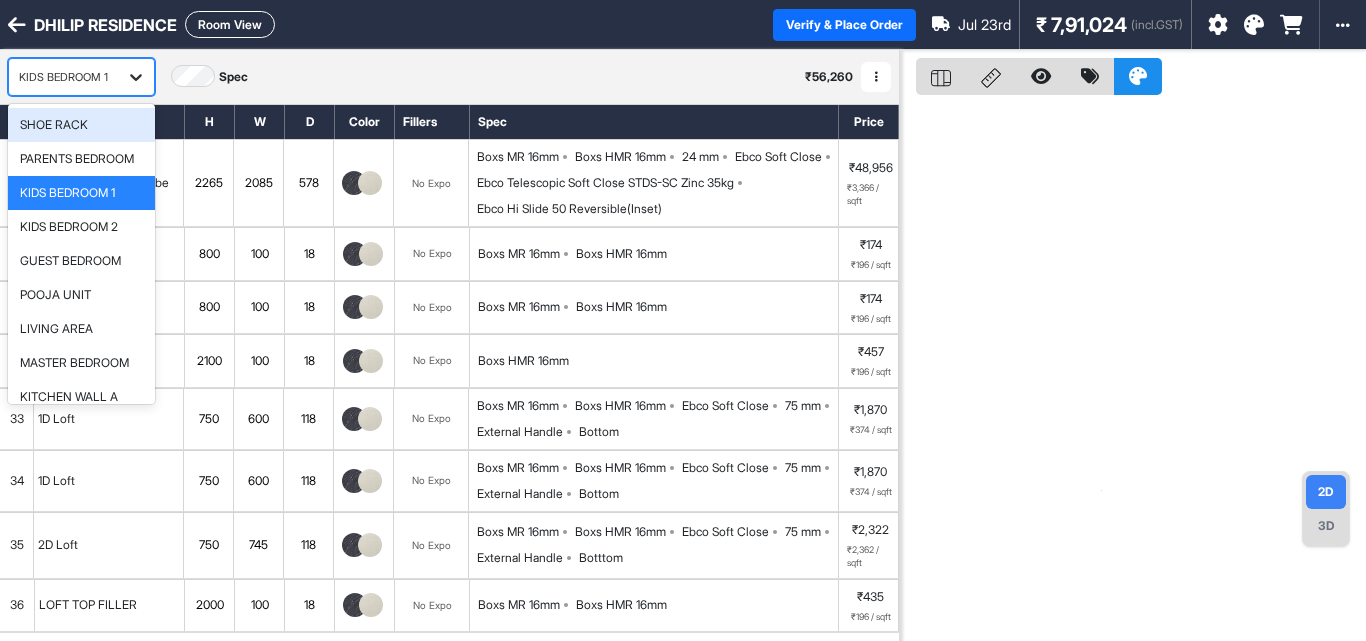 click at bounding box center [136, 77] 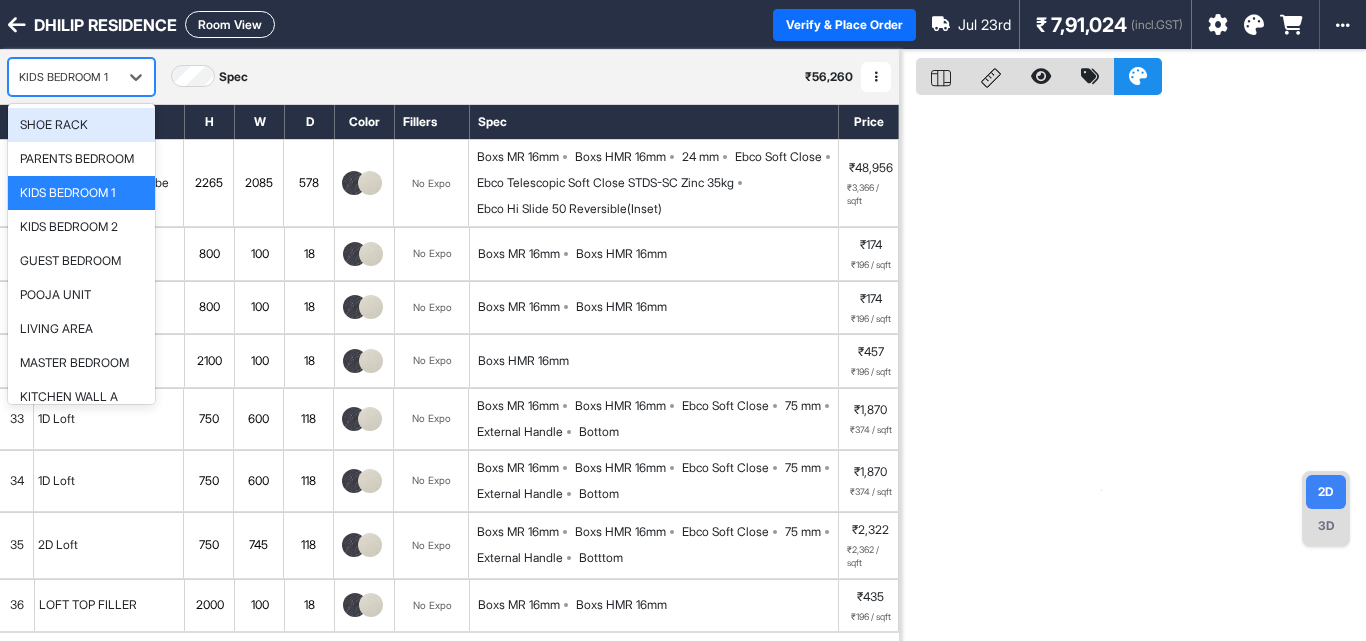 click on "SHOE RACK" at bounding box center [81, 125] 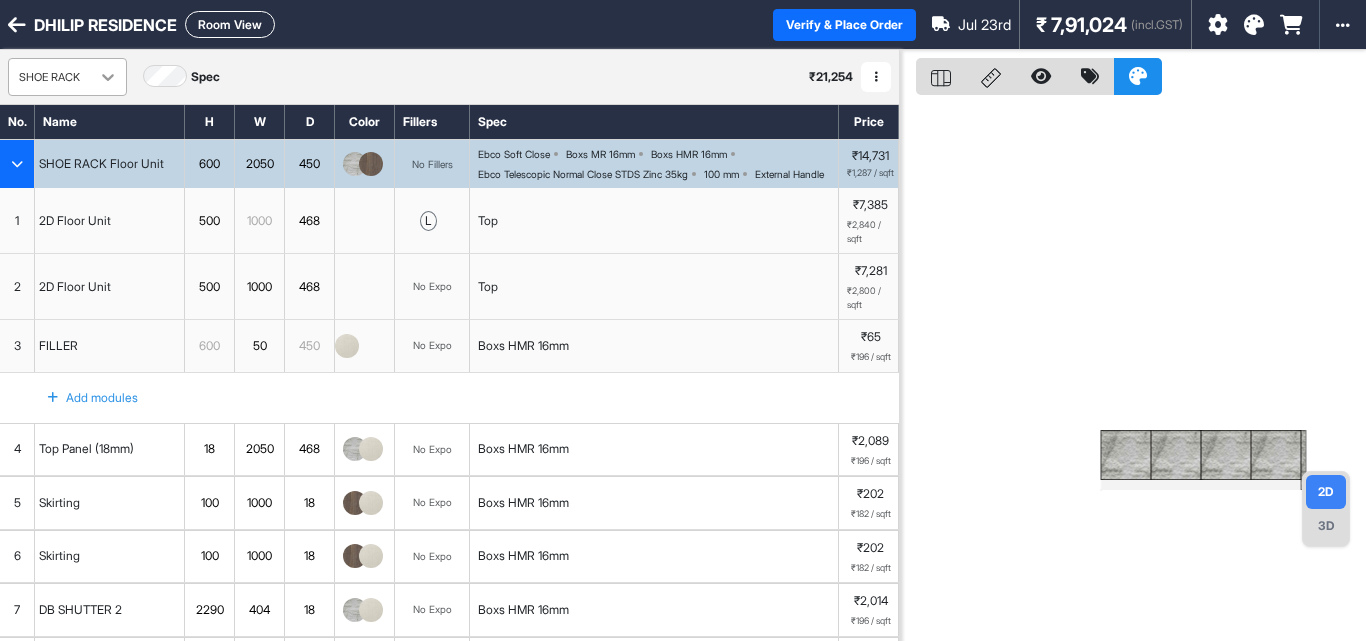 click at bounding box center (108, 77) 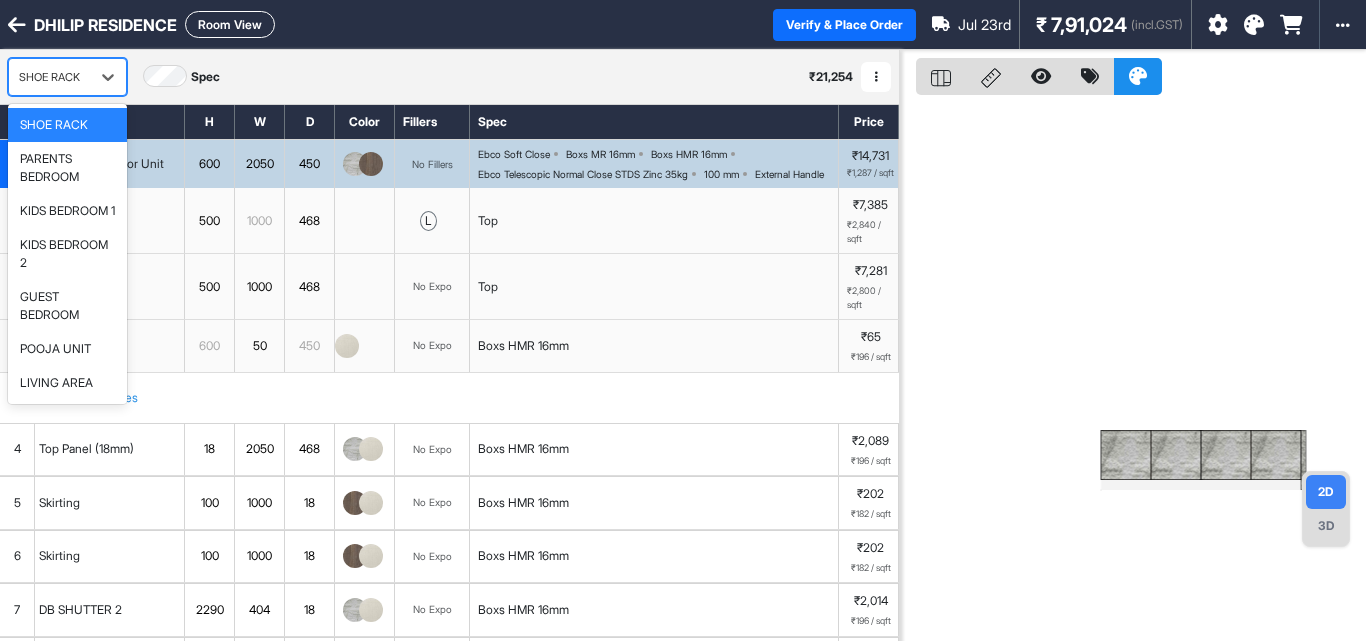 click on "SHOE RACK" at bounding box center (67, 125) 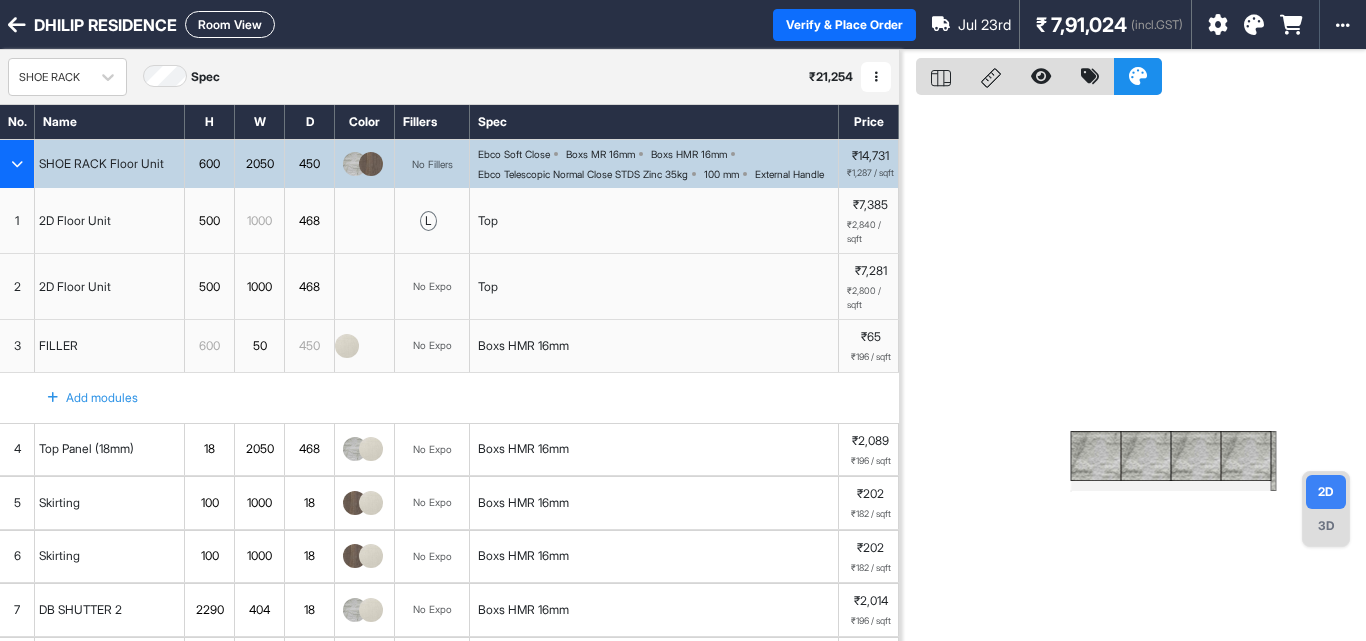 drag, startPoint x: 1066, startPoint y: 214, endPoint x: 801, endPoint y: 176, distance: 267.71066 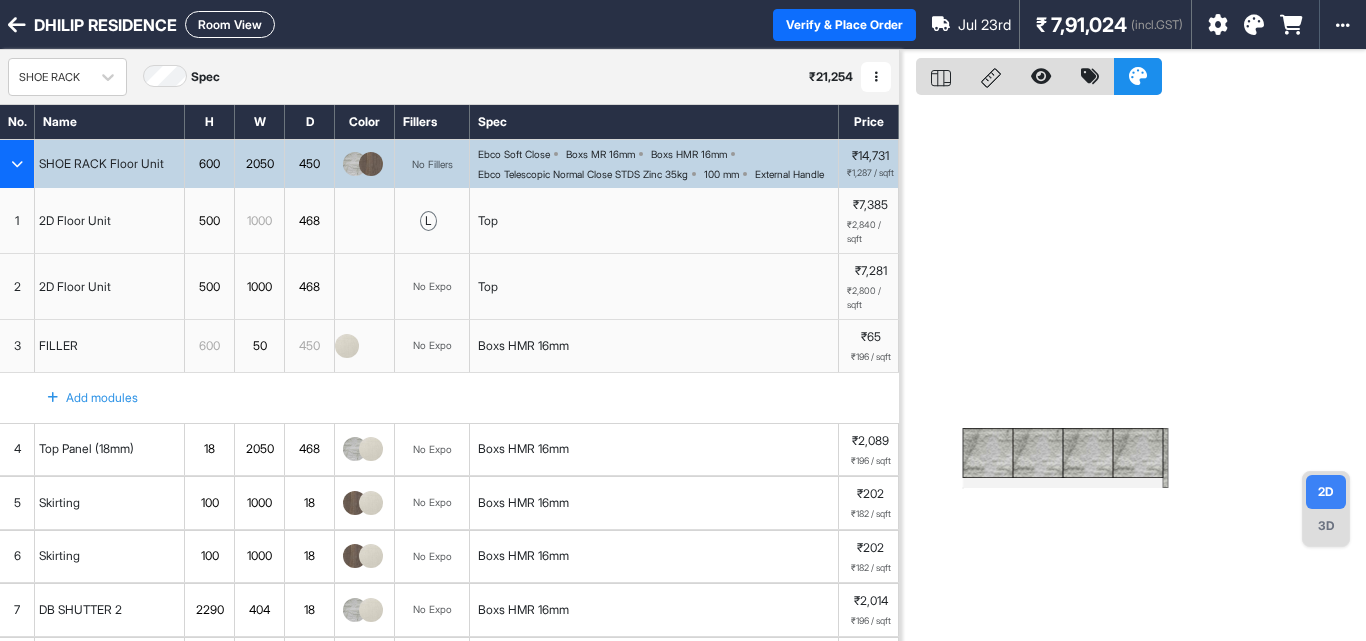 drag, startPoint x: 193, startPoint y: 26, endPoint x: 292, endPoint y: 39, distance: 99.849884 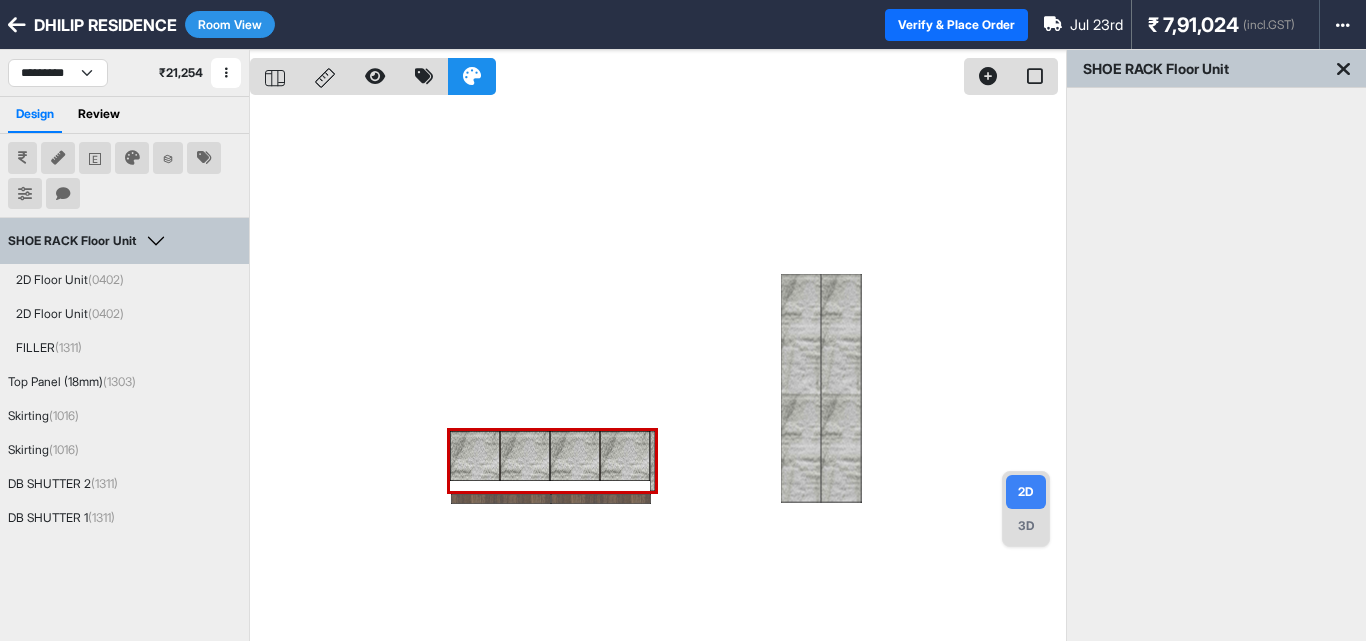 click at bounding box center (658, 370) 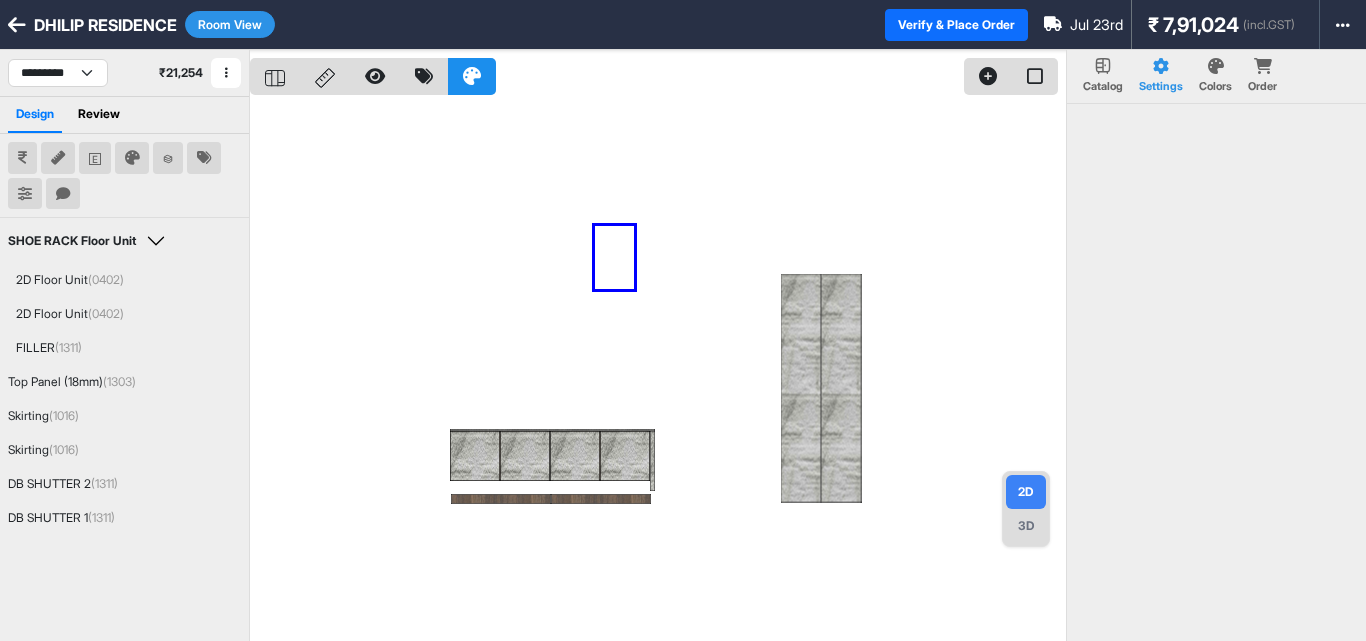 click at bounding box center (658, 370) 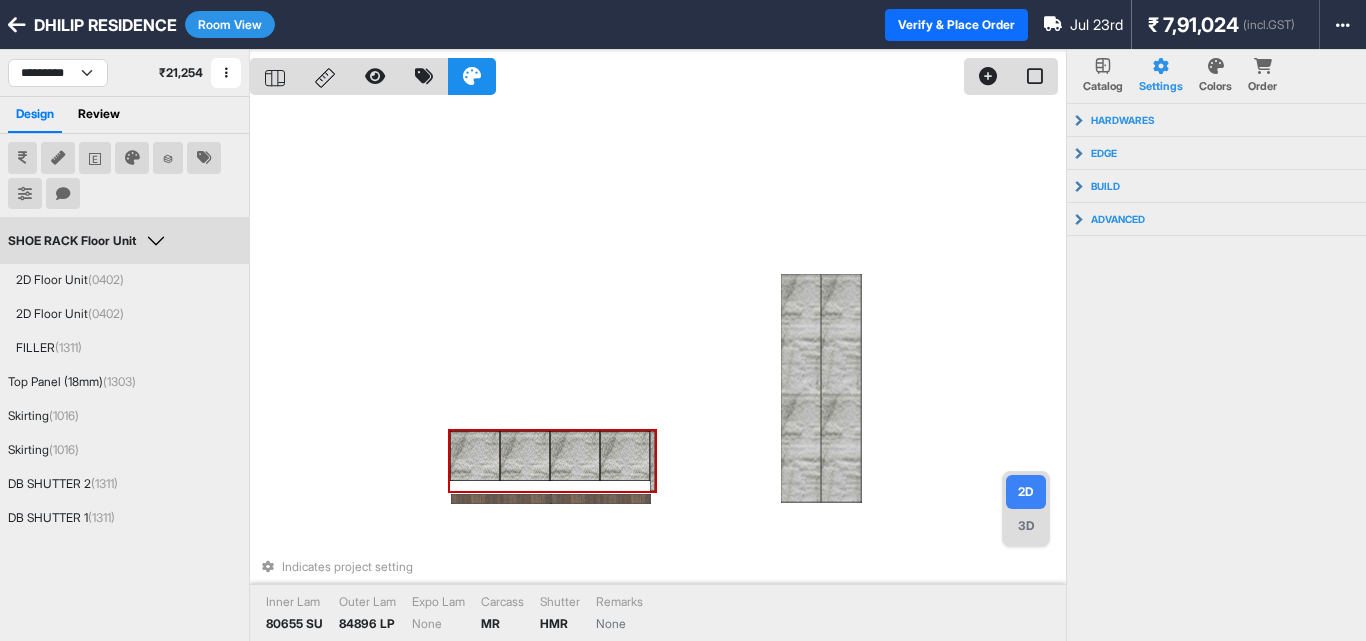 click at bounding box center (575, 456) 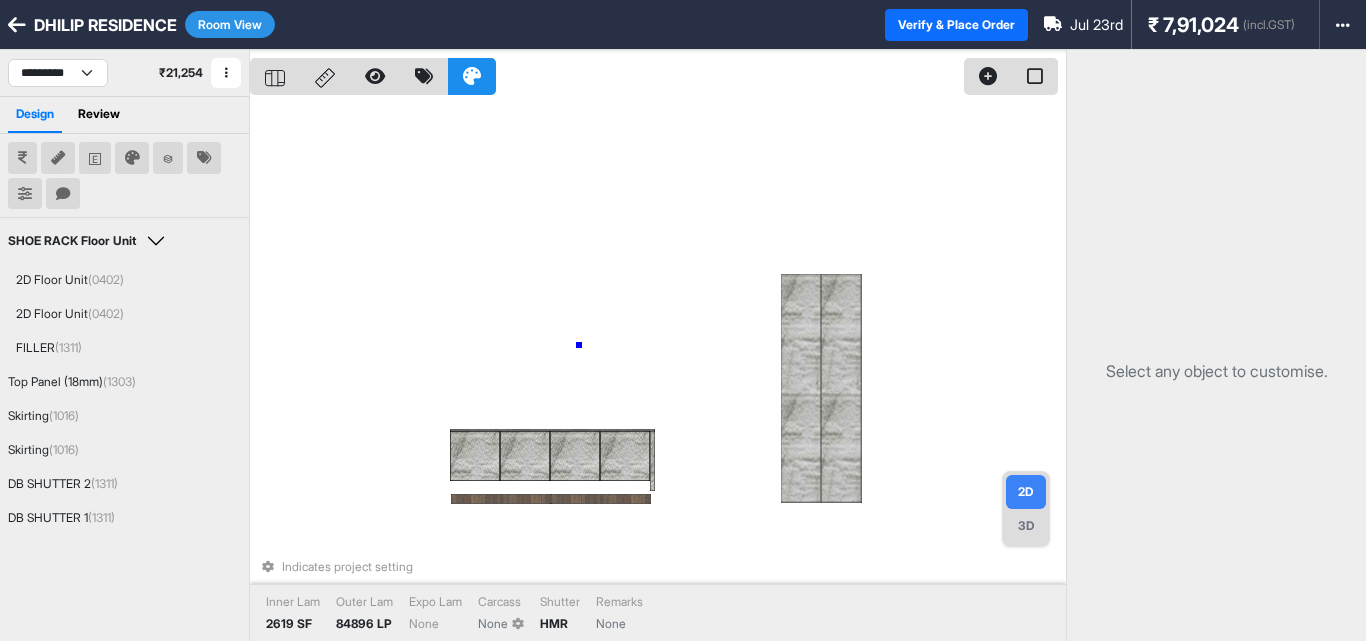click on "Indicates project setting Inner Lam 2619 SF Outer Lam 84896 LP Expo Lam None Carcass None Shutter HMR Remarks None" at bounding box center (658, 370) 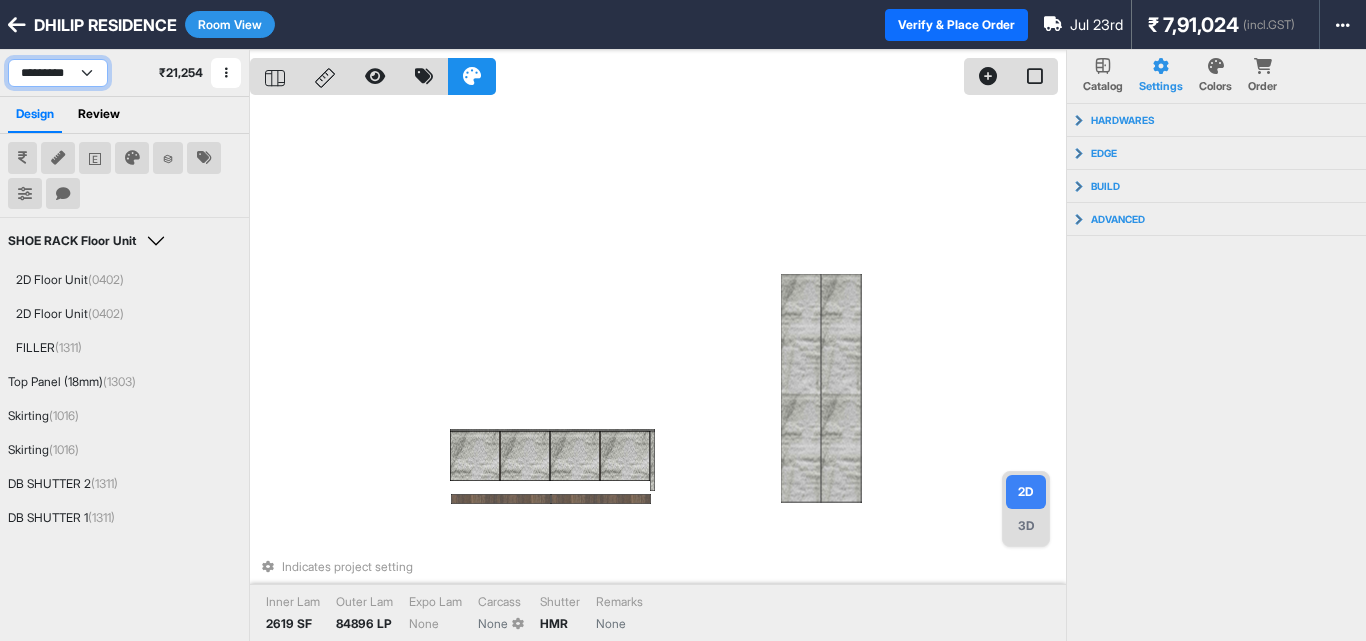click on "**********" at bounding box center (58, 73) 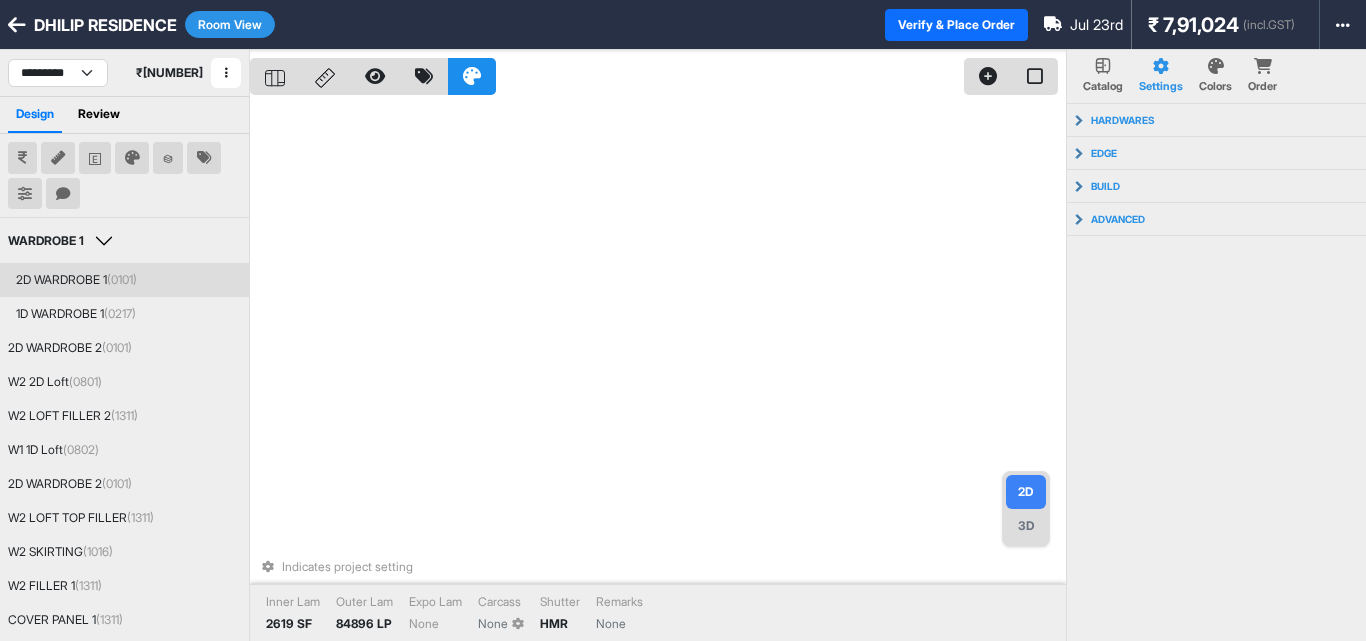 click on "2D WARDROBE 1  ([POSTAL CODE])" at bounding box center (76, 280) 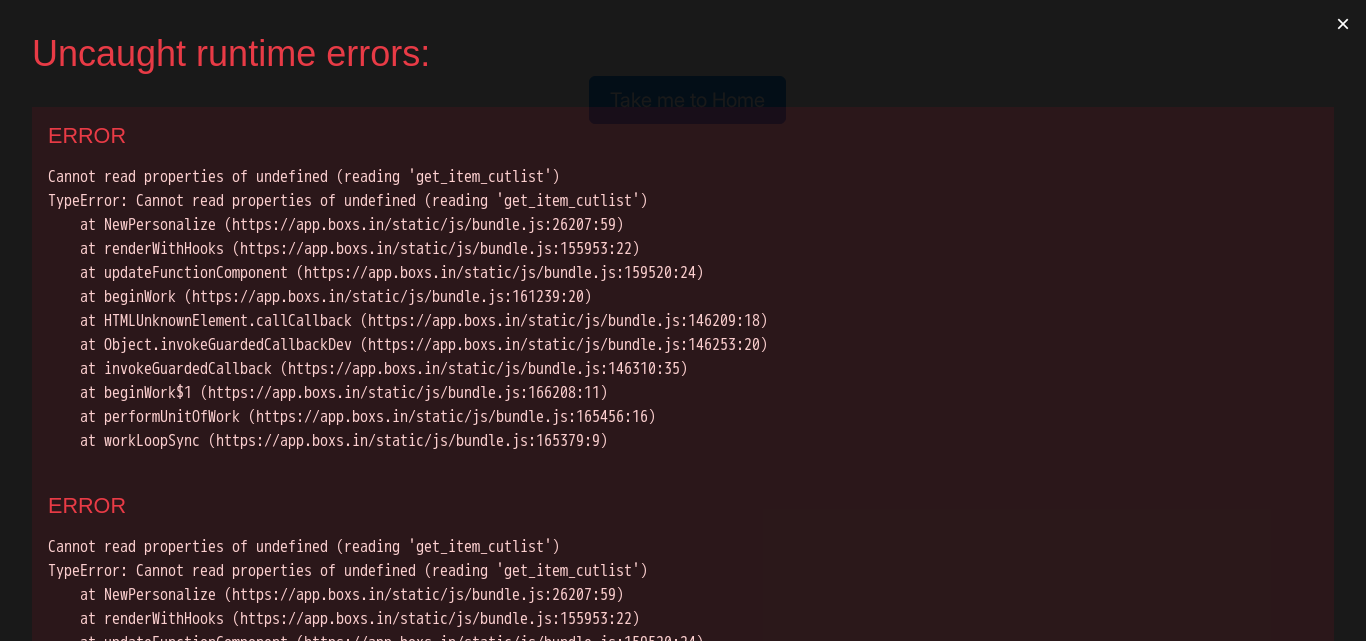 scroll, scrollTop: 0, scrollLeft: 0, axis: both 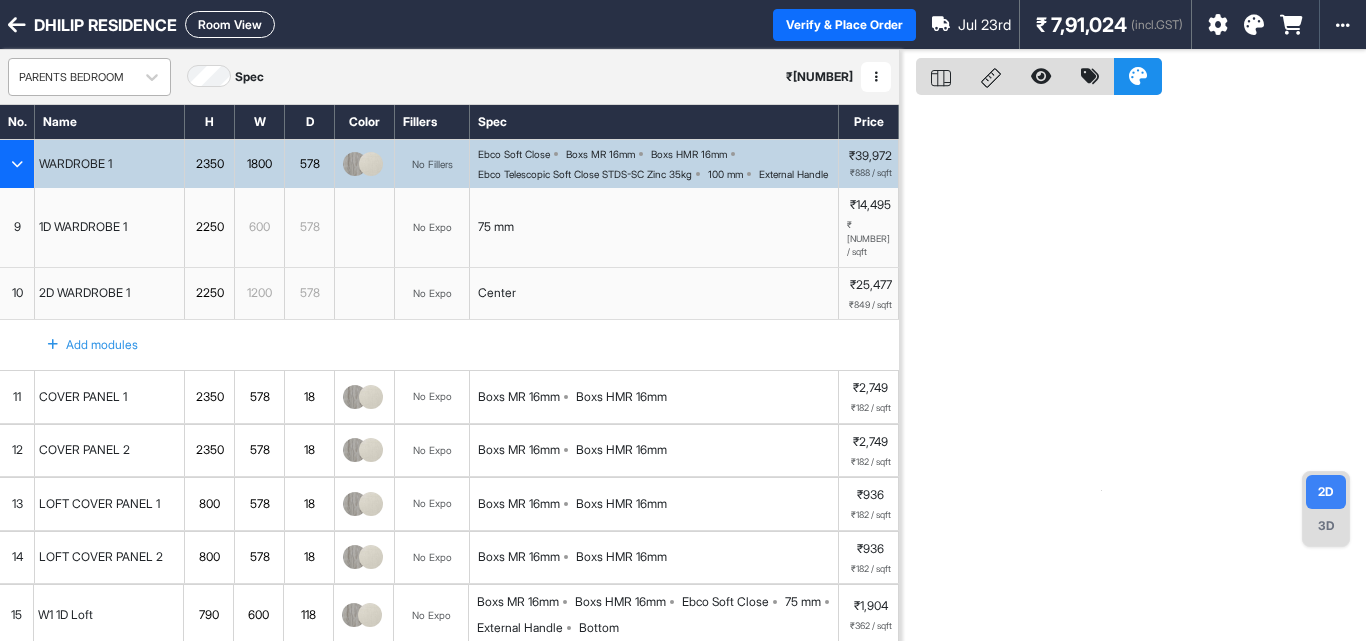 click on "PARENTS BEDROOM" at bounding box center [71, 77] 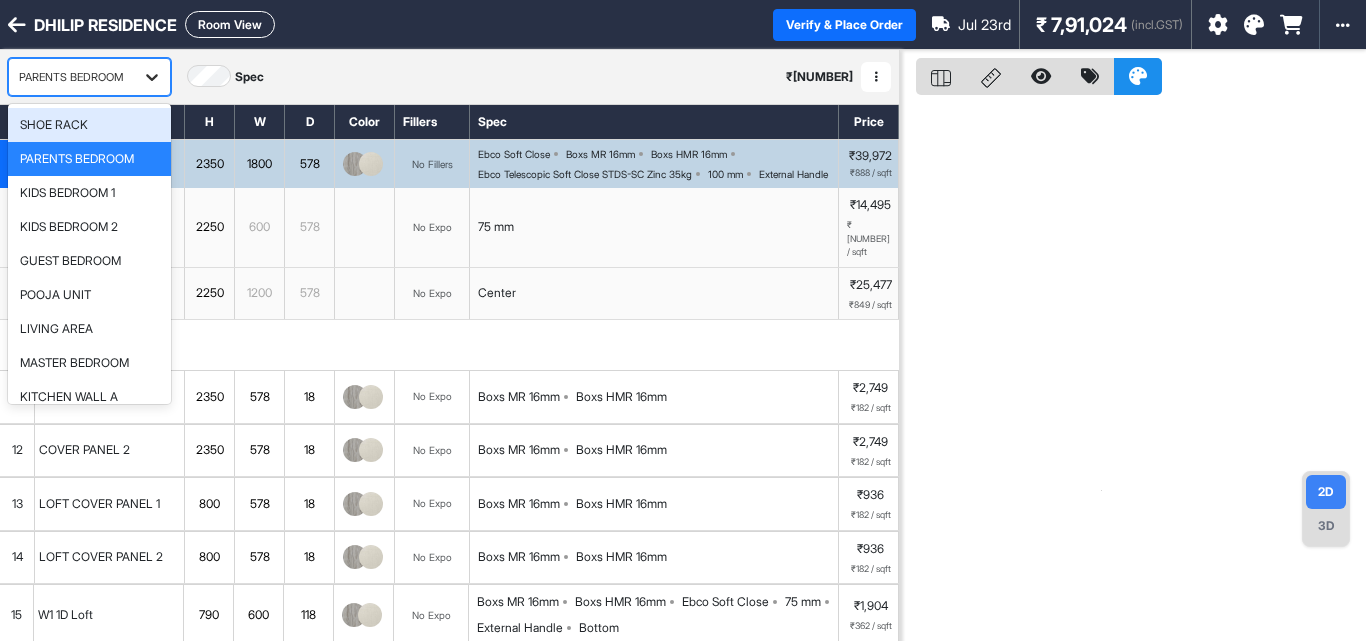 click at bounding box center [152, 77] 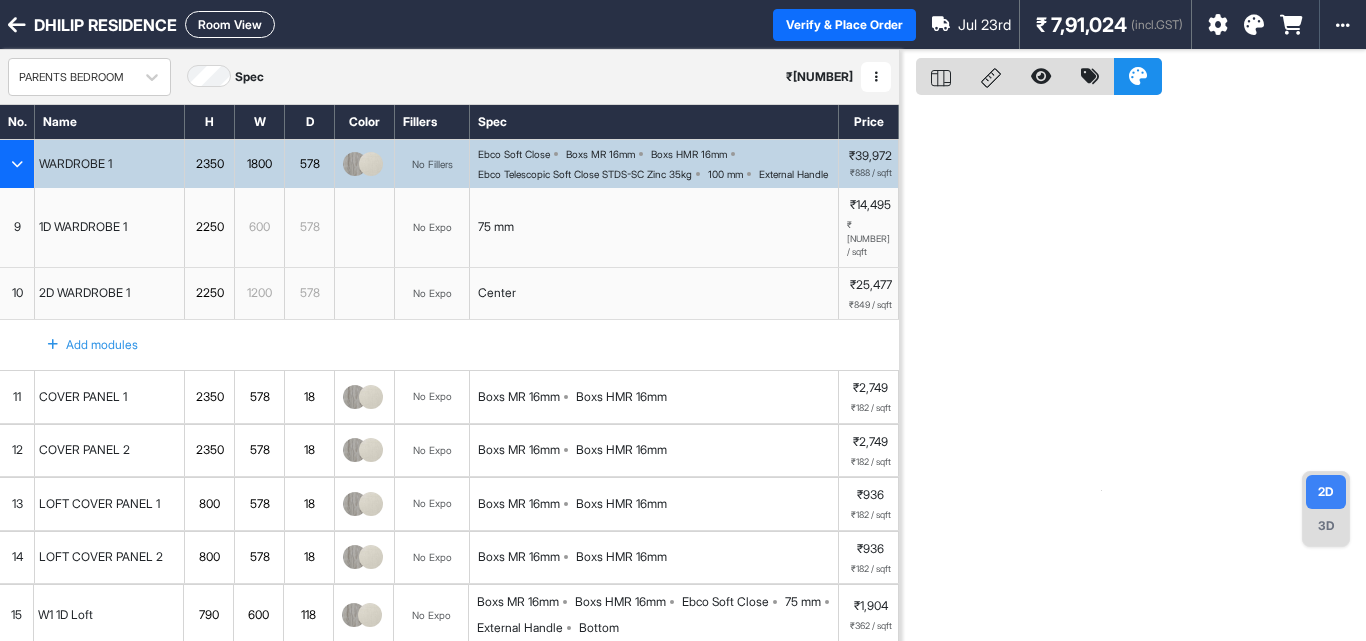 click on "Room View" at bounding box center (230, 24) 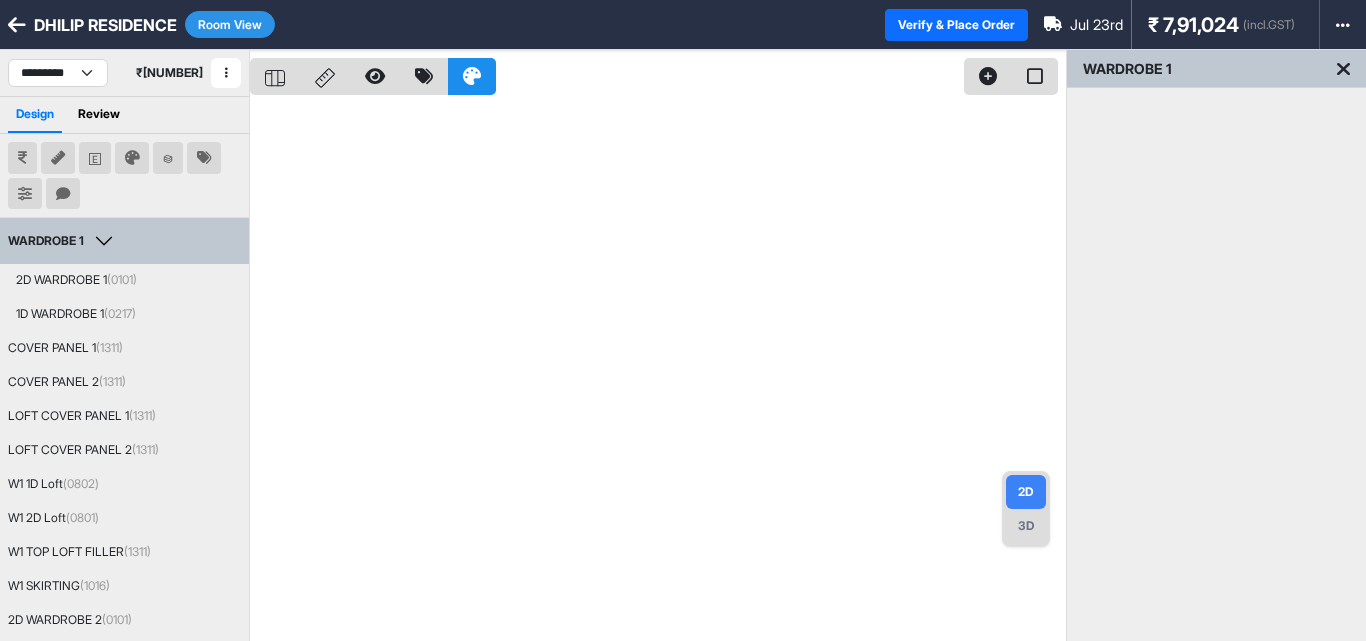 drag, startPoint x: 694, startPoint y: 217, endPoint x: 361, endPoint y: 184, distance: 334.63113 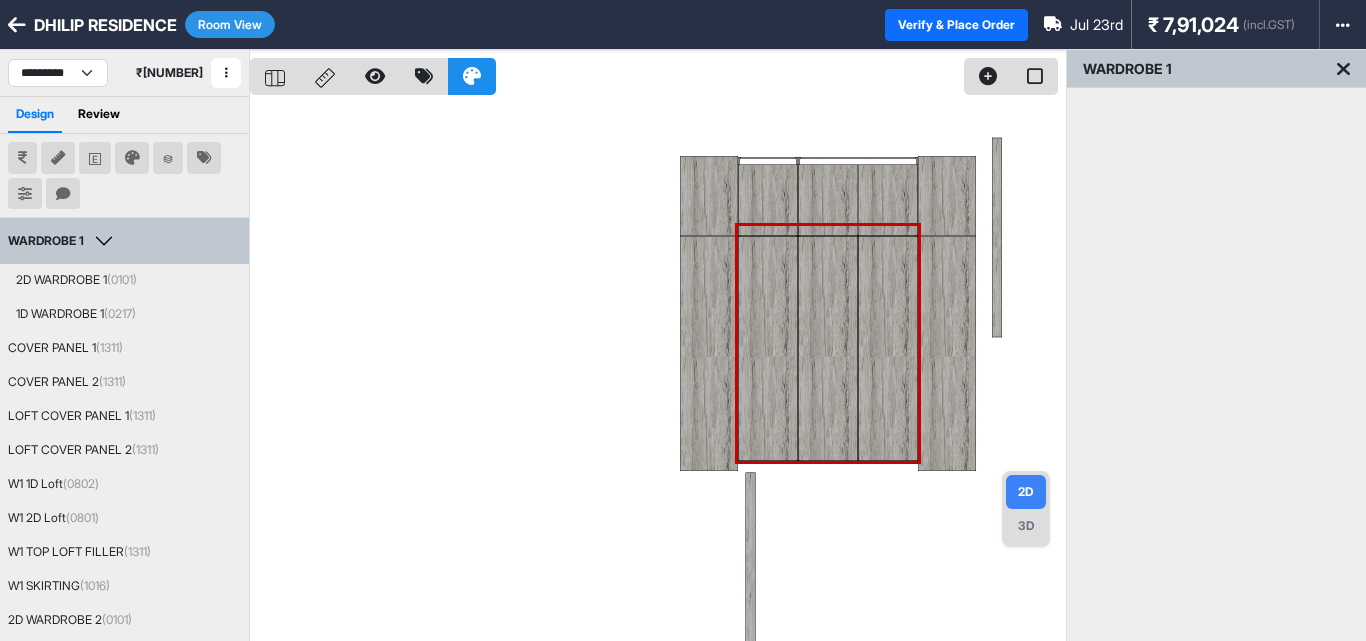drag, startPoint x: 494, startPoint y: 230, endPoint x: 447, endPoint y: 216, distance: 49.0408 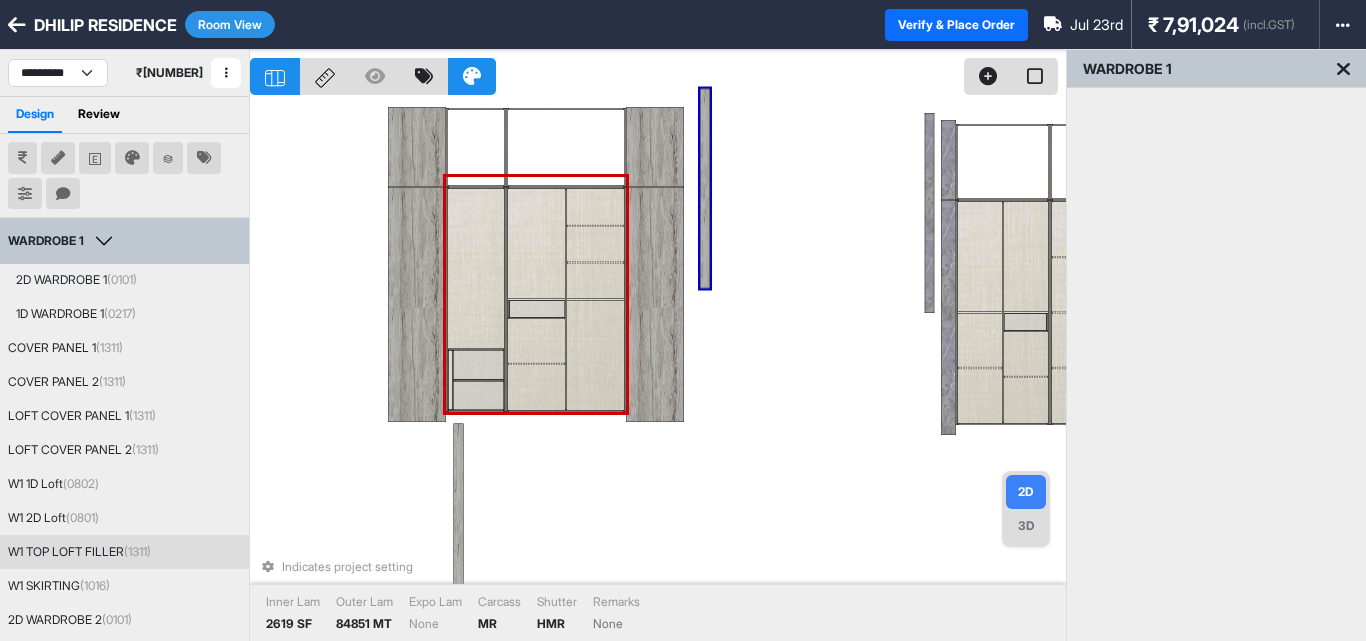 click on "Indicates project setting Inner Lam 2619 SF Outer Lam 84851 MT Expo Lam None Carcass MR Shutter HMR Remarks None" at bounding box center [658, 370] 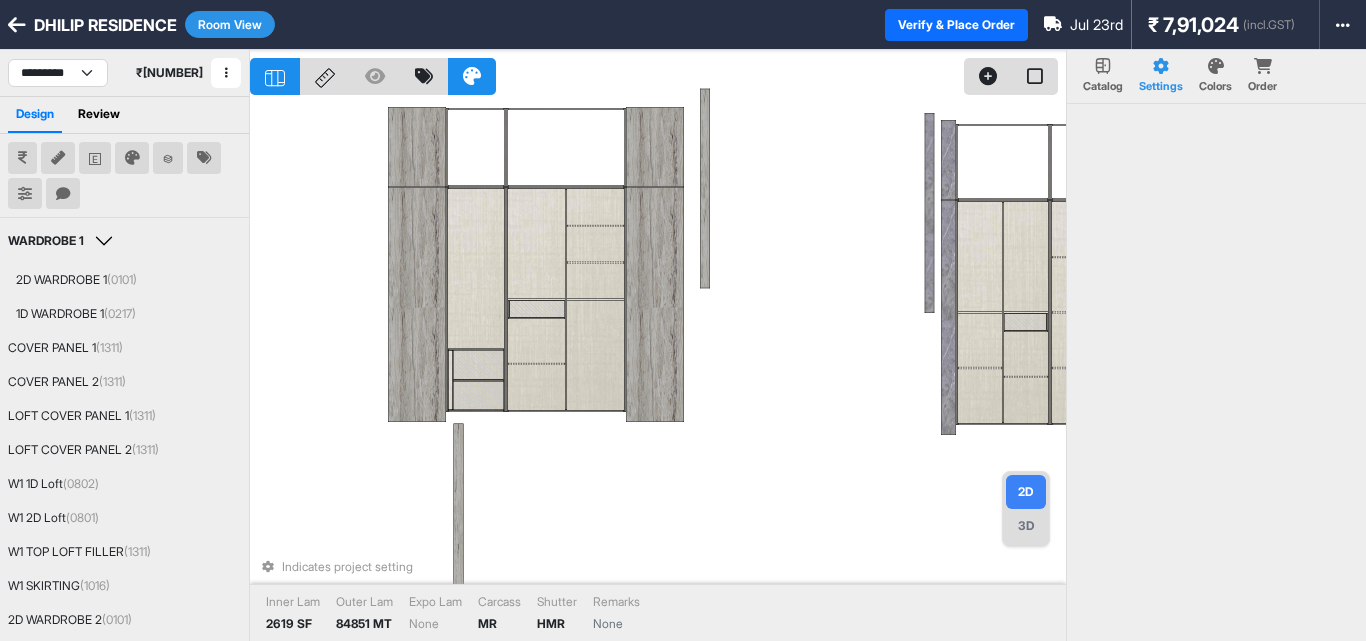drag, startPoint x: 622, startPoint y: 331, endPoint x: 586, endPoint y: 322, distance: 37.107952 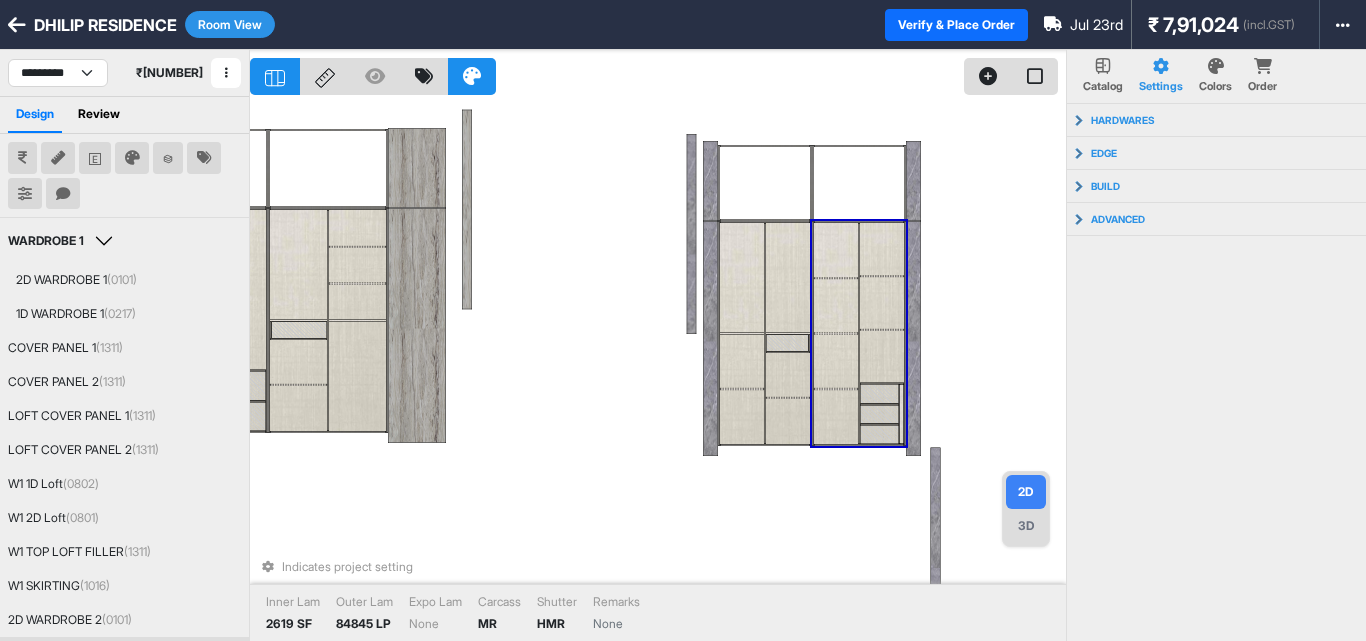 scroll, scrollTop: 3, scrollLeft: 0, axis: vertical 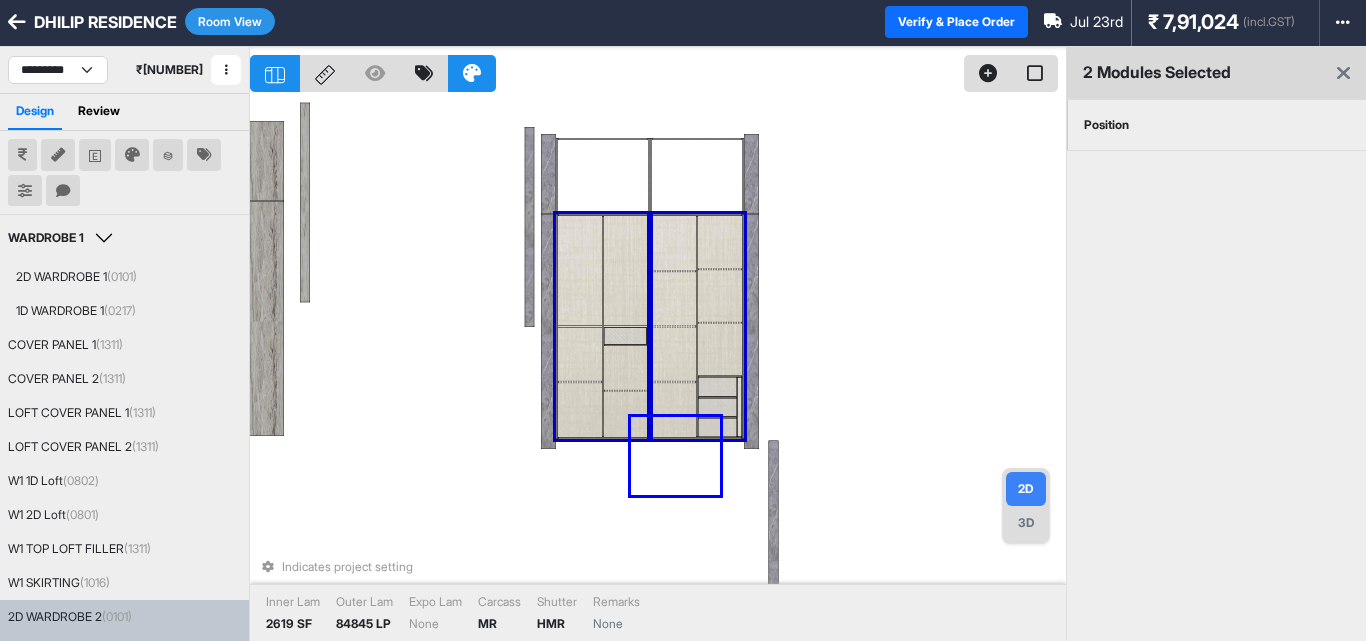 drag, startPoint x: 665, startPoint y: 452, endPoint x: 640, endPoint y: 427, distance: 35.35534 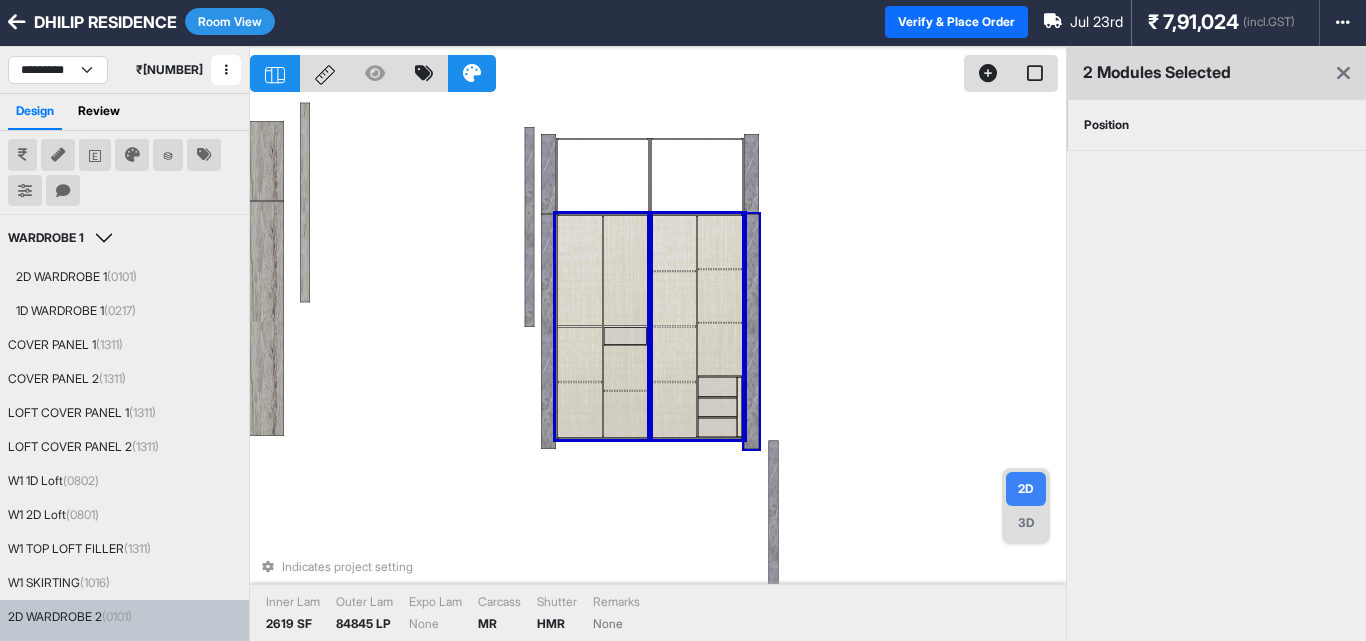 click at bounding box center (658, 69) 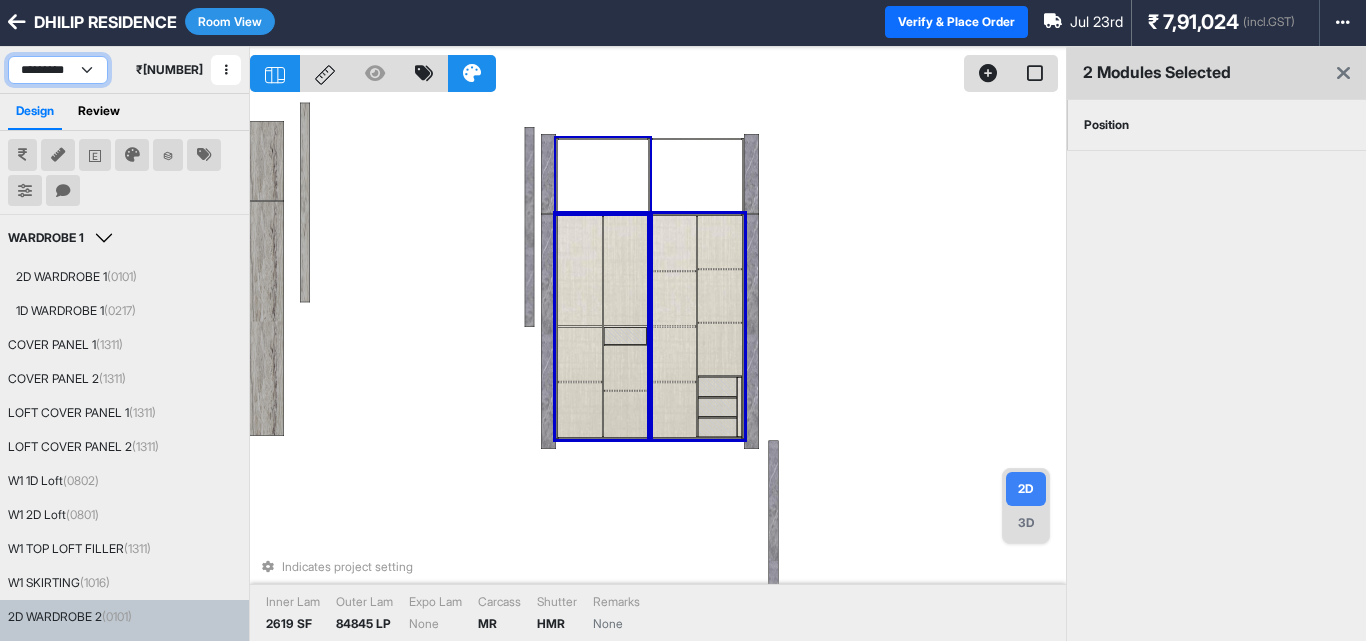 click on "**********" at bounding box center [58, 70] 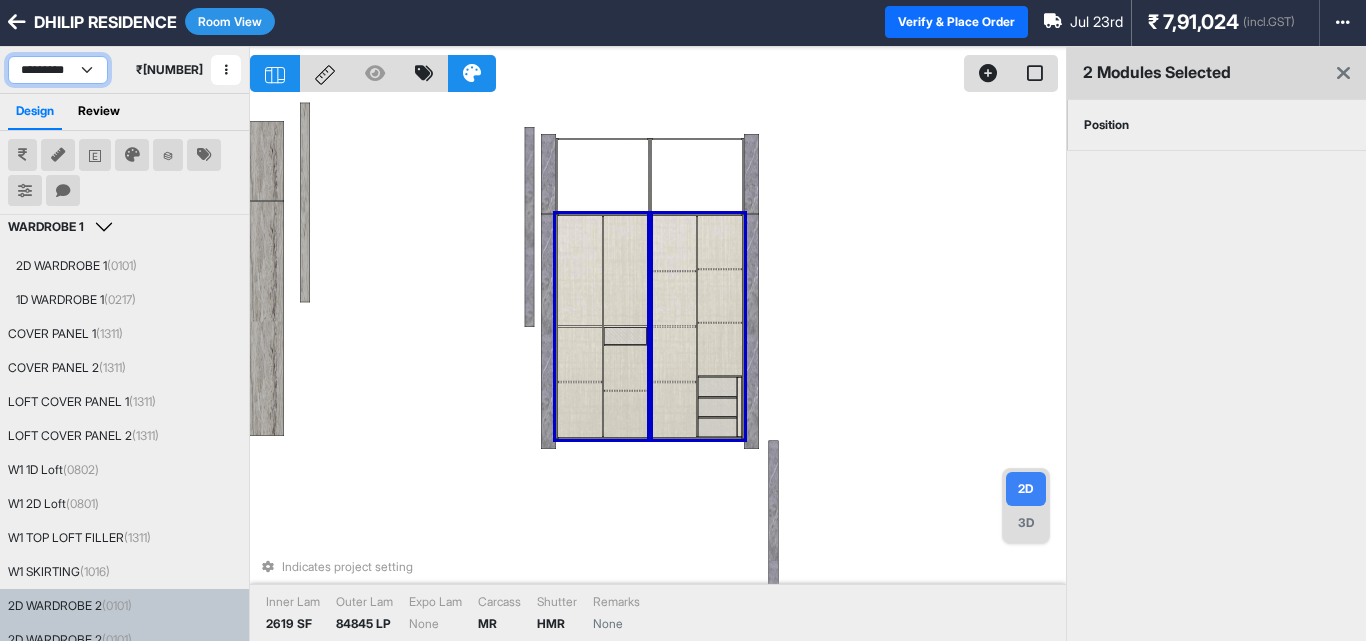 scroll, scrollTop: 0, scrollLeft: 0, axis: both 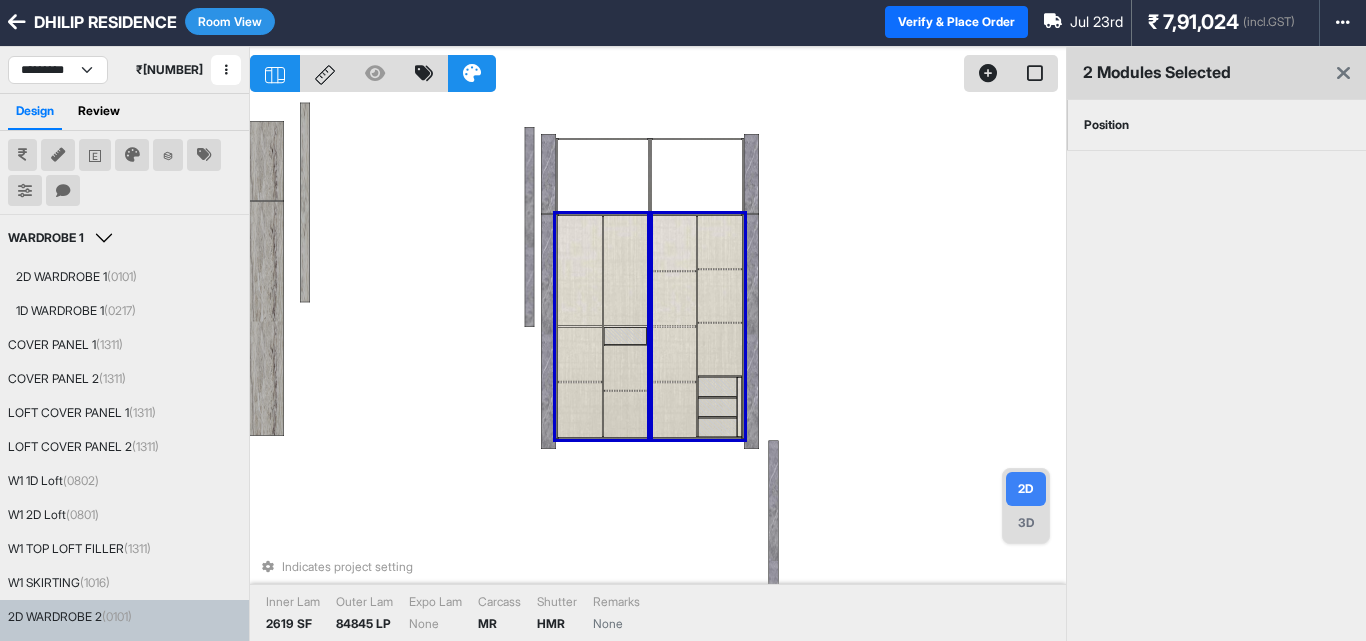 click on "Room View" at bounding box center (230, 21) 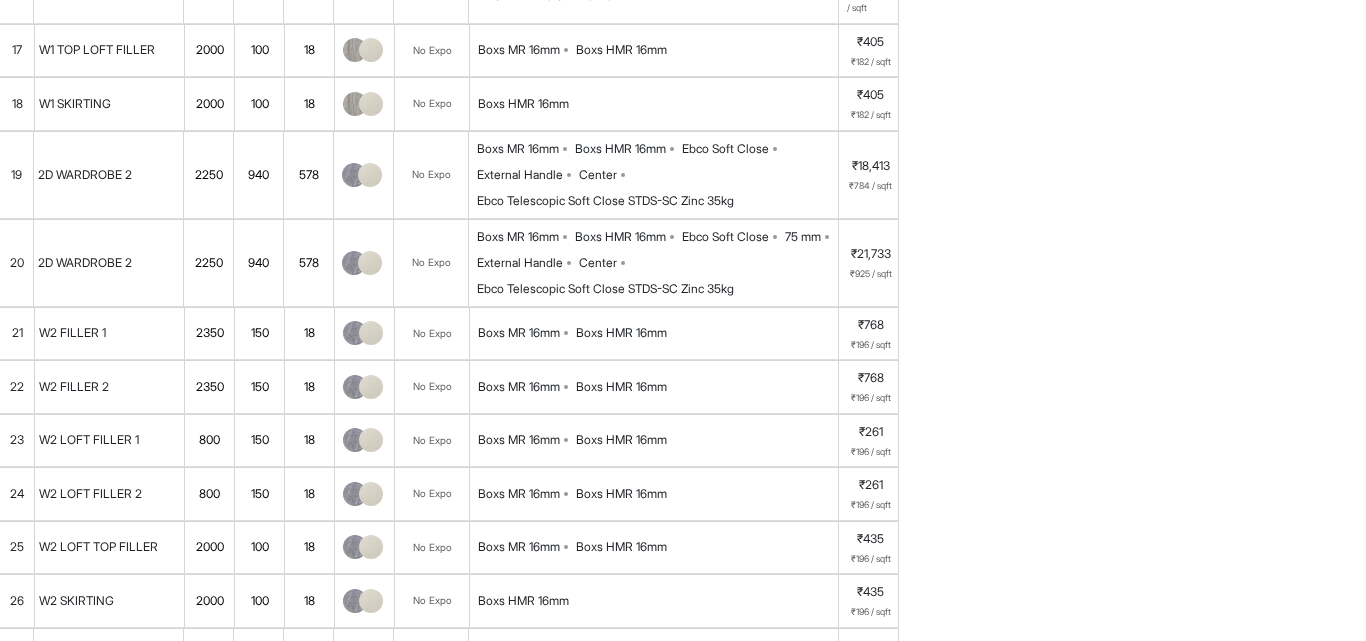 click on "2D WARDROBE 2" at bounding box center [85, 263] 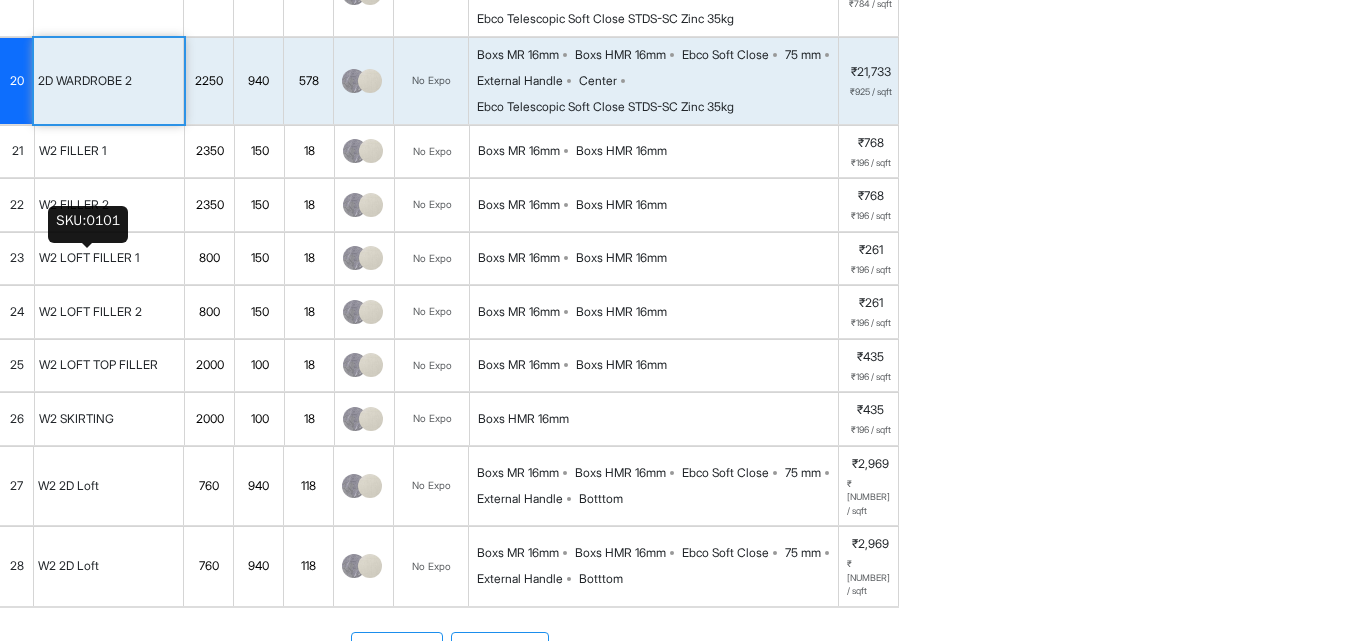 scroll, scrollTop: 534, scrollLeft: 0, axis: vertical 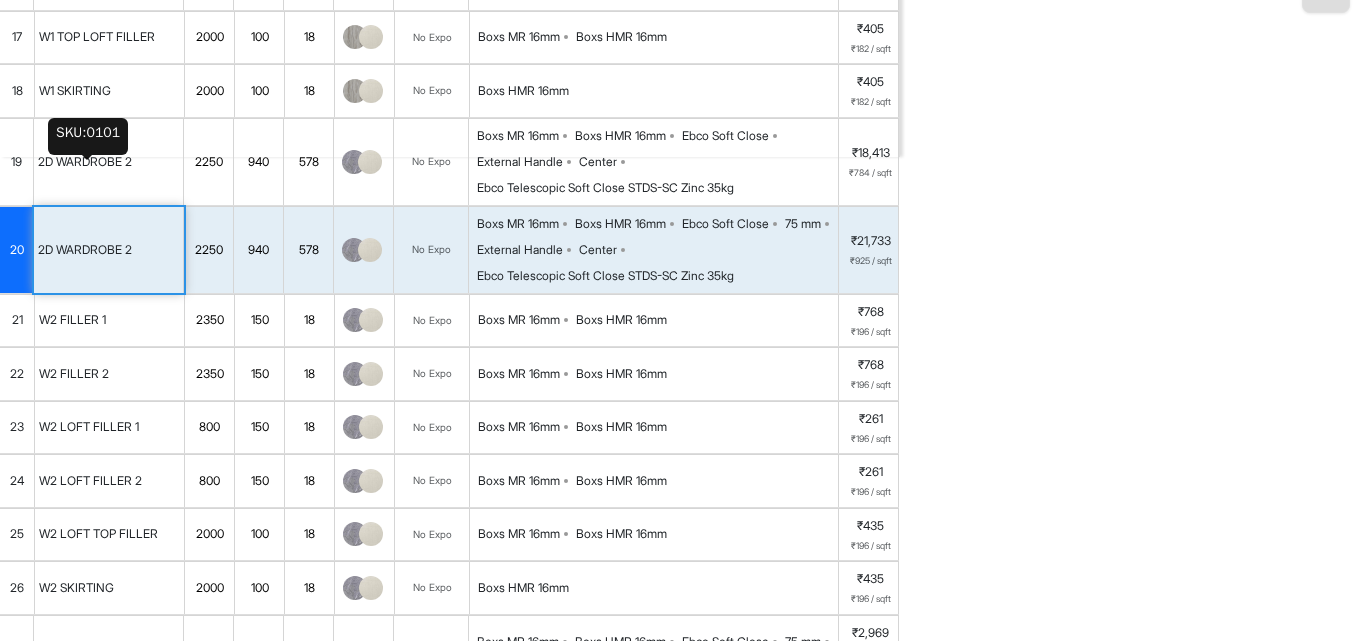 drag, startPoint x: 126, startPoint y: 169, endPoint x: 193, endPoint y: 181, distance: 68.06615 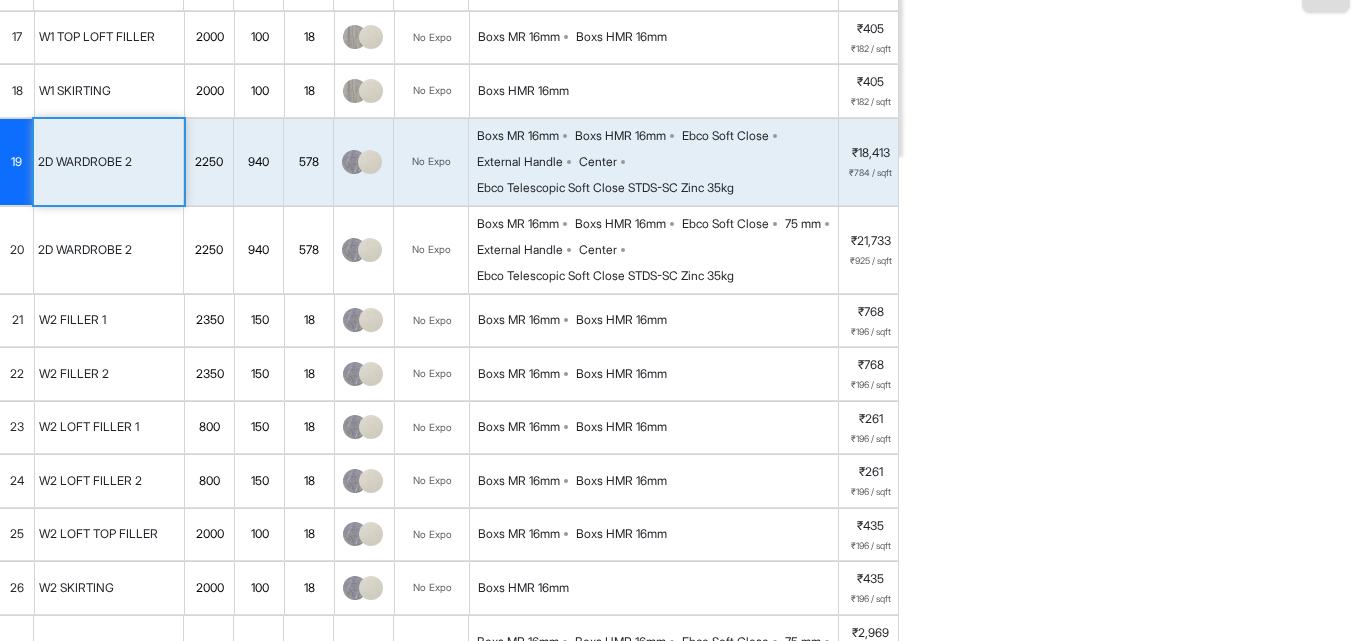 click on "578" at bounding box center (308, 162) 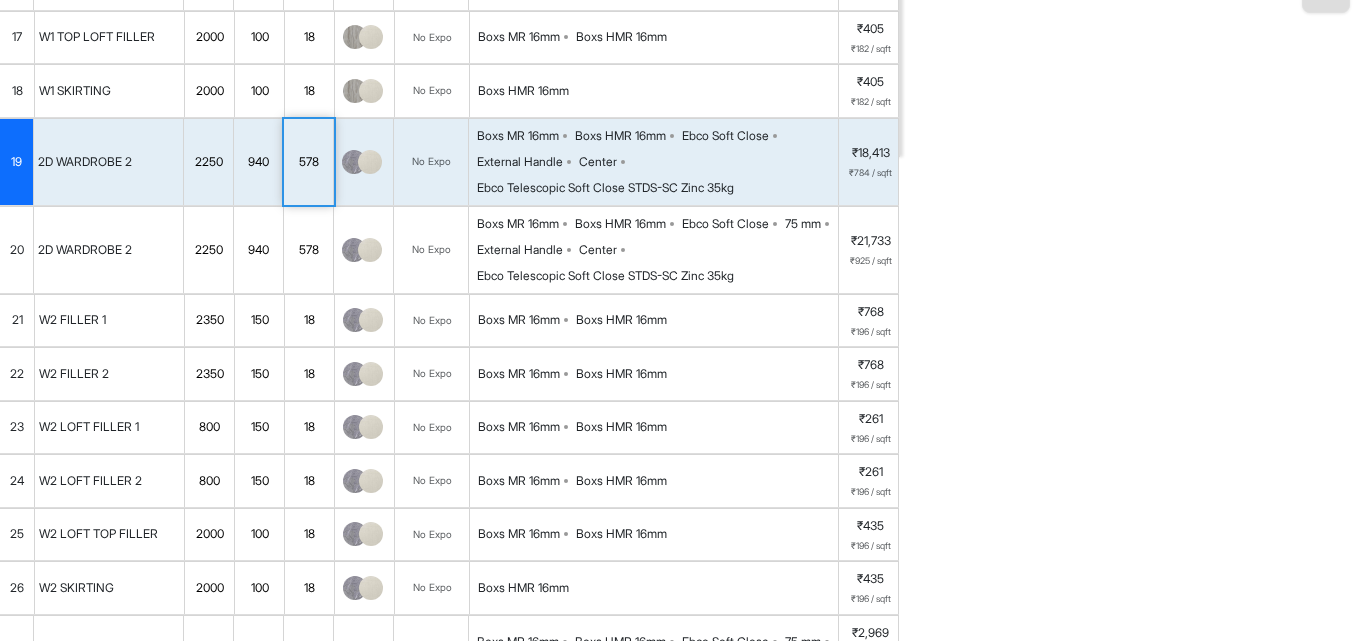 click on "578" at bounding box center [308, 162] 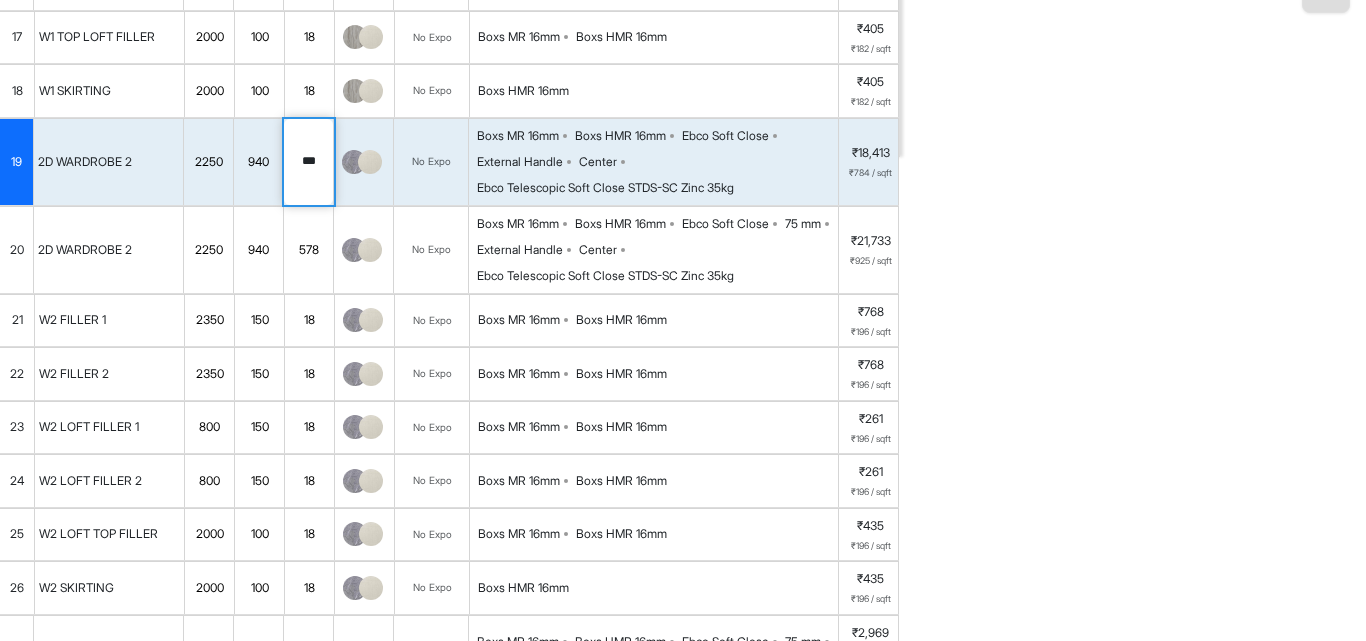 drag, startPoint x: 322, startPoint y: 162, endPoint x: 270, endPoint y: 170, distance: 52.611786 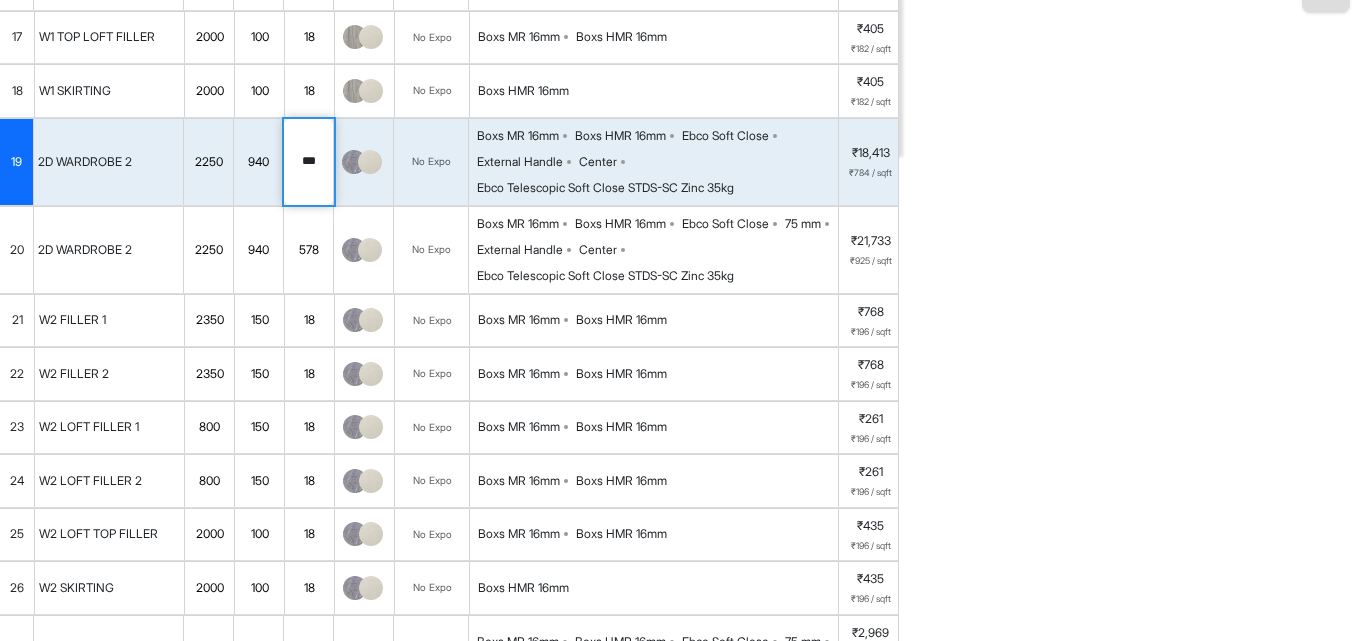 type on "***" 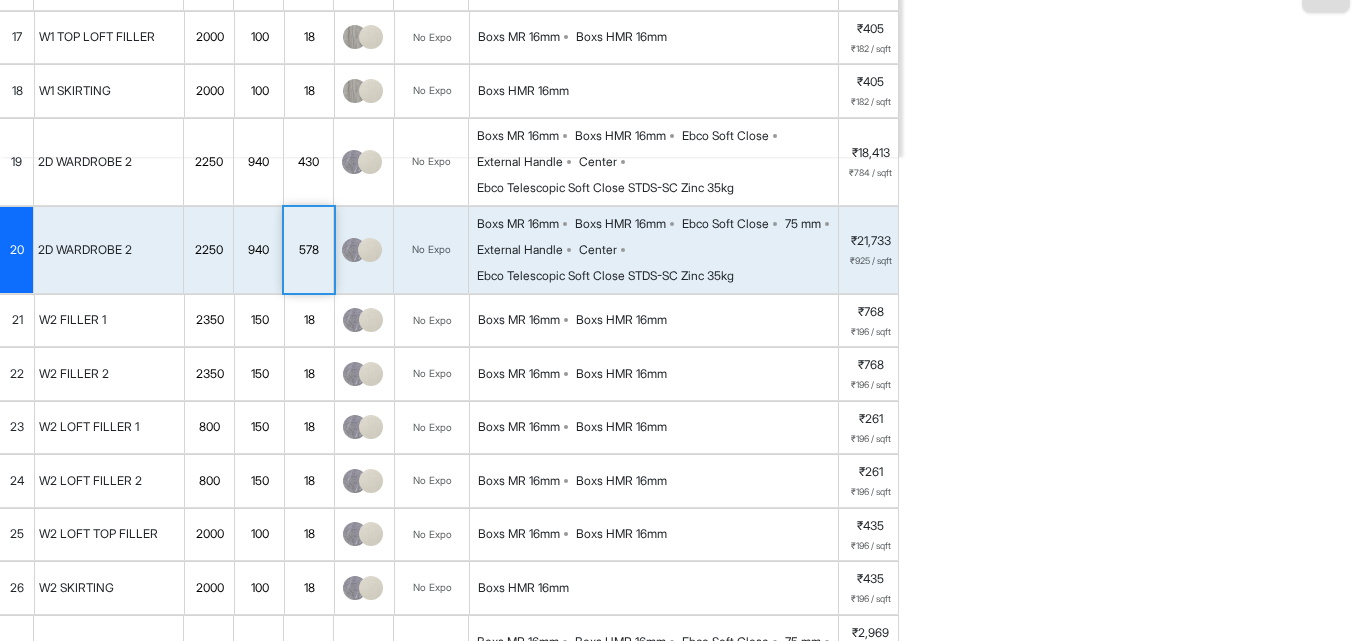 click on "578" at bounding box center [308, 250] 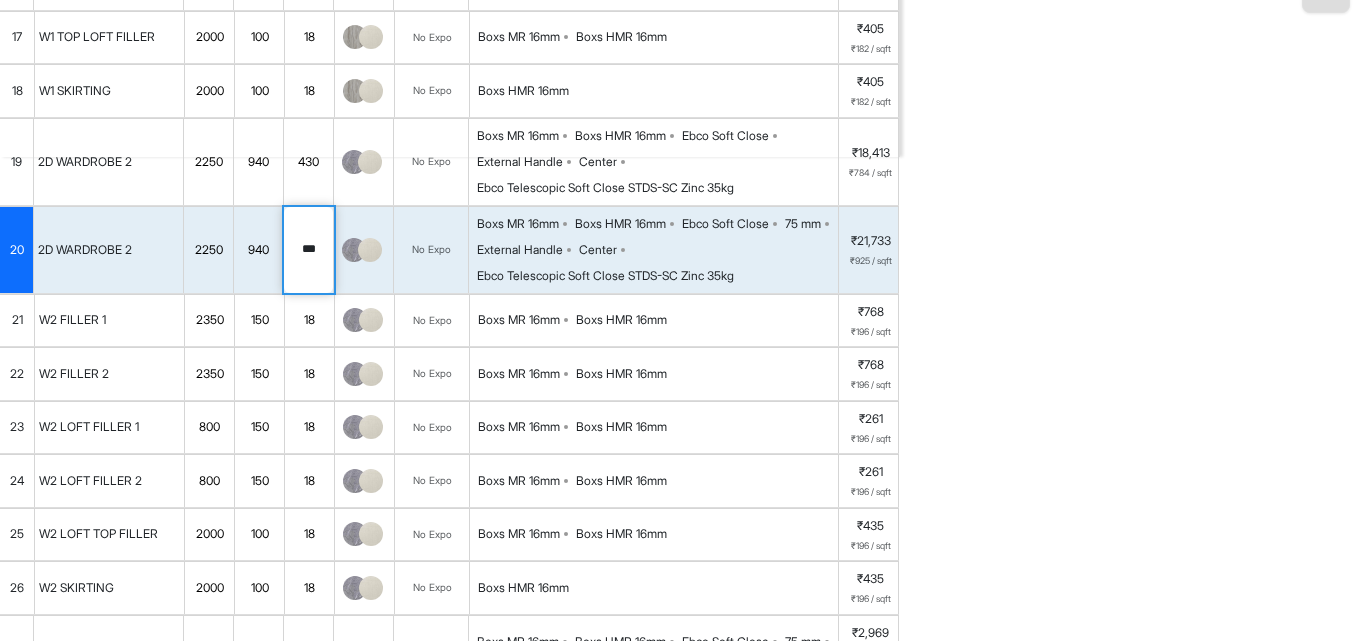 drag, startPoint x: 326, startPoint y: 252, endPoint x: 285, endPoint y: 256, distance: 41.19466 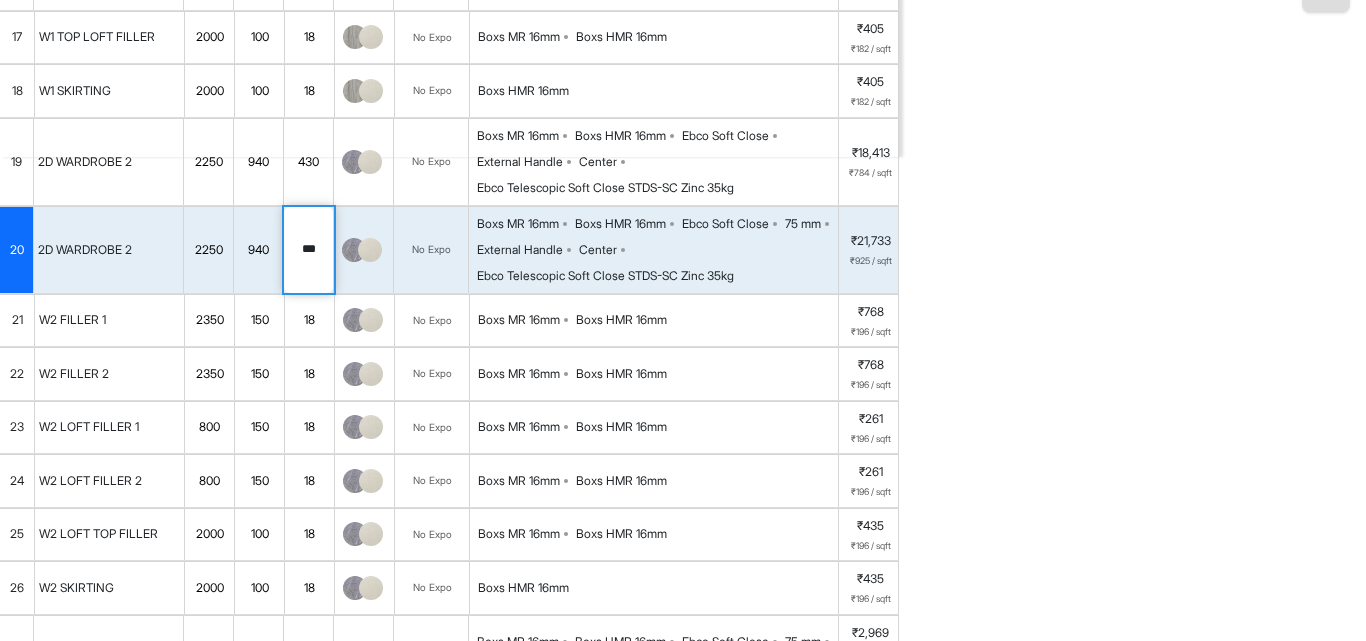 type on "***" 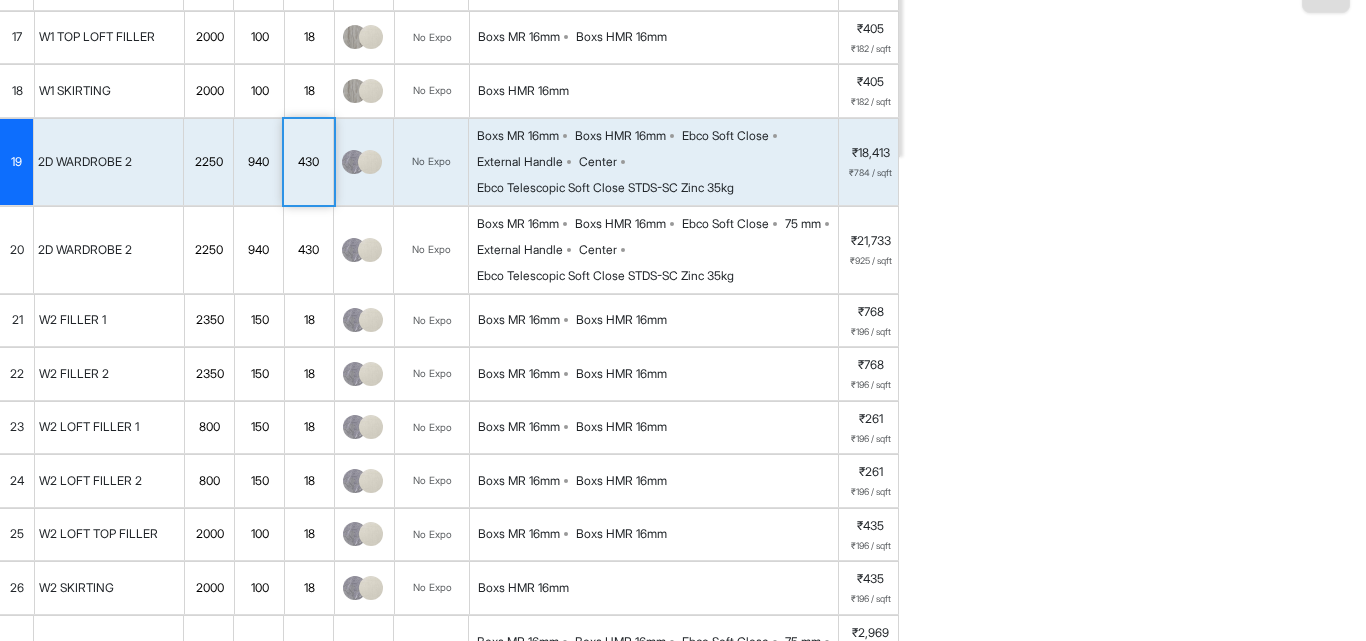 click on "430" at bounding box center [309, 250] 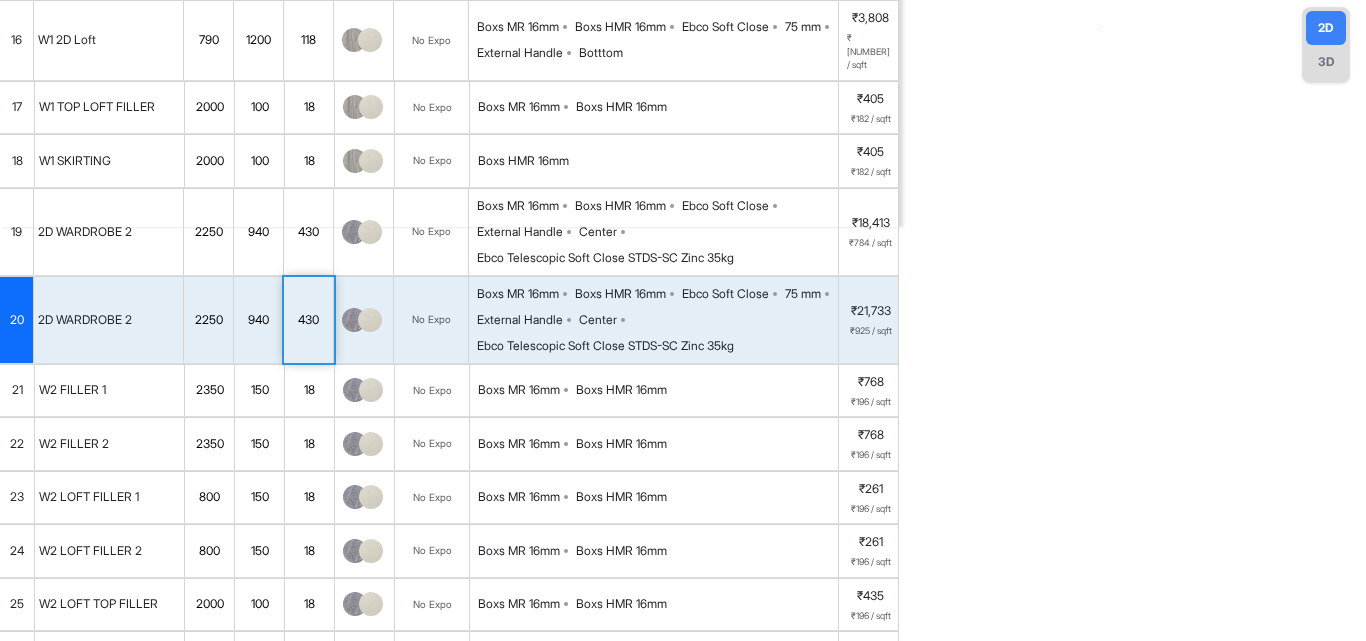 scroll, scrollTop: 500, scrollLeft: 0, axis: vertical 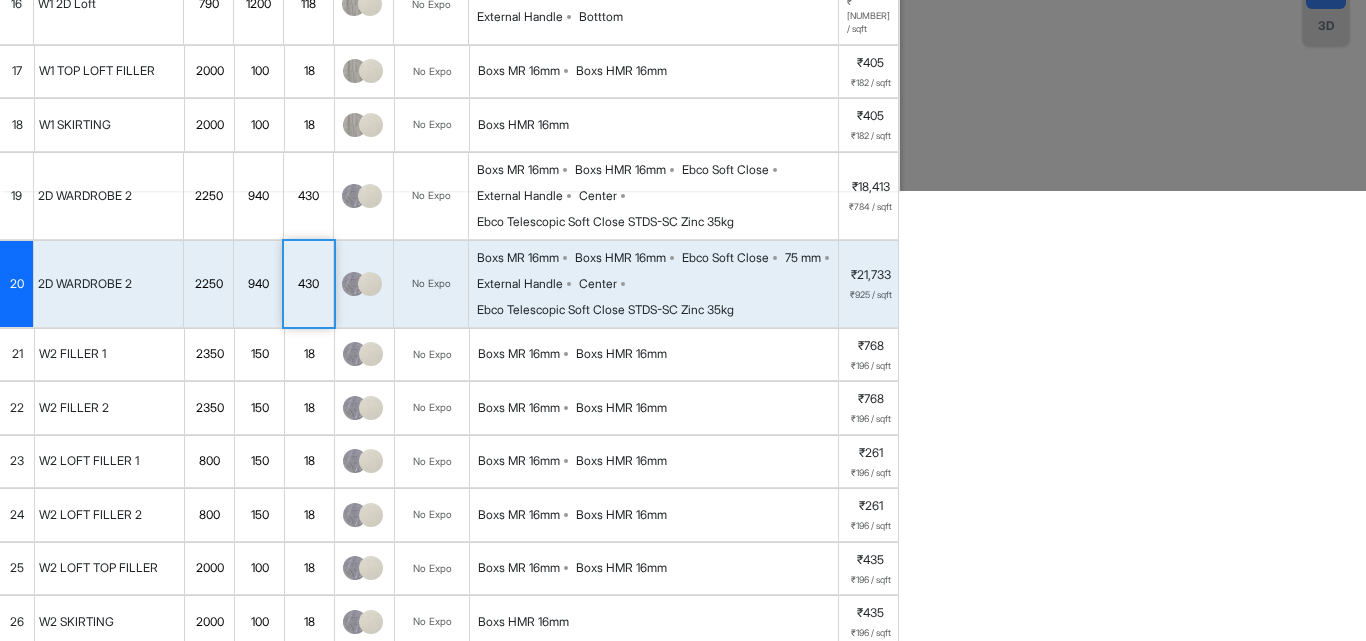 click on "430" at bounding box center [308, 284] 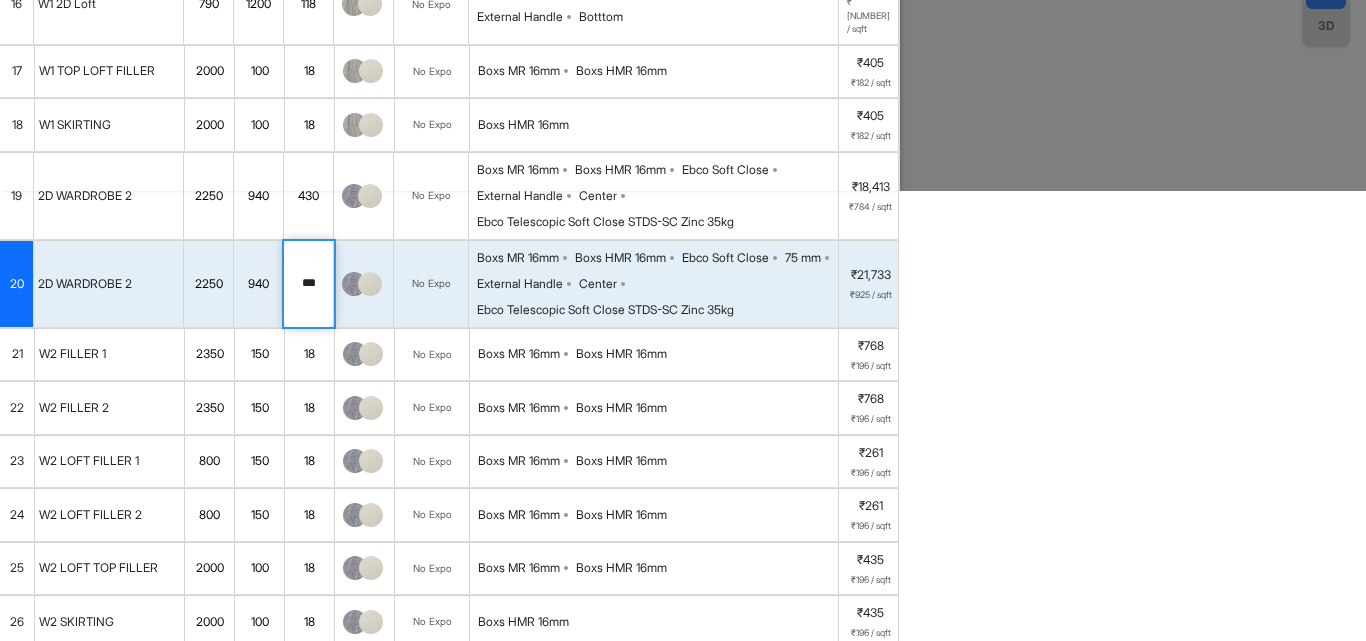 click on "No Expo" at bounding box center (431, 284) 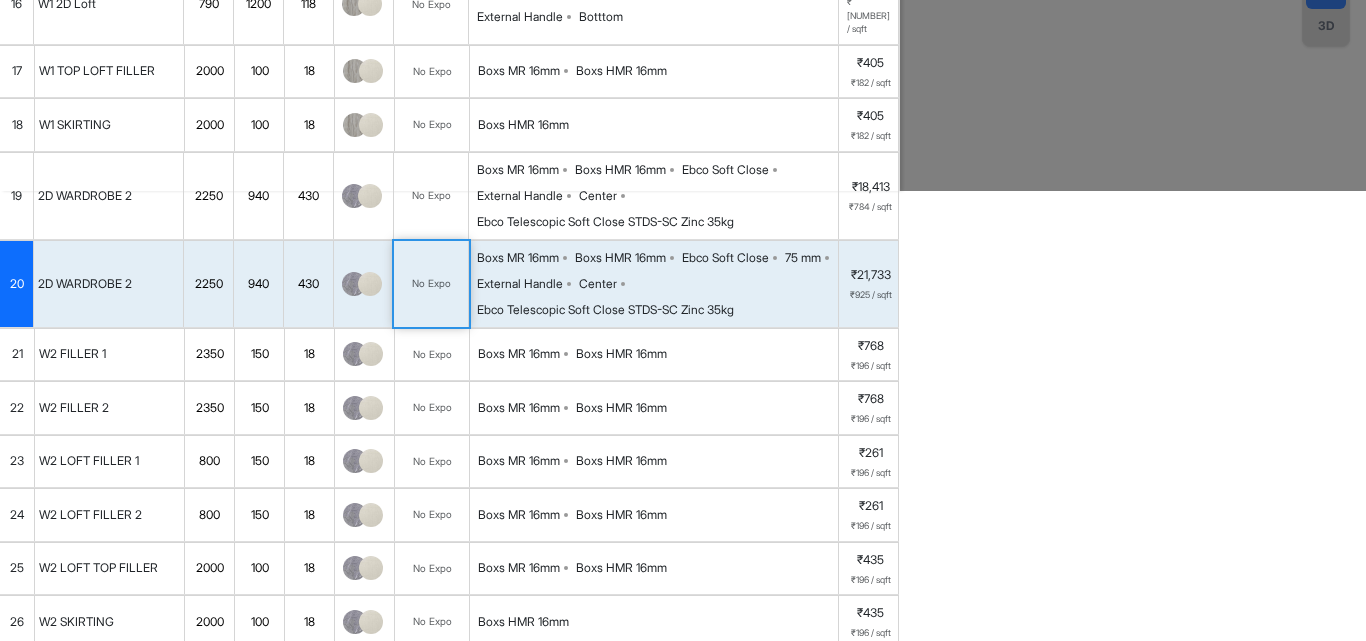 drag, startPoint x: 369, startPoint y: 303, endPoint x: 346, endPoint y: 304, distance: 23.021729 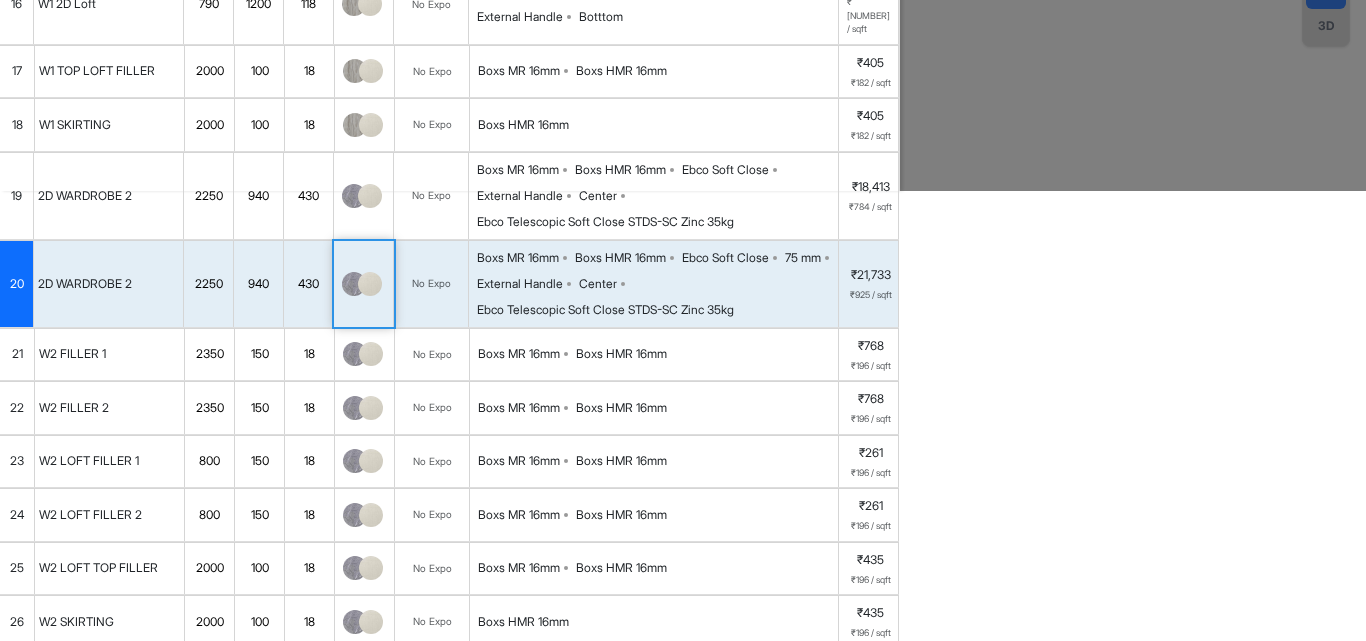 click on "430" at bounding box center [309, 284] 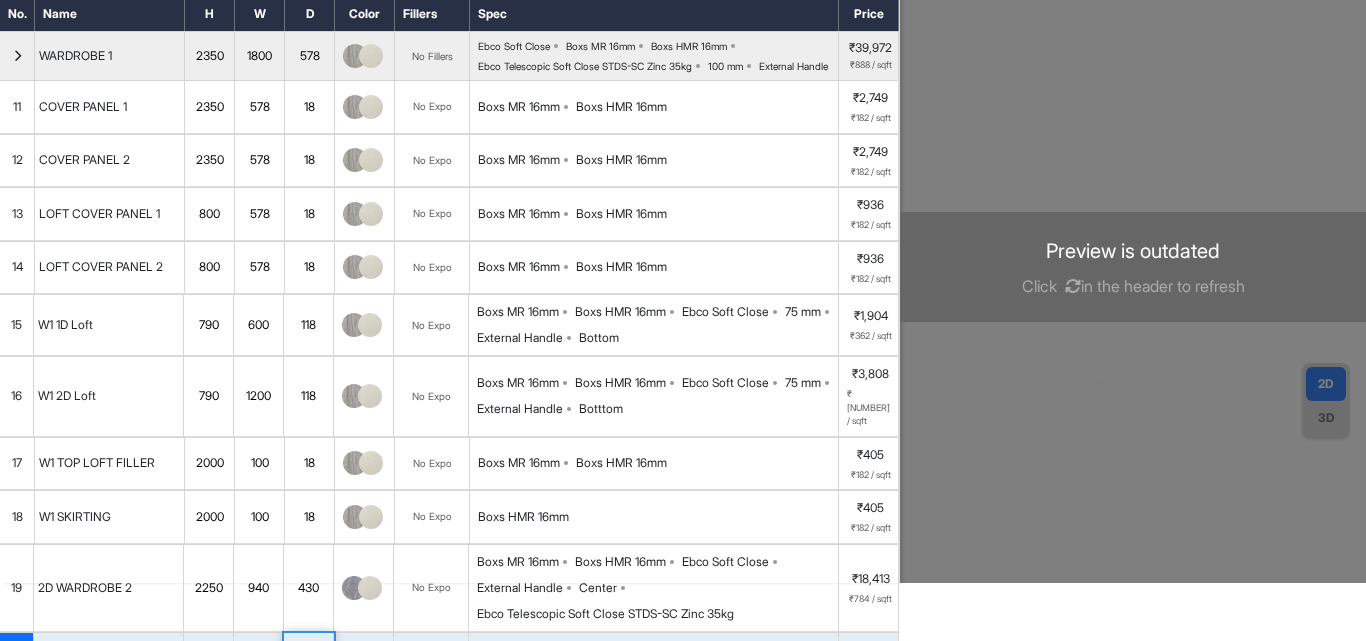 scroll, scrollTop: 0, scrollLeft: 0, axis: both 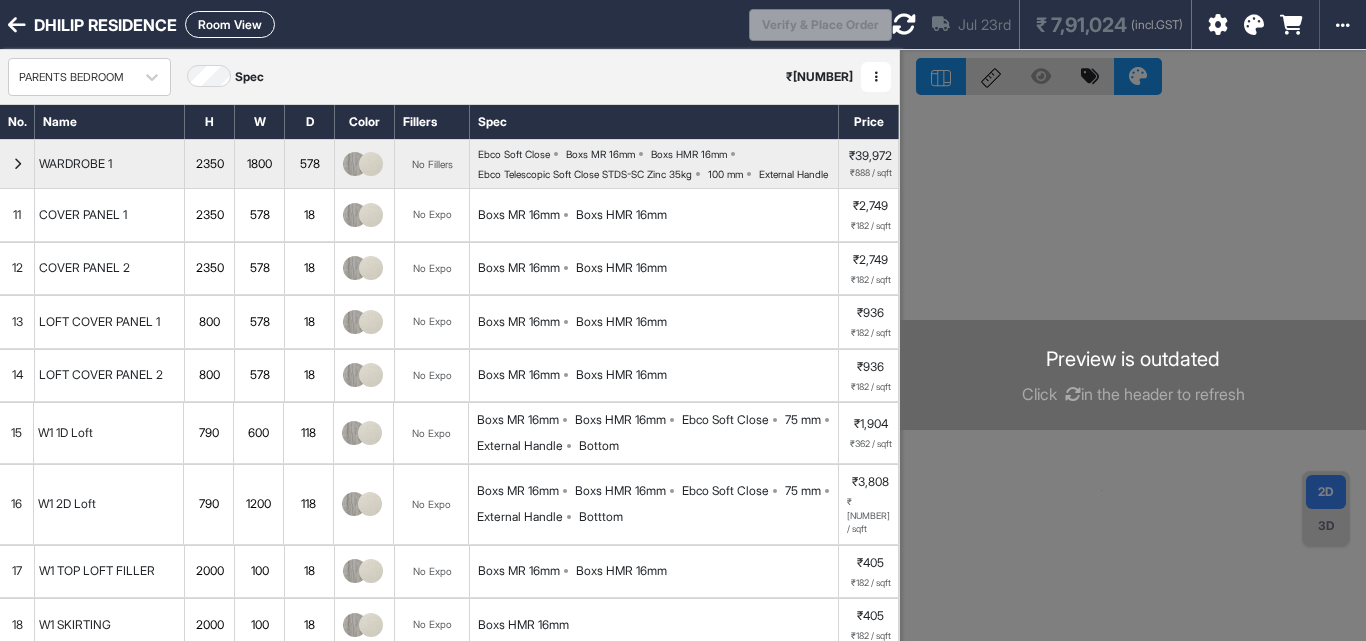 click at bounding box center (904, 24) 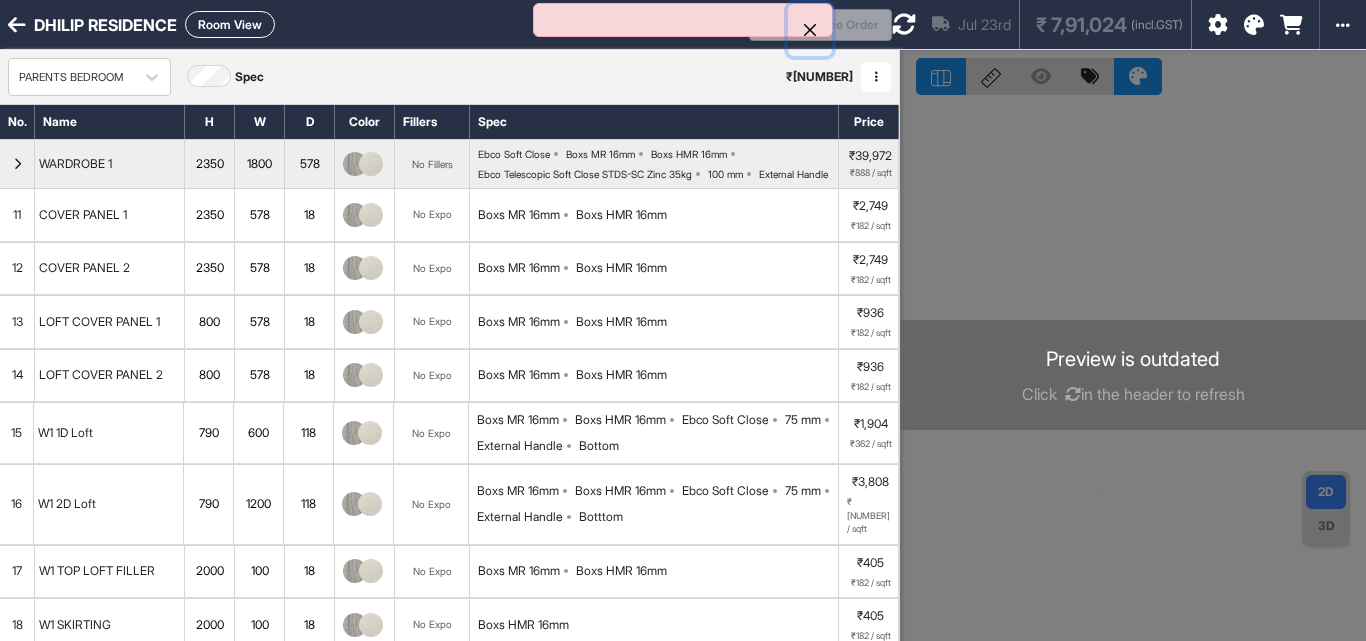 click at bounding box center (810, 30) 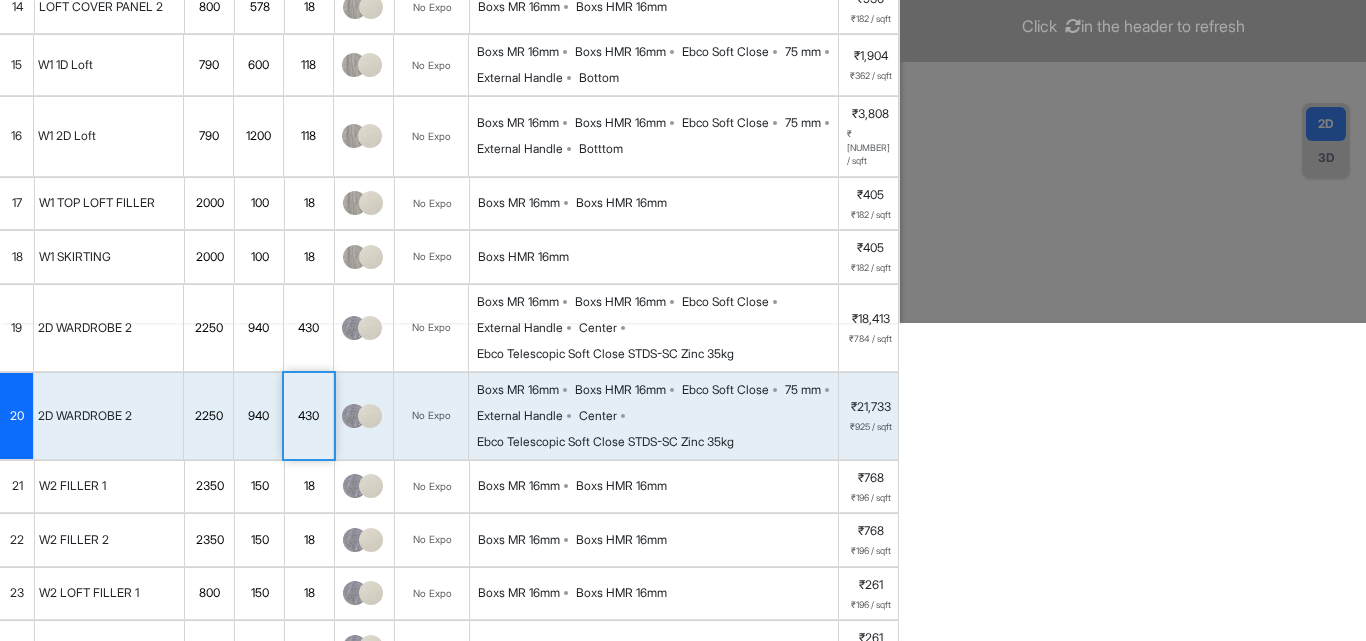 scroll, scrollTop: 400, scrollLeft: 0, axis: vertical 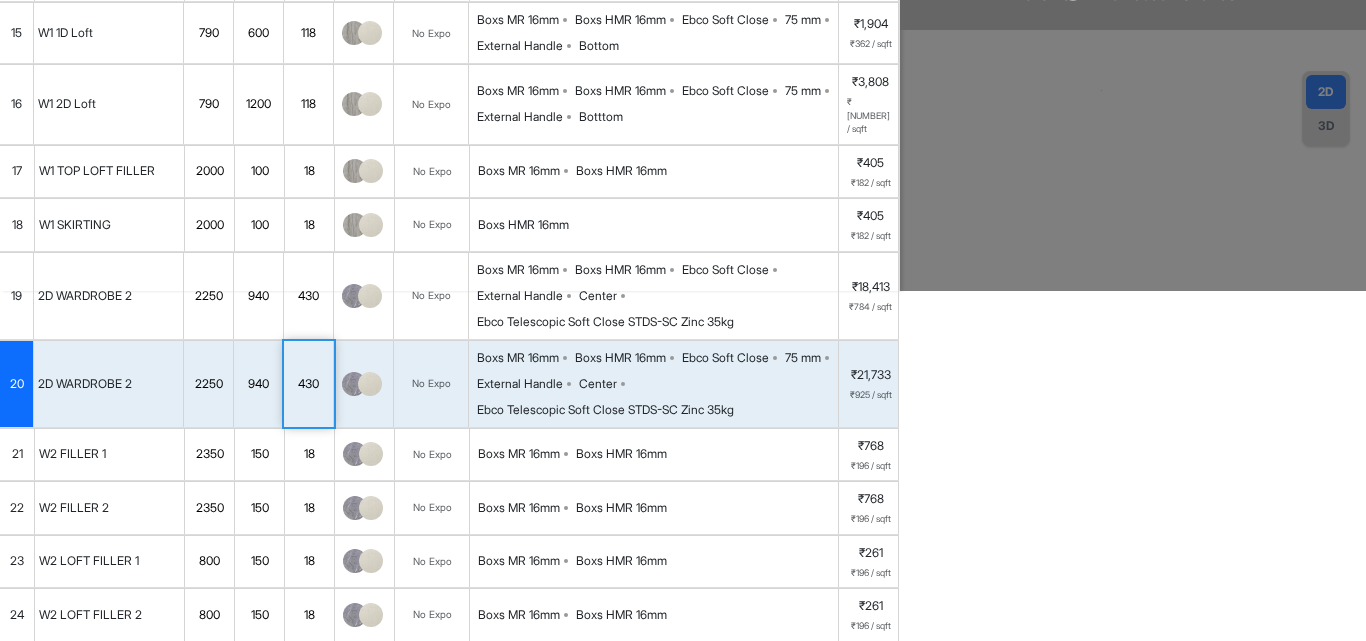 click on "430" at bounding box center (308, 296) 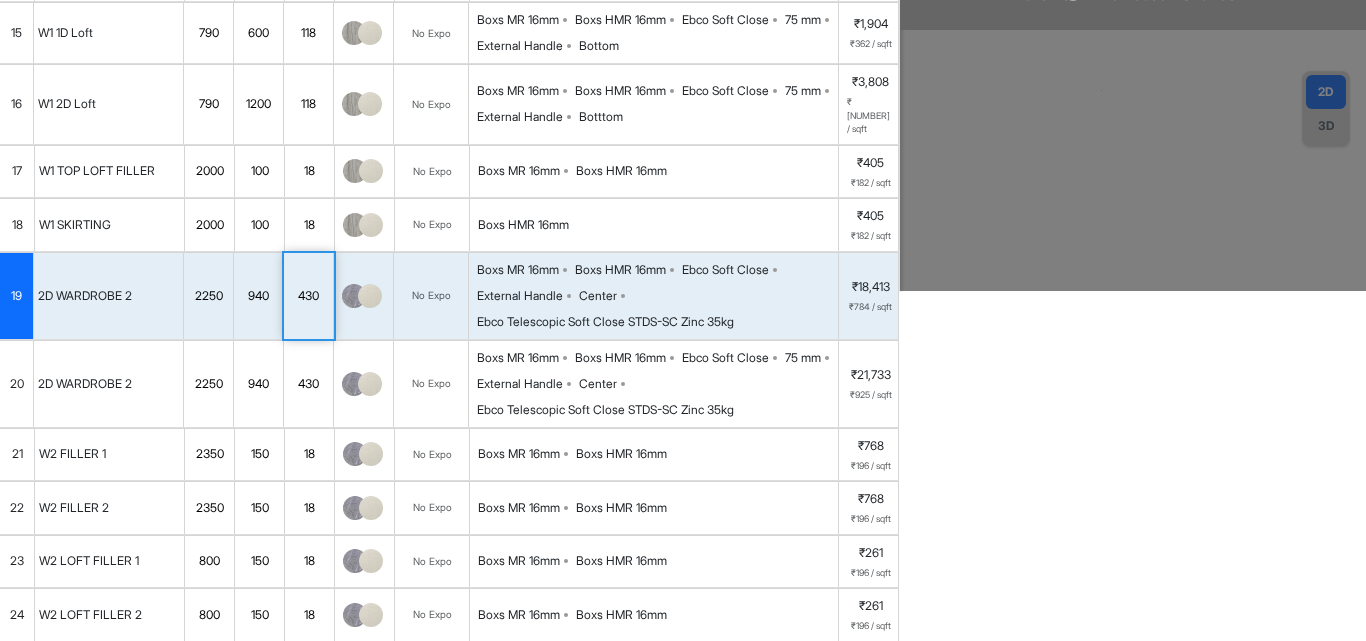 click on "430" at bounding box center (308, 296) 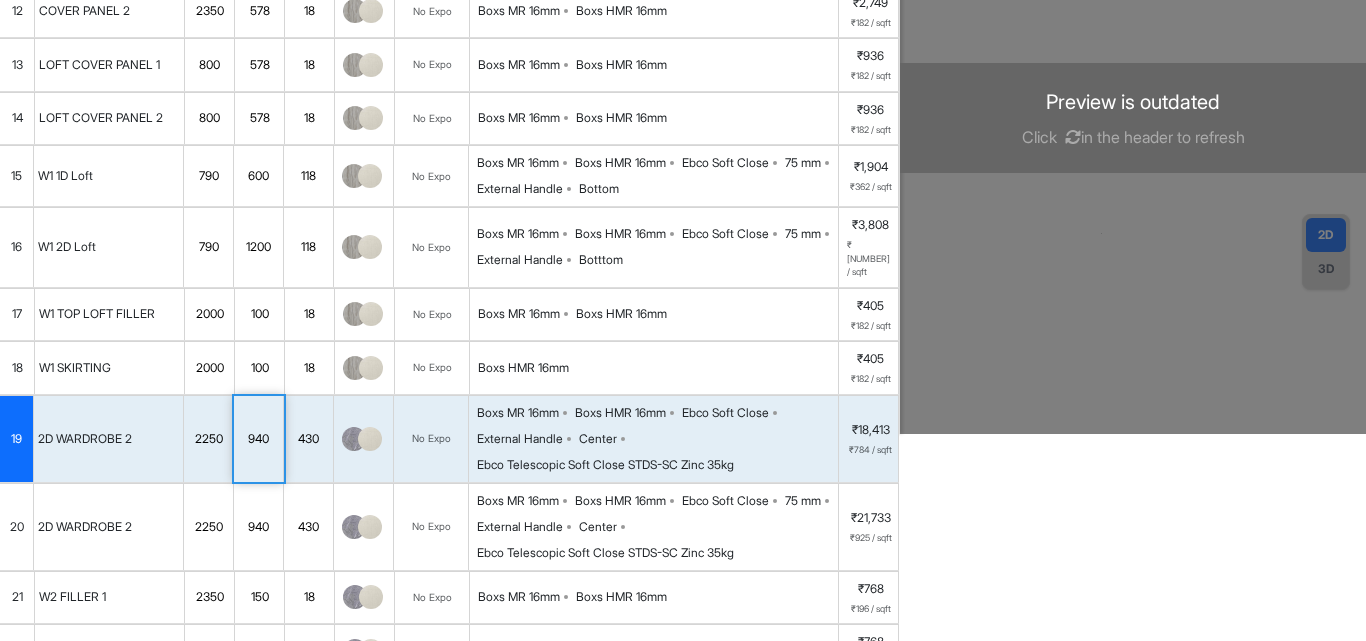 scroll, scrollTop: 0, scrollLeft: 0, axis: both 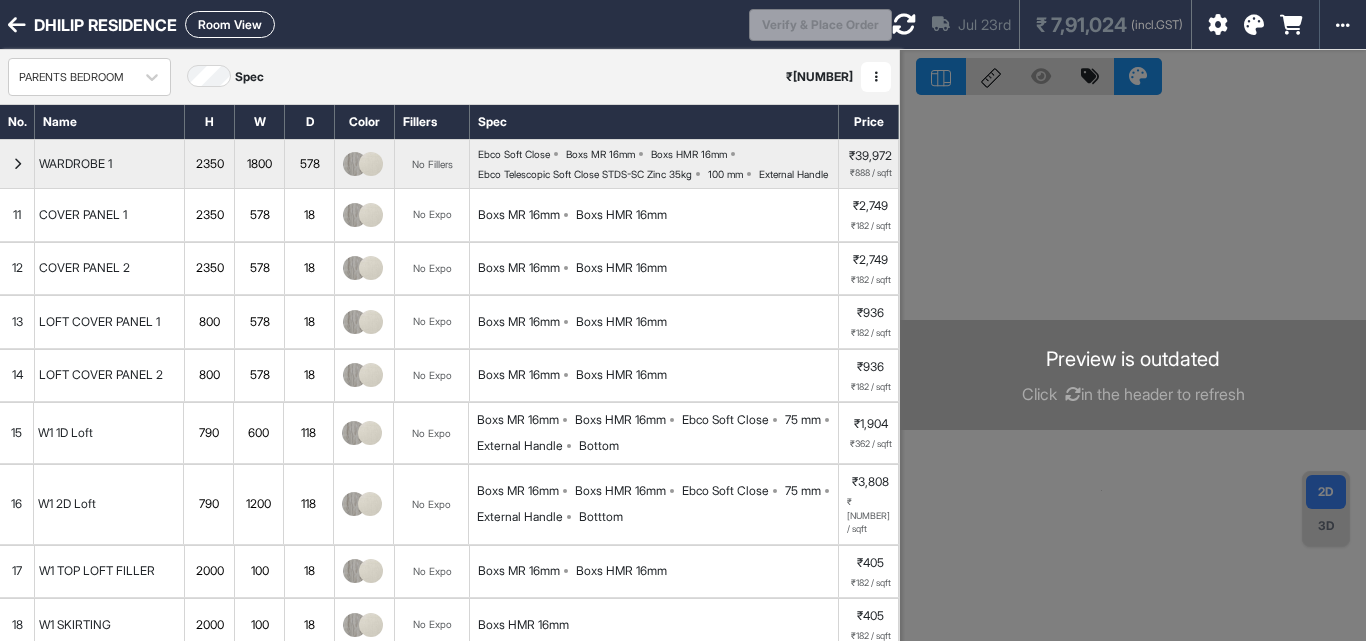 click on "Room View" at bounding box center (230, 24) 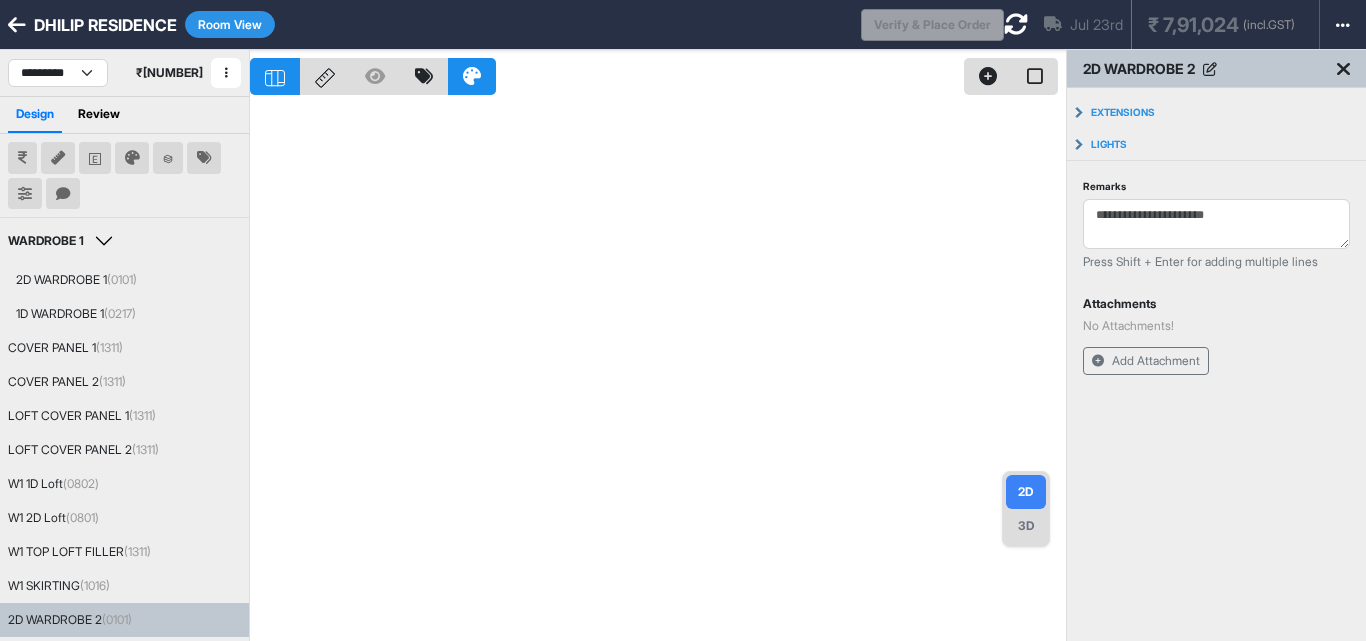 click on "(0101)" at bounding box center (117, 619) 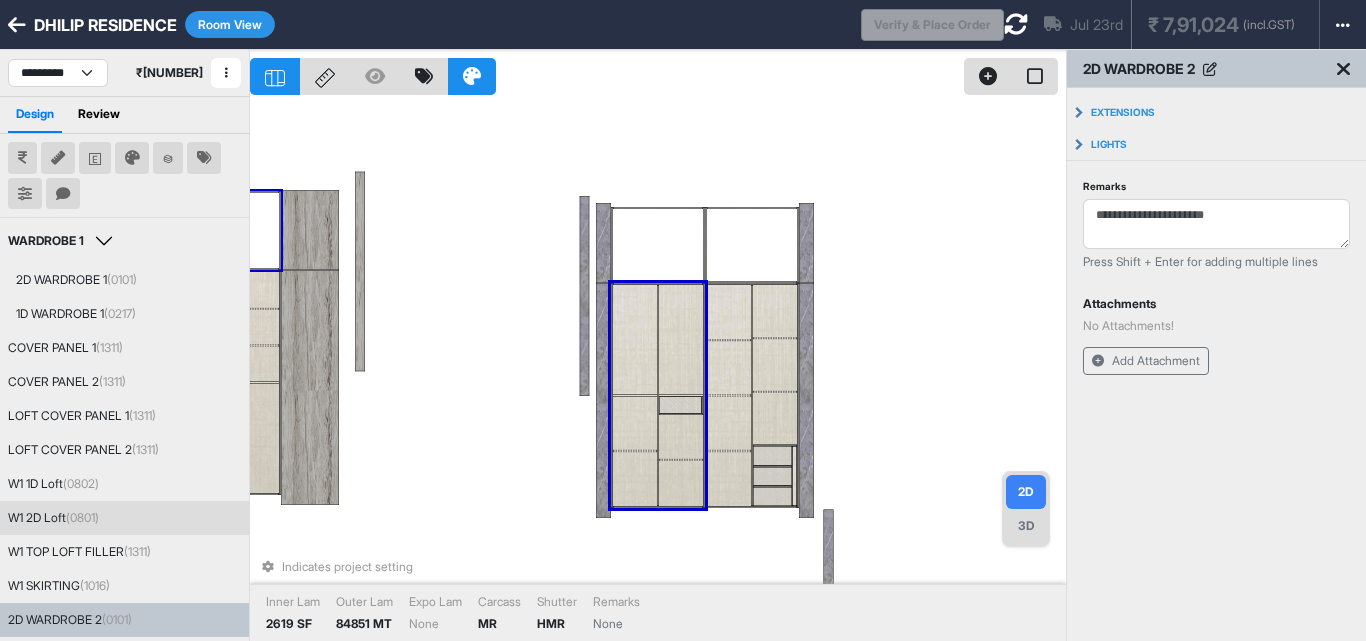 click at bounding box center [325, 78] 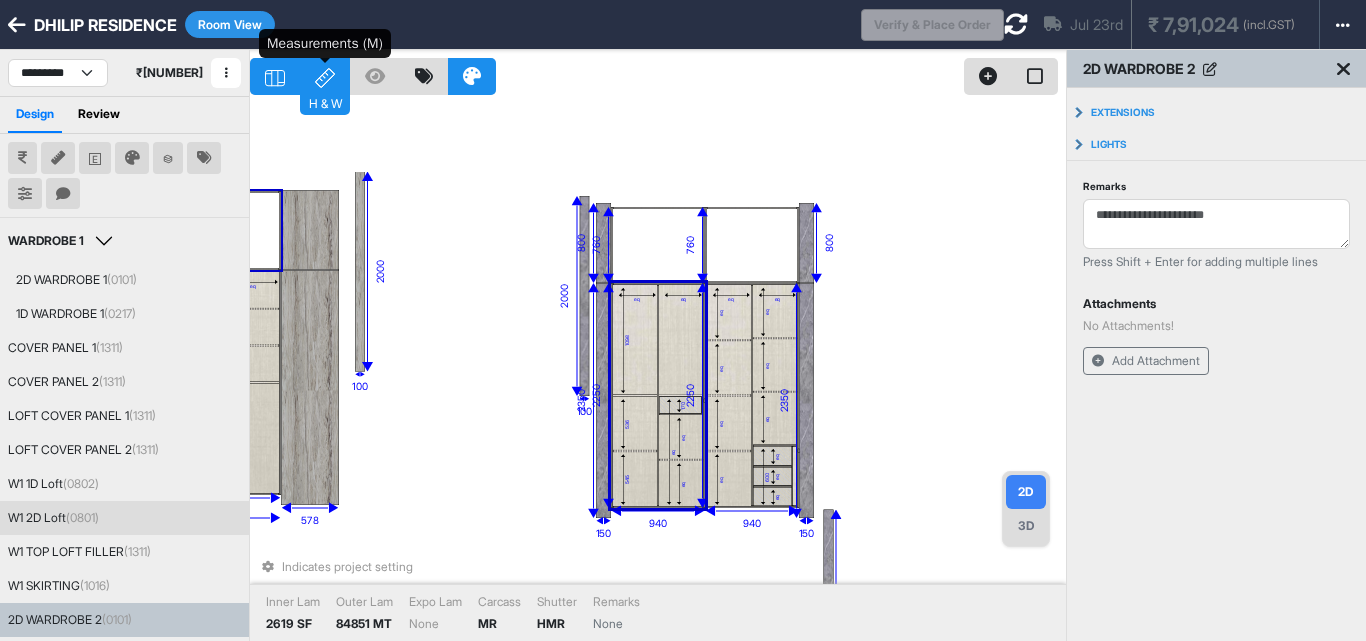 click at bounding box center [325, 78] 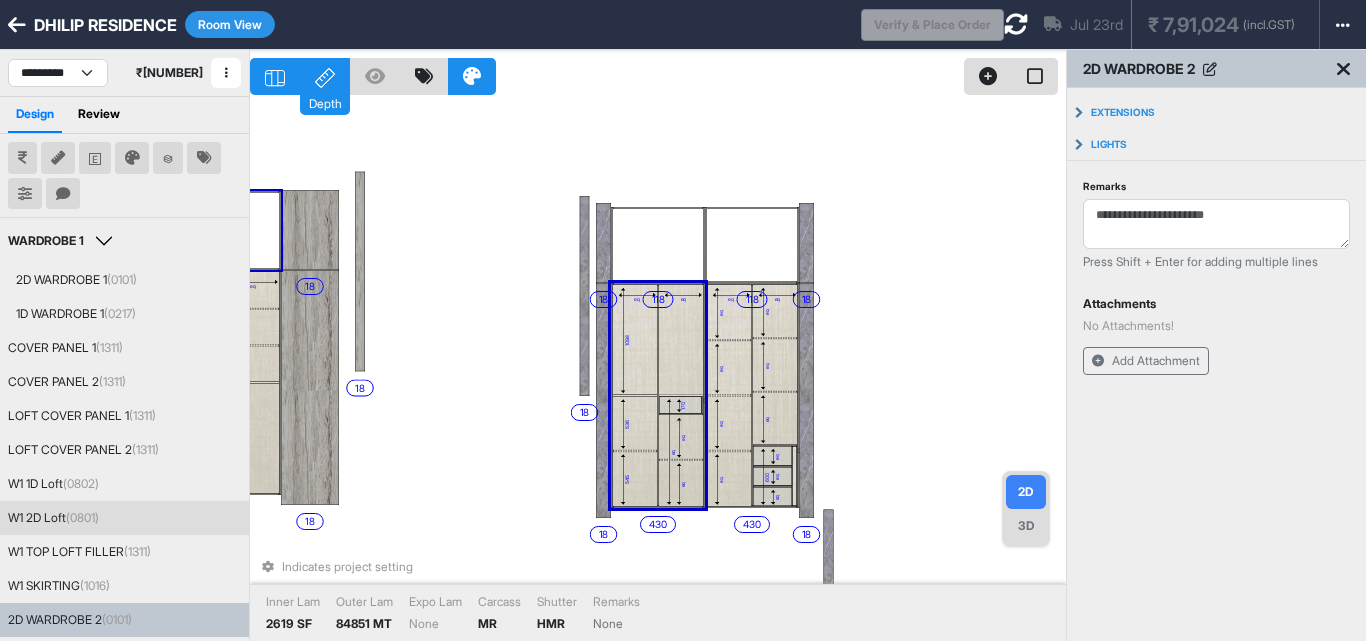 click on "eq 0 170 eq eq eq eq 360 351 351 eq 578   0 eq eq 600 578   18   18   18   18   118   118   18   18   1098 536 545 eq 0 170 eq eq eq eq 430   eq eq eq eq eq eq eq eq eq eq eq 0 600 eq 430   18   18   18   18   18   18   118   118   Indicates project setting Inner Lam 2619 SF Outer Lam 84851 MT Expo Lam None Carcass MR Shutter HMR Remarks None" at bounding box center (658, 370) 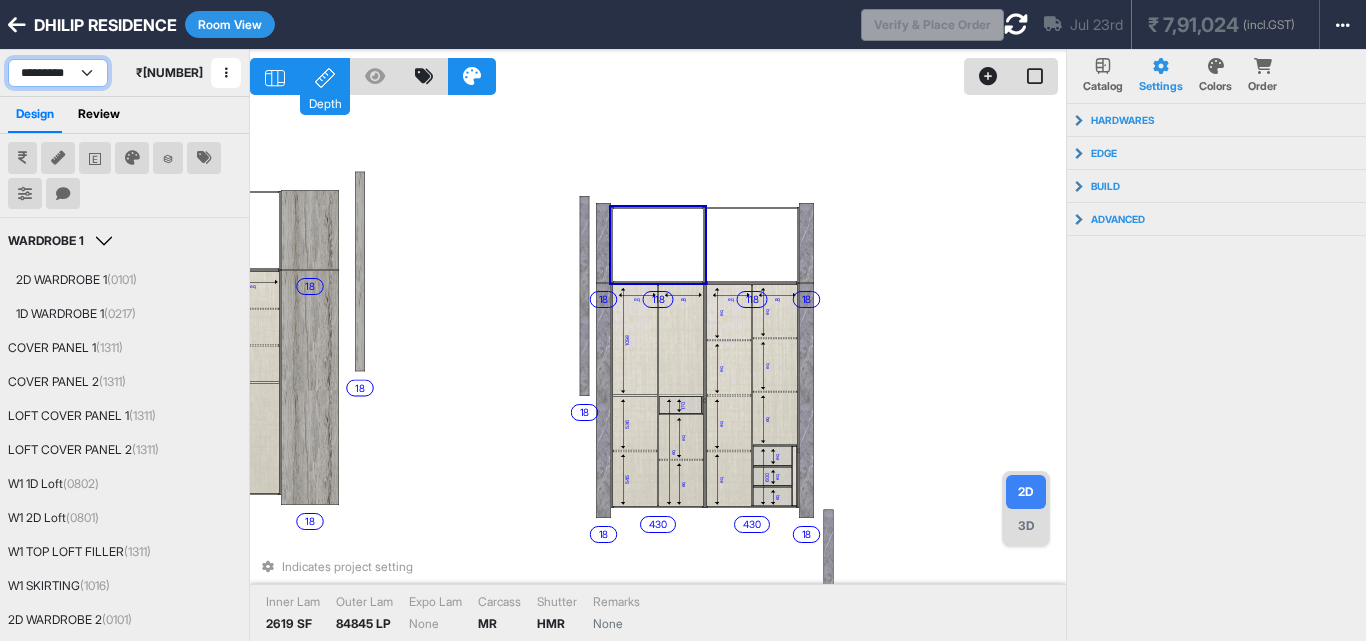 click on "**********" at bounding box center [58, 73] 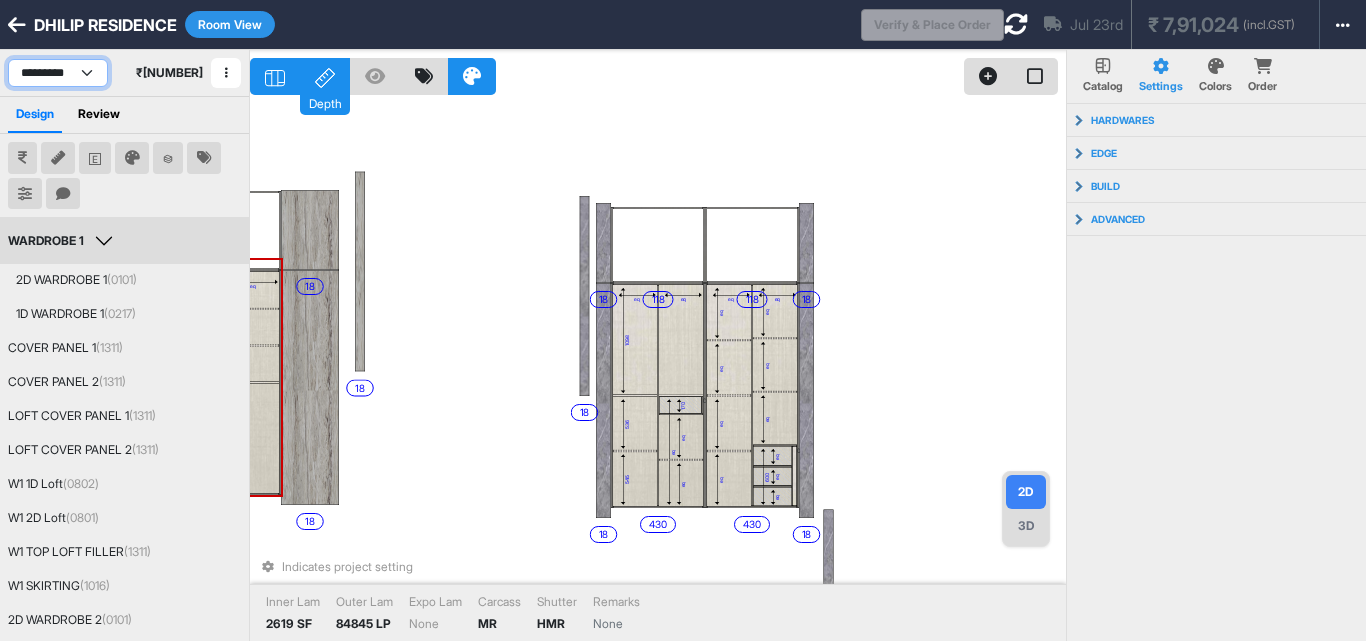 click on "**********" at bounding box center [58, 73] 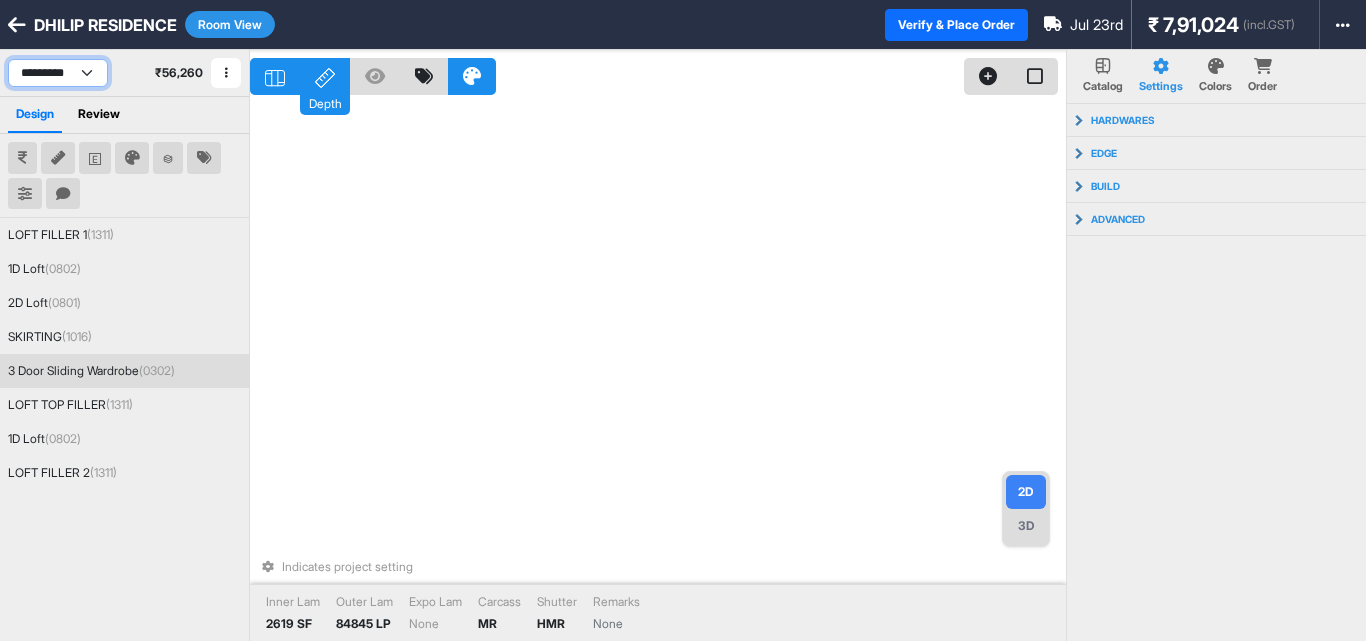 click on "3 Door Sliding Wardrobe  (0302)" at bounding box center [91, 371] 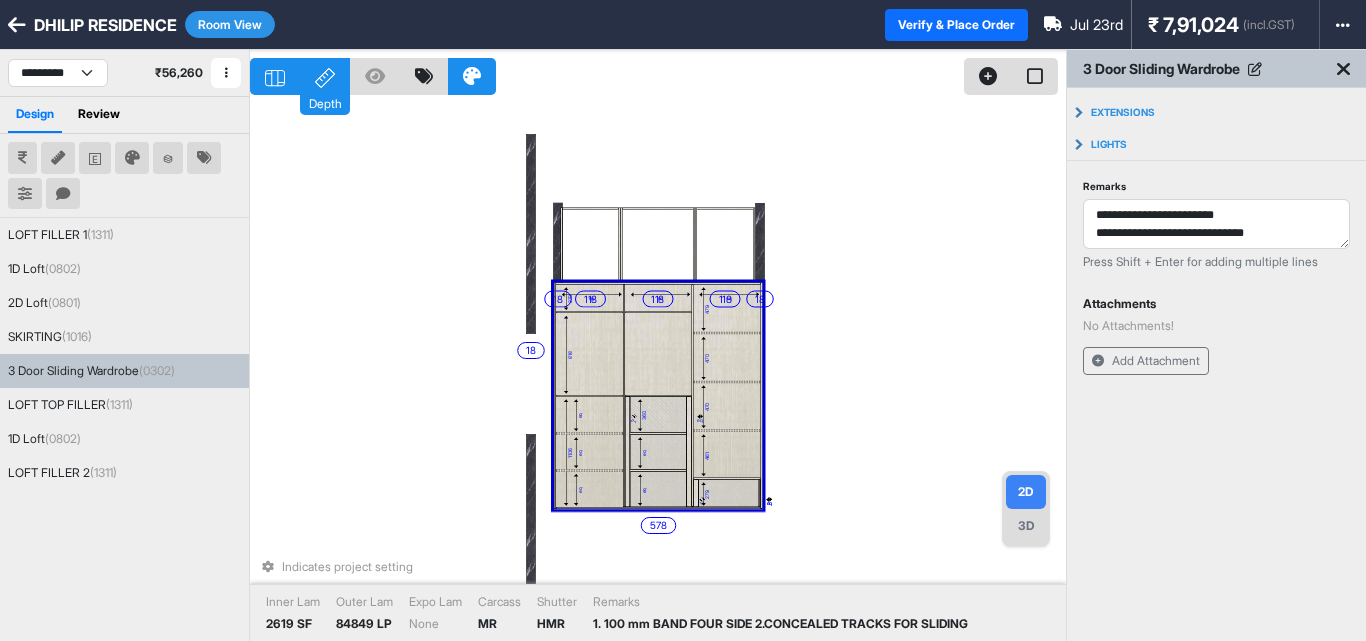click on "18   118   118   18   270 818 eq eq eq 1106 eq eq 360 eq eq eq eq 479 470 470 461 eq eq eq 279 eq 578   18   118   18   Indicates project setting Inner Lam 2619 SF Outer Lam 84849 LP Expo Lam None Carcass MR Shutter HMR Remarks 1. 100 mm BAND FOUR SIDE
2.CONCEALED TRACKS FOR SLIDING" at bounding box center [658, 370] 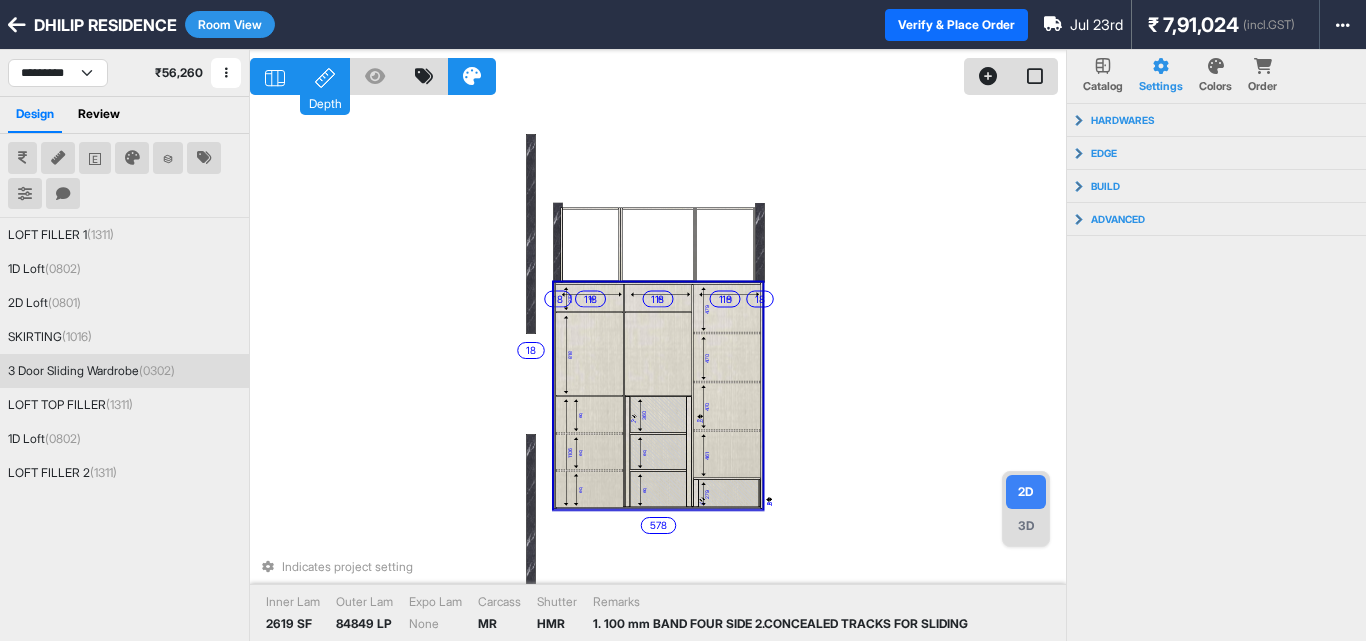 click at bounding box center [589, 433] 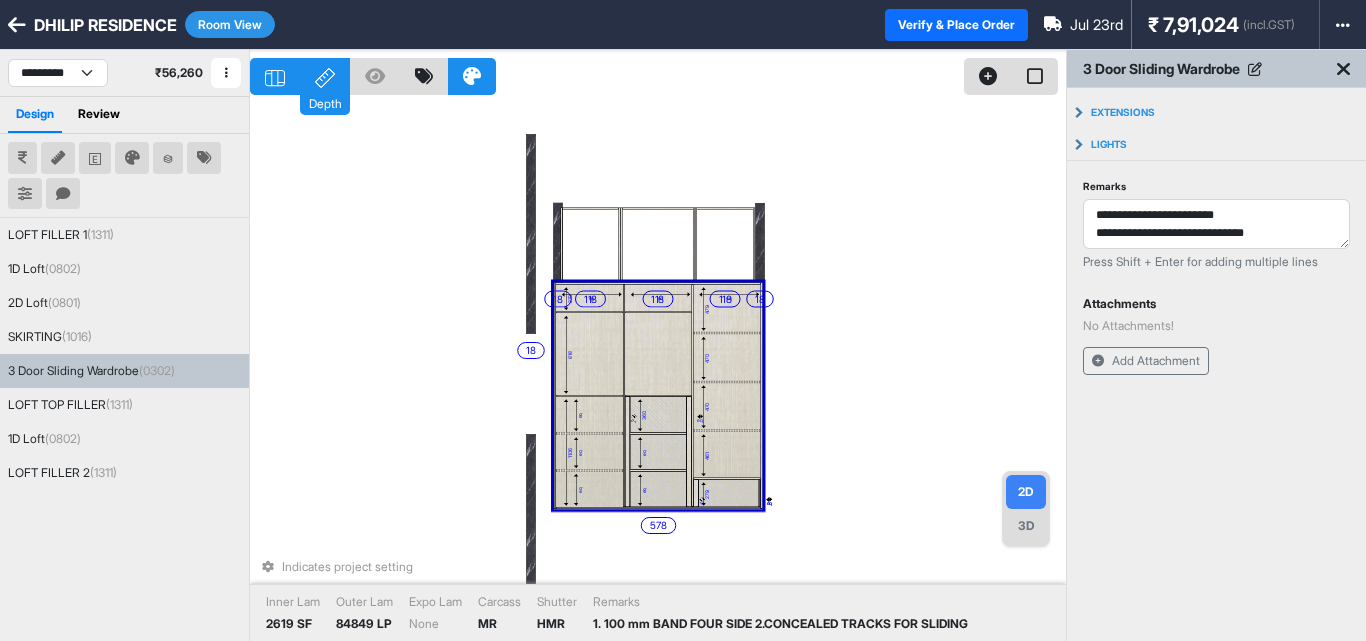 click on "eq" at bounding box center (589, 414) 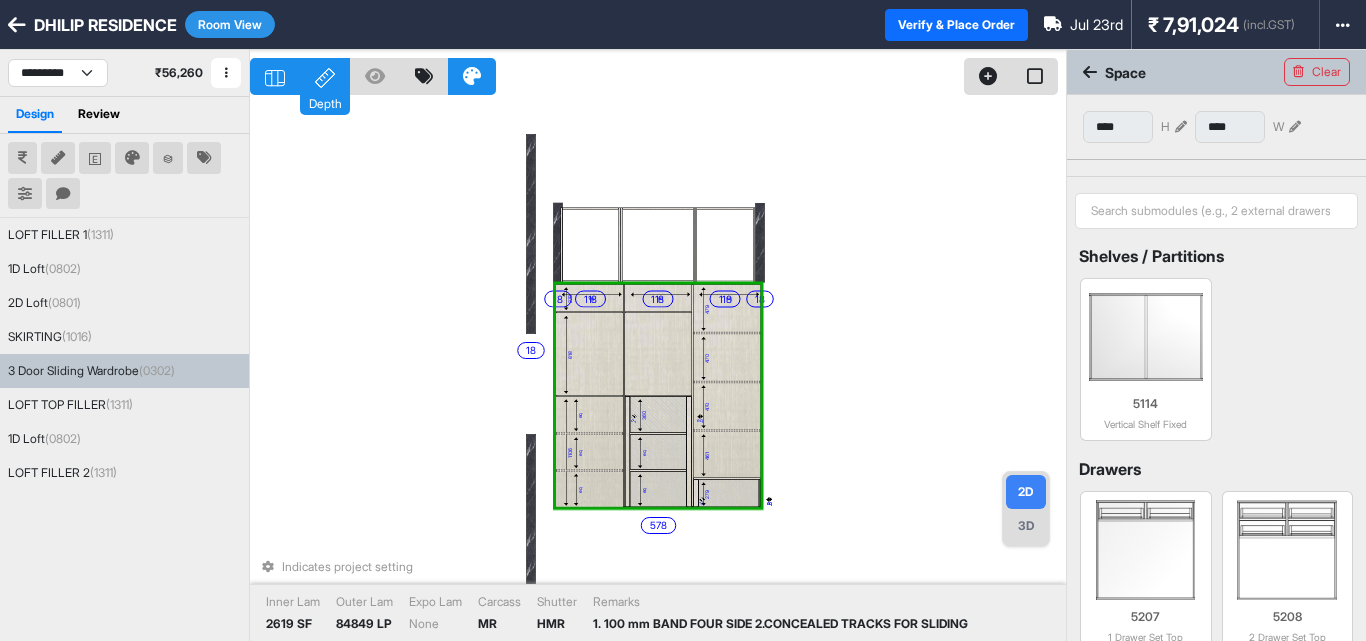 click on "18   118   118   18   270 818 eq eq eq 1106 eq eq 360 eq eq eq eq 479 470 470 461 eq eq eq 279 eq 578   18   118   18   Indicates project setting Inner Lam 2619 SF Outer Lam 84849 LP Expo Lam None Carcass MR Shutter HMR Remarks 1. 100 mm BAND FOUR SIDE
2.CONCEALED TRACKS FOR SLIDING" at bounding box center (658, 370) 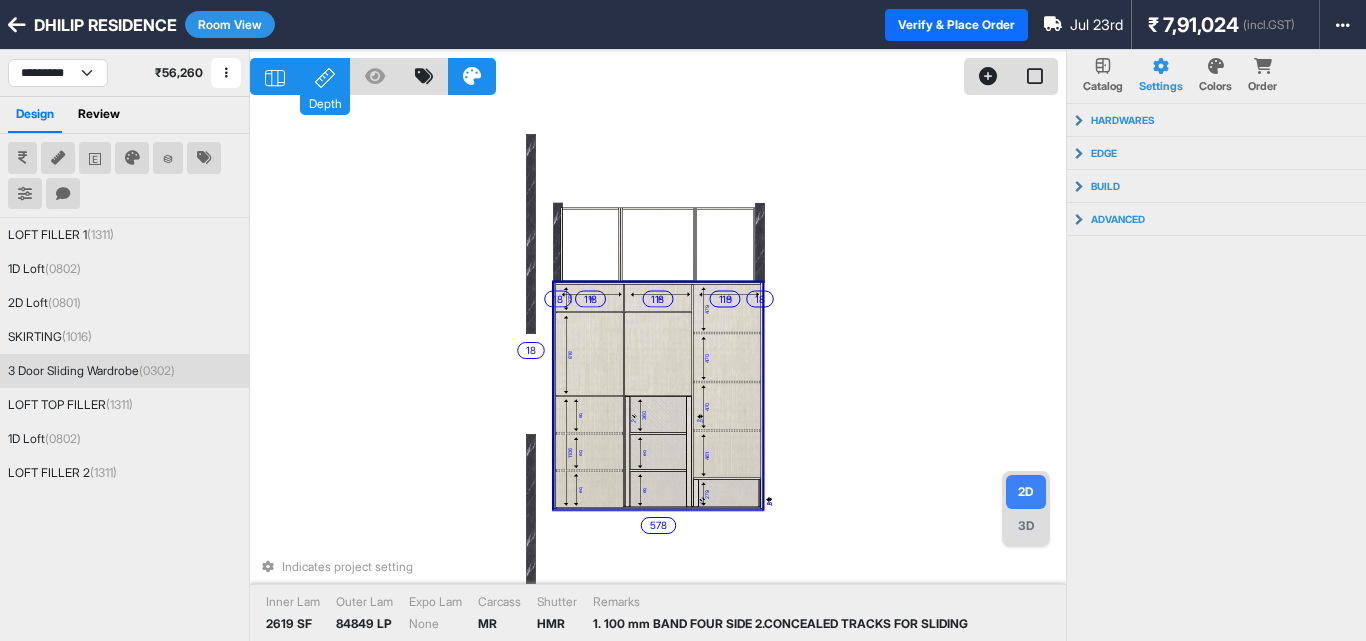 click on "18   118   118   18   270 818 eq eq eq 1106 eq eq 360 eq eq eq eq 479 470 470 461 eq eq eq 279 eq 578   18   118   18   Indicates project setting Inner Lam 2619 SF Outer Lam 84849 LP Expo Lam None Carcass MR Shutter HMR Remarks 1. 100 mm BAND FOUR SIDE
2.CONCEALED TRACKS FOR SLIDING" at bounding box center [658, 370] 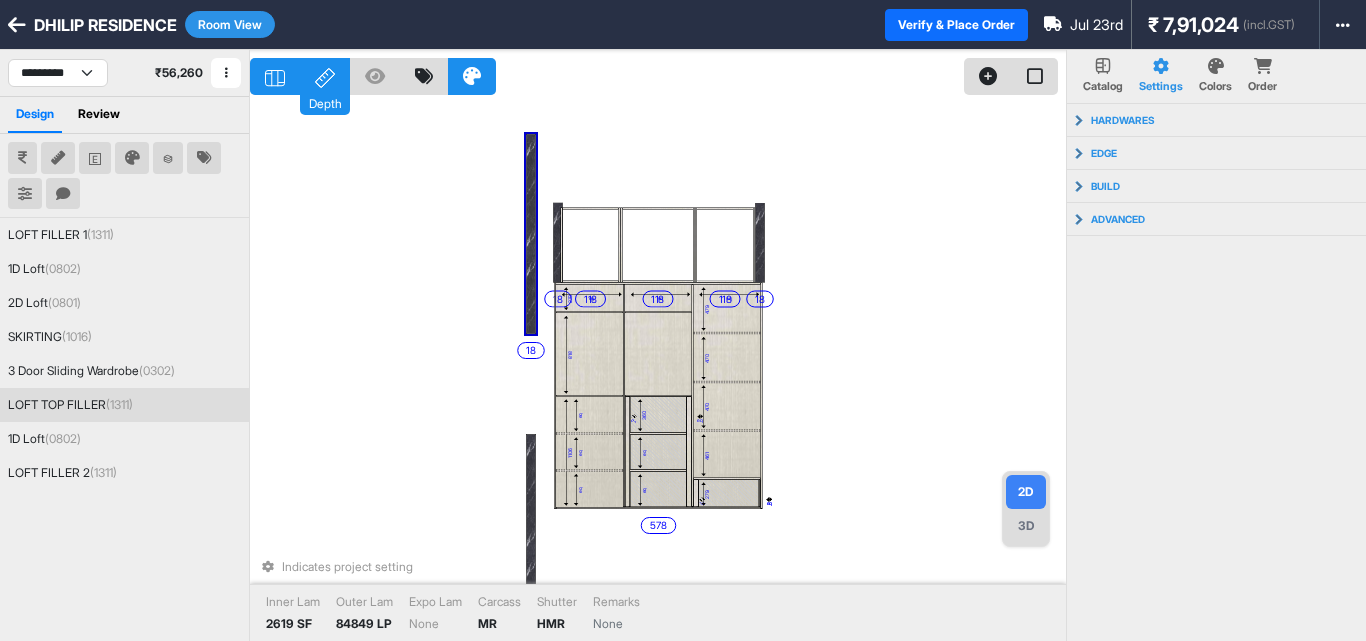 click on "18   118   118   18   270 818 eq eq eq 1106 eq eq 360 eq eq eq eq 479 470 470 461 eq eq eq 279 eq 578   18   118   18   Indicates project setting Inner Lam 2619 SF Outer Lam 84849 LP Expo Lam None Carcass MR Shutter HMR Remarks None" at bounding box center (658, 370) 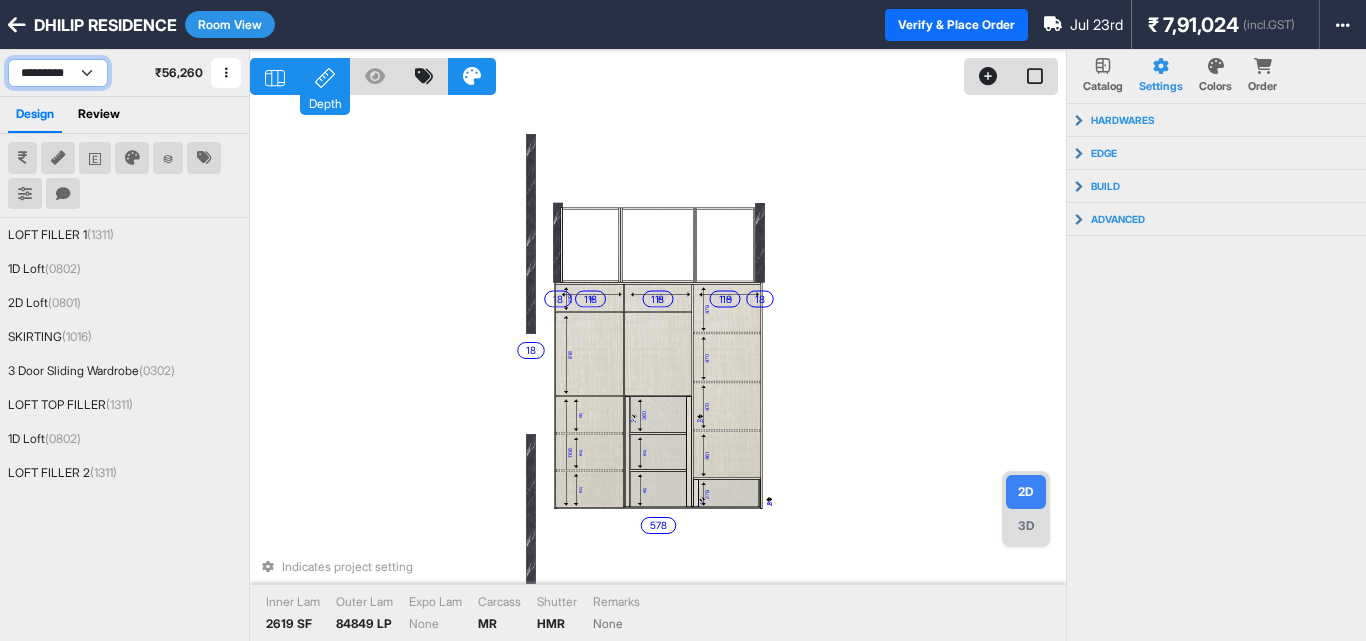 click on "**********" at bounding box center [58, 73] 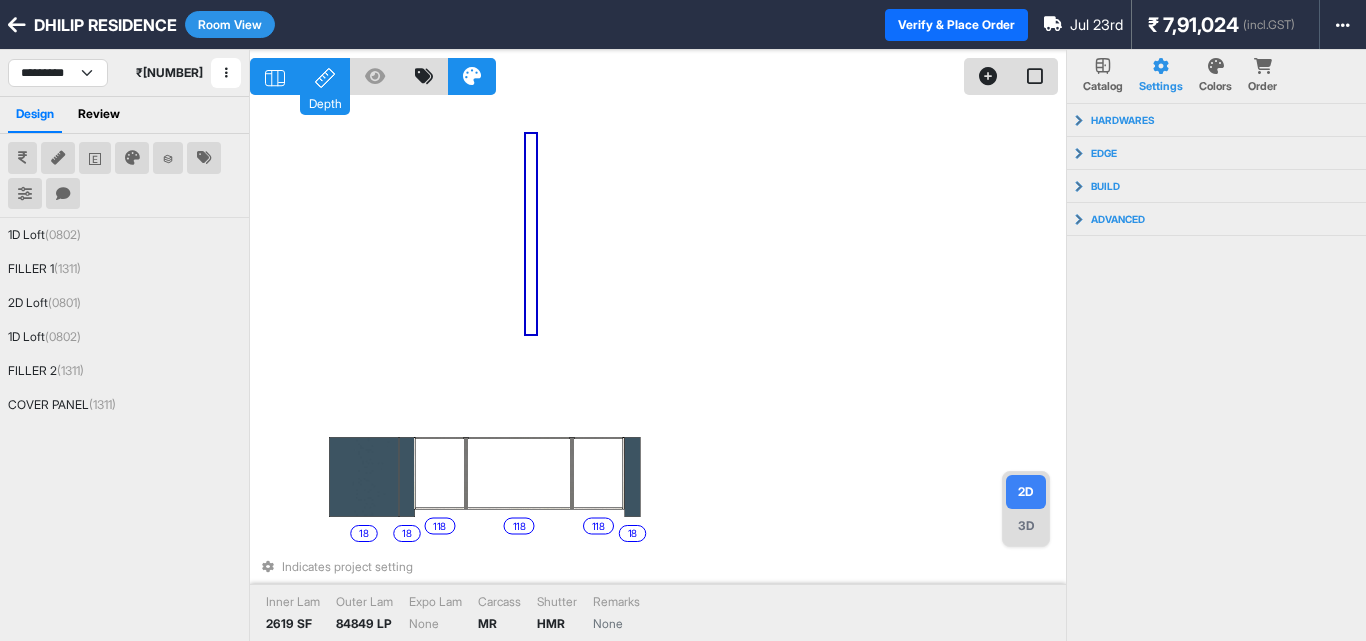 click on "118   118   18   545 1652 eq eq eq eq 0 750 eq 578   0 300 eq 520 1040 eq eq 0 600 eq 578   18   18   18   18   18   18   18   eq eq eq eq eq 1030   18   118   118" at bounding box center [658, 370] 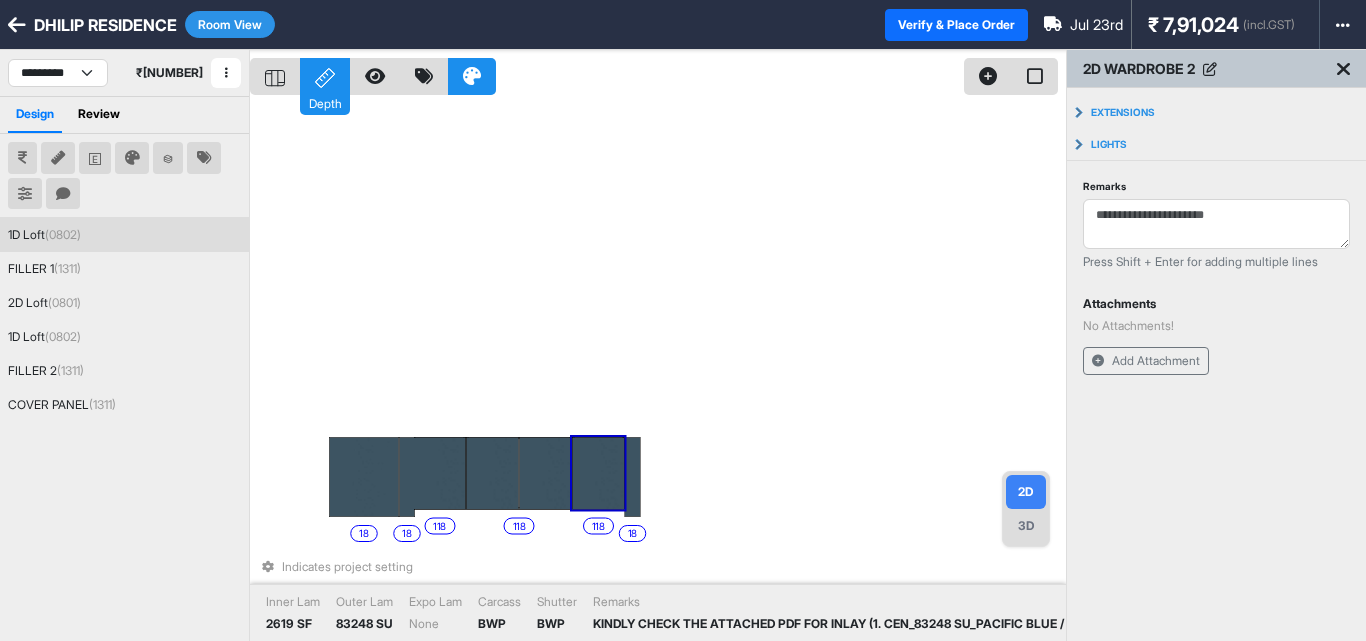 click at bounding box center (598, 473) 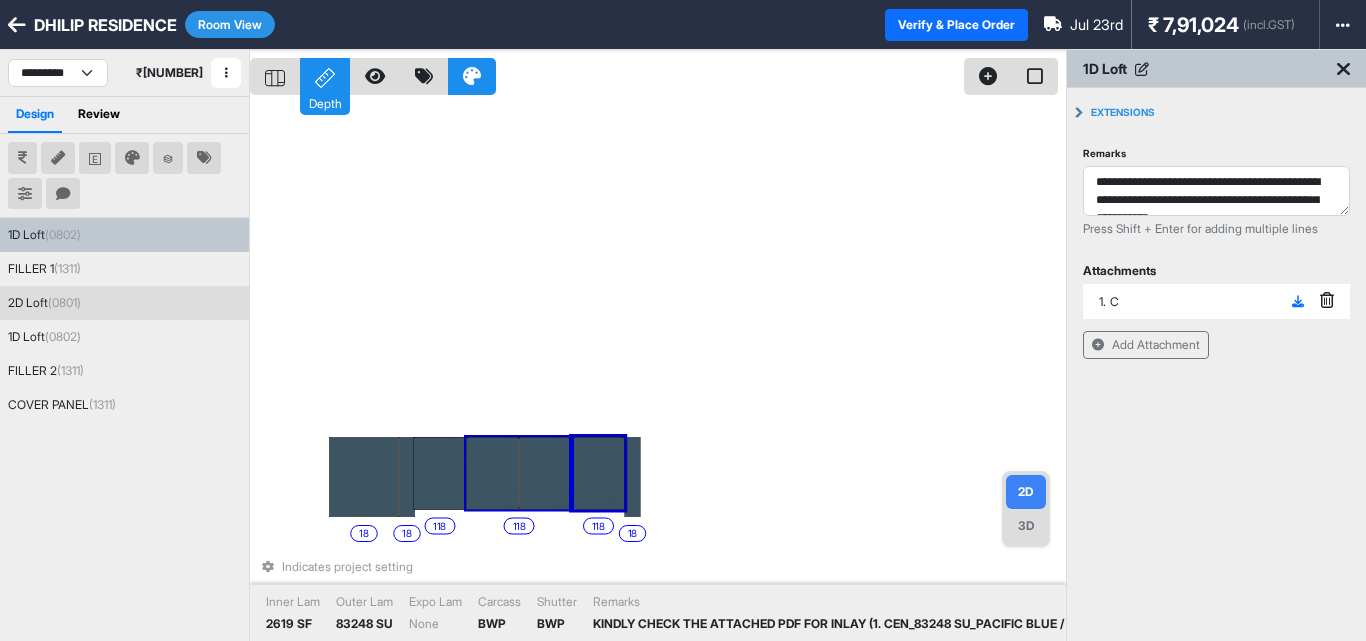 click at bounding box center [545, 473] 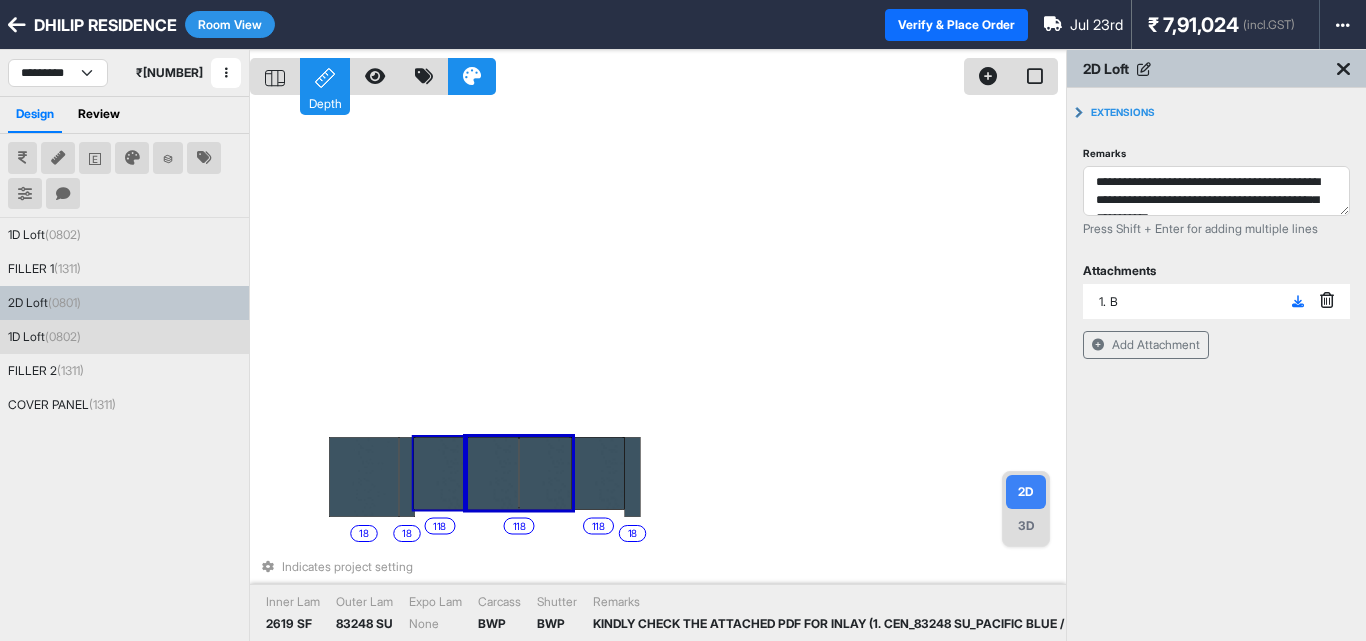 click at bounding box center [439, 473] 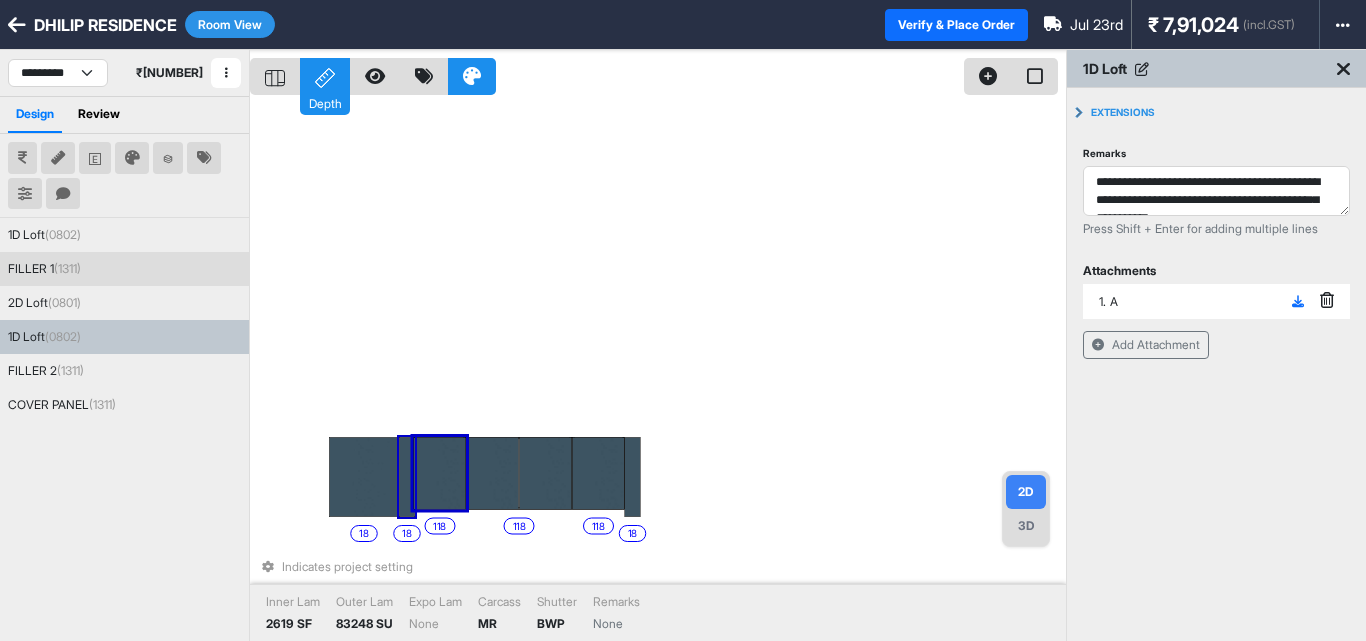 click on "118   18   118   118   18   18   Indicates project setting Inner Lam 2619 SF Outer Lam 83248 SU Expo Lam None Carcass MR Shutter BWP Remarks None" at bounding box center (658, 370) 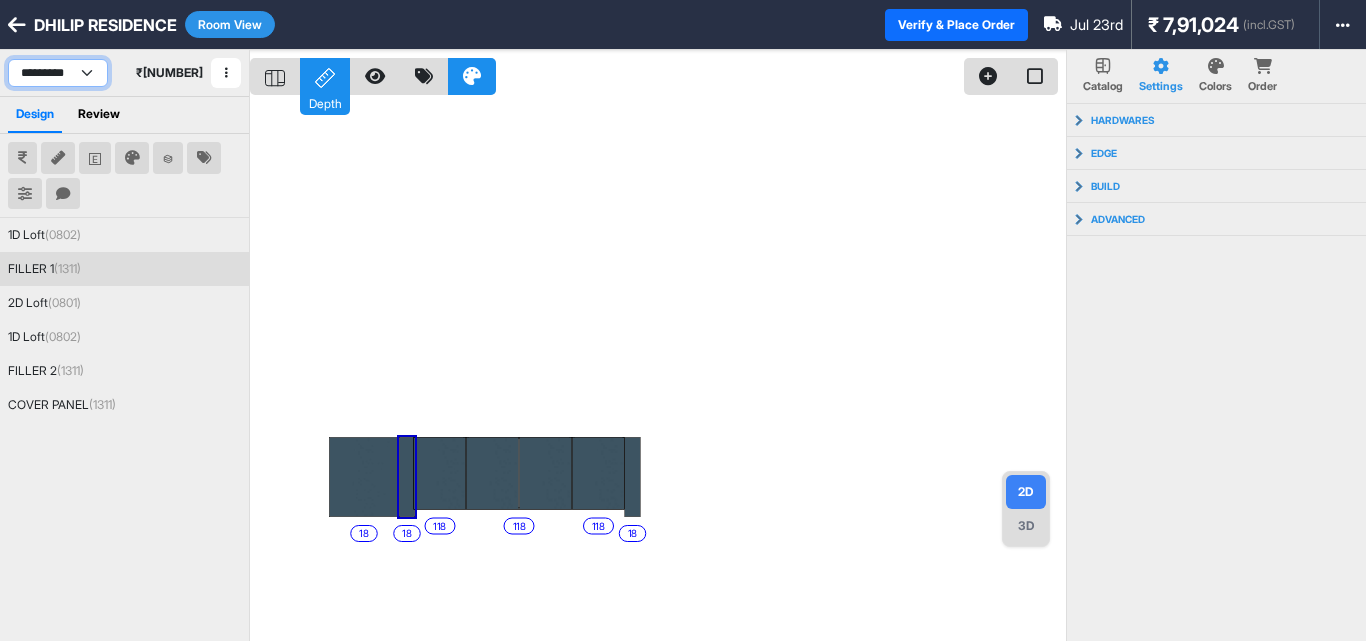click on "**********" at bounding box center (58, 73) 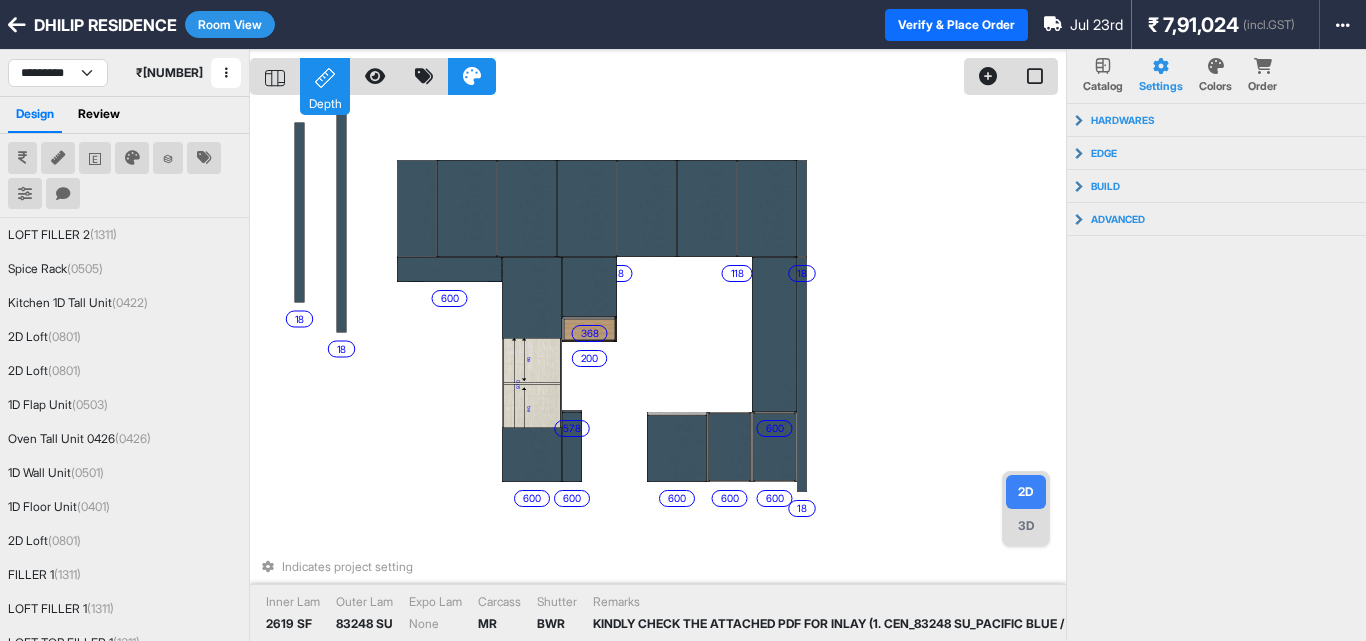 click on "18   200   eq eq eq eq eq 600   118   118   600   eq eq 740 eq eq 970 eq eq 465 600   eq eq 368   eq eq 600   118   18   18   18   578   eq eq 600   18   600   600   Indicates project setting Inner Lam 2619 SF Outer Lam 83248 SU Expo Lam None Carcass MR Shutter BWR Remarks KINDLY CHECK THE ATTACHED PDF FOR INLAY (1. CEN_83248 SU_PACIFIC BLUE / 2. CEN_80225 SU_SILVER GREY)
45 DEGREE CUT COMMON FOR ALL UNIT" at bounding box center [658, 370] 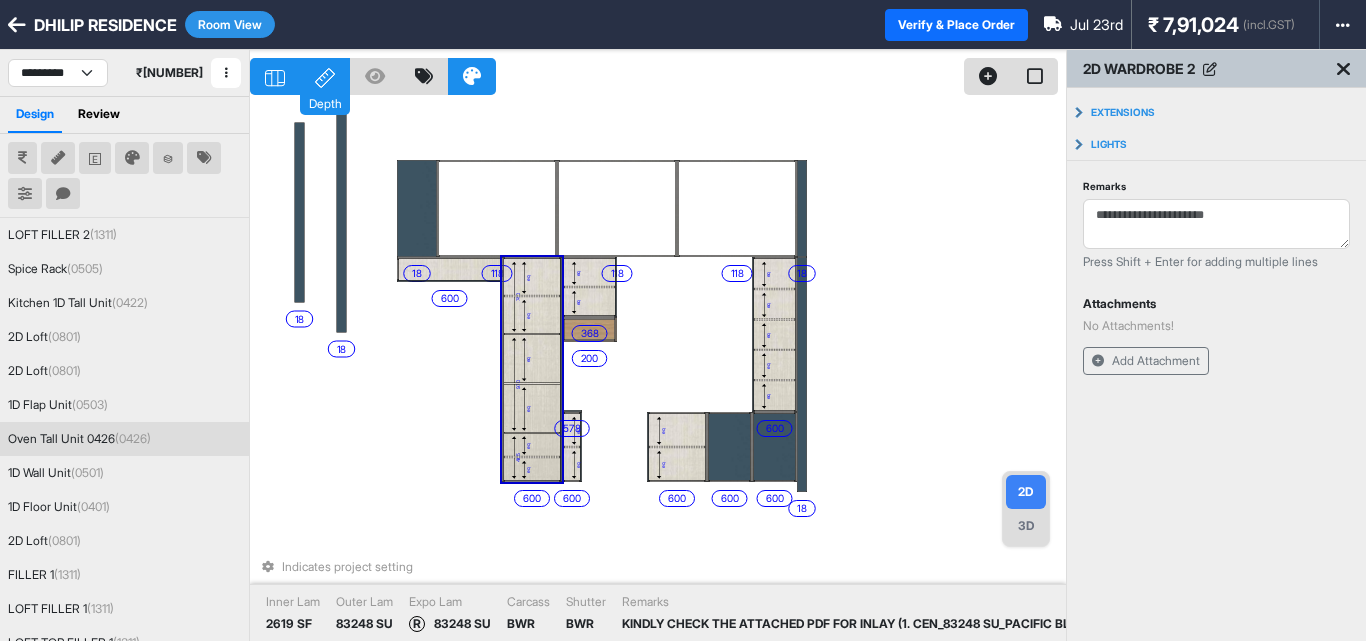 click at bounding box center (532, 383) 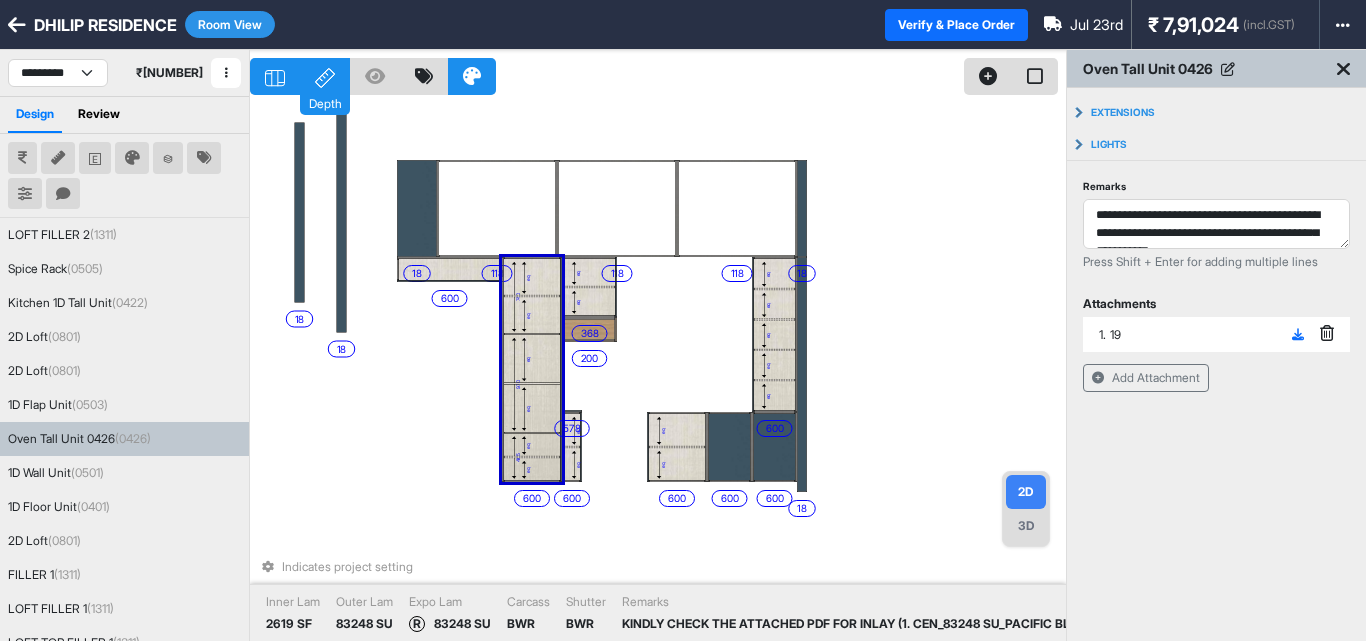 click at bounding box center (532, 383) 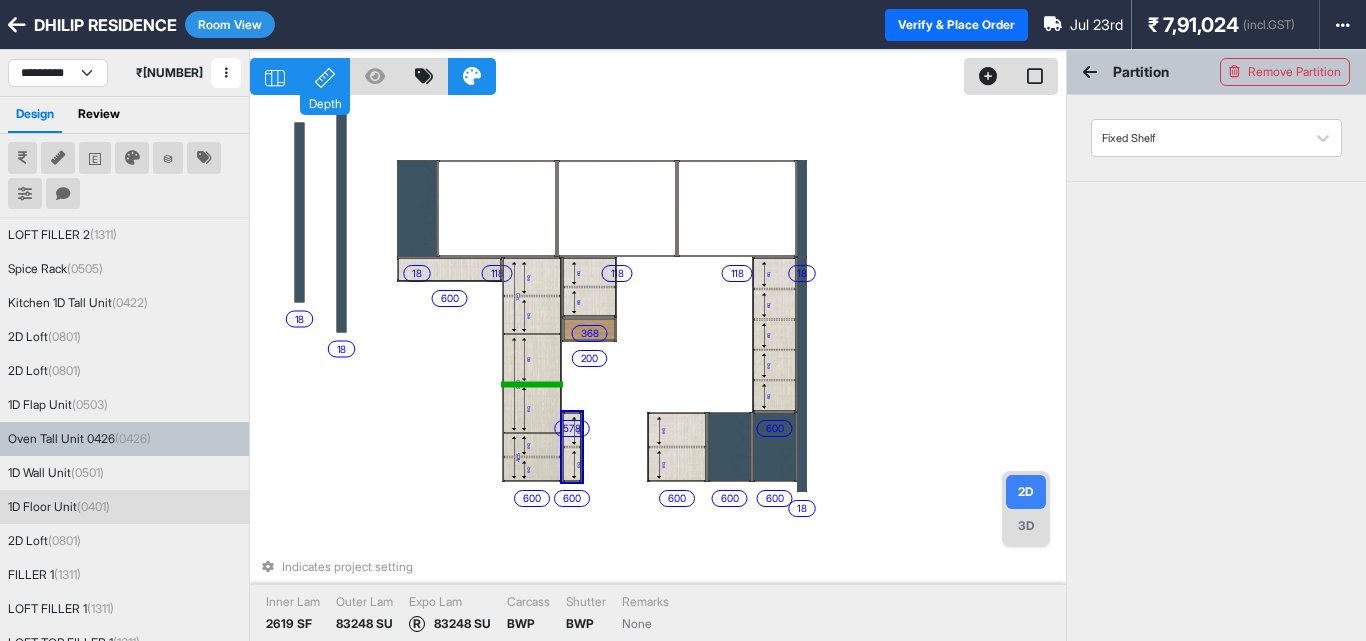 click on "eq" at bounding box center [572, 464] 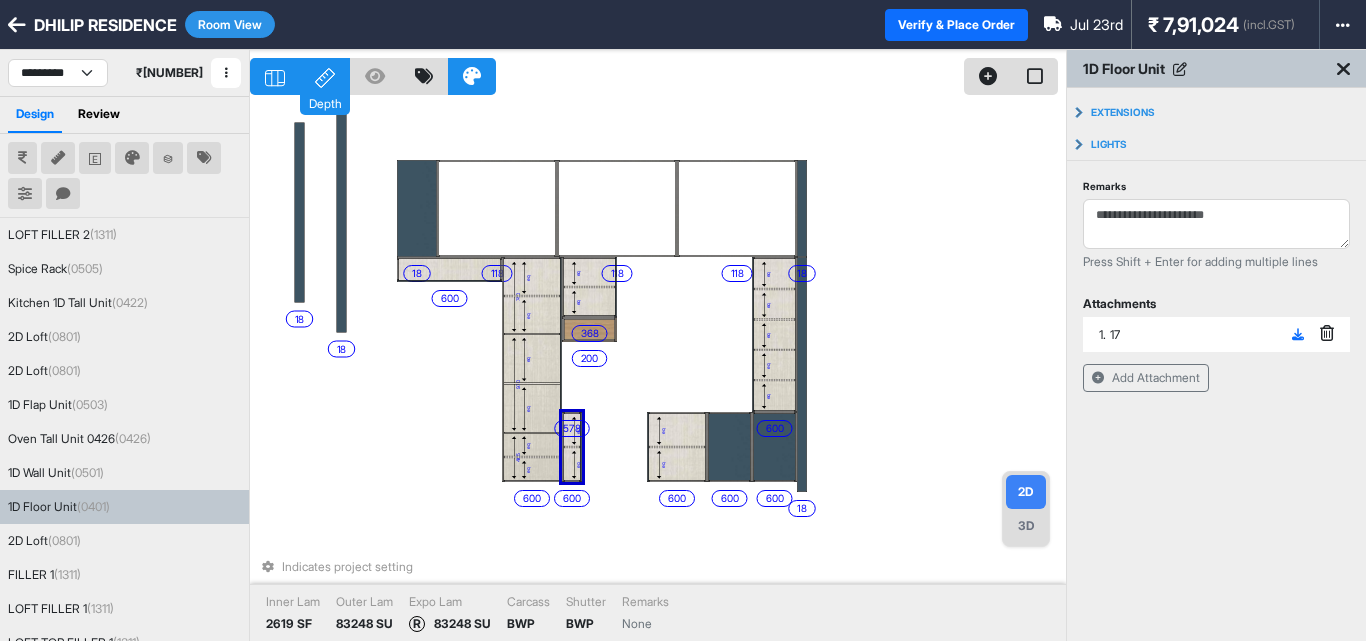 click on "eq" at bounding box center [572, 430] 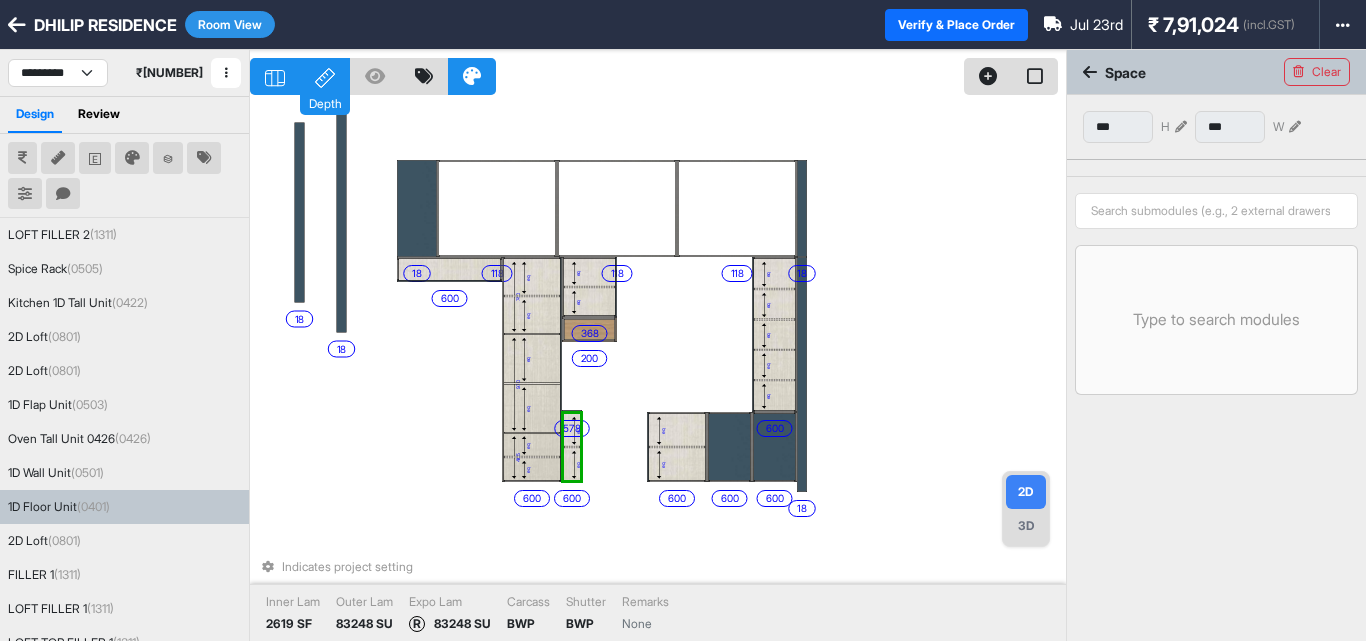click at bounding box center [572, 447] 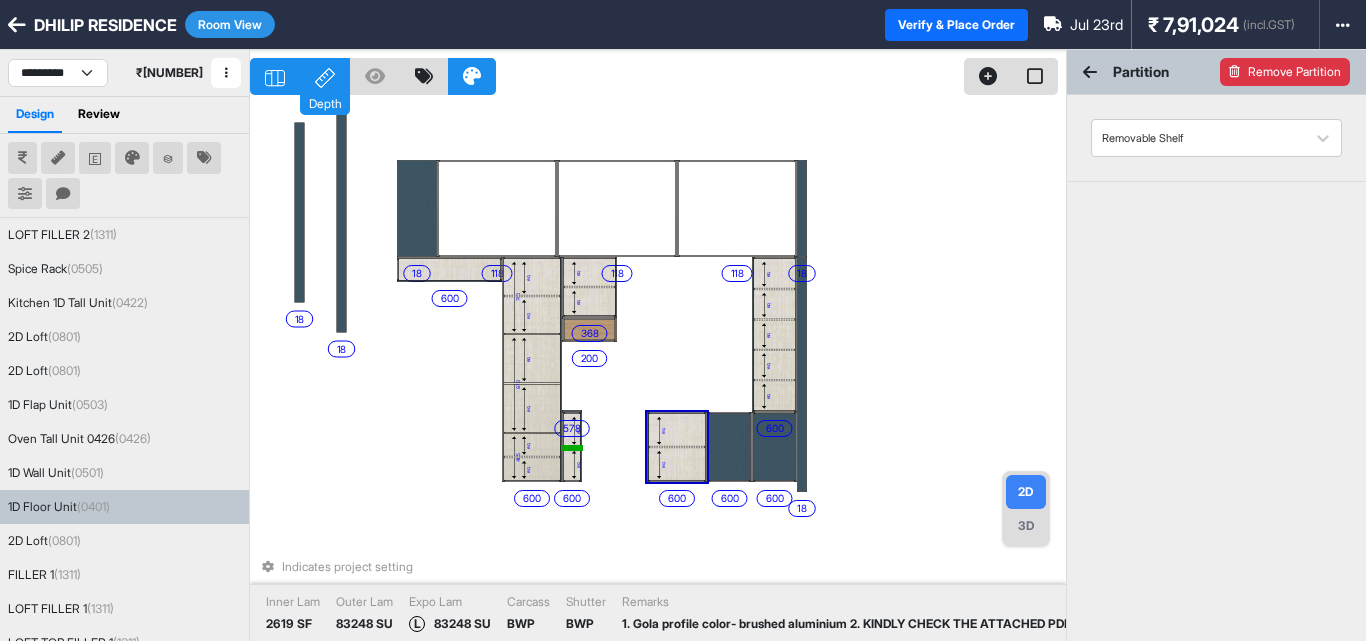 click on "Remove Partition" at bounding box center [1285, 72] 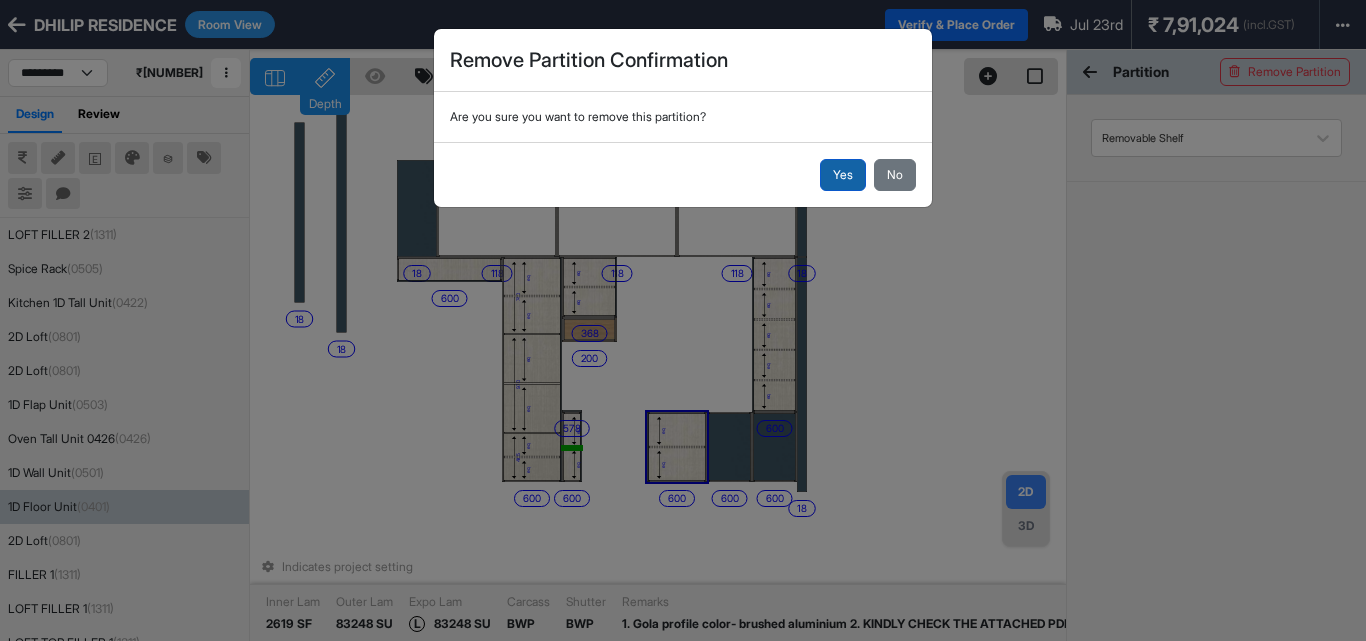 click on "Yes" at bounding box center (843, 175) 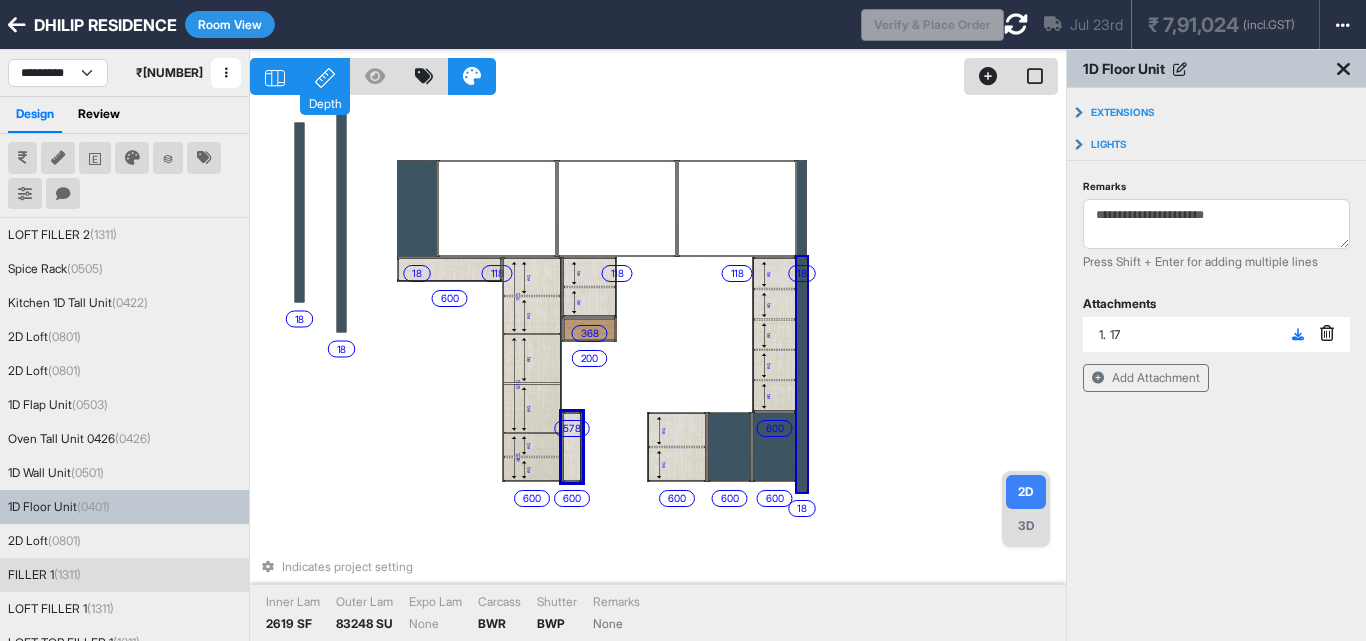 click on "18   200   eq eq eq eq eq 600   118   118   600   eq eq 740 eq eq 970 eq eq 465 600   eq eq 368   600   118   18   18   18   578   eq eq 600   18   600   600   Indicates project setting Inner Lam 2619 SF Outer Lam 83248 SU Expo Lam None Carcass BWP Shutter BWP Remarks None" at bounding box center (658, 370) 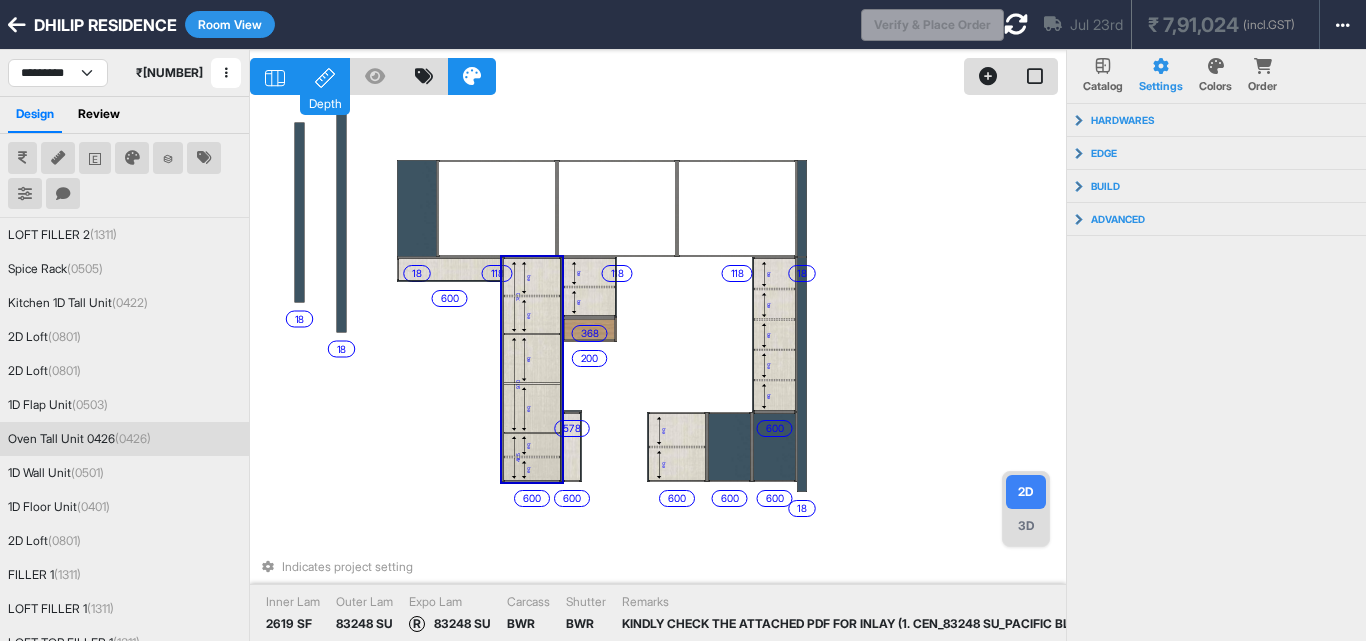 click on "eq" at bounding box center (532, 315) 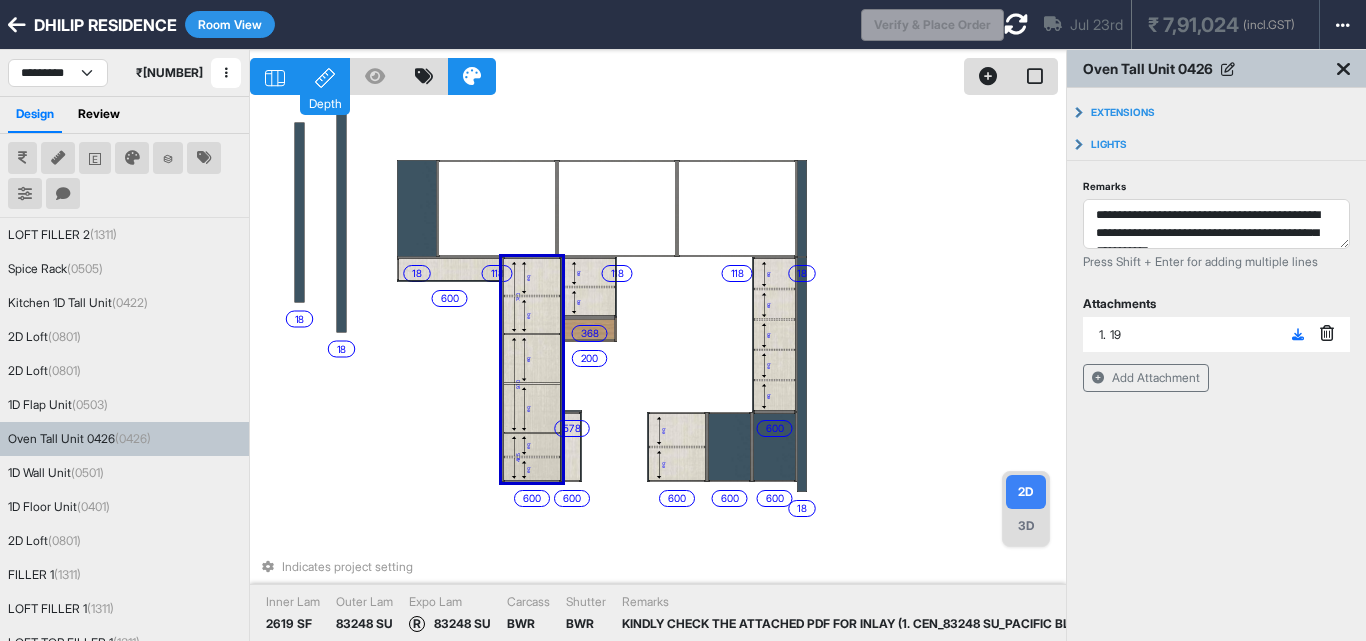 click on "eq" at bounding box center (532, 315) 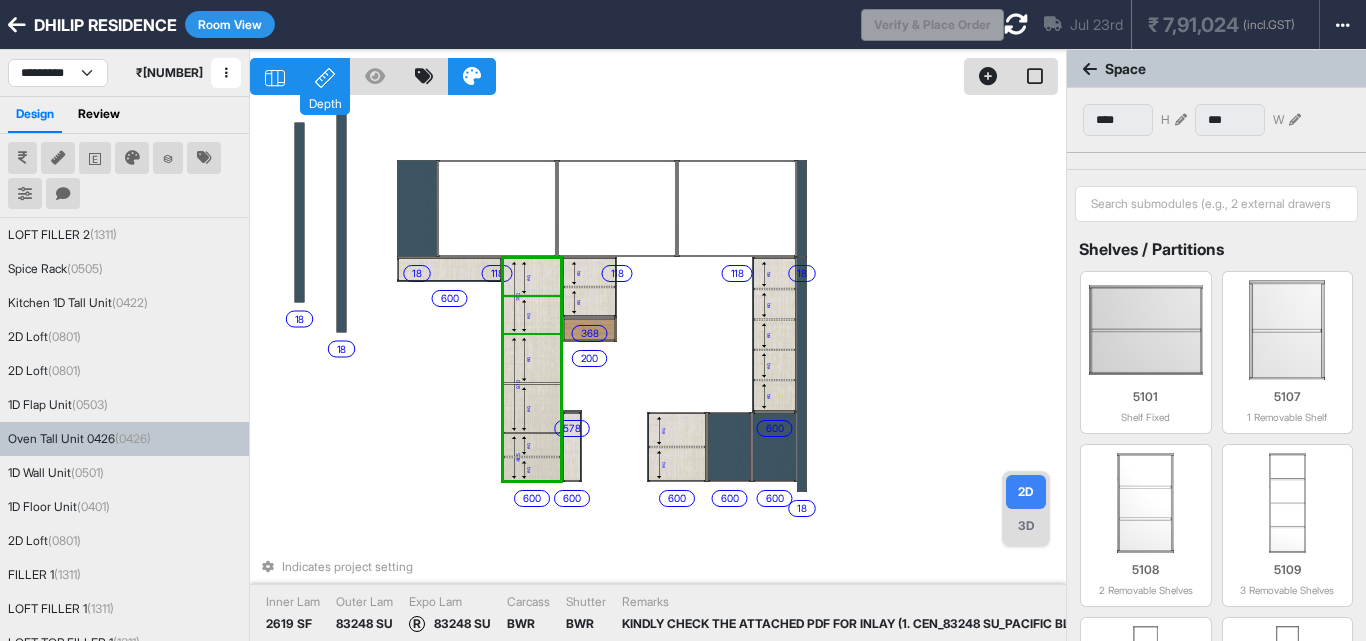 click on "eq" at bounding box center (532, 315) 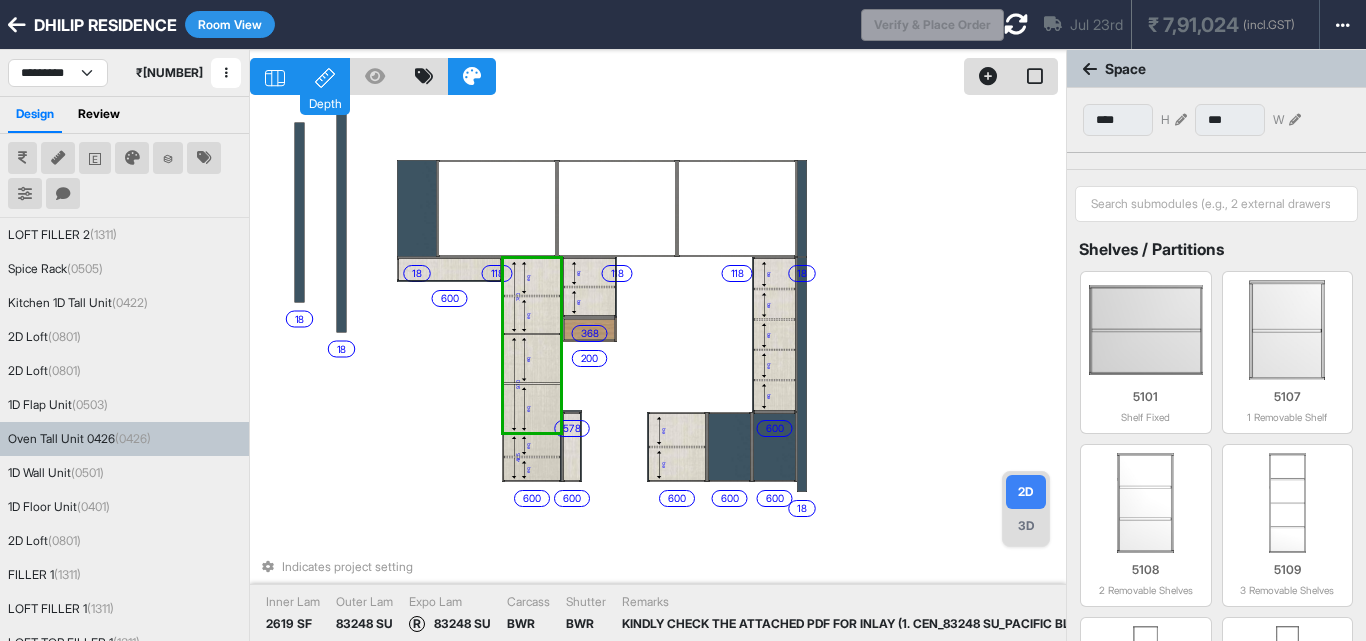click on "eq" at bounding box center (532, 315) 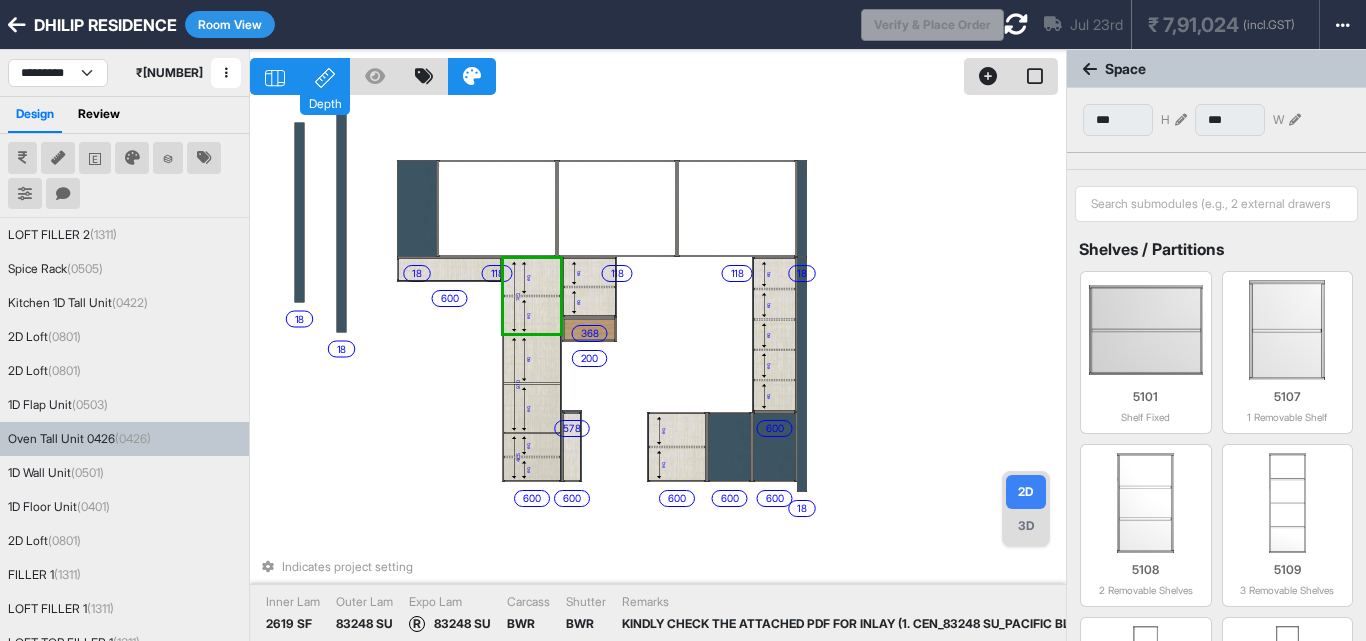 click on "eq" at bounding box center (532, 444) 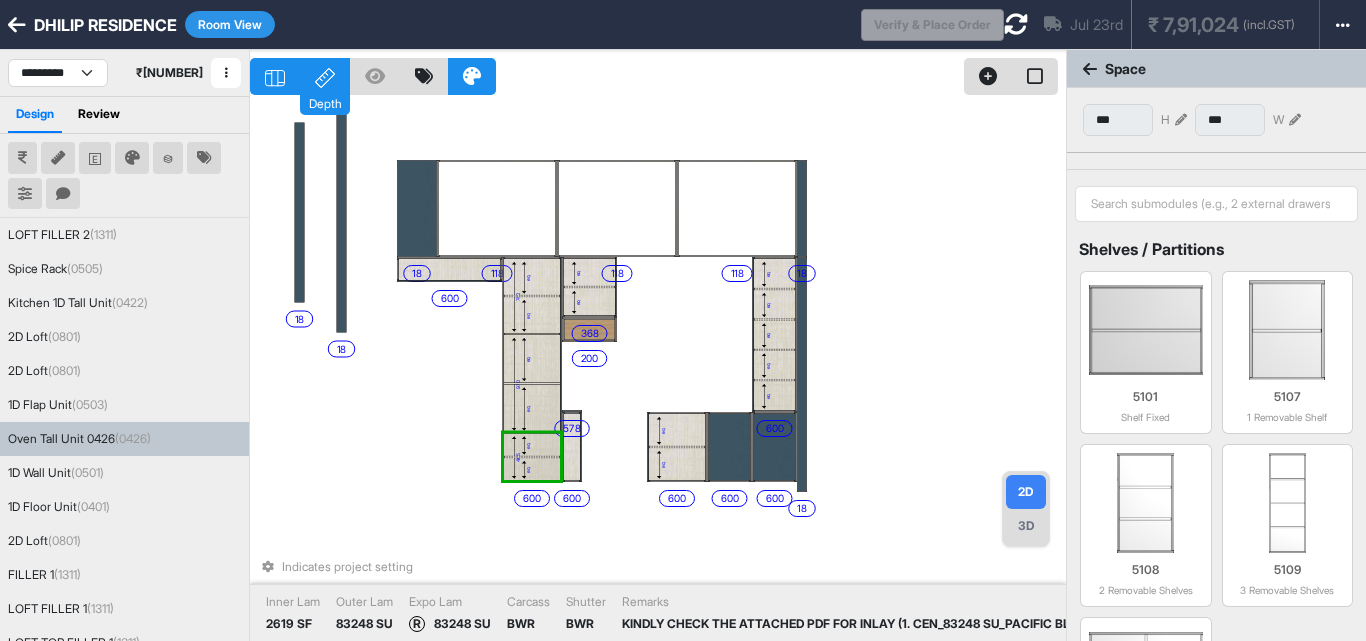 click on "eq" at bounding box center (532, 408) 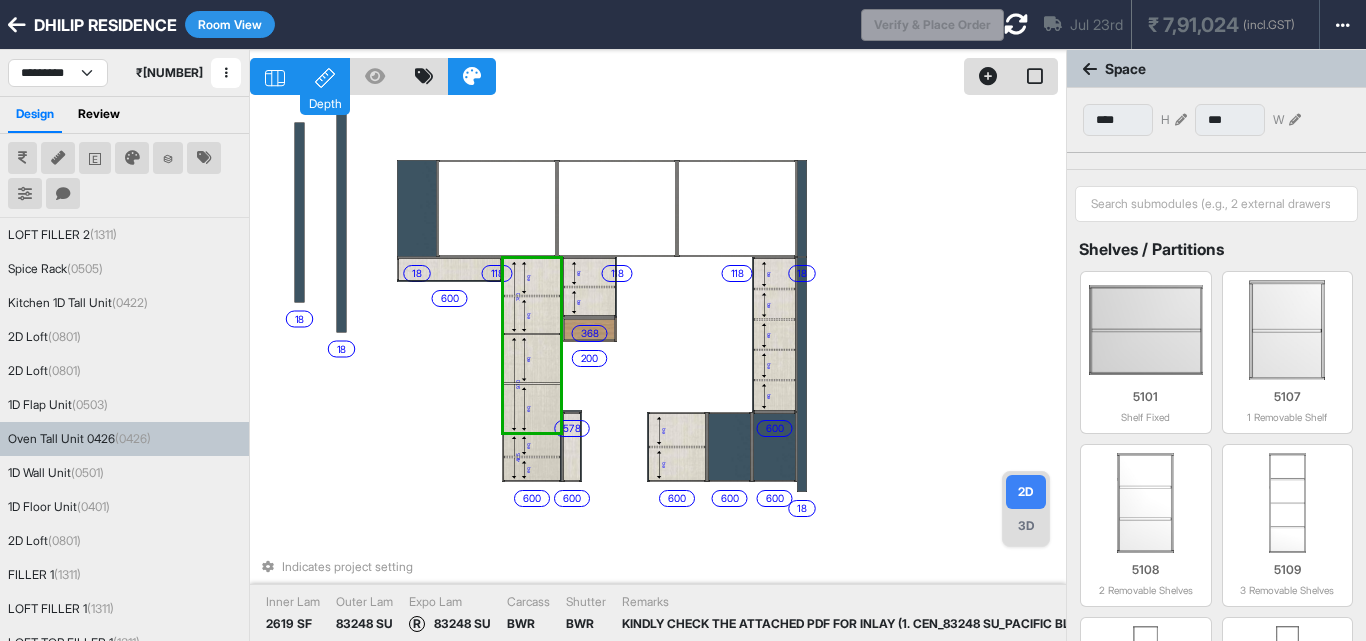 click on "eq" at bounding box center (532, 408) 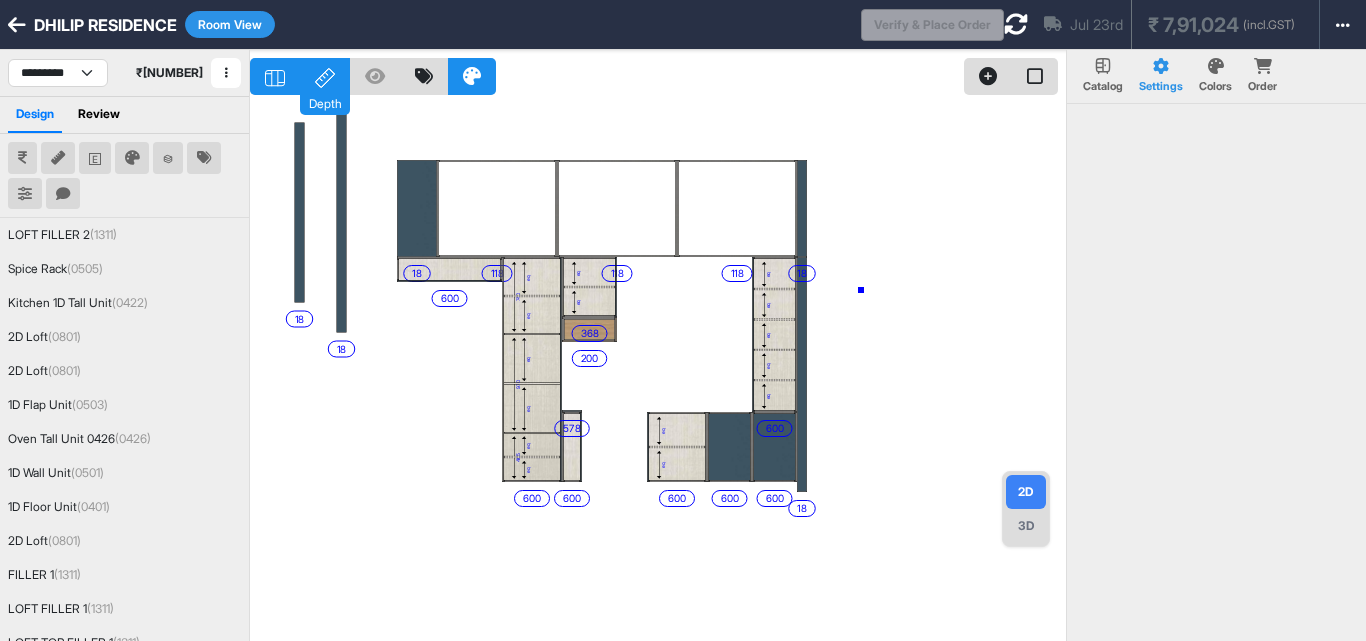 click on "18   200   eq eq eq eq eq 600   118   118   600   eq eq 740 eq eq 970 eq eq 465 600   eq eq 368   600   118   18   18   18   578   eq eq 600   18   600   600" at bounding box center (658, 370) 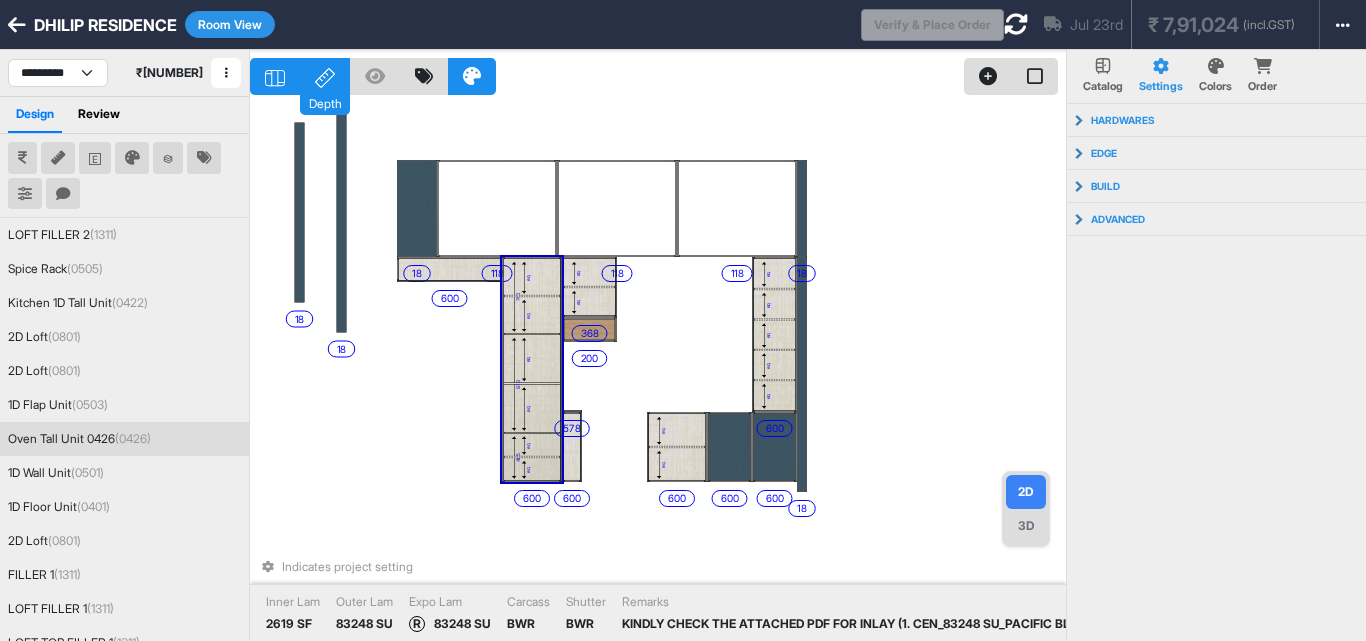 click on "Oven Tall Unit 0426  (0426)" at bounding box center (124, 439) 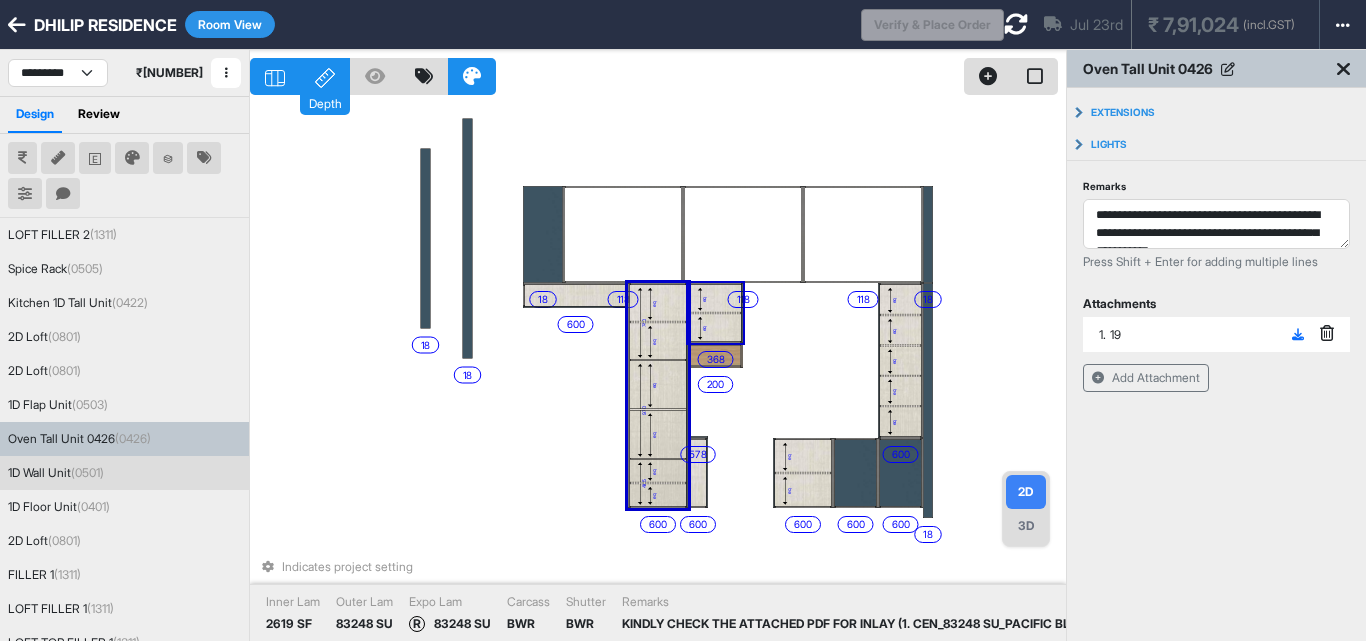 click on "1D Wall Unit  (0501)" at bounding box center (124, 473) 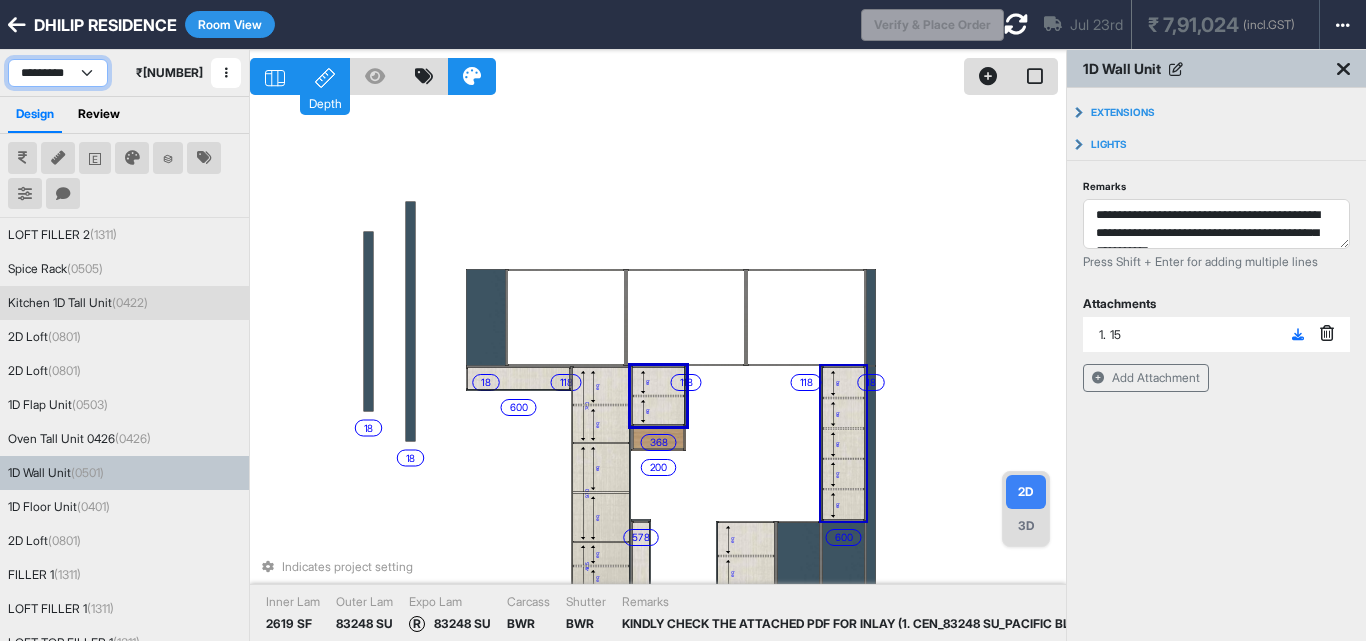 click on "**********" at bounding box center [58, 73] 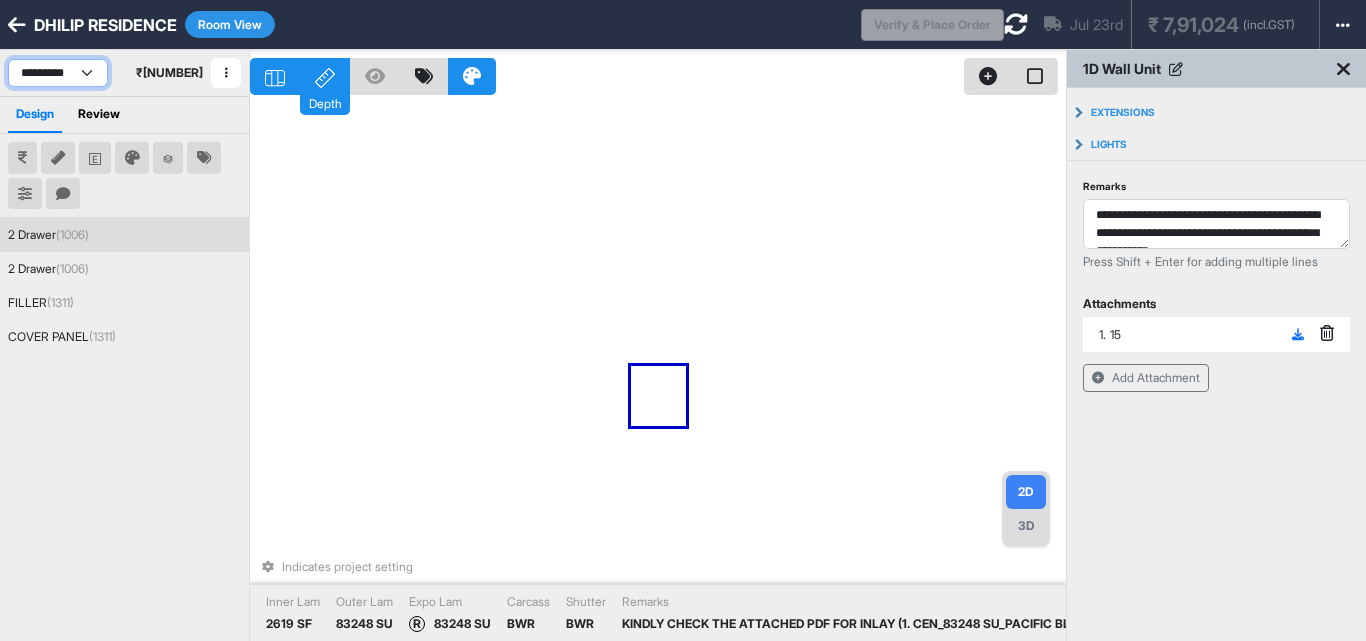 click on "(1006)" at bounding box center [72, 234] 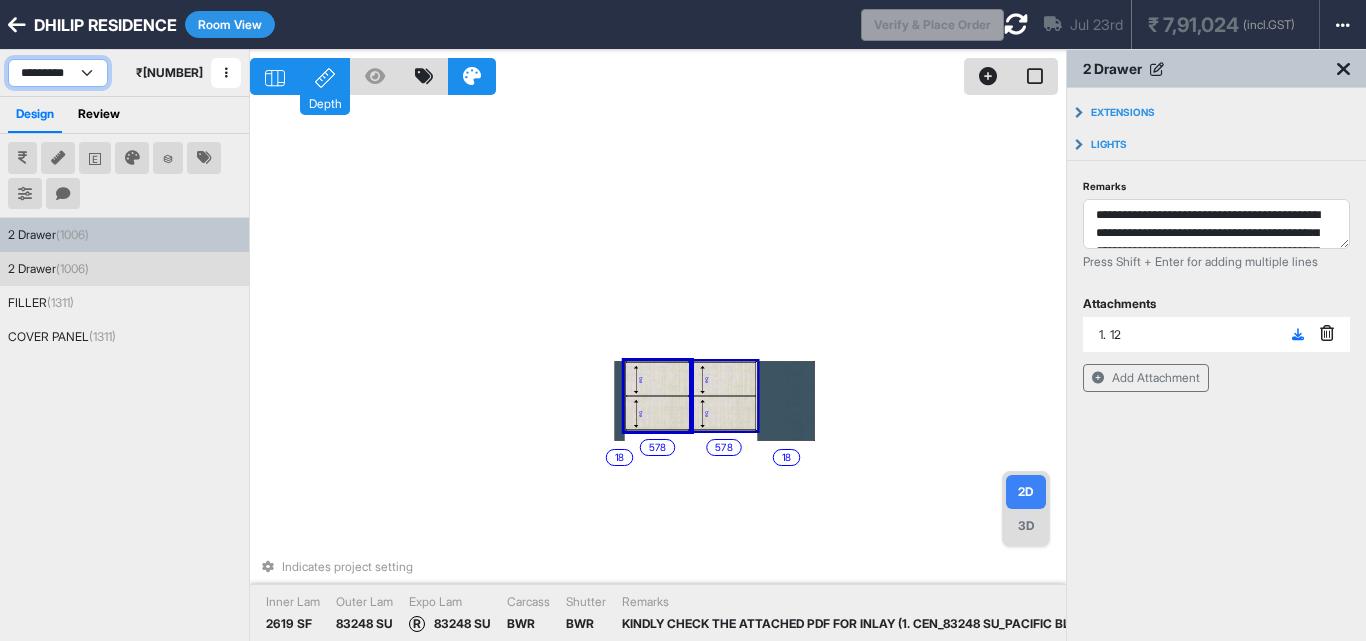 click on "2 Drawer  (1006)" at bounding box center [124, 269] 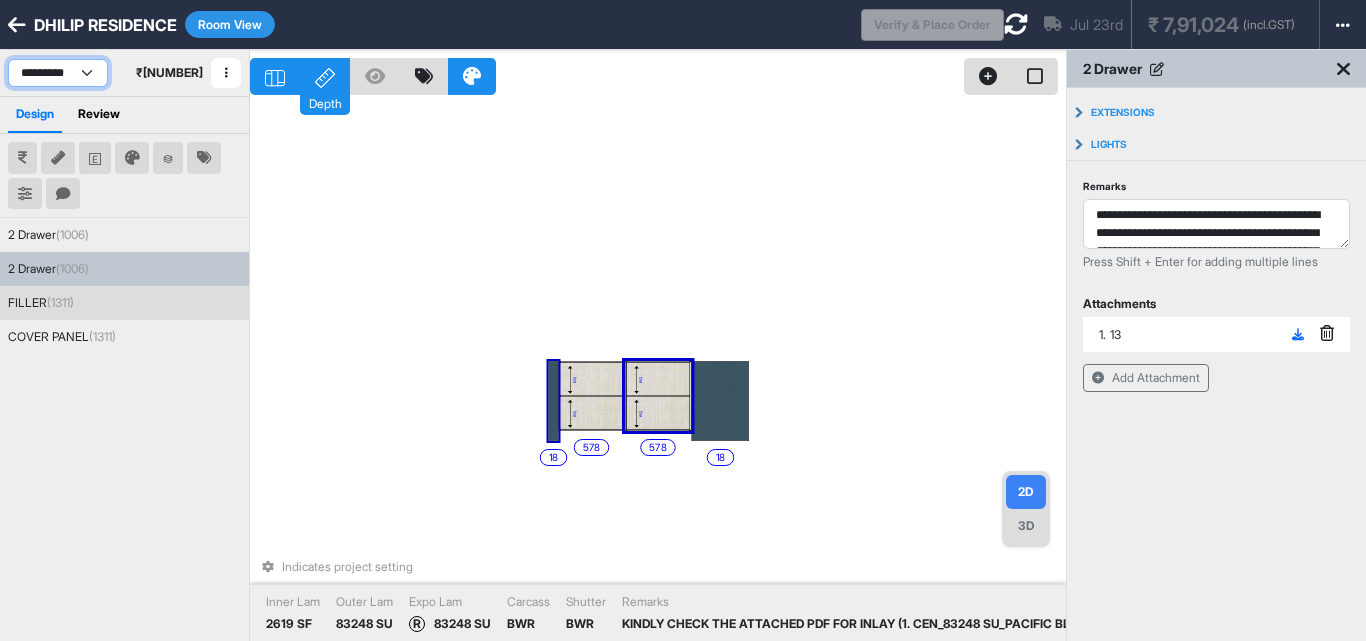 click on "FILLER   (1311)" at bounding box center [124, 303] 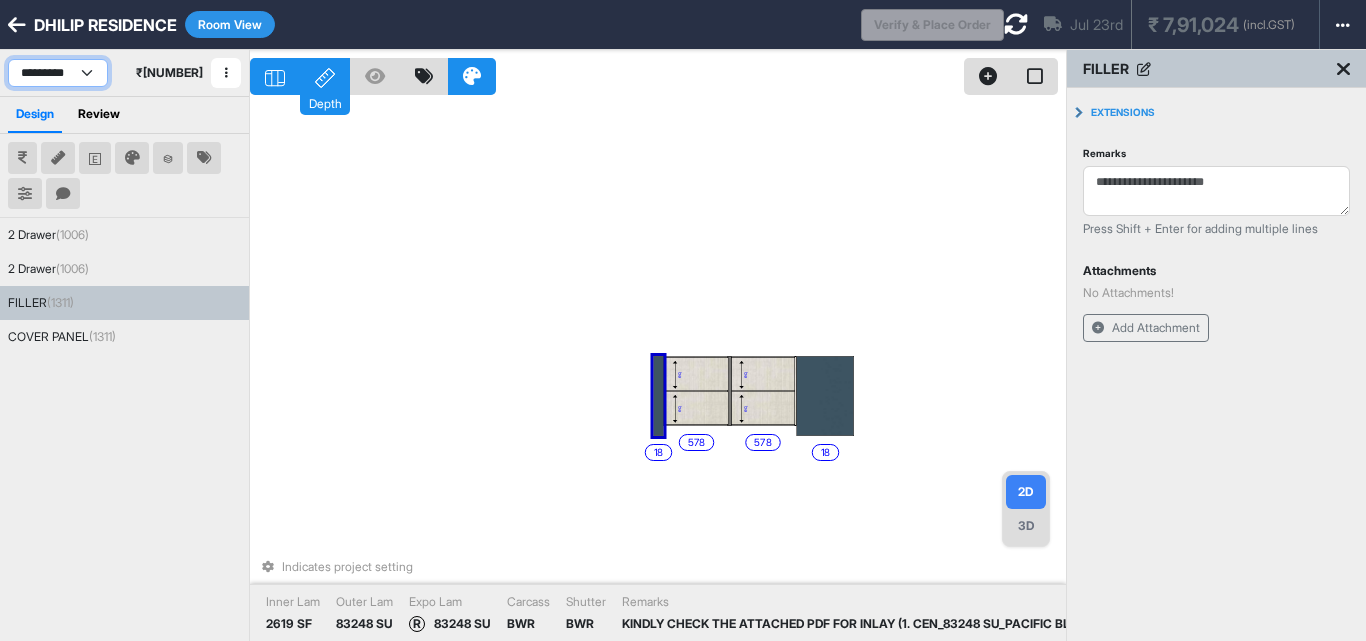 click on "FILLER   (1311)" at bounding box center [124, 303] 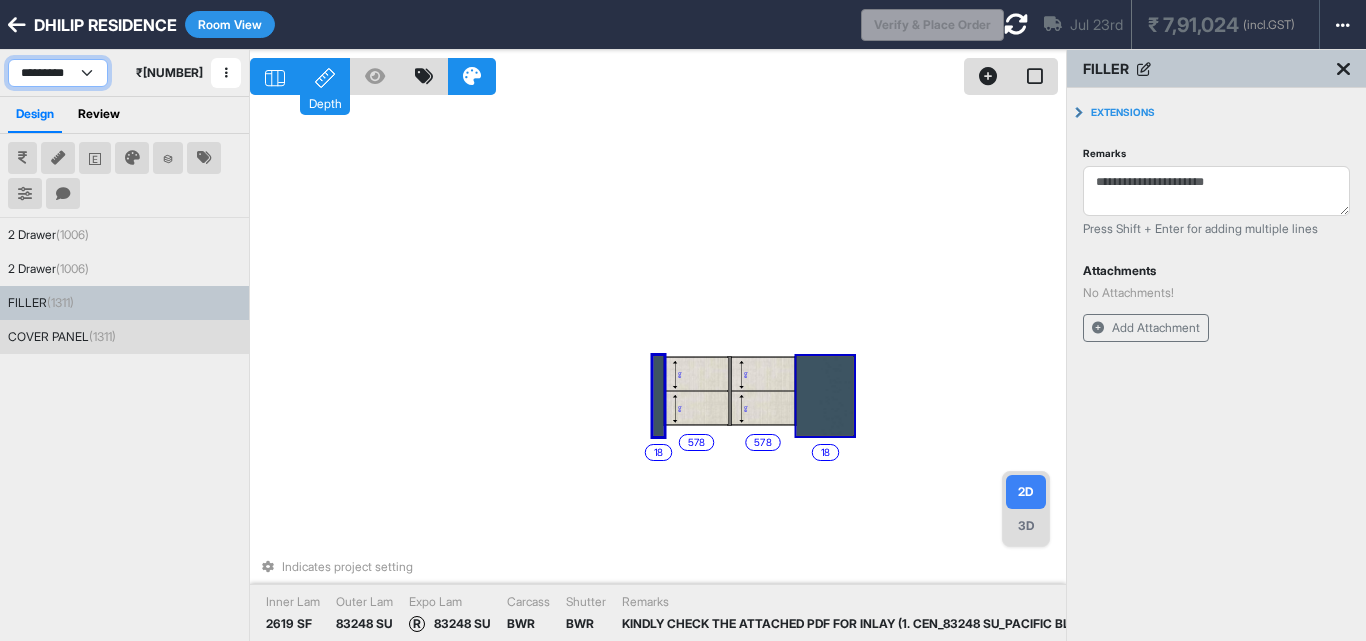 click on "COVER PANEL  (1311)" at bounding box center (124, 337) 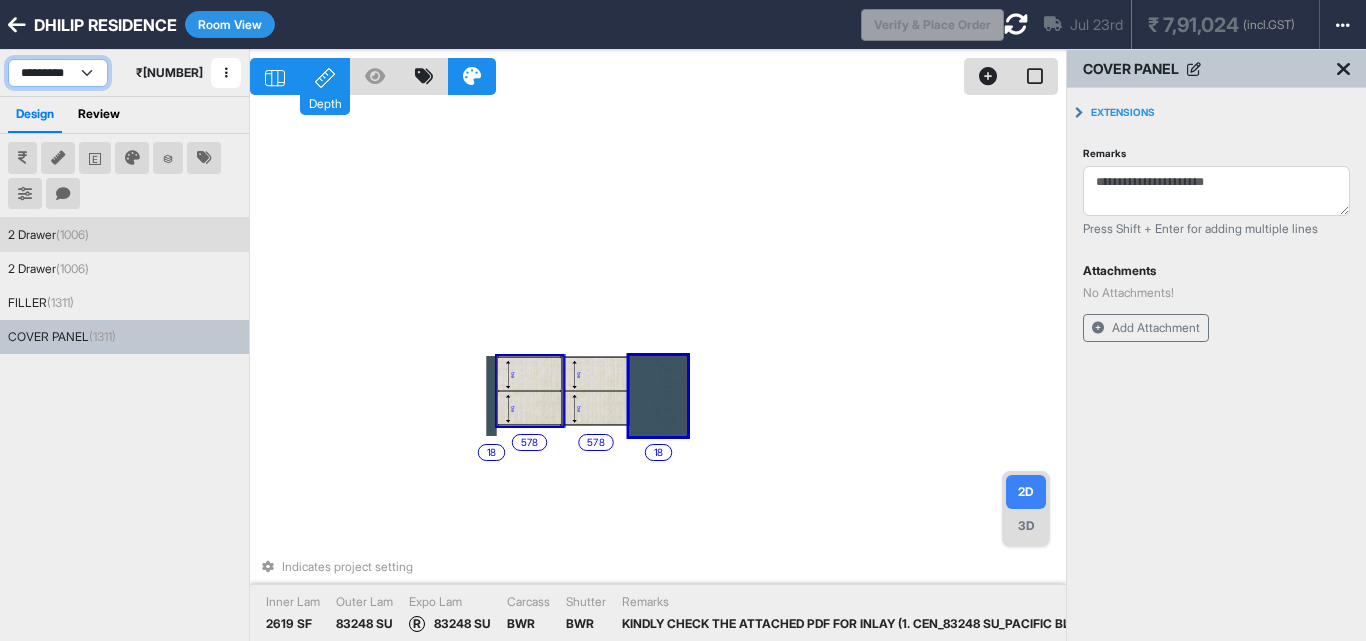 click on "**********" at bounding box center (58, 73) 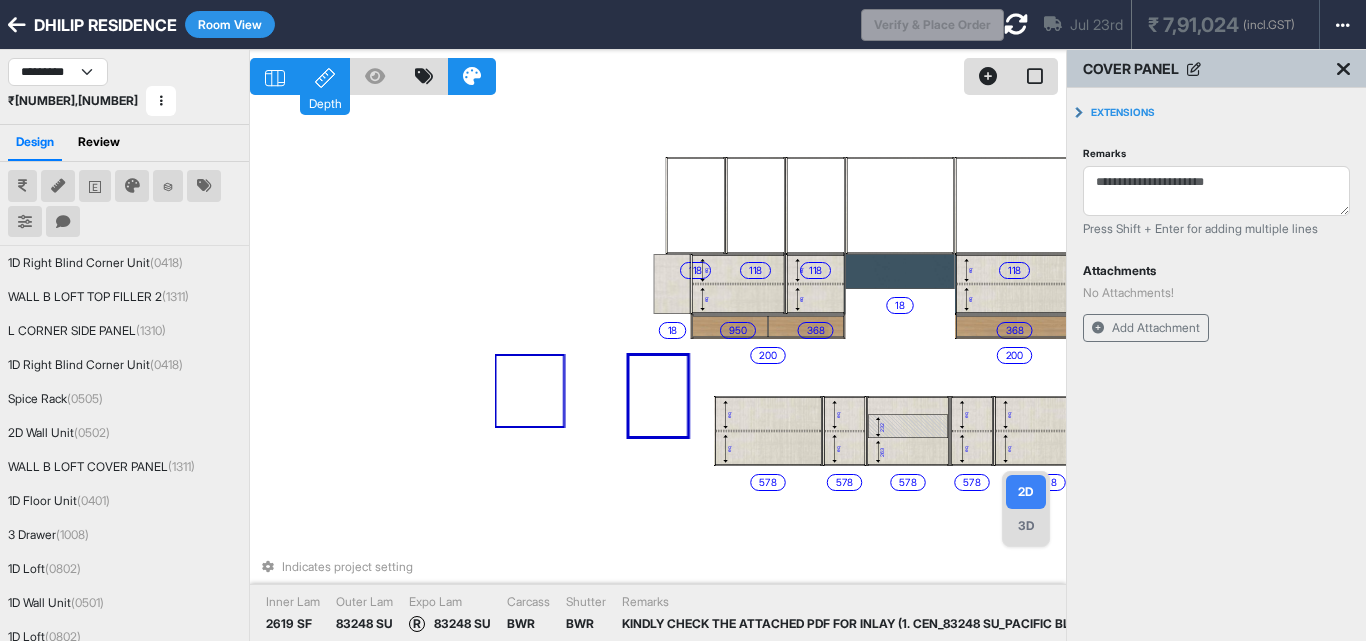 drag, startPoint x: 598, startPoint y: 185, endPoint x: 420, endPoint y: 177, distance: 178.17969 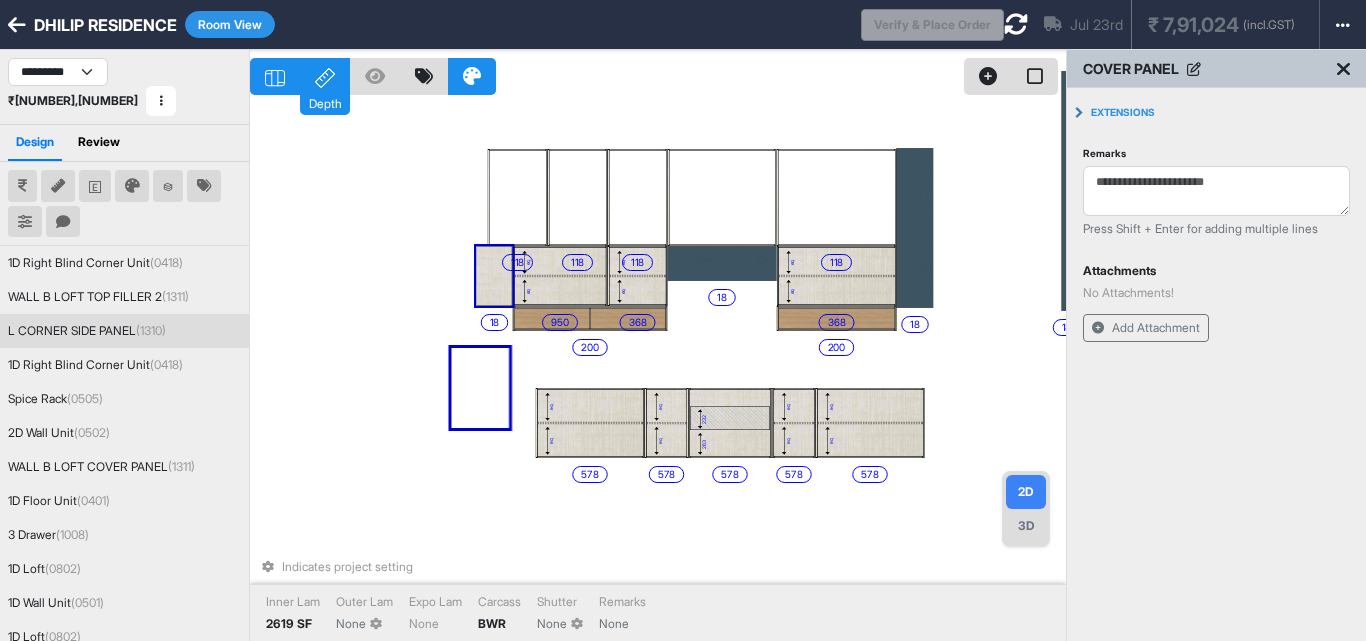 click at bounding box center [494, 276] 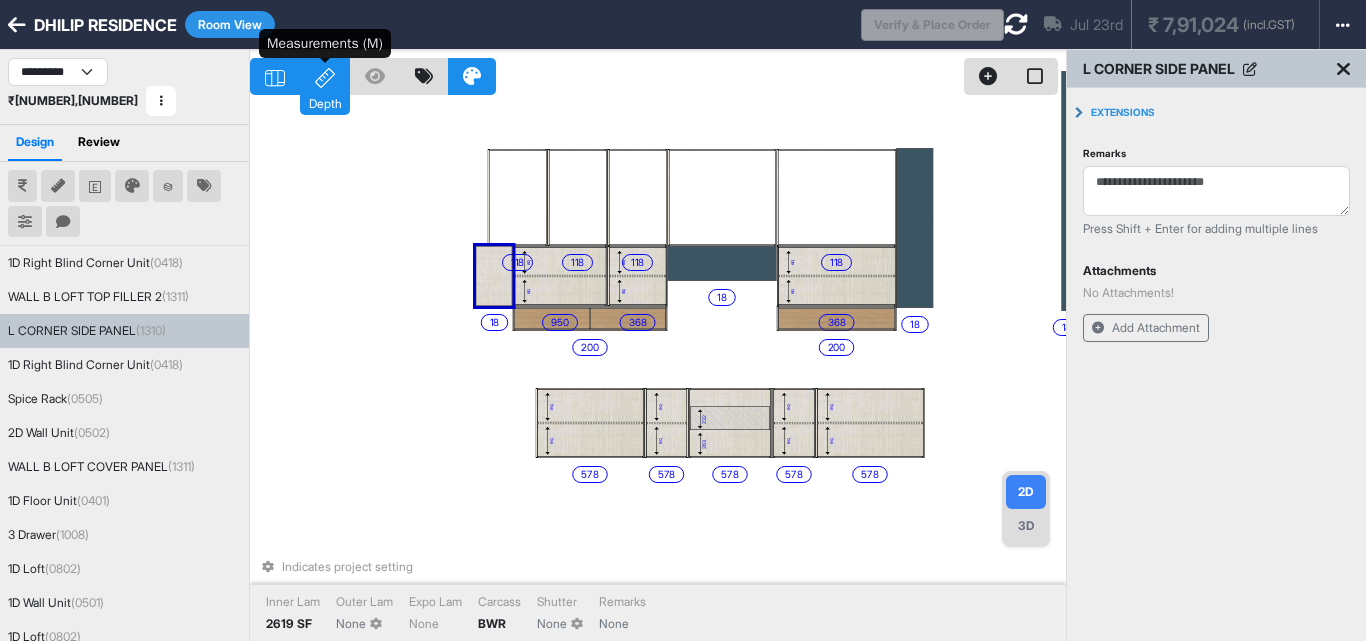 click at bounding box center (325, 78) 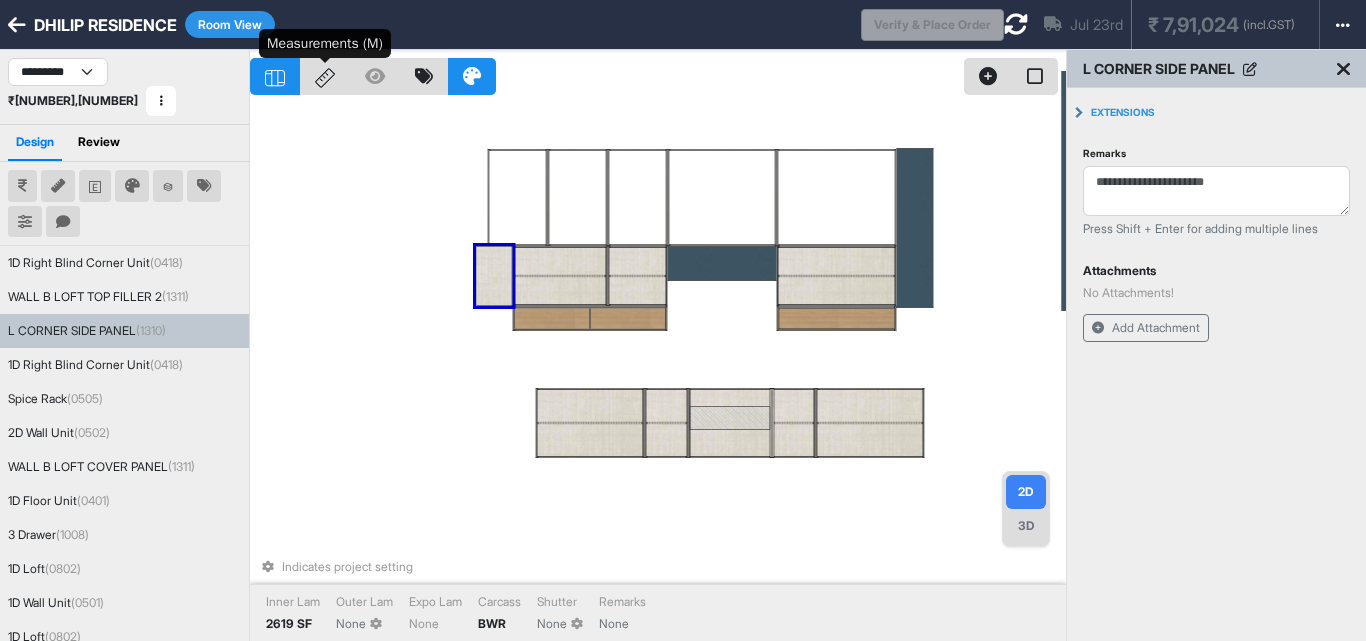 click at bounding box center (325, 78) 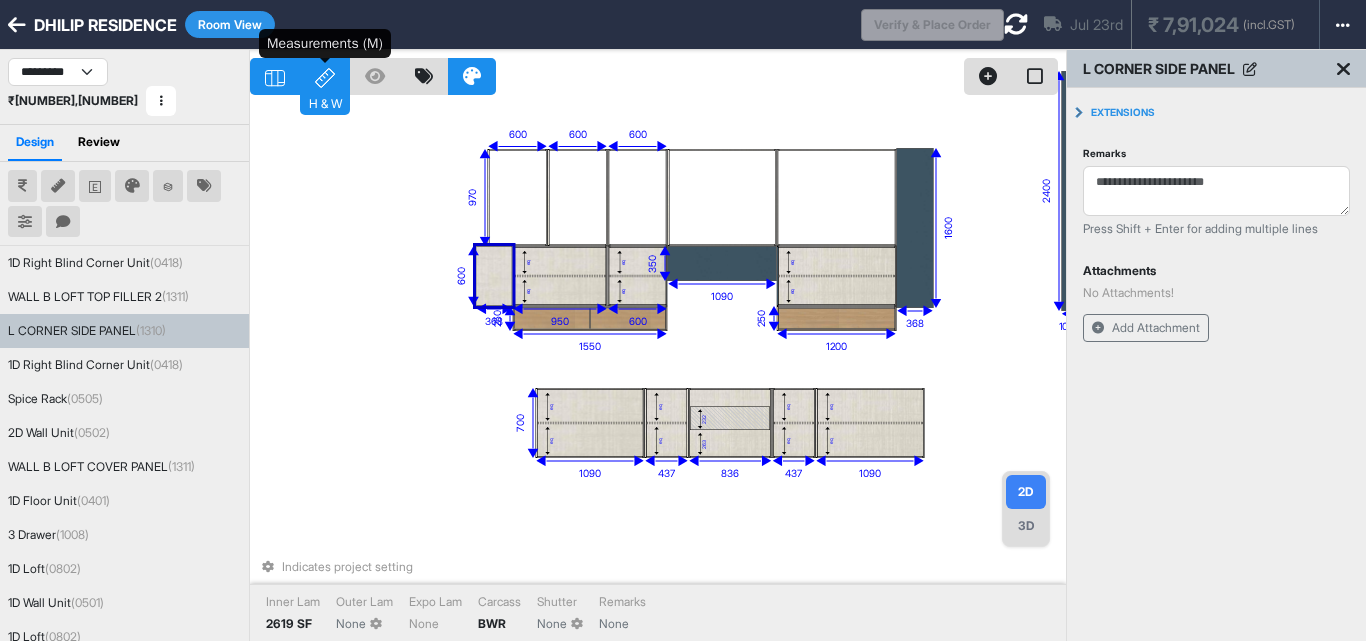 click at bounding box center (325, 78) 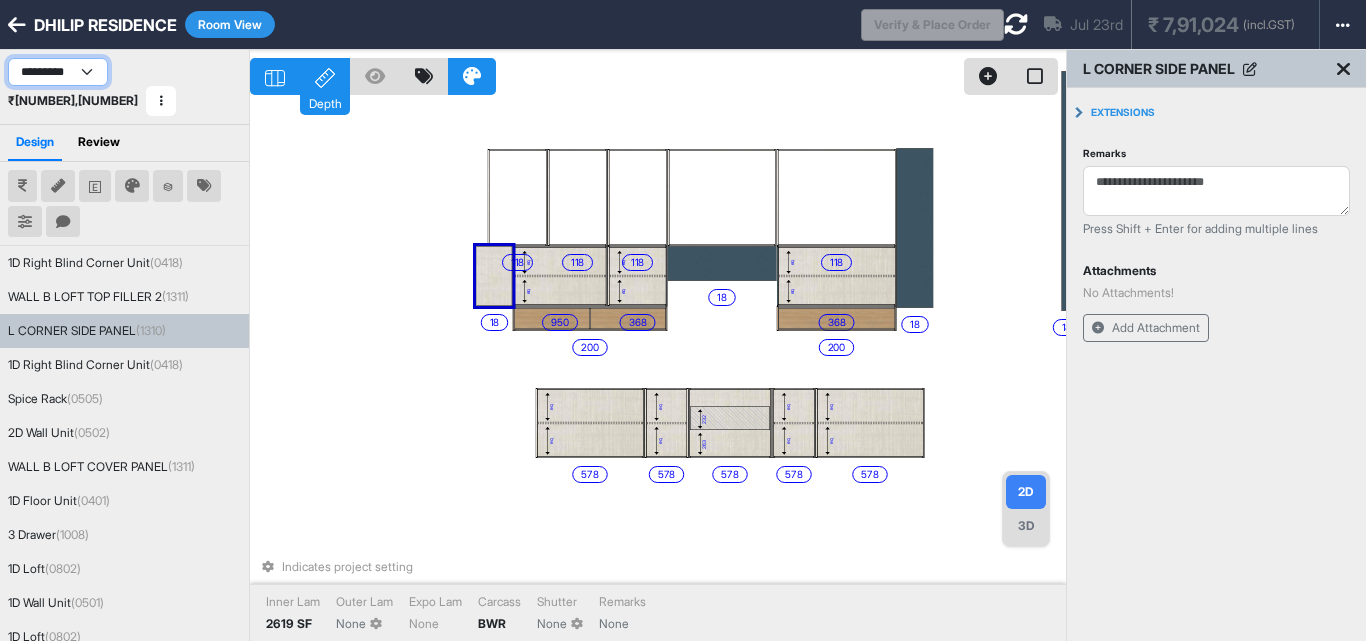 click on "**********" at bounding box center (58, 72) 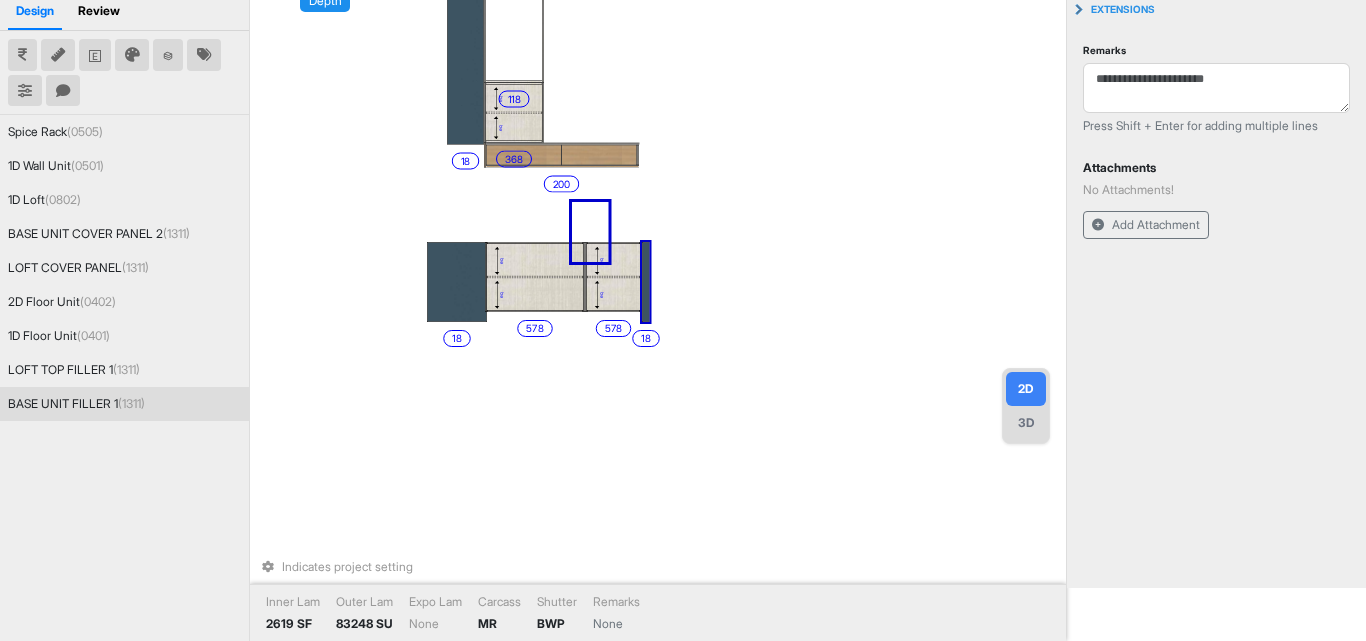 drag, startPoint x: 609, startPoint y: 211, endPoint x: 723, endPoint y: 283, distance: 134.83324 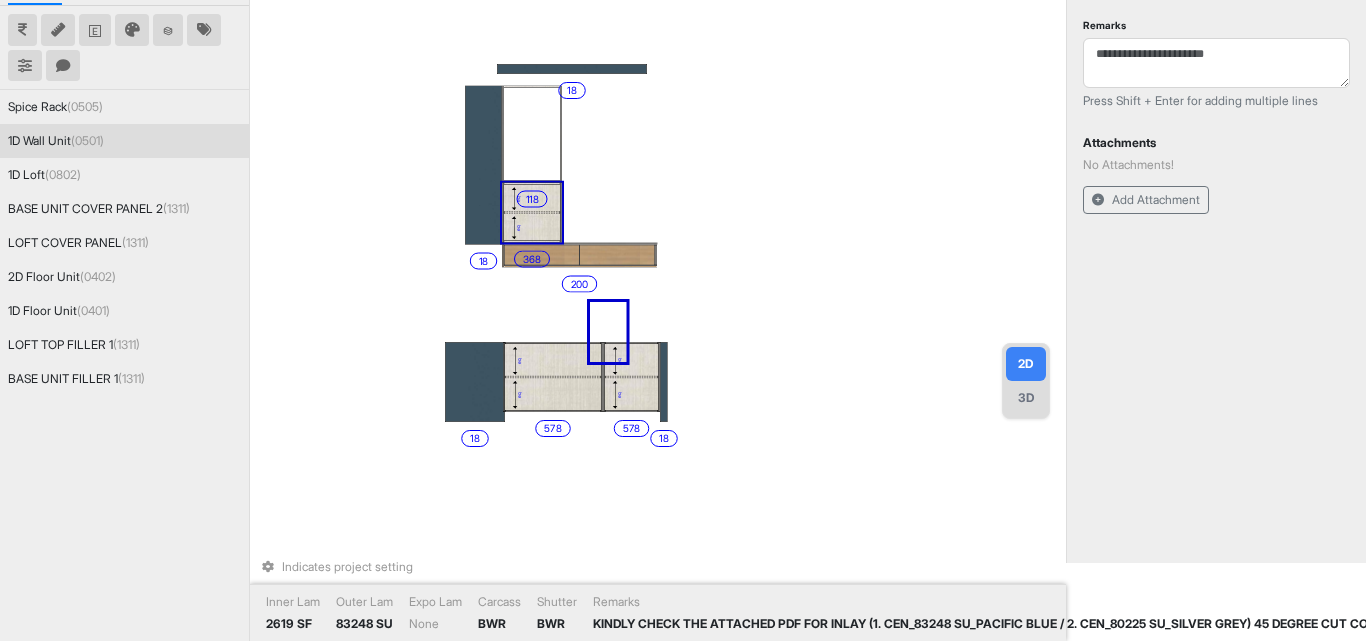 click on "eq" at bounding box center (531, 226) 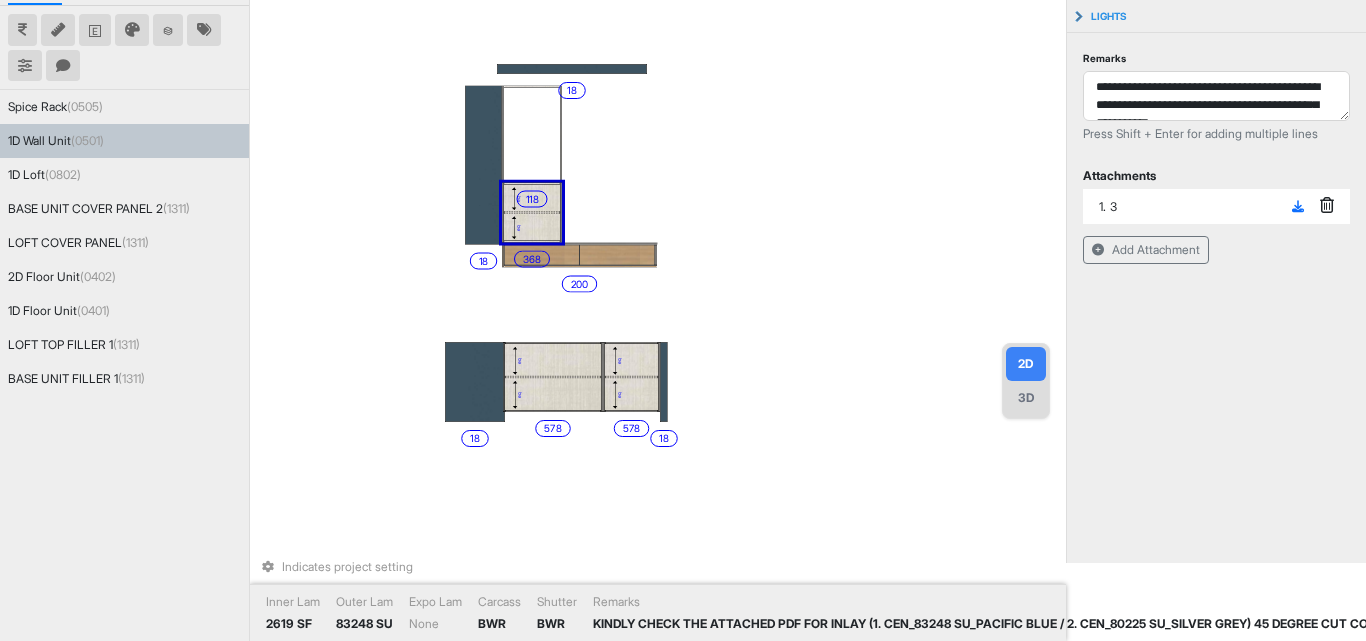 click on "eq" at bounding box center (531, 197) 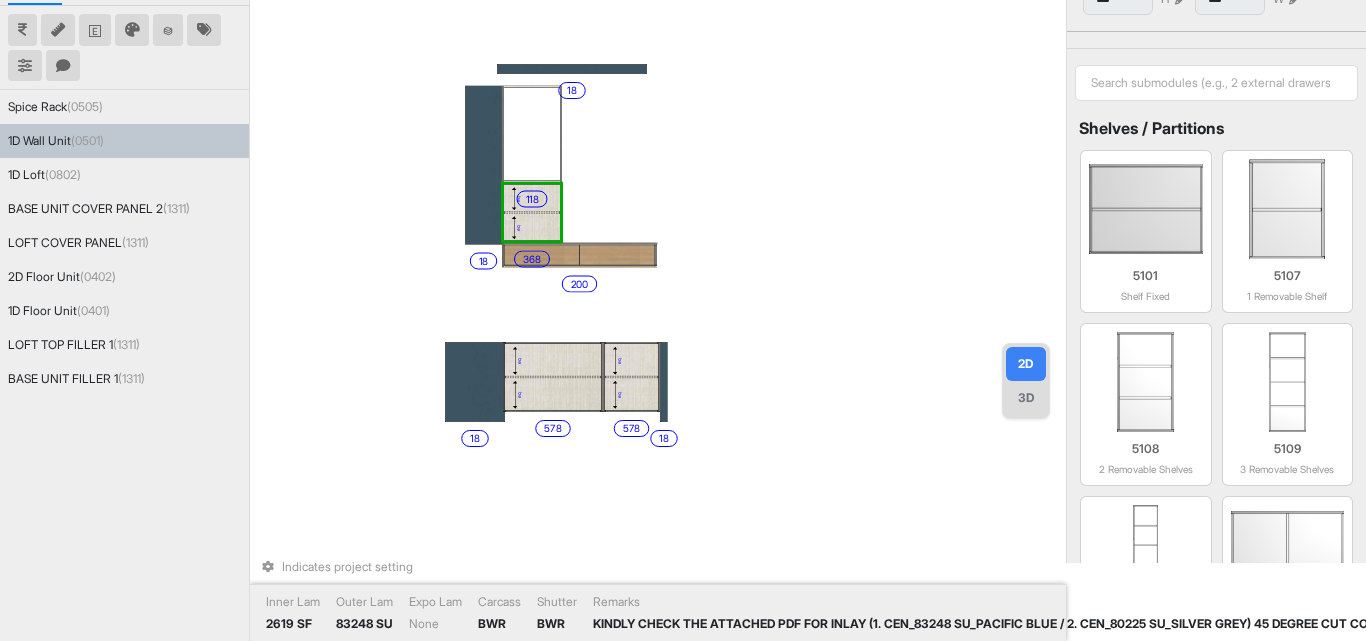 click at bounding box center (531, 212) 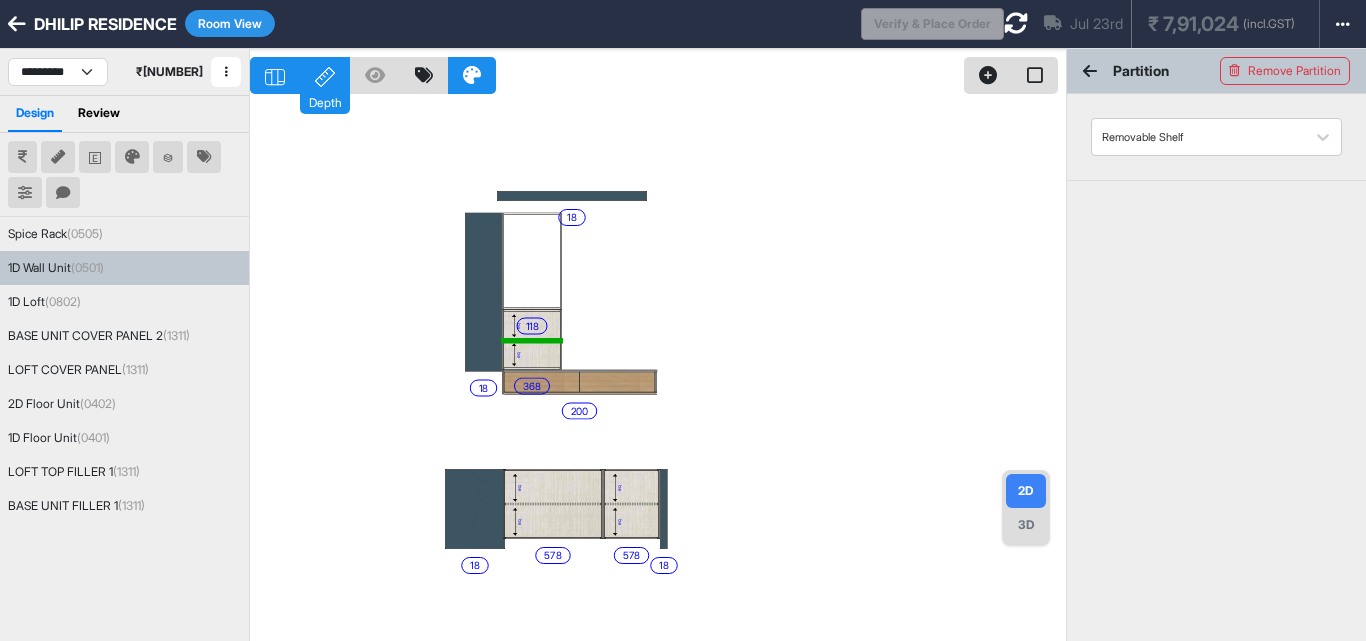 scroll, scrollTop: 0, scrollLeft: 0, axis: both 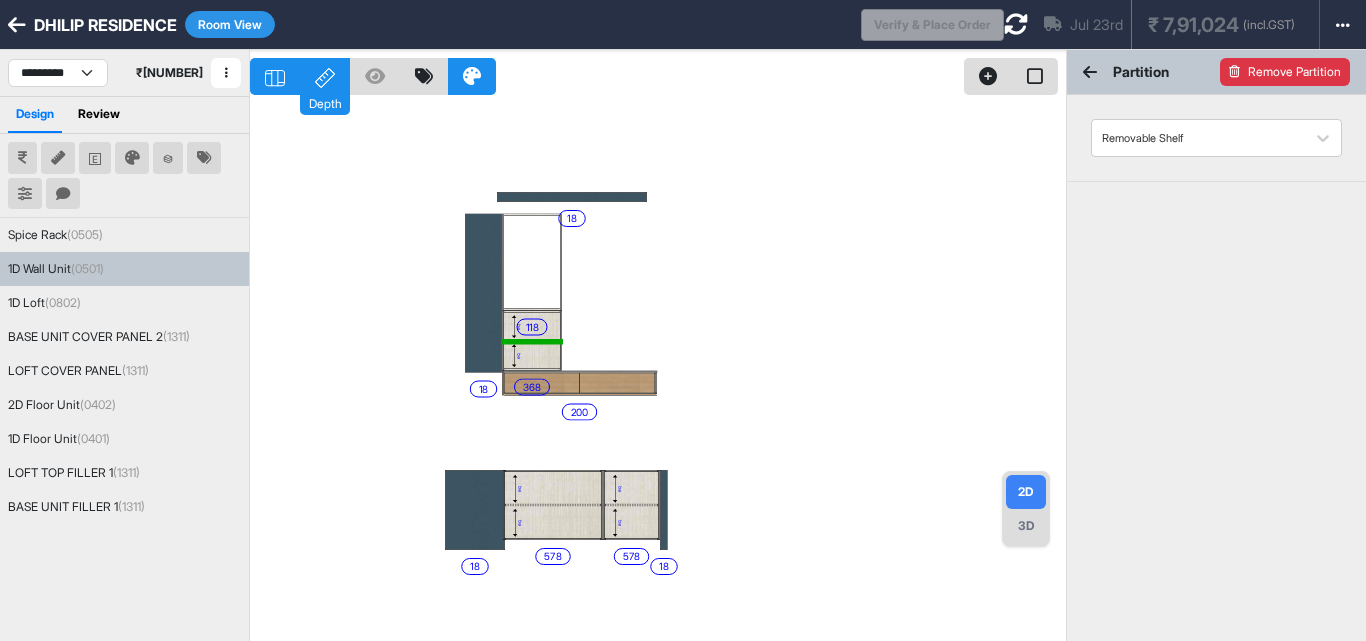 click on "Remove Partition" at bounding box center [1285, 72] 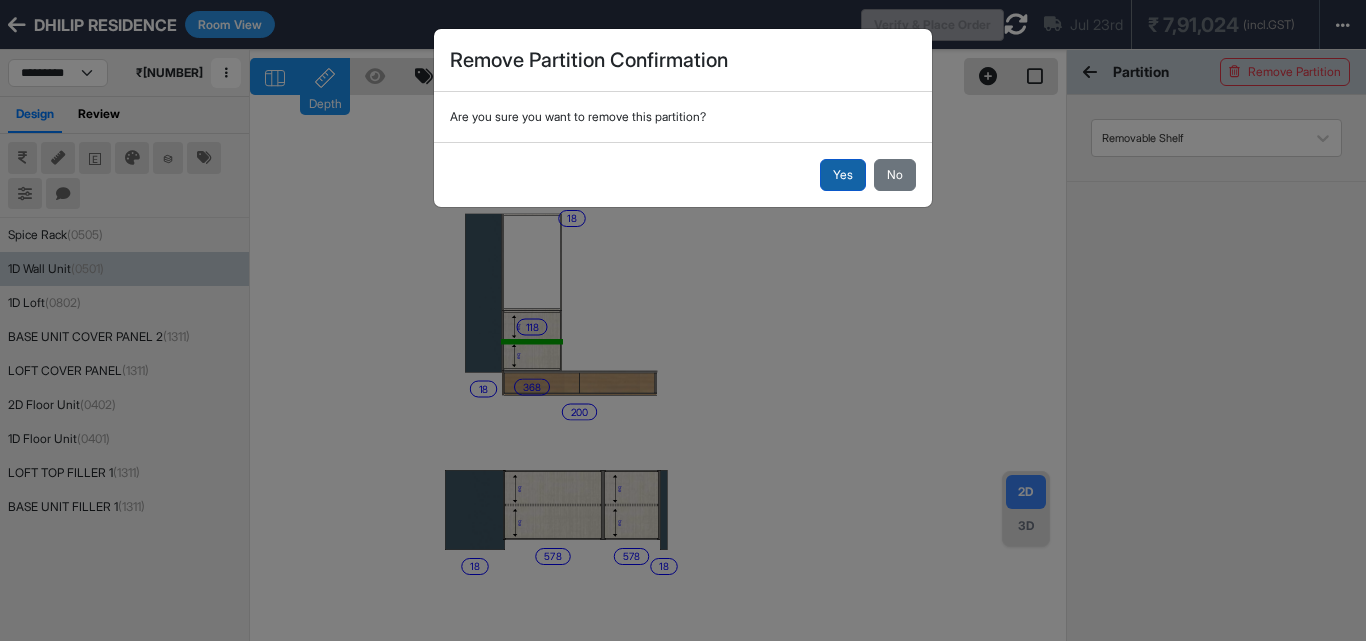 click on "Yes" at bounding box center (843, 175) 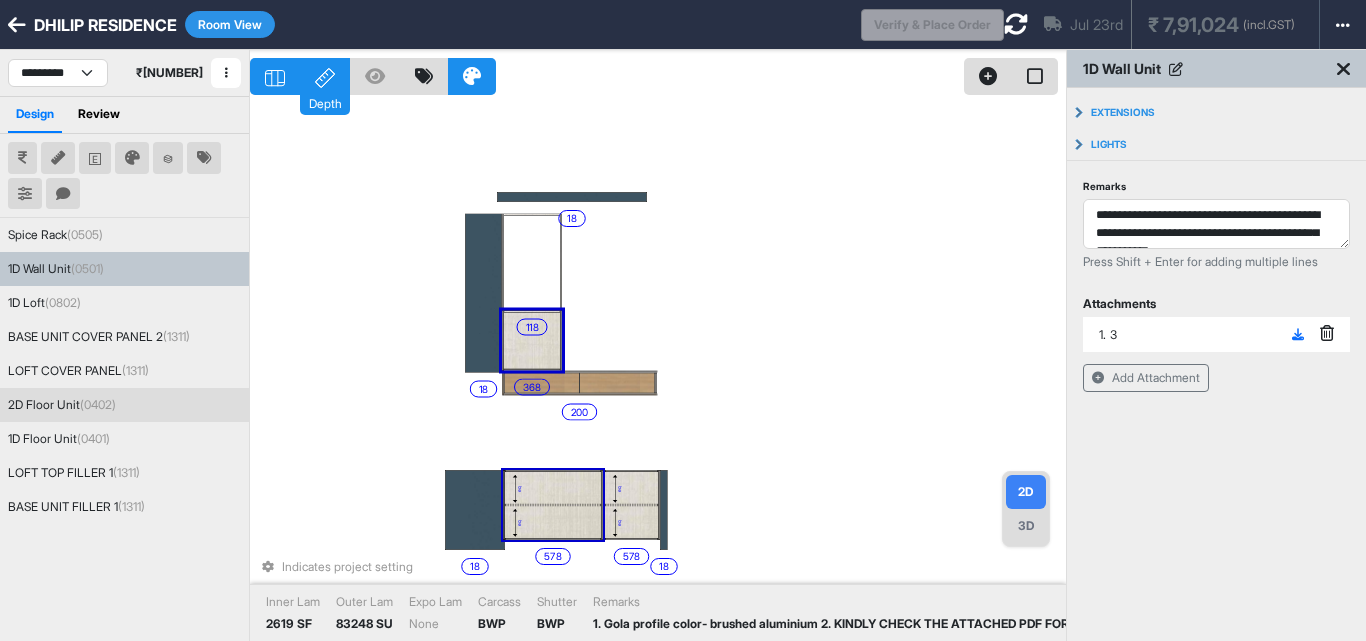 click on "eq" at bounding box center [552, 487] 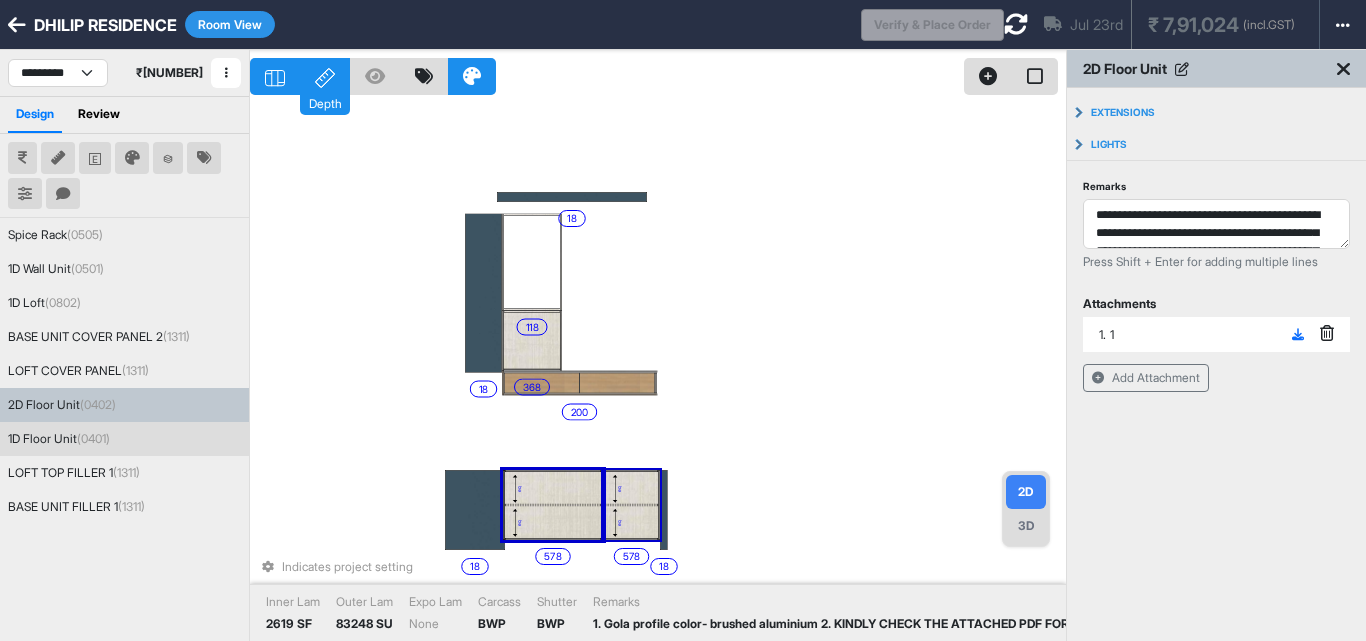 click on "200   368   118   18   18   eq eq 578   eq eq 578   18   18   Indicates project setting Inner Lam 2619 SF Outer Lam 83248 SU Expo Lam None Carcass BWP Shutter BWP Remarks 1. Gola profile color- brushed aluminium  2. KINDLY CHECK THE ATTACHED PDF FOR INLAY (1. CEN_83248 SU_PACIFIC BLUE / 2. CEN_80225 SU_SILVER GREY)
45 DEGREE CUT COMMON FOR ALL UNIT" at bounding box center [658, 370] 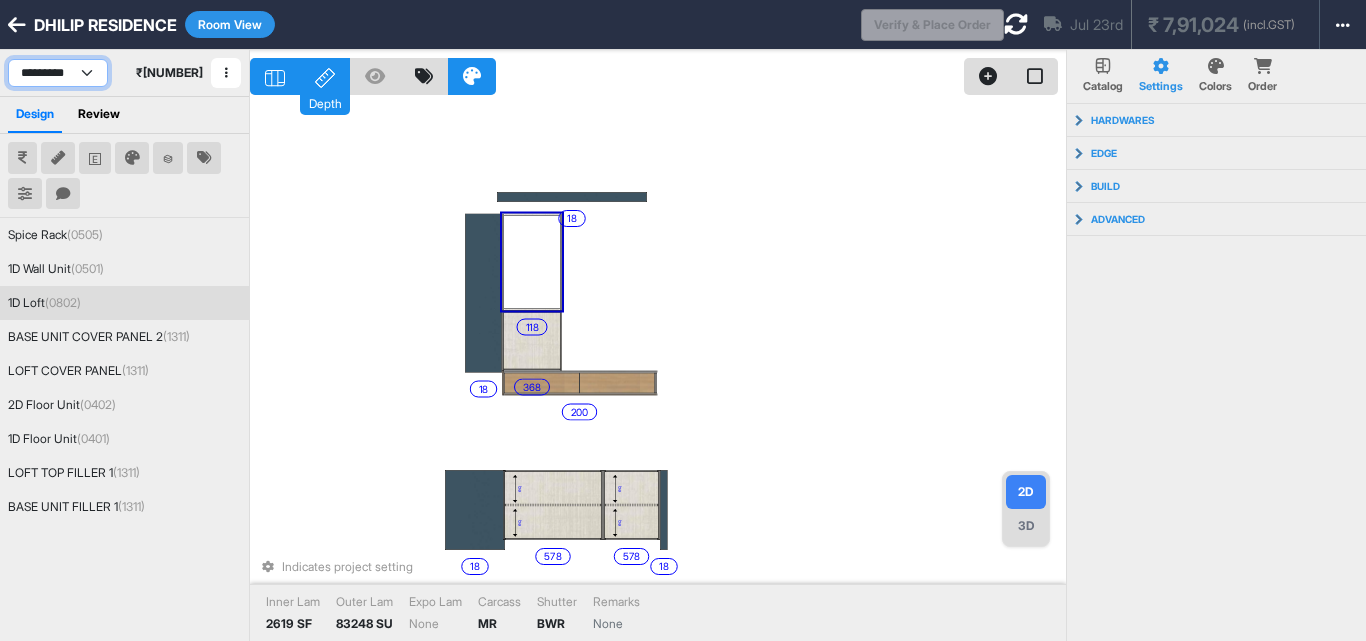 click on "**********" at bounding box center (58, 73) 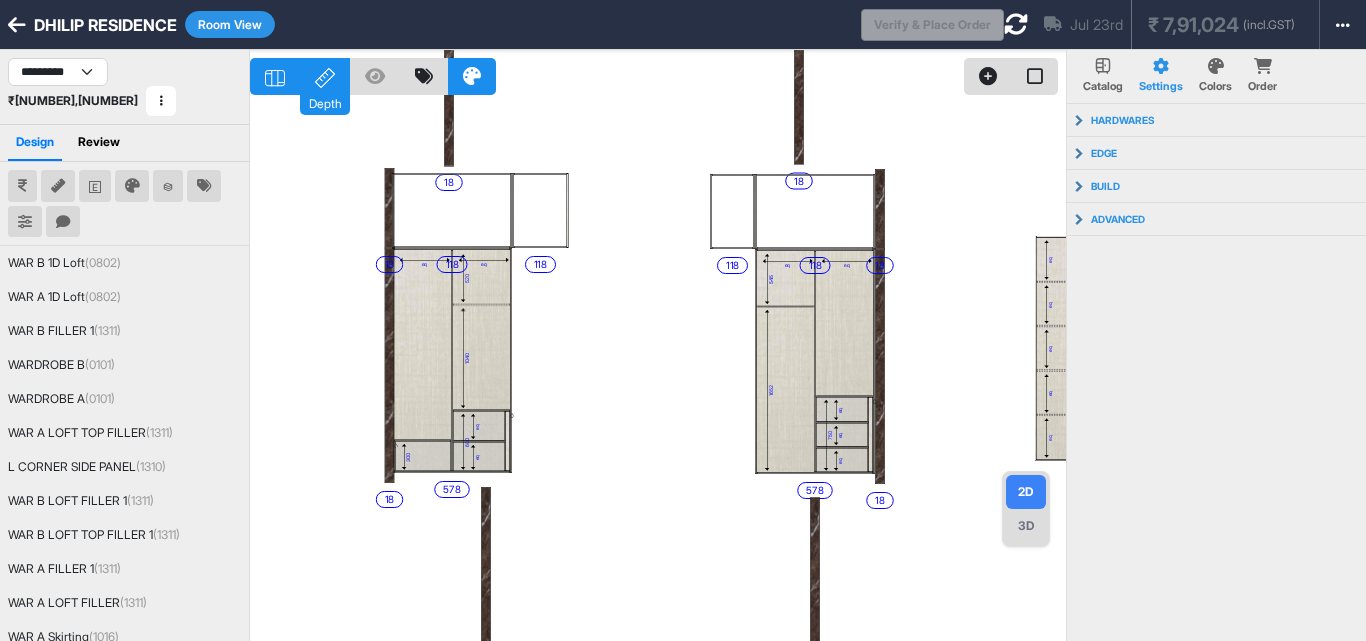 drag, startPoint x: 513, startPoint y: 402, endPoint x: 668, endPoint y: 318, distance: 176.29805 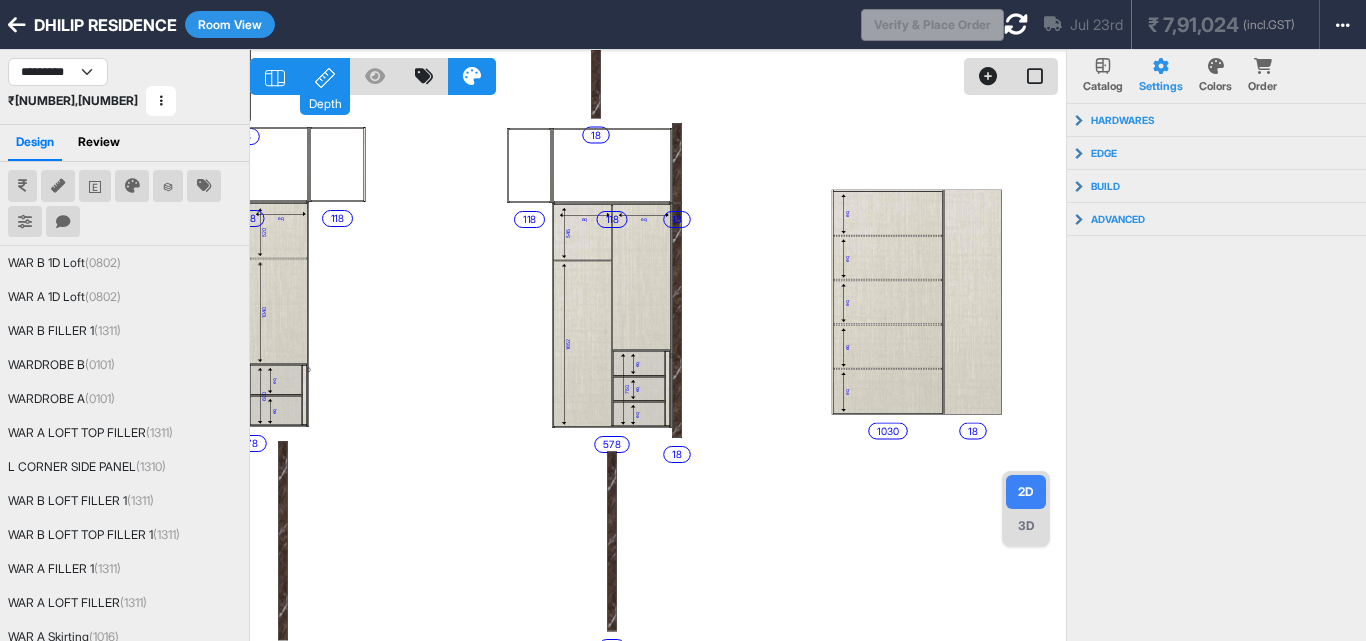 drag, startPoint x: 677, startPoint y: 316, endPoint x: 474, endPoint y: 270, distance: 208.14658 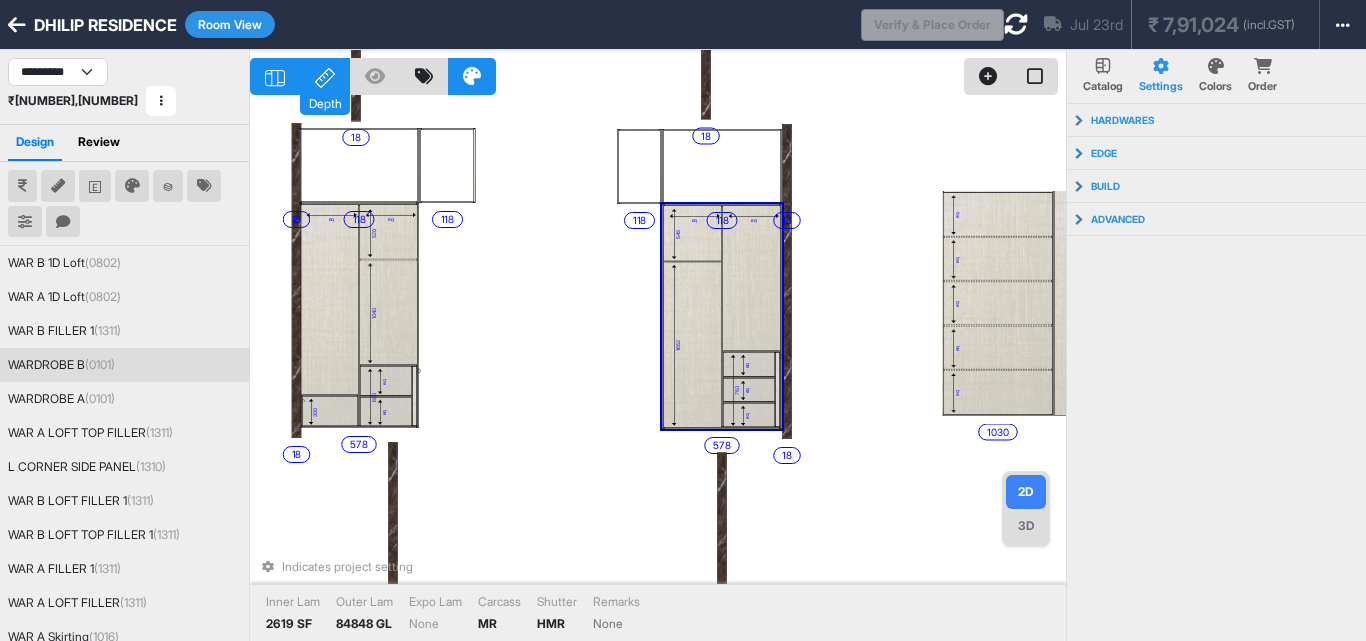 drag, startPoint x: 494, startPoint y: 295, endPoint x: 557, endPoint y: 295, distance: 63 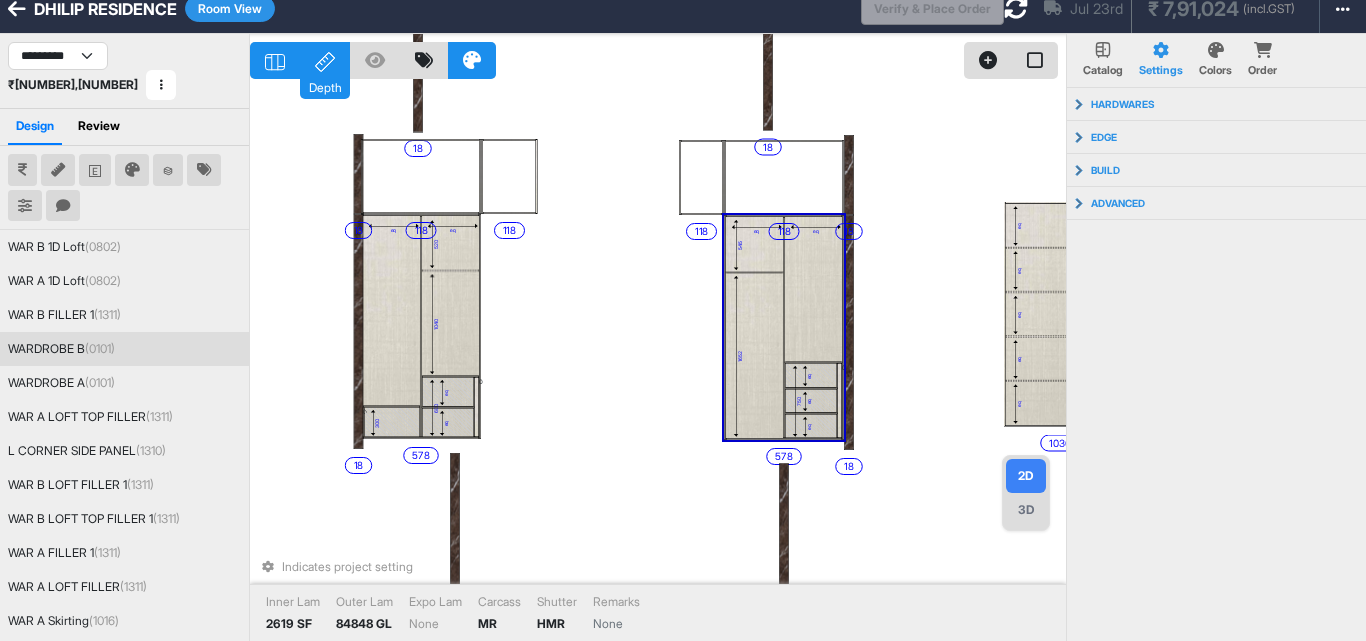 scroll, scrollTop: 27, scrollLeft: 0, axis: vertical 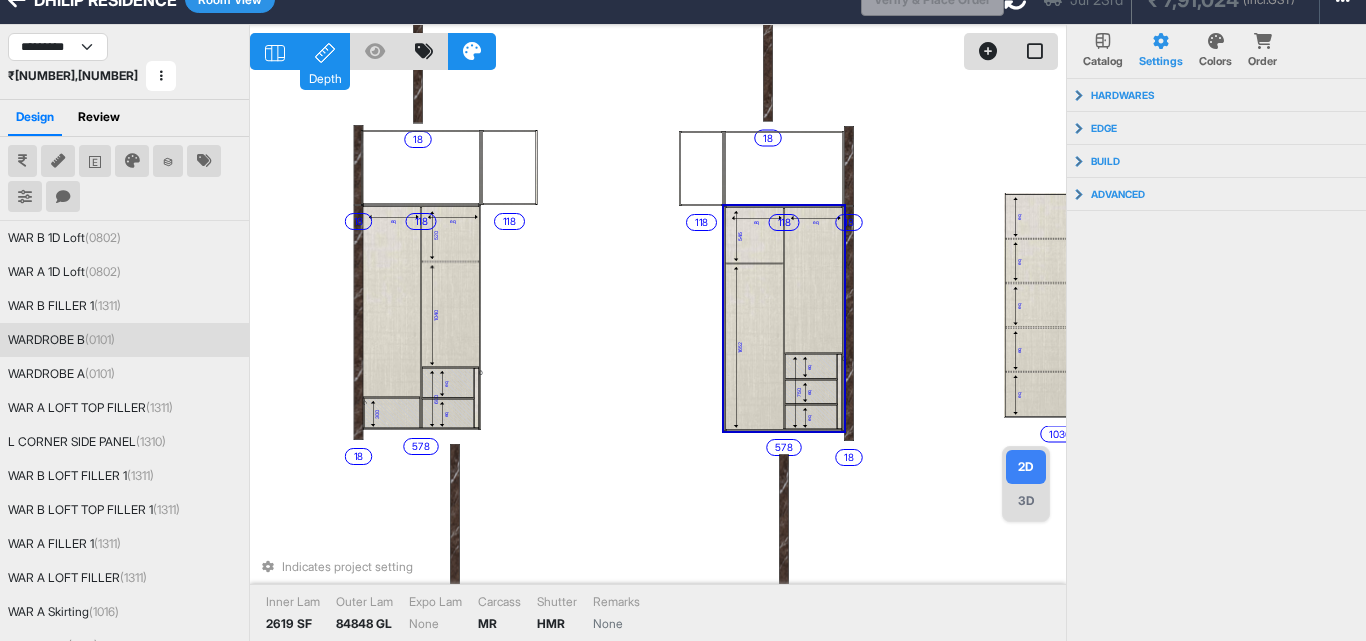 drag, startPoint x: 552, startPoint y: 276, endPoint x: 552, endPoint y: 303, distance: 27 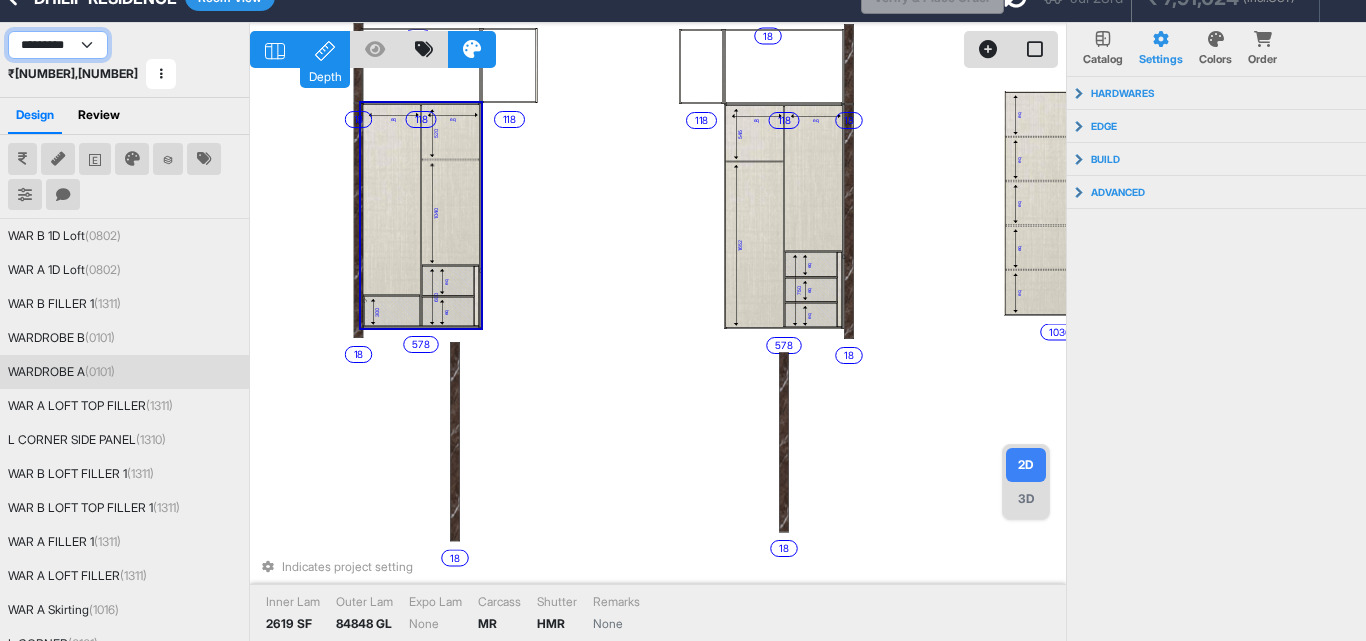 click on "**********" at bounding box center [58, 45] 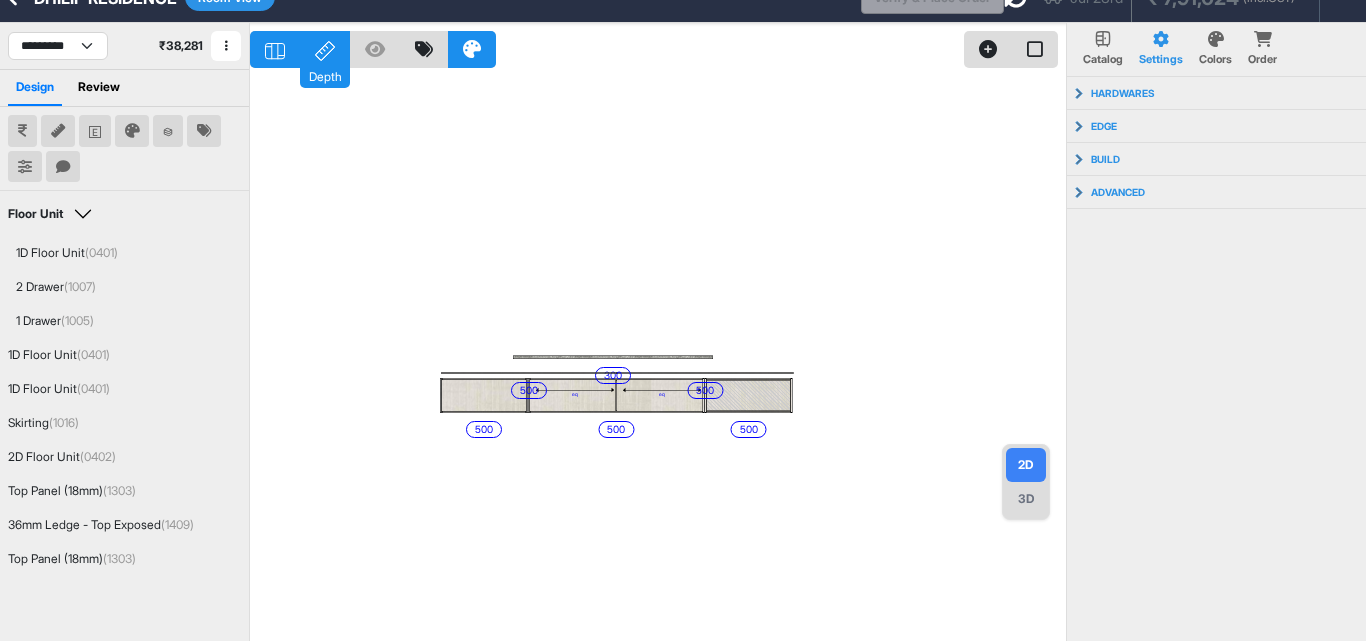 drag, startPoint x: 837, startPoint y: 258, endPoint x: 576, endPoint y: 235, distance: 262.01144 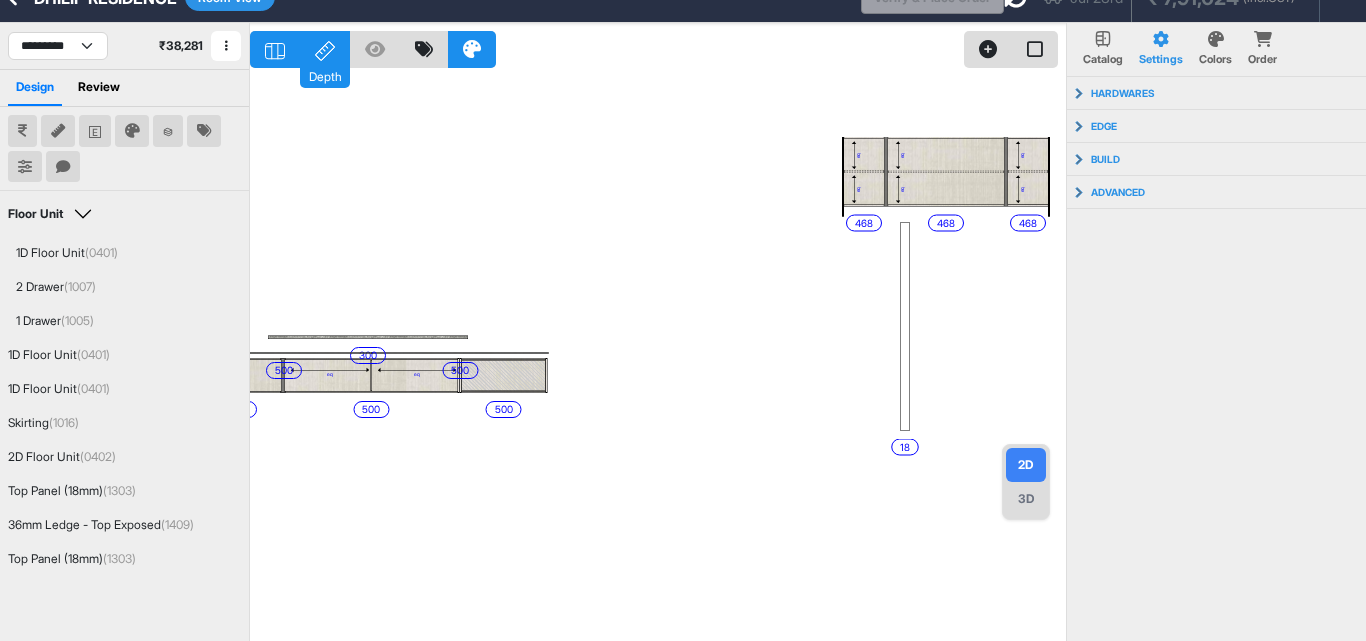 scroll, scrollTop: 26, scrollLeft: 0, axis: vertical 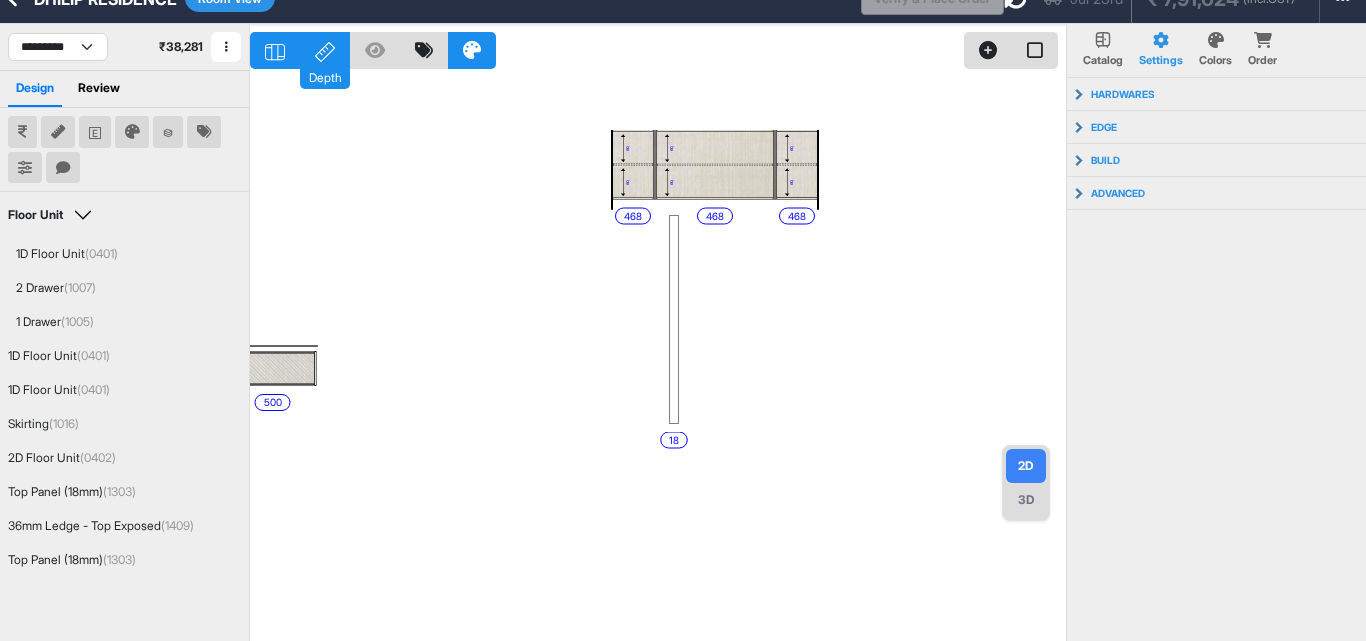 click on "500   eq eq 500   500   eq eq 468   eq eq 468   18   eq eq 468   500   300   500" at bounding box center (658, 344) 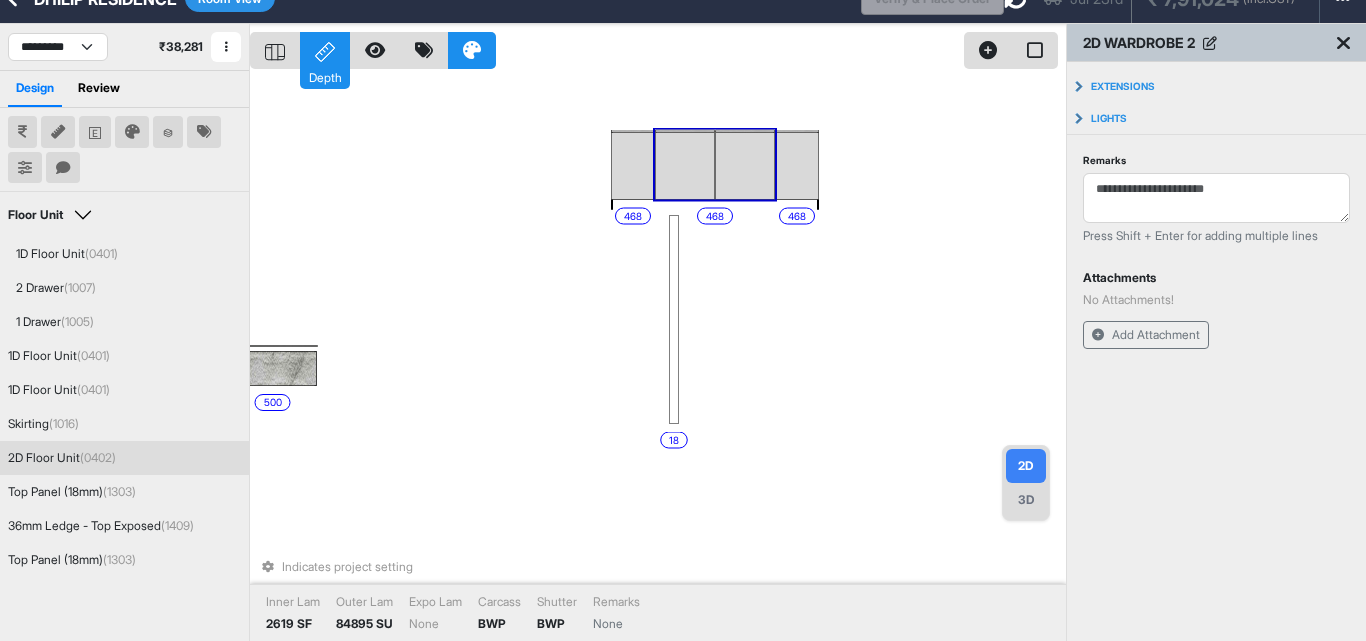 click at bounding box center (685, 165) 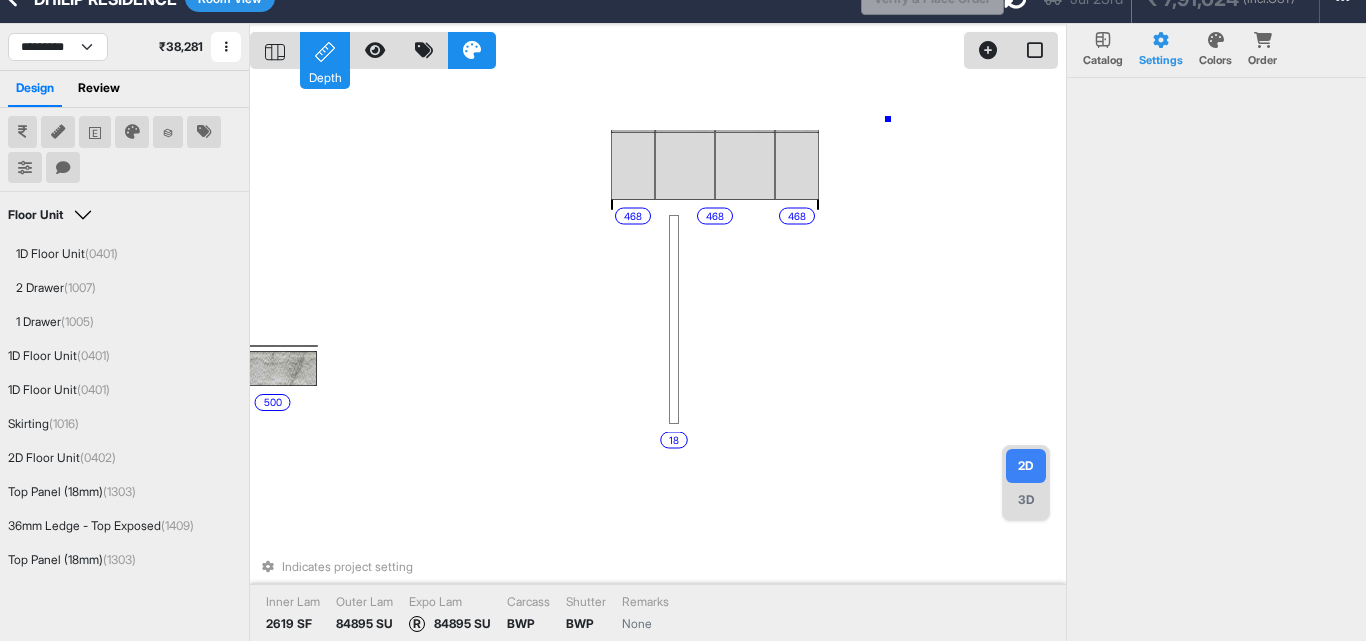 click on "500   eq eq 500   500   eq eq 468   eq eq 468   18   eq eq 468   500   300   500   Indicates project setting Inner Lam 2619 SF Outer Lam 84895 SU Expo Lam R 84895 SU Carcass BWP Shutter BWP Remarks None" at bounding box center [658, 344] 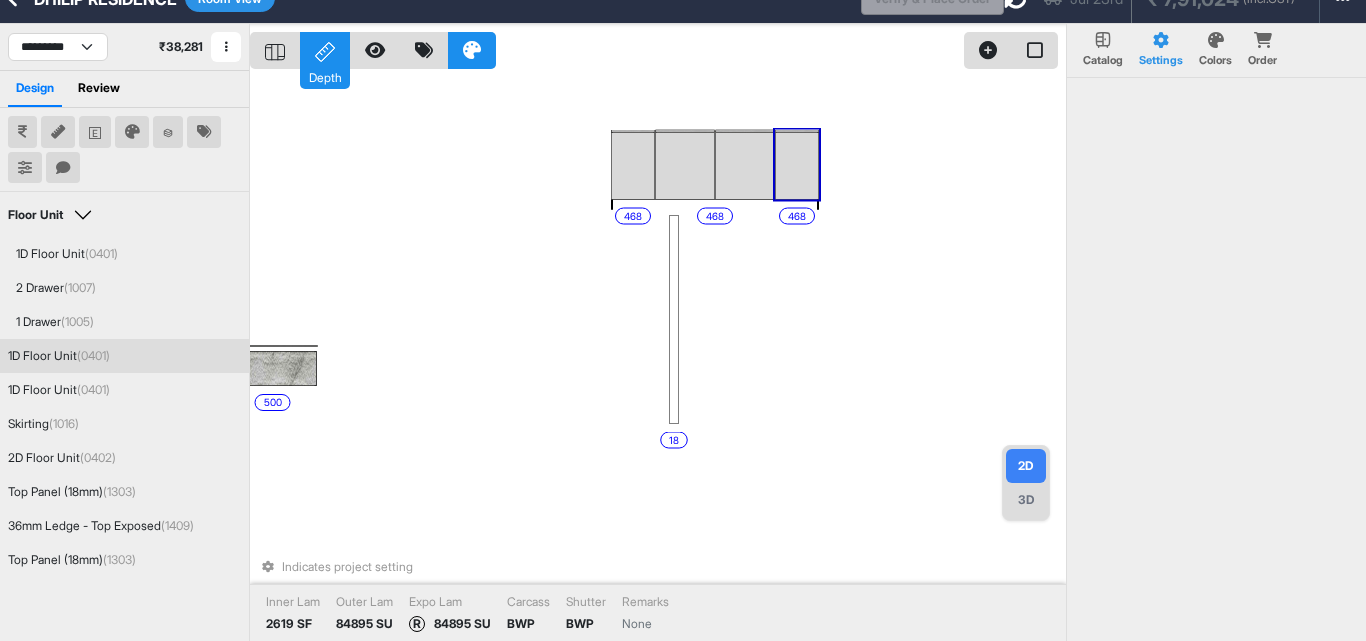 click at bounding box center [797, 165] 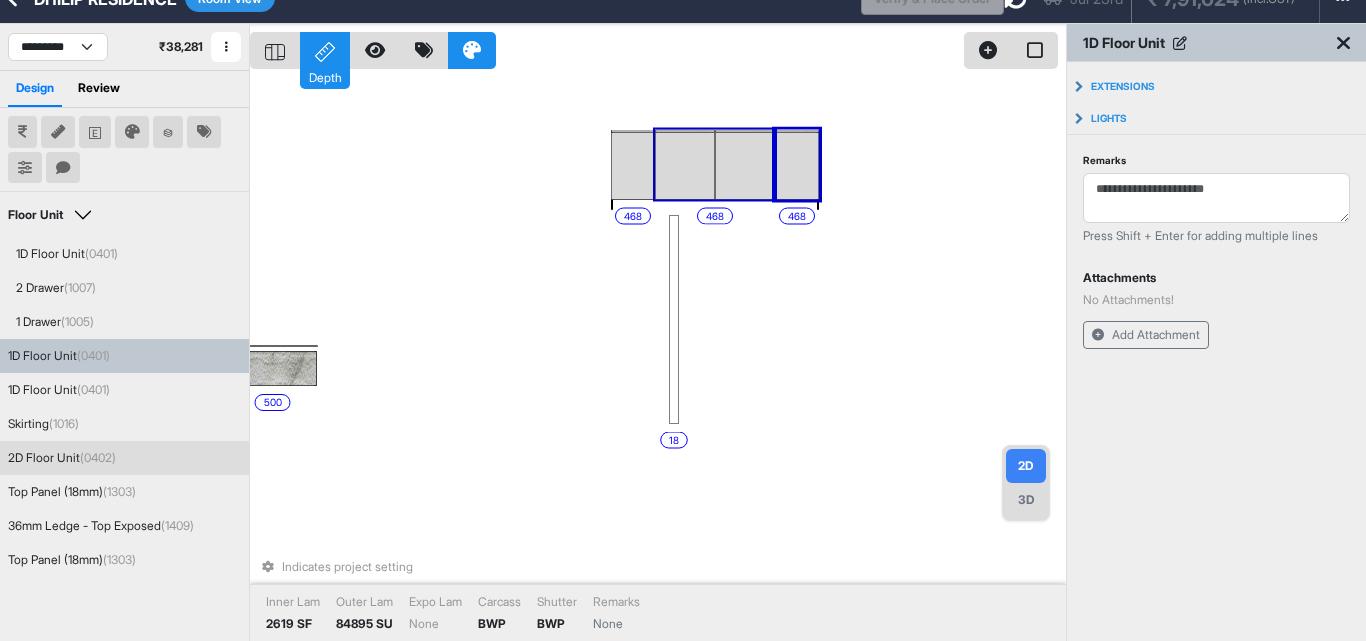 click at bounding box center [685, 165] 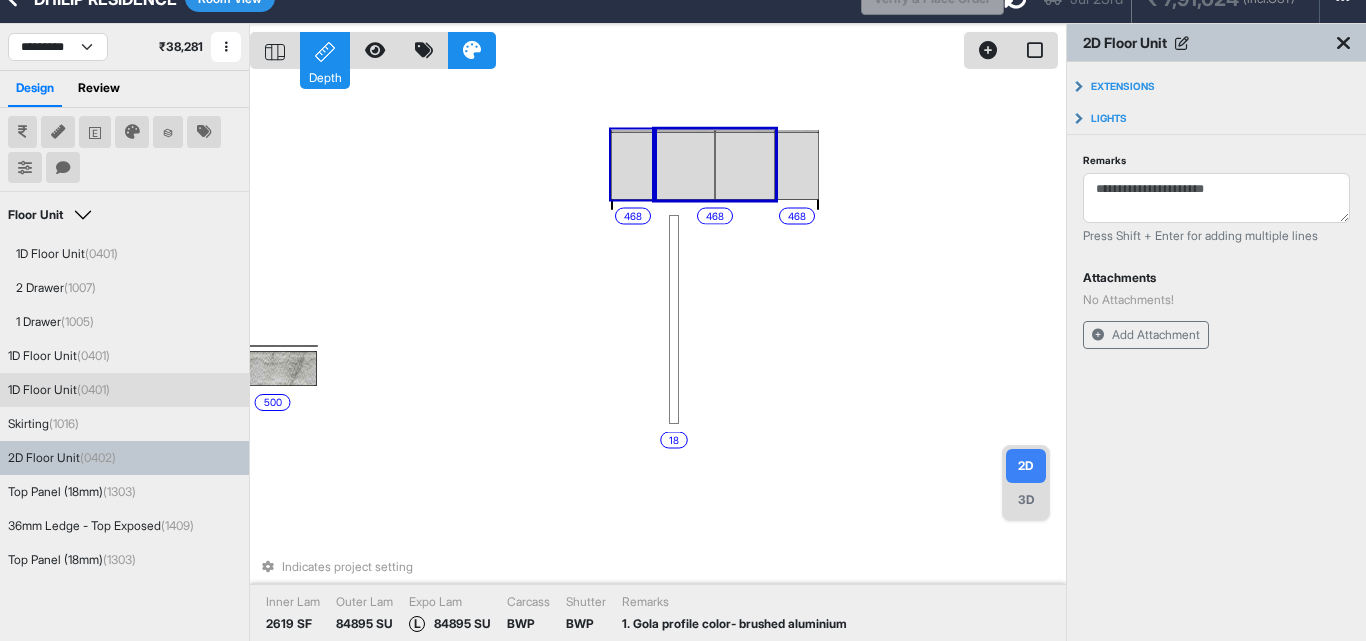 click at bounding box center (633, 165) 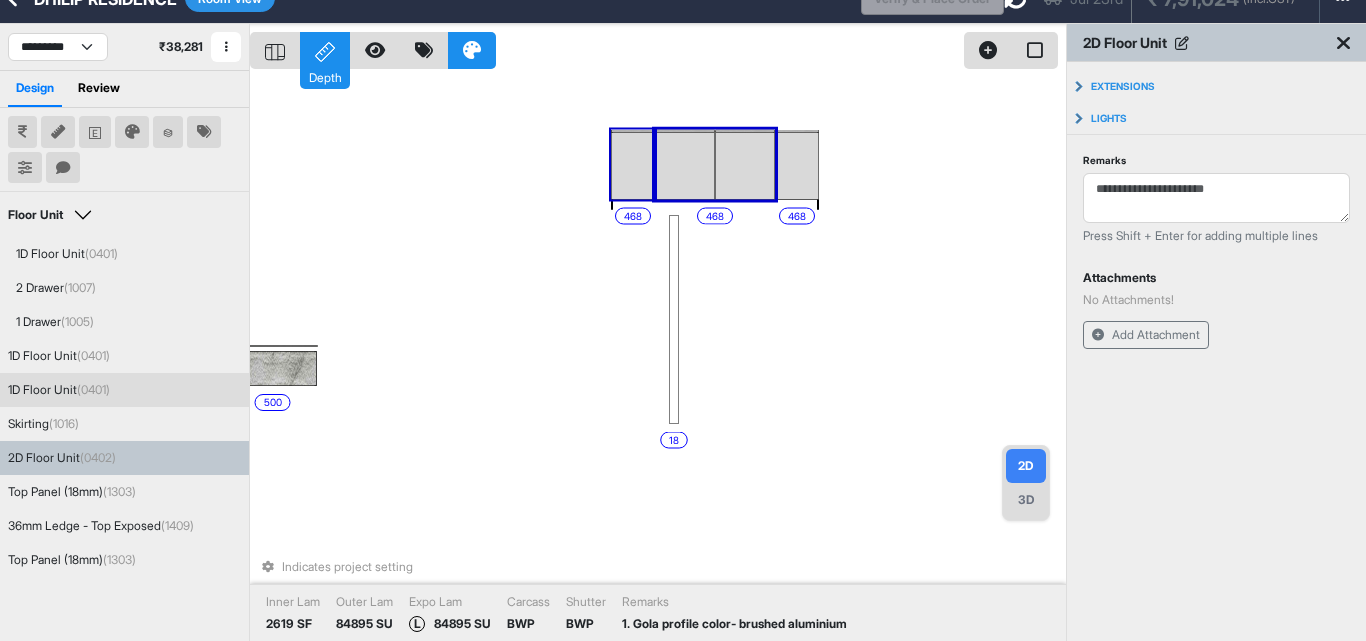 click at bounding box center (633, 165) 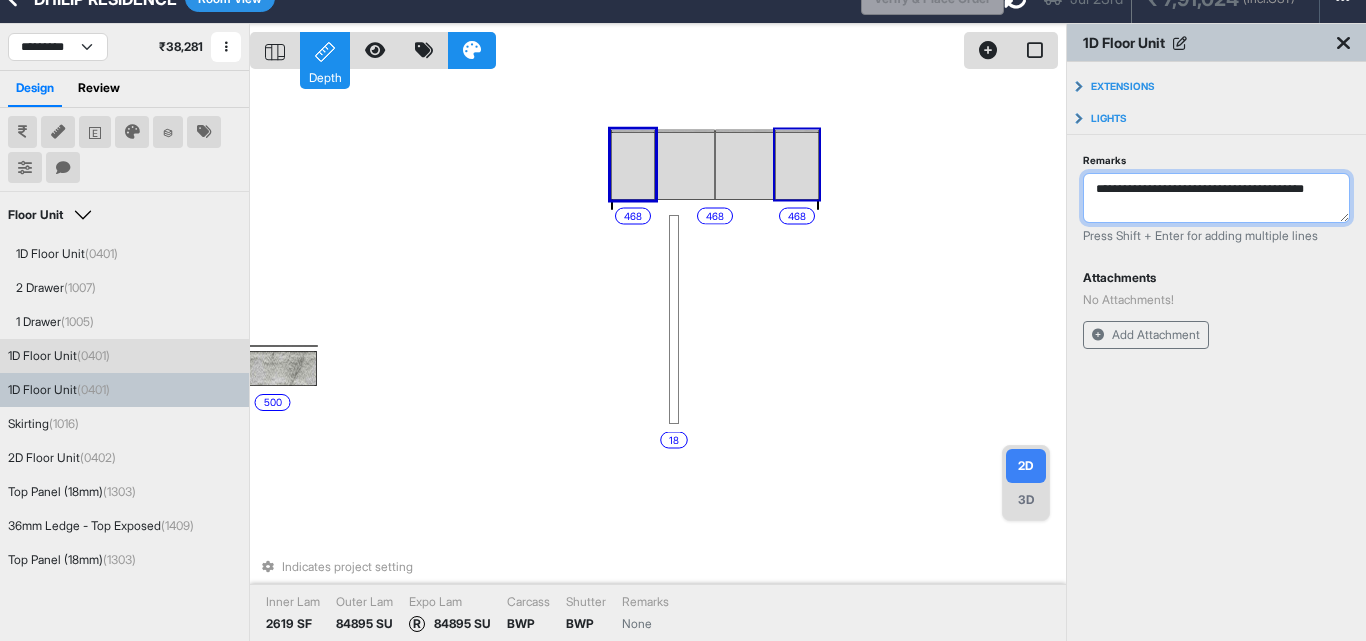 drag, startPoint x: 1324, startPoint y: 187, endPoint x: 1031, endPoint y: 186, distance: 293.0017 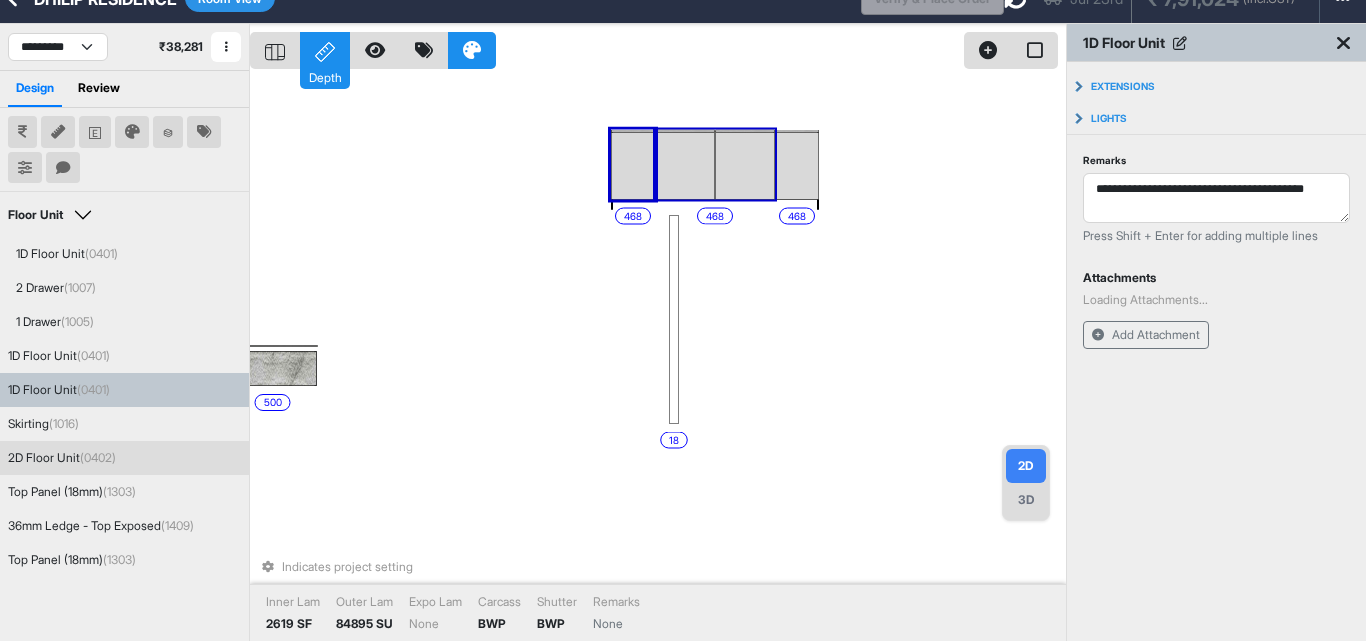 click at bounding box center [685, 165] 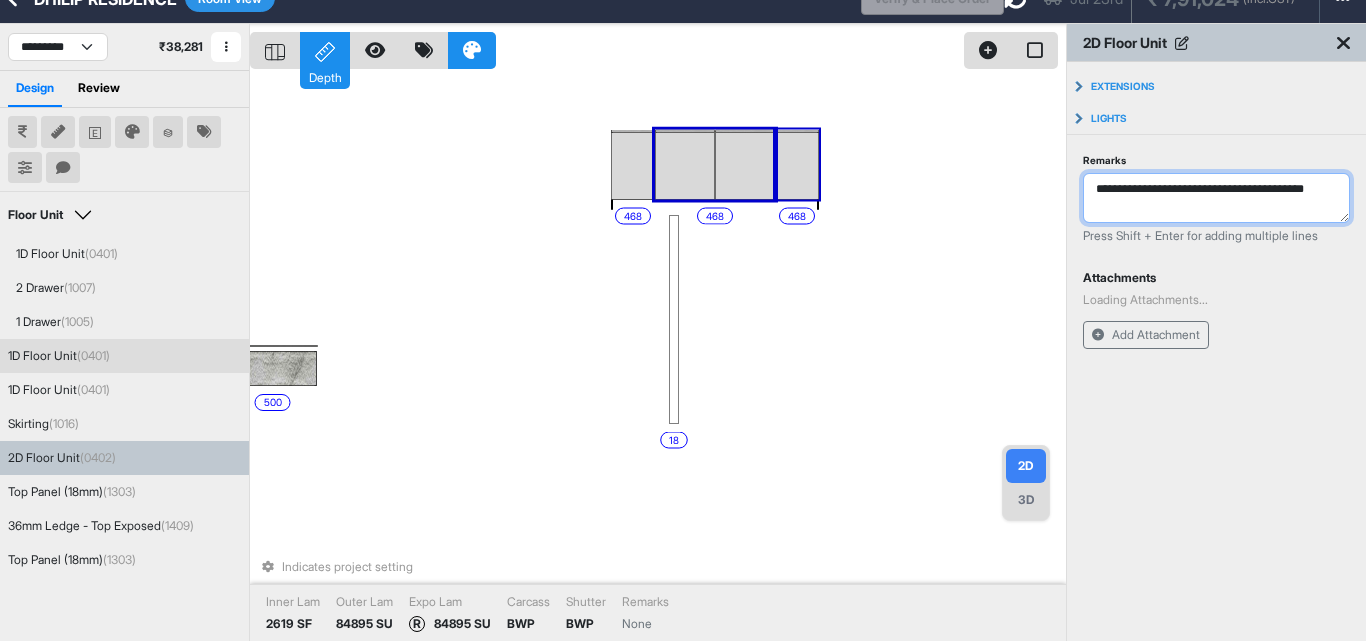click on "**********" at bounding box center [1216, 198] 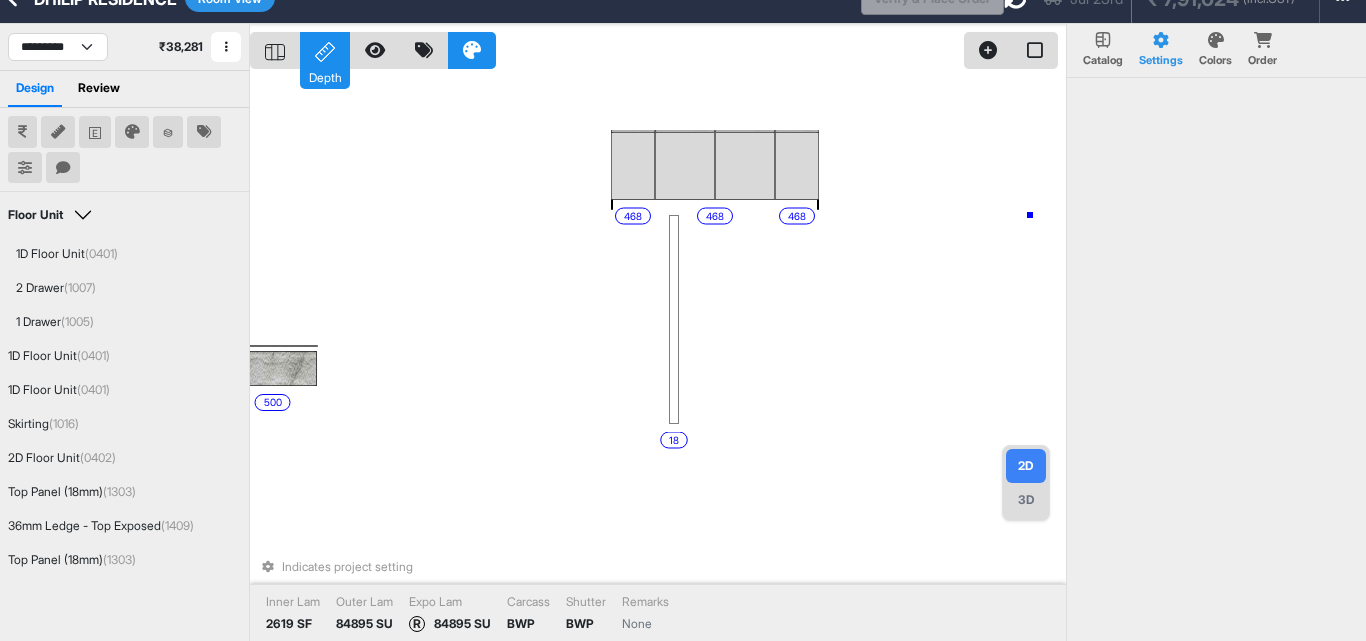 click on "500   eq eq 500   500   eq eq 468   eq eq 468   18   eq eq 468   500   300   500   Indicates project setting Inner Lam 2619 SF Outer Lam 84895 SU Expo Lam R 84895 SU Carcass BWP Shutter BWP Remarks None" at bounding box center [658, 344] 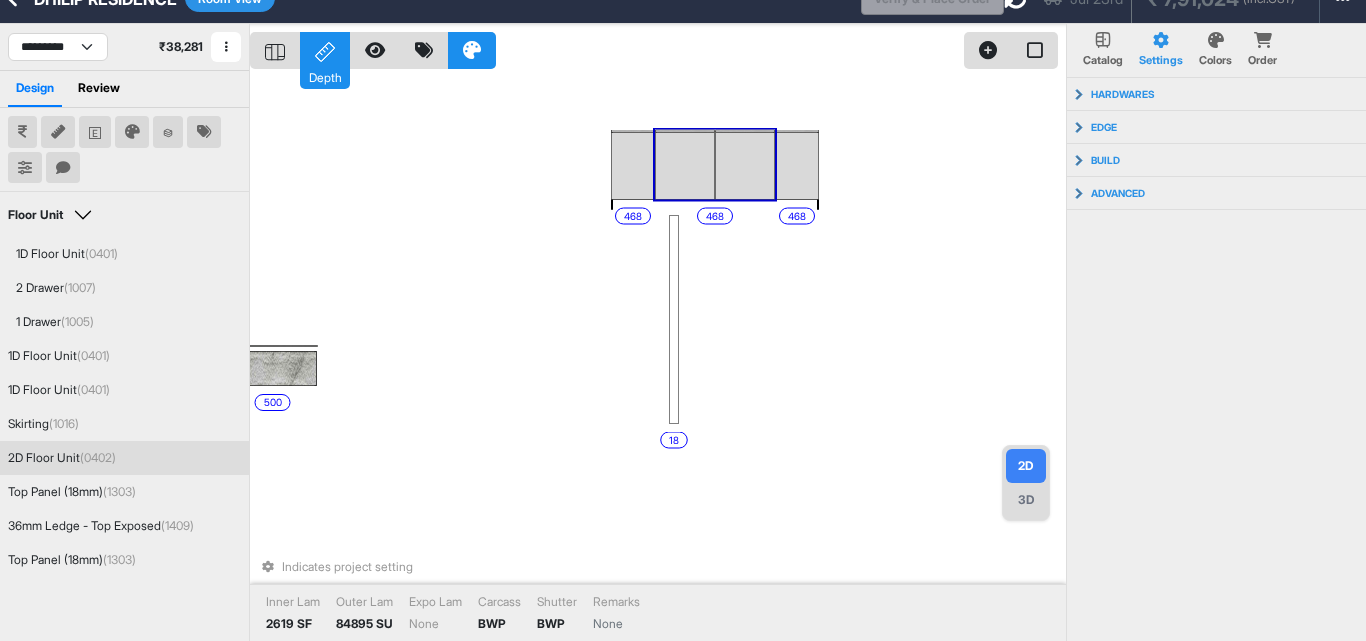 click at bounding box center (745, 165) 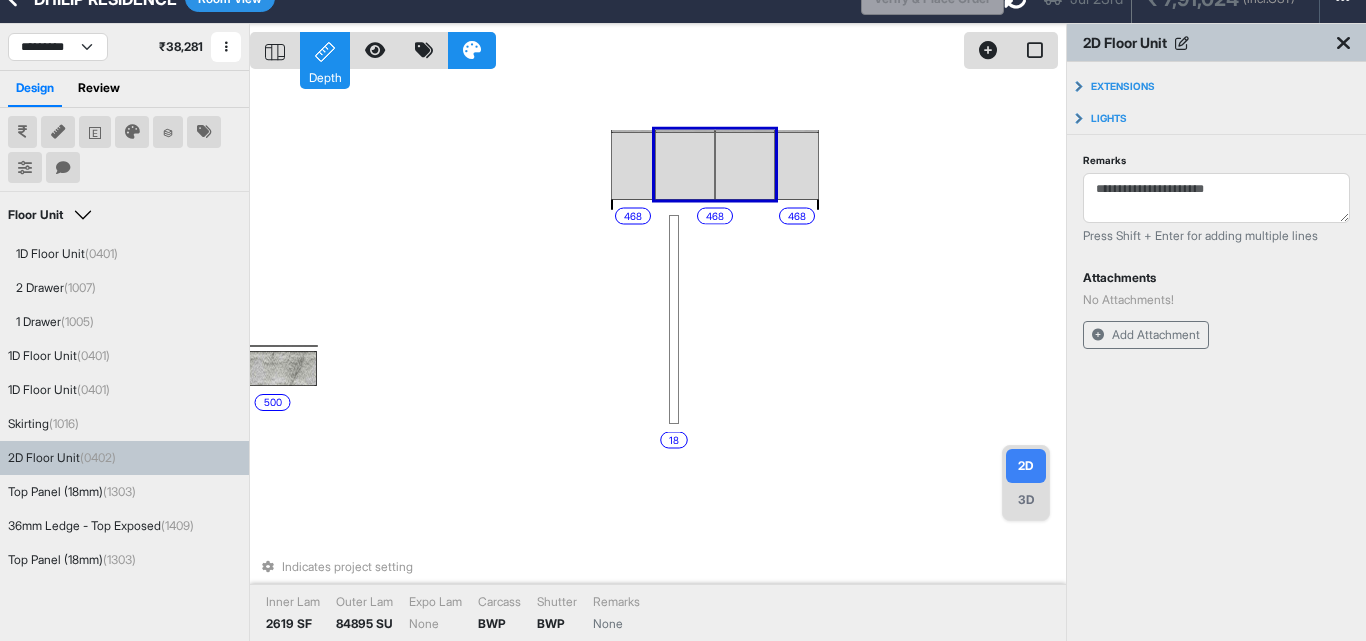 click on "Extensions Carcass  left  Extension front * Invalid Input back * Invalid Input top * Invalid Input bottom * Invalid Input Carcass  top  Extension front * Invalid Input back * Invalid Input Carcass  right  Extension front * Invalid Input back * Invalid Input top * Invalid Input bottom * Invalid Input Carcass  bottom  Extension front * Invalid Input back * Invalid Input Lights No lights added Add Light Remarks Press Shift + Enter for adding multiple lines Attachments No Attachments! Add Attachment" at bounding box center (1216, 237) 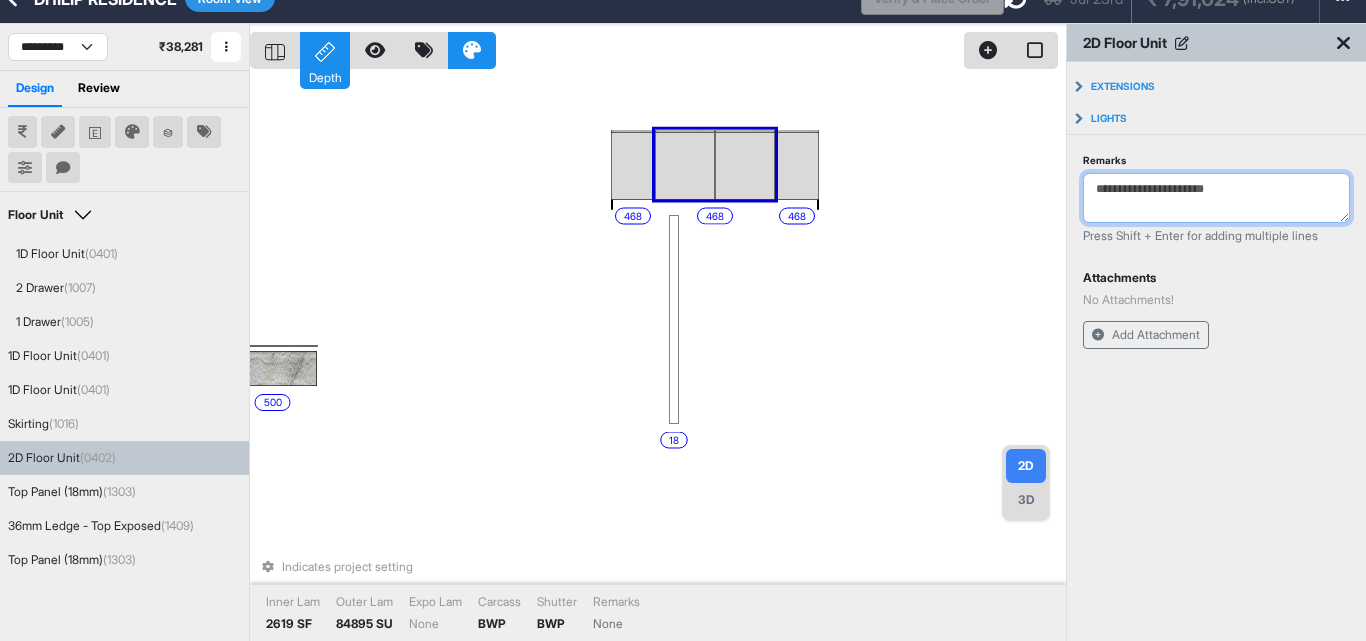 click on "Remarks" at bounding box center [1216, 198] 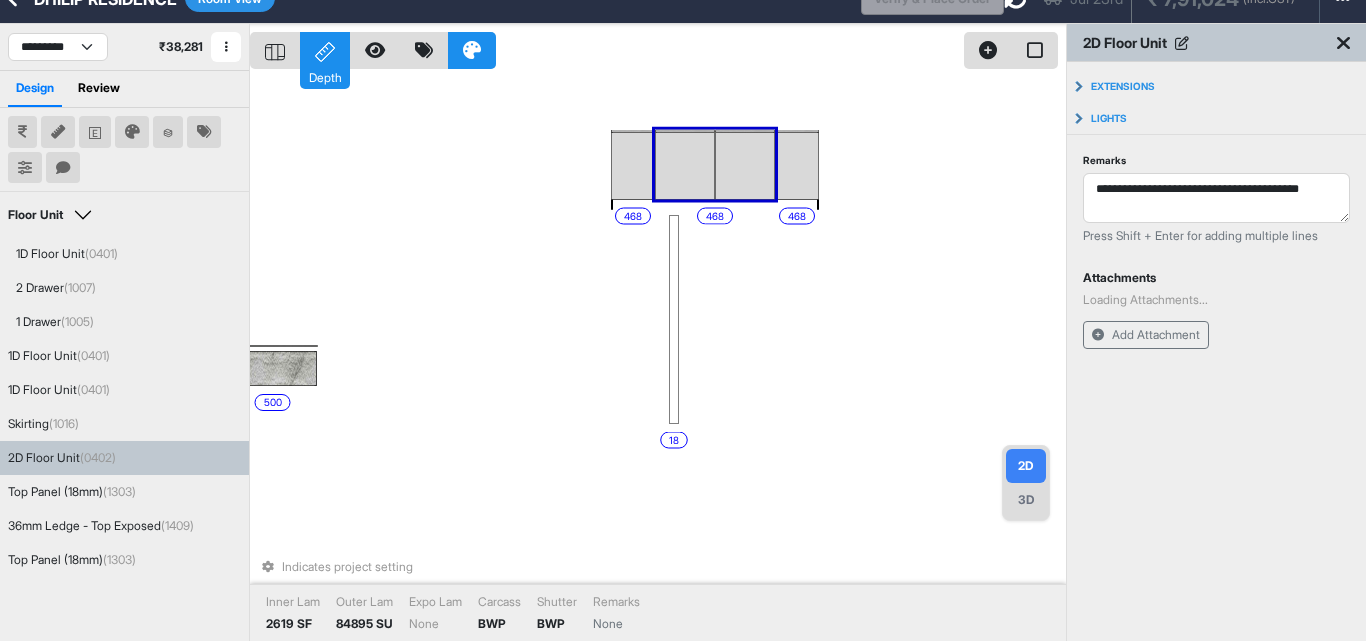 click on "Add Attachment" at bounding box center (1216, 335) 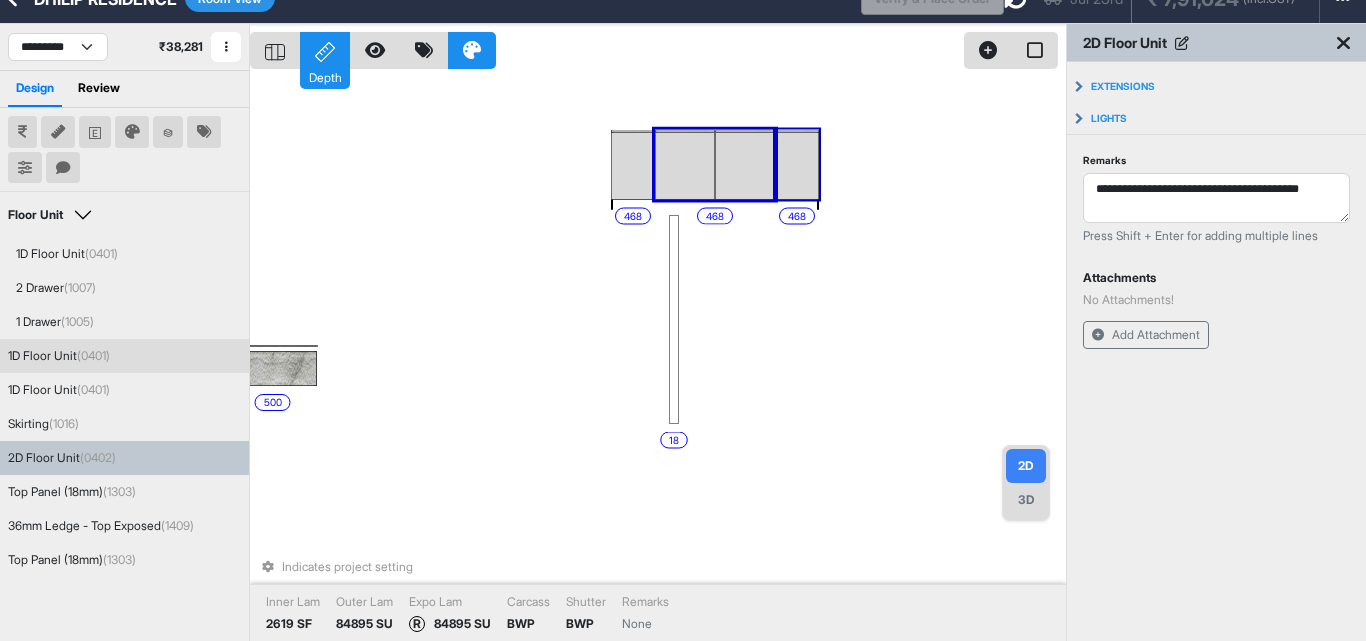 click at bounding box center (797, 165) 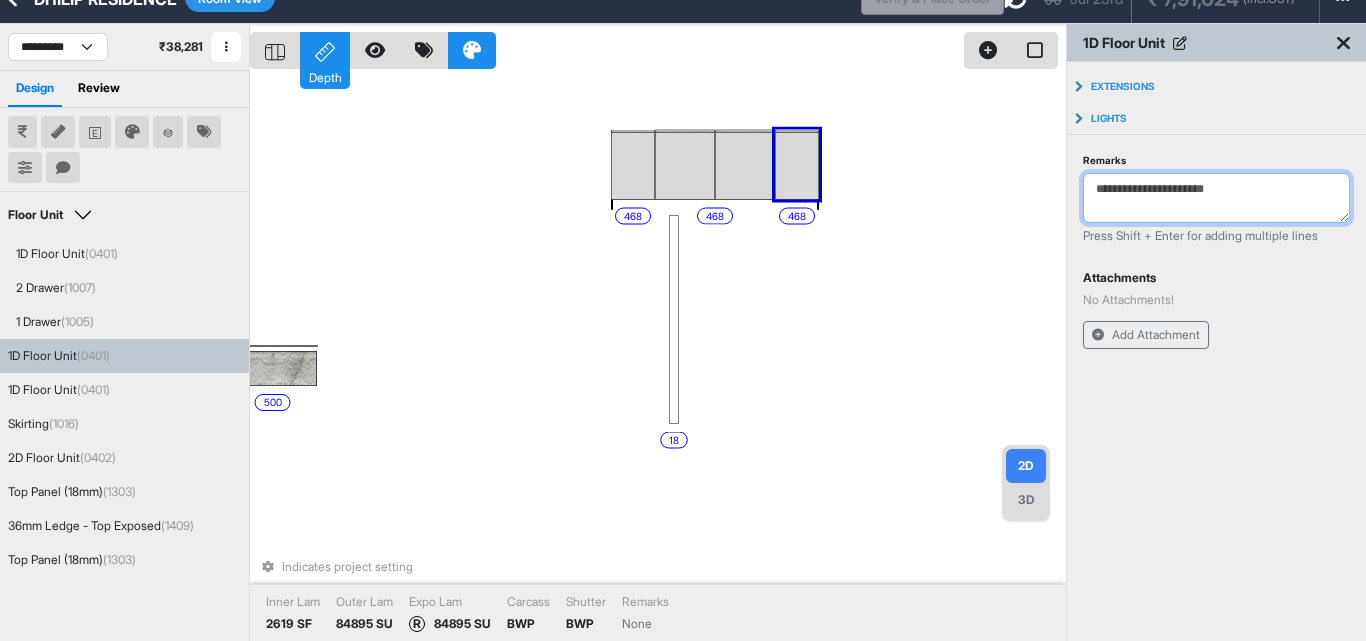 click on "Remarks" at bounding box center [1216, 198] 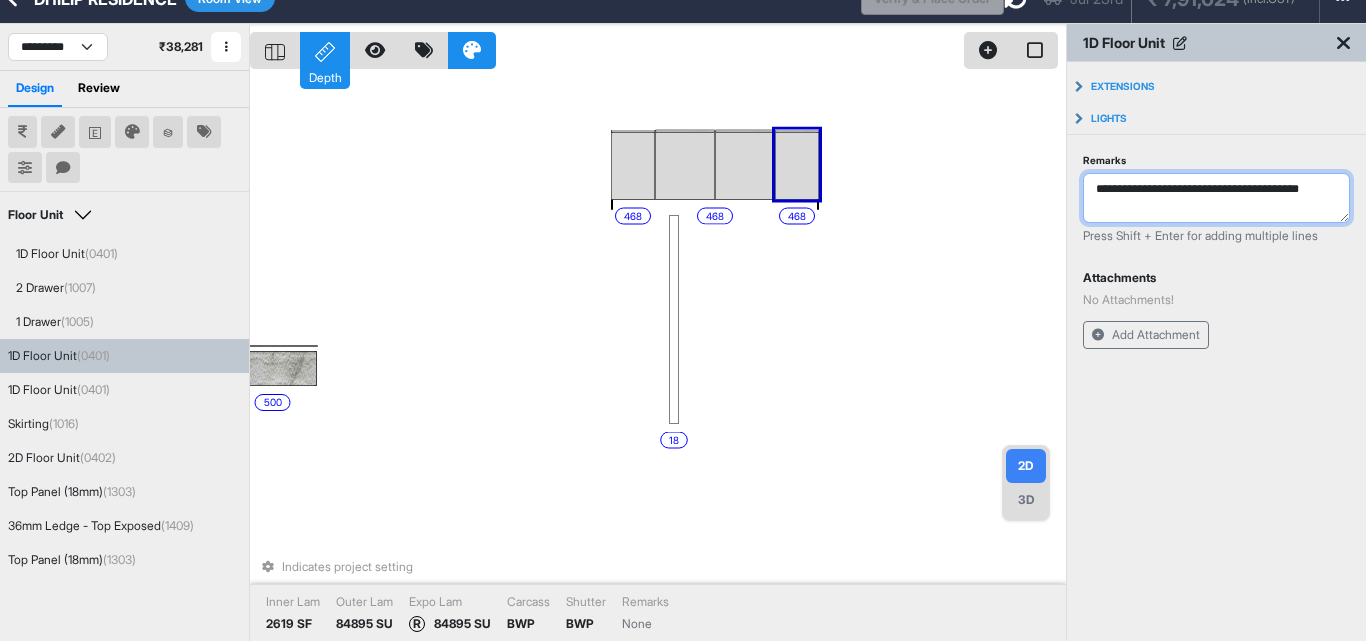type on "**********" 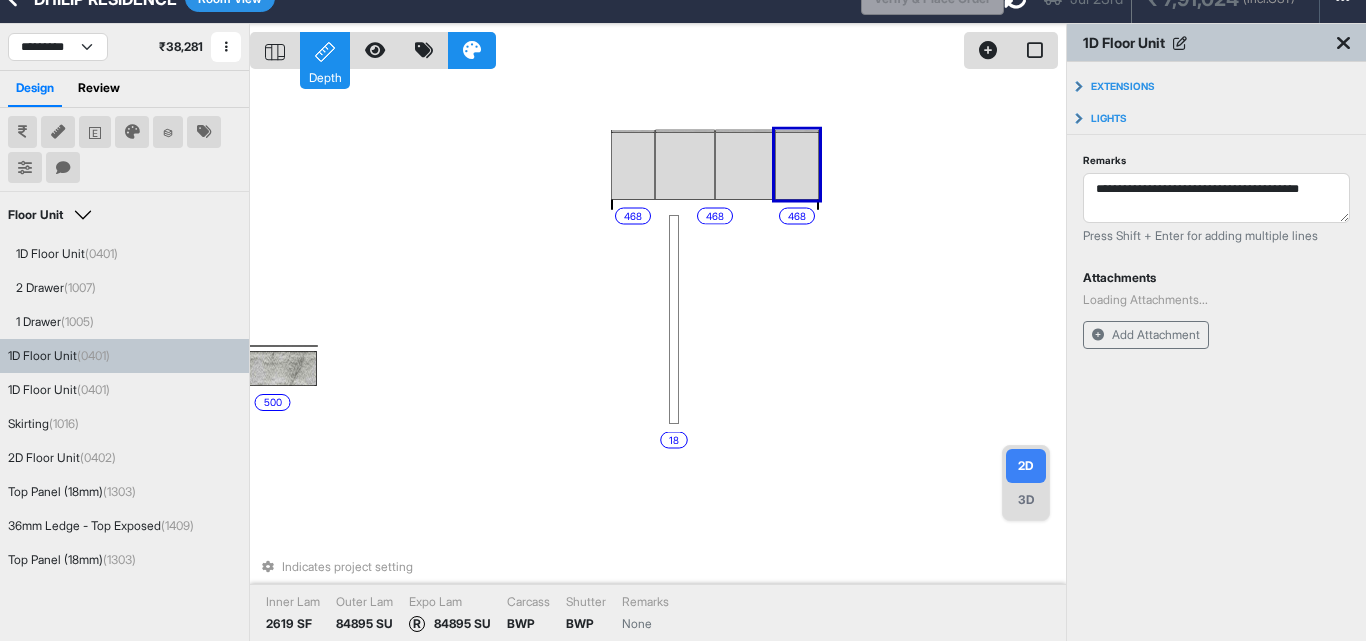 click on "**********" at bounding box center (1216, 237) 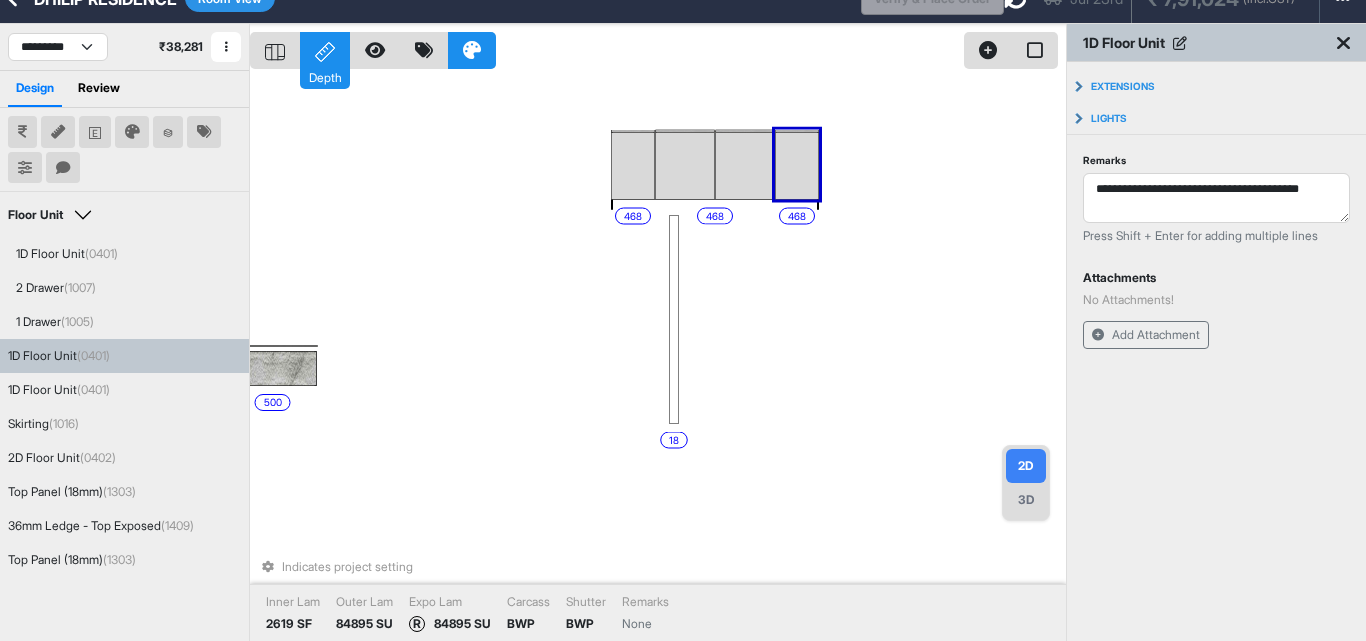 click on "**********" at bounding box center (1216, 237) 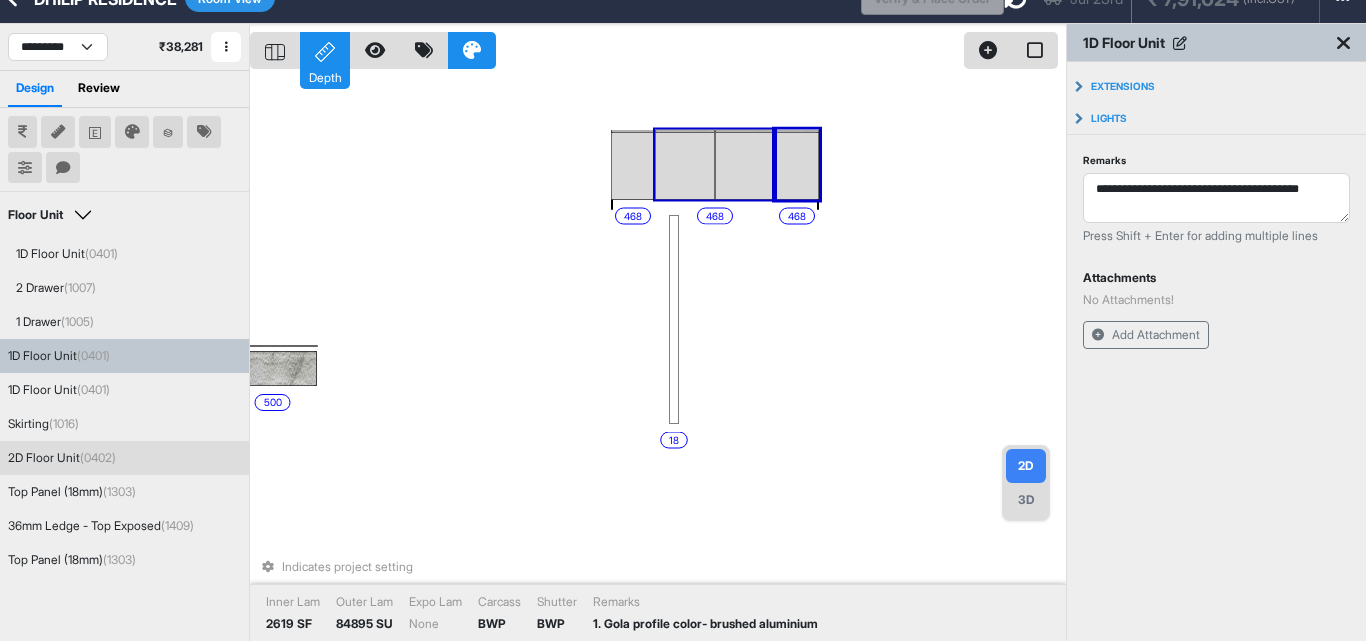 click at bounding box center (745, 165) 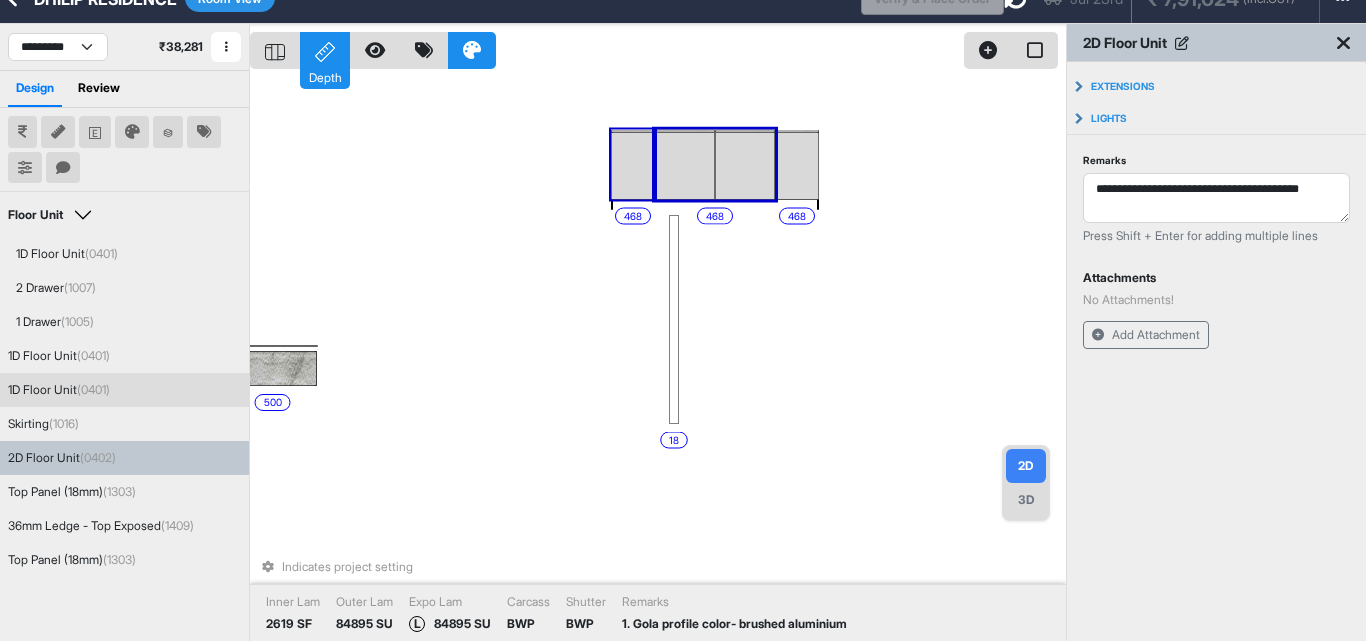click at bounding box center (633, 165) 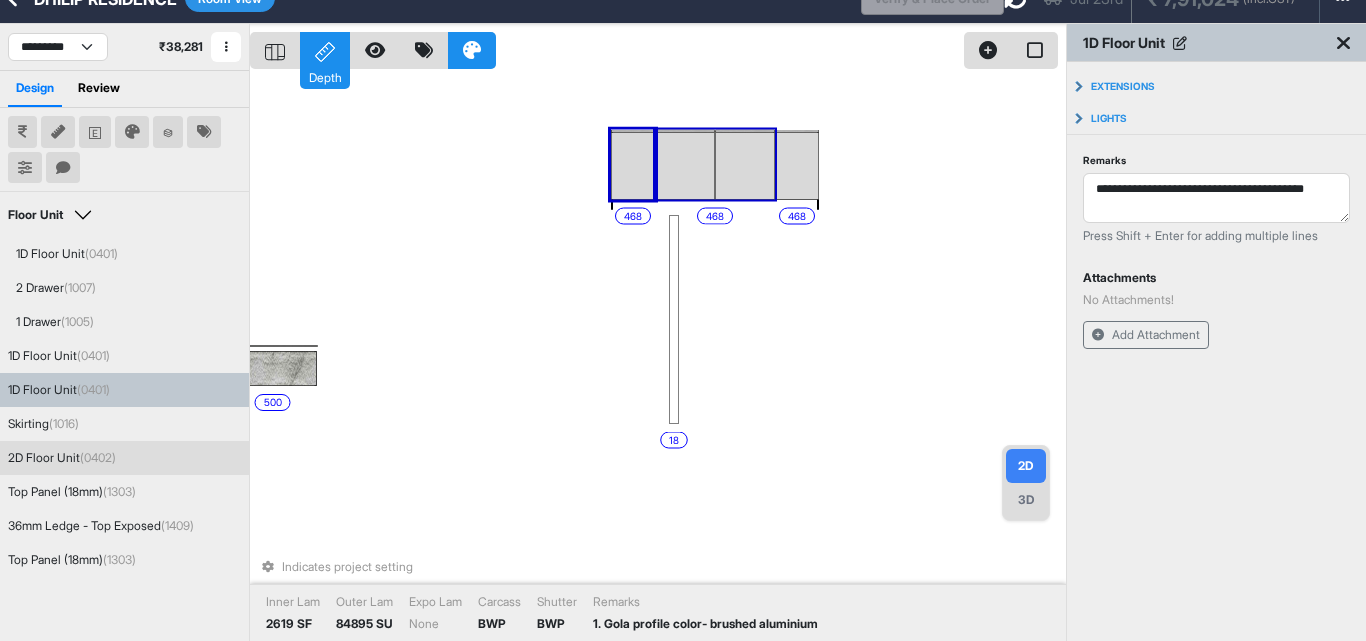 click at bounding box center [685, 165] 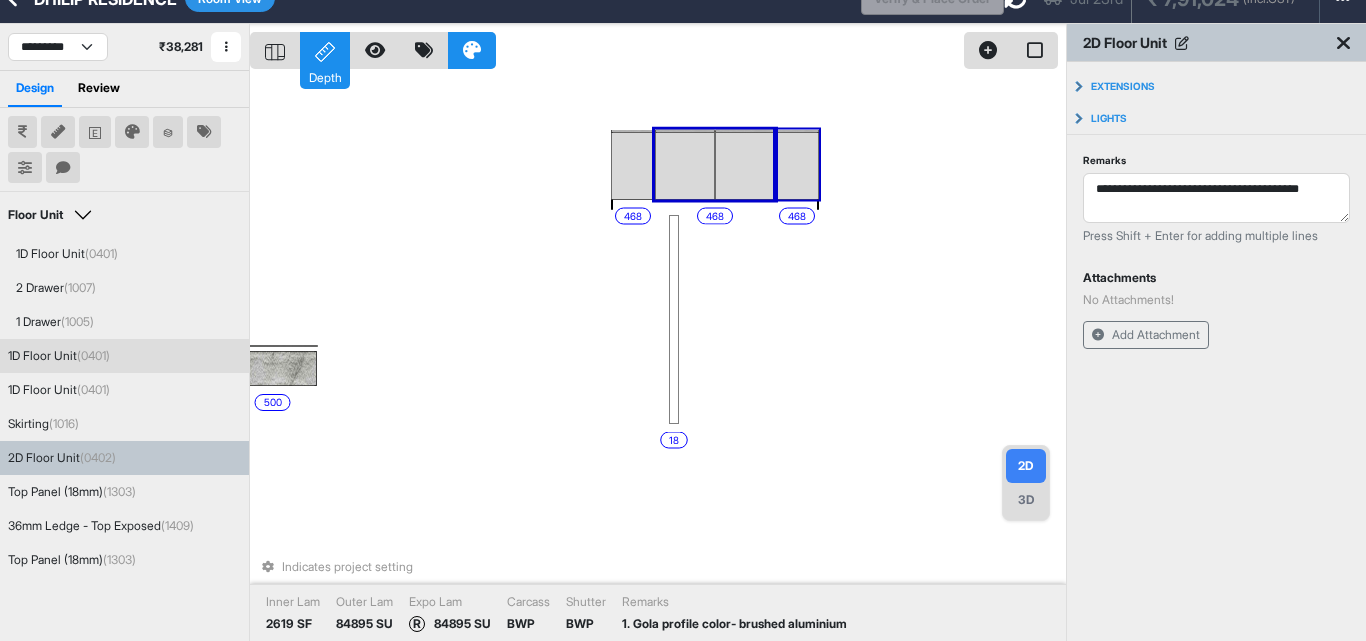 click at bounding box center [797, 165] 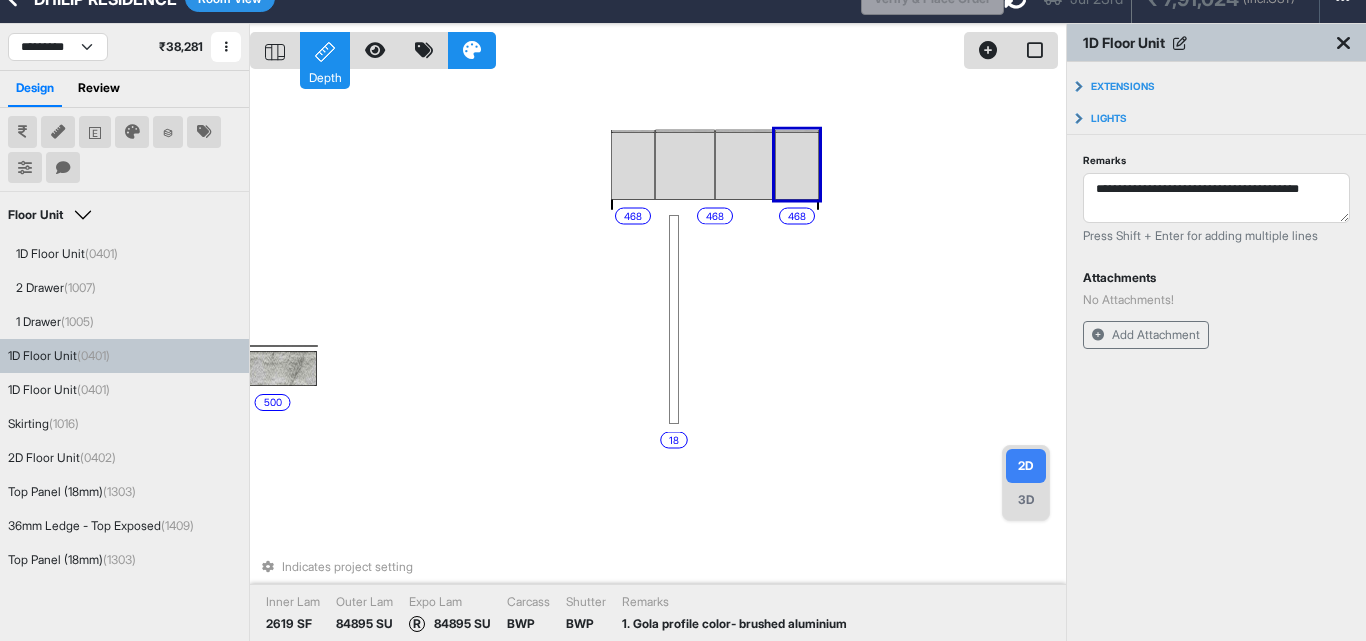 drag, startPoint x: 575, startPoint y: 281, endPoint x: 746, endPoint y: 281, distance: 171 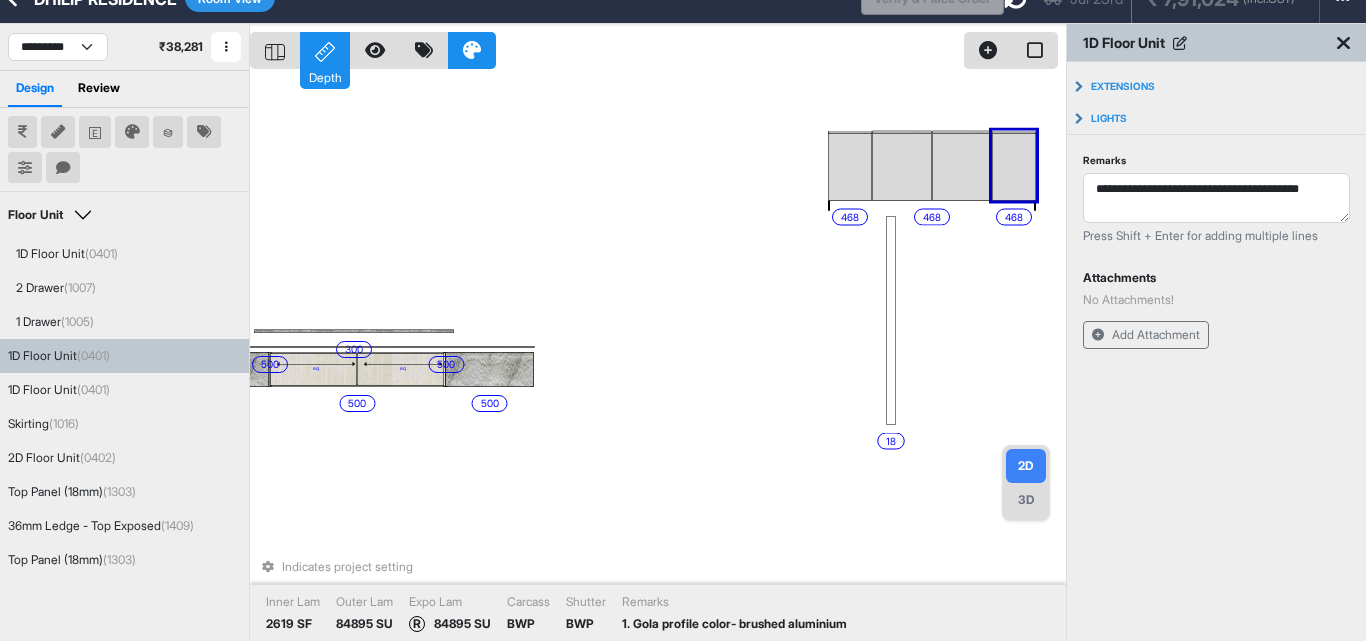 drag, startPoint x: 653, startPoint y: 252, endPoint x: 766, endPoint y: 252, distance: 113 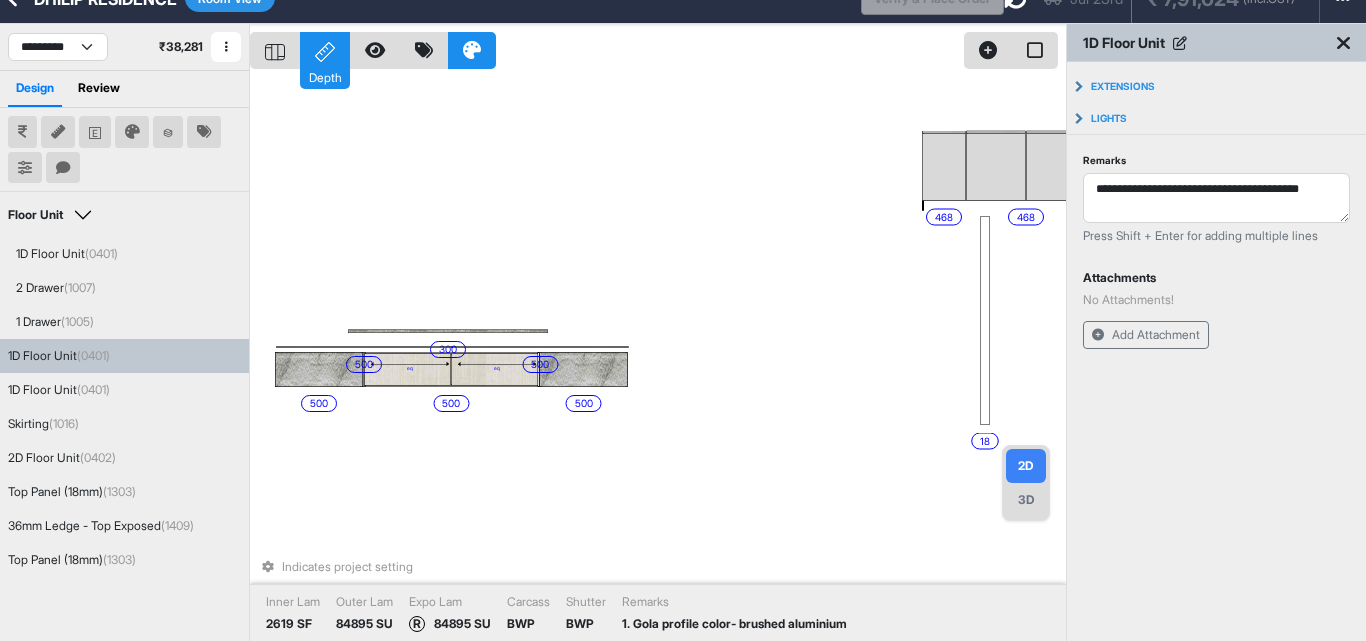 drag, startPoint x: 609, startPoint y: 293, endPoint x: 682, endPoint y: 286, distance: 73.33485 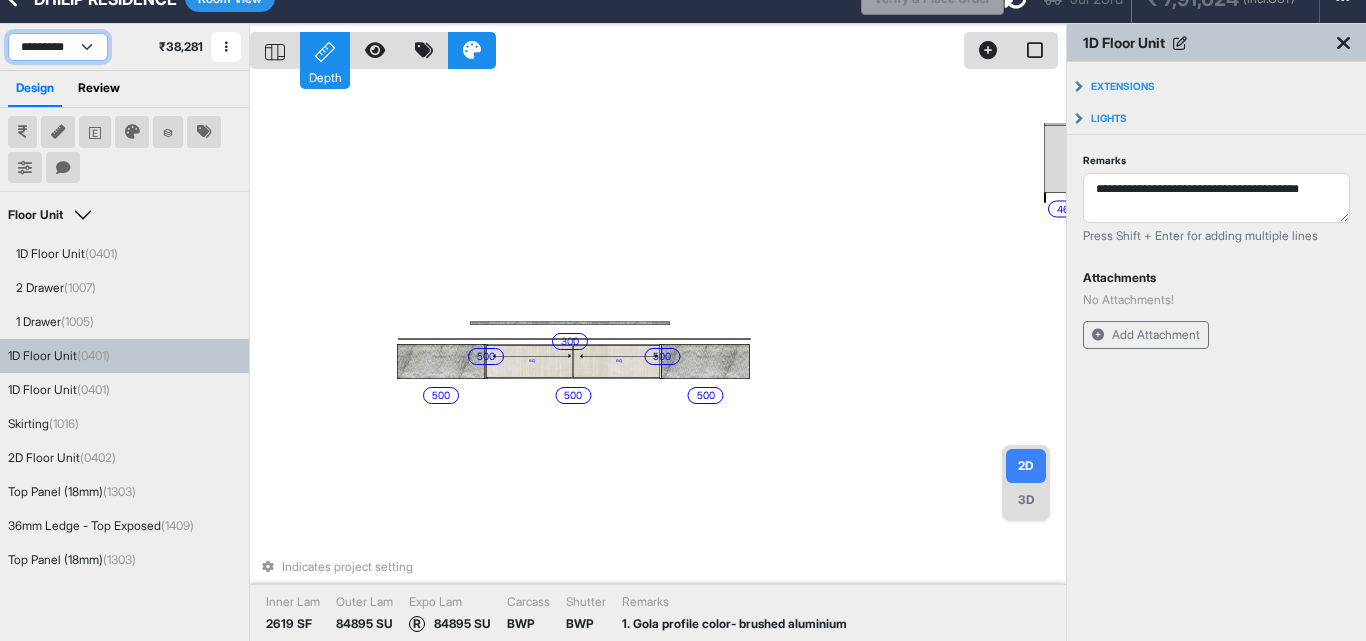 click on "**********" at bounding box center [58, 47] 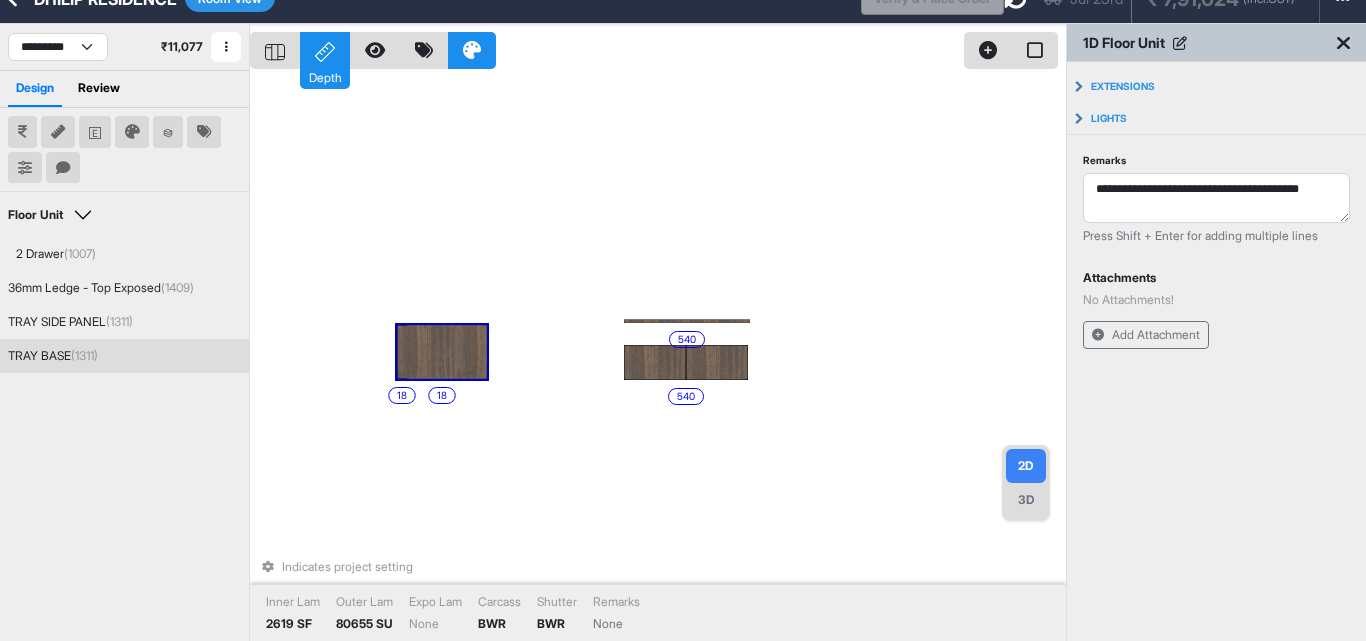 click at bounding box center (442, 352) 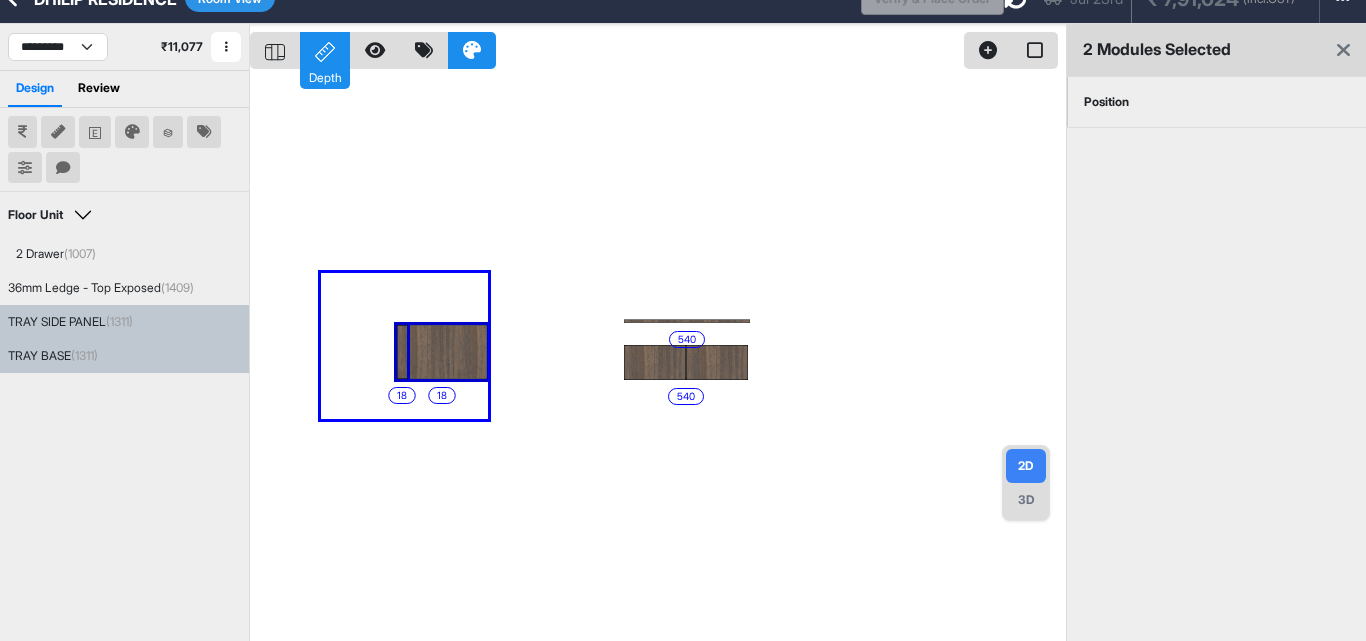 drag, startPoint x: 365, startPoint y: 323, endPoint x: 492, endPoint y: 425, distance: 162.88953 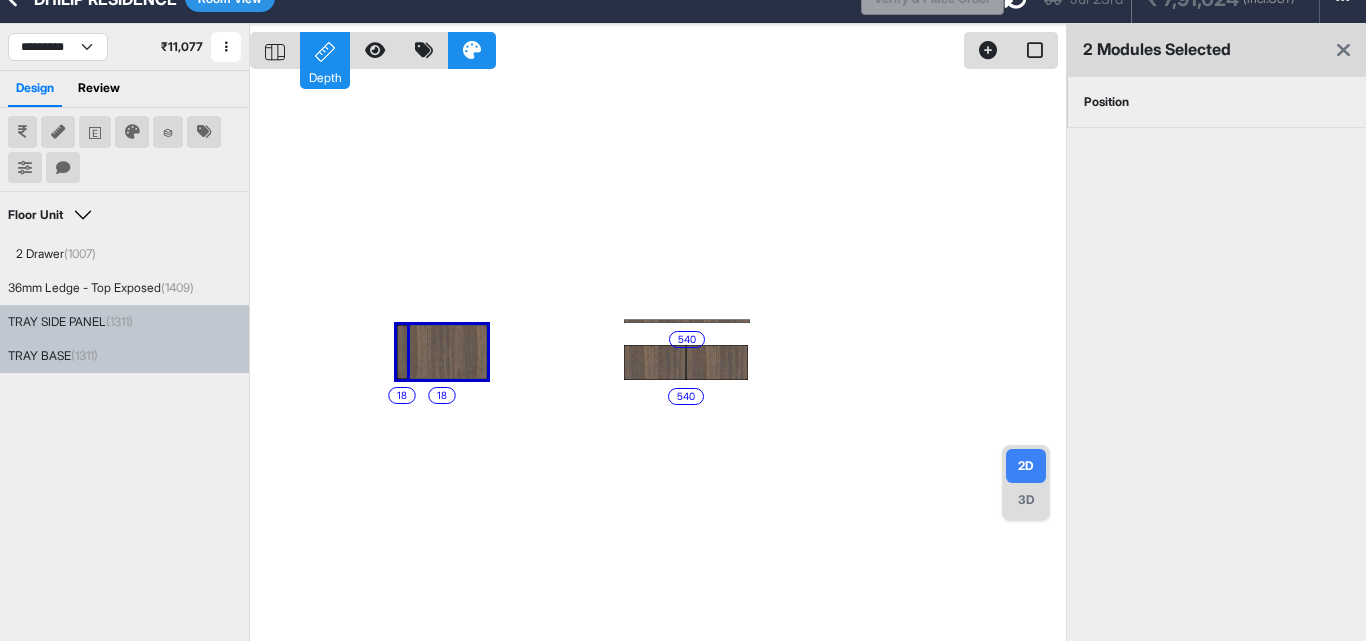 click on "Position" at bounding box center [1106, 102] 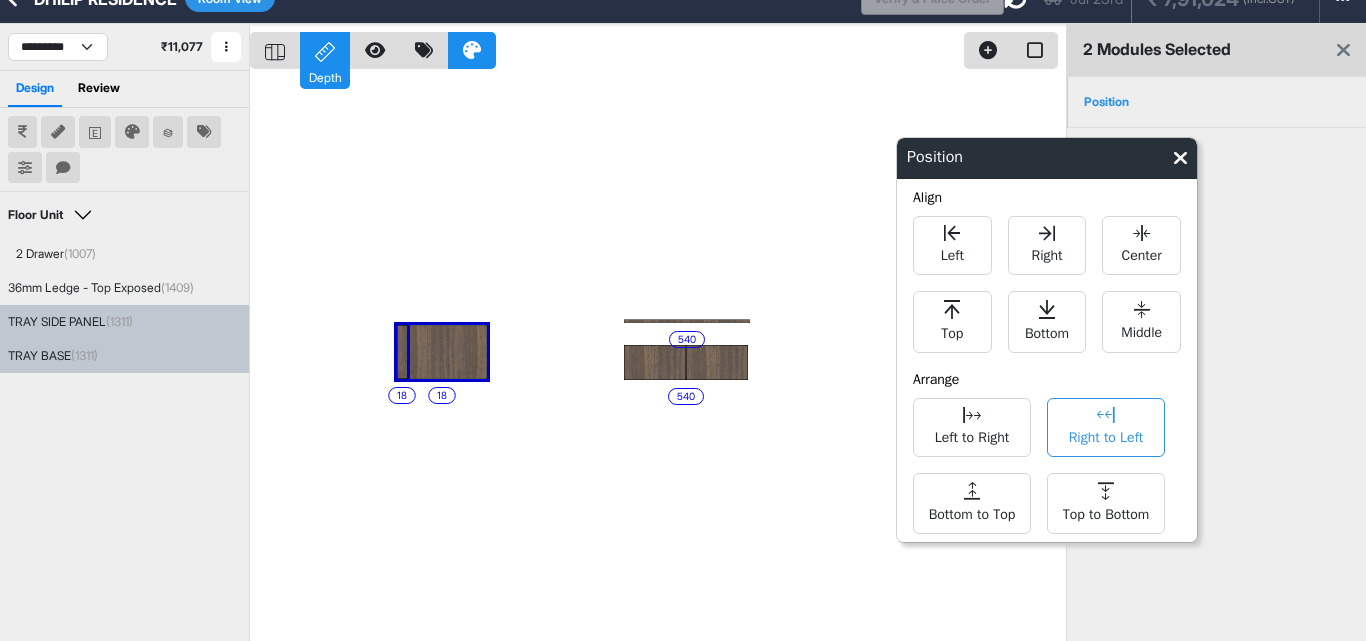 click on "Right to Left" at bounding box center (1106, 427) 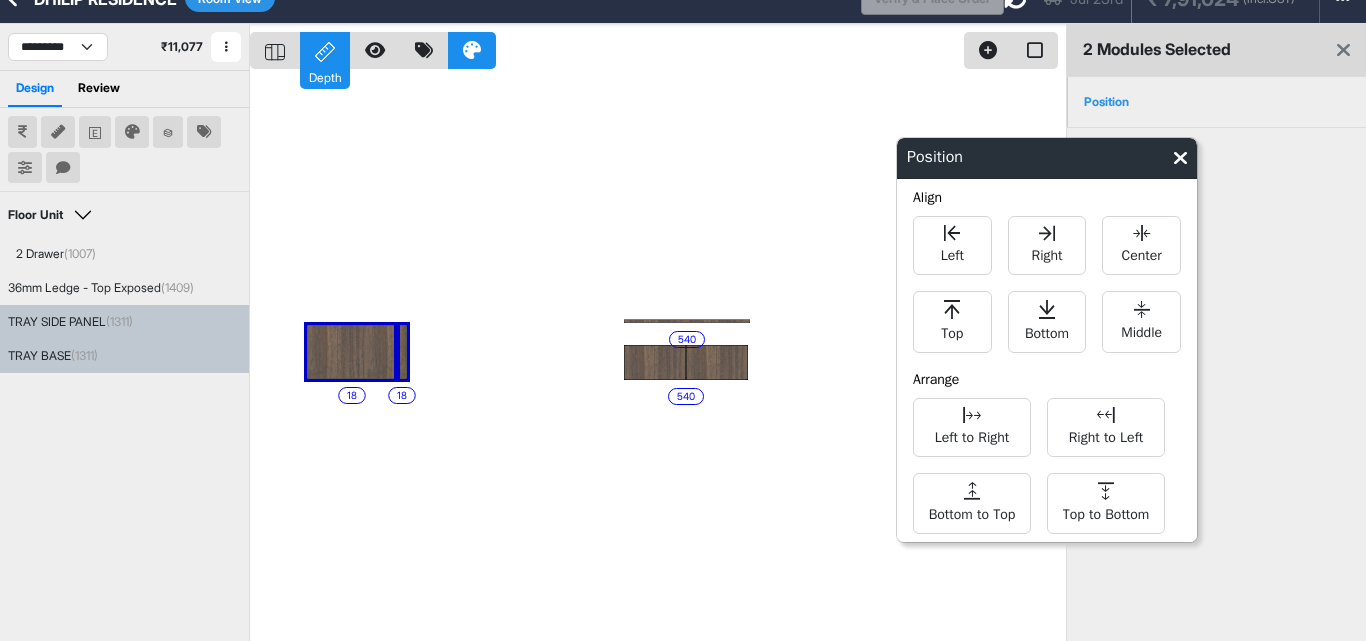 click on "eq eq 540   540   18   18" at bounding box center (658, 344) 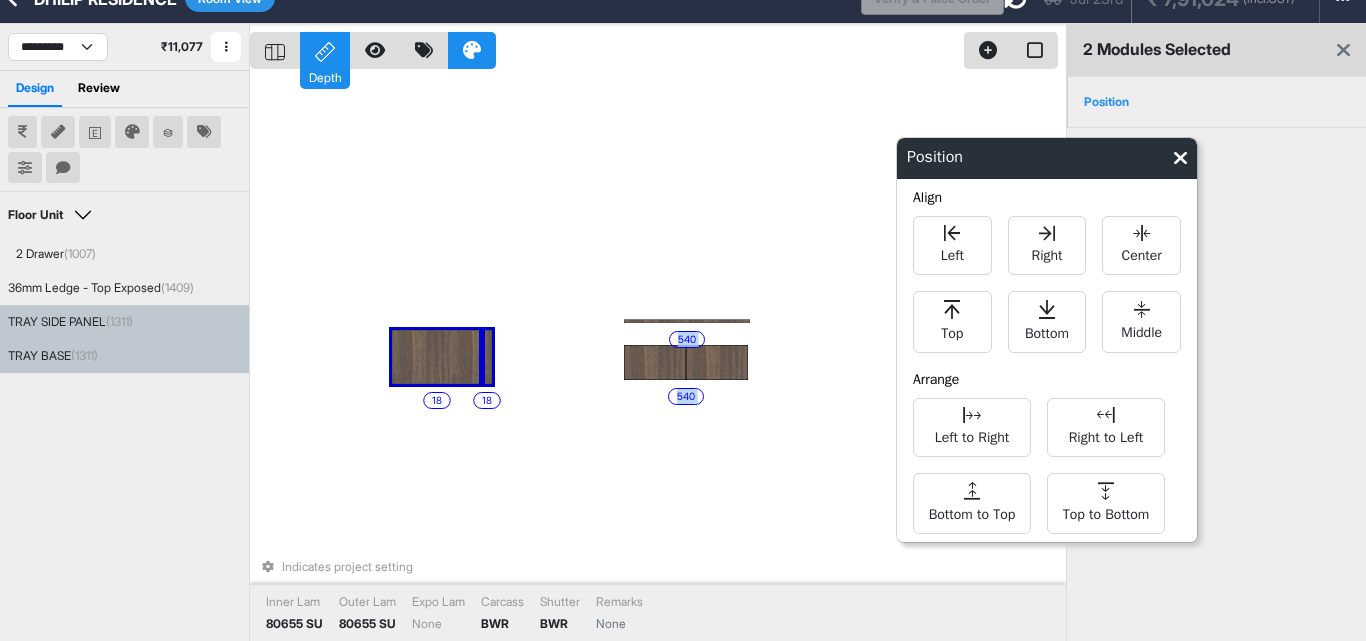 drag, startPoint x: 406, startPoint y: 337, endPoint x: 491, endPoint y: 342, distance: 85.146935 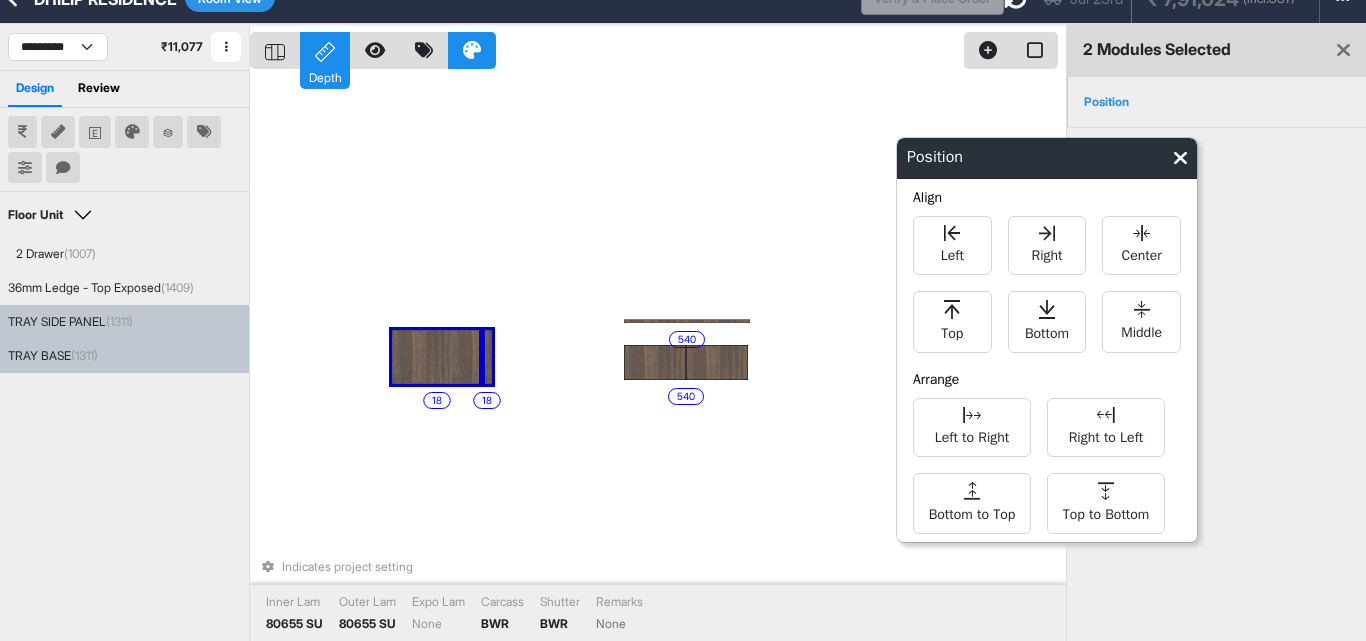click on "eq eq 540   540   18   18   Indicates project setting Inner Lam 80655 SU Outer Lam 80655 SU Expo Lam None Carcass BWR Shutter BWR Remarks None" at bounding box center [658, 344] 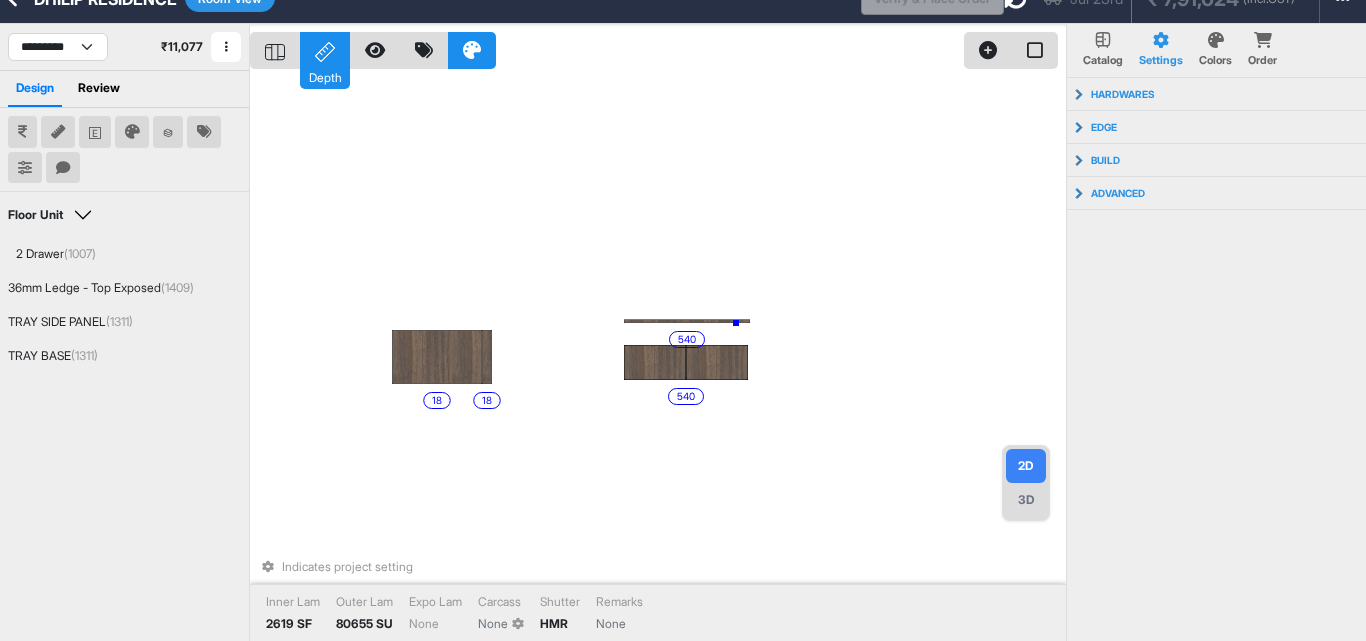 click on "eq eq 540   540   18   18   Indicates project setting Inner Lam 2619 SF Outer Lam 80655 SU Expo Lam None Carcass None Shutter HMR Remarks None" at bounding box center [658, 344] 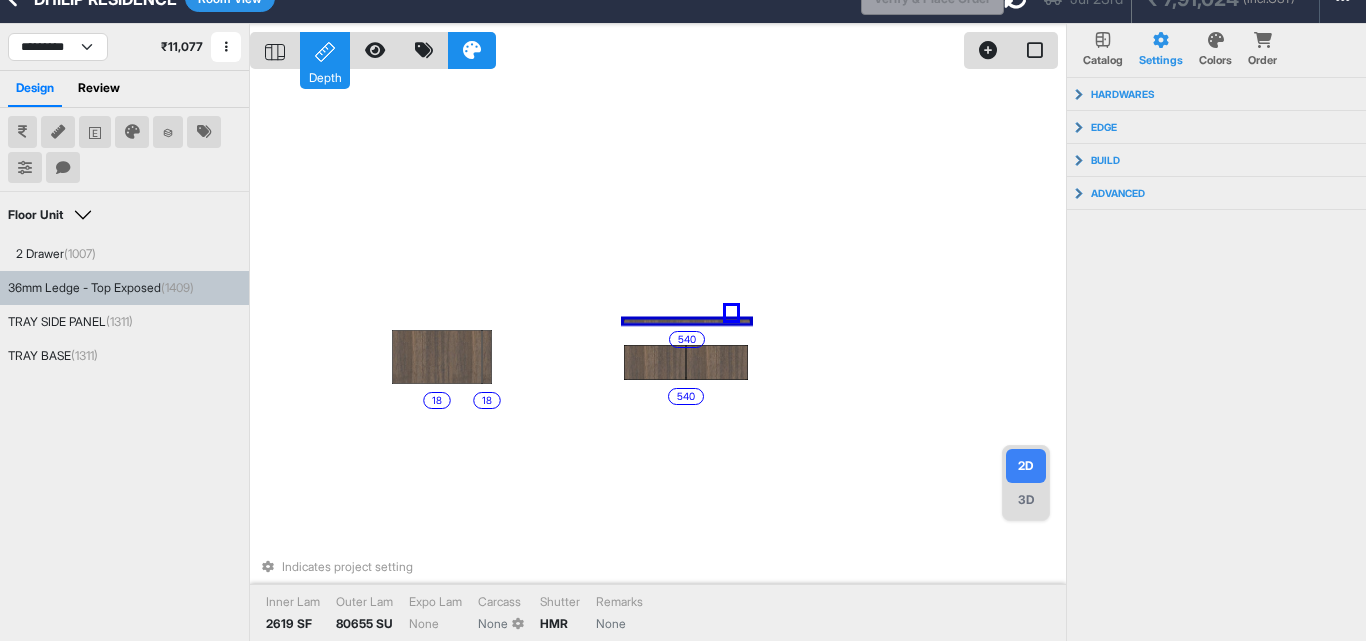 drag, startPoint x: 737, startPoint y: 306, endPoint x: 723, endPoint y: 327, distance: 25.23886 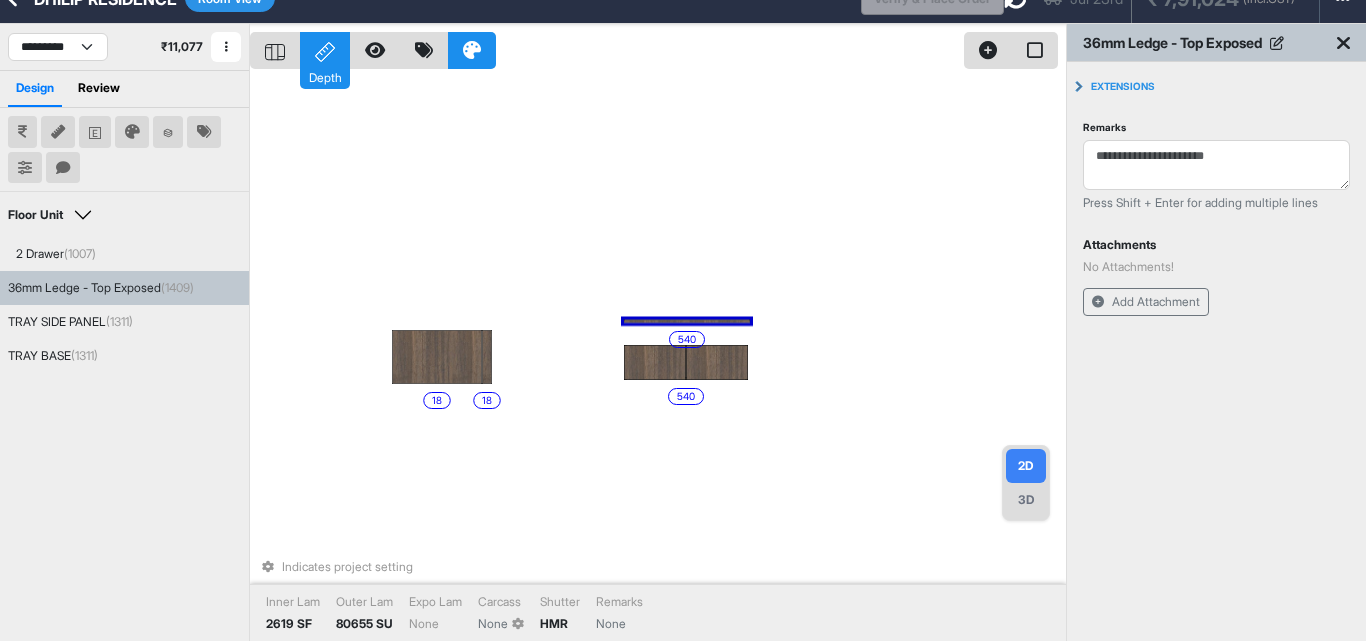 click on "eq eq 540   540   18   18   Indicates project setting Inner Lam 2619 SF Outer Lam 80655 SU Expo Lam None Carcass None Shutter HMR Remarks None" at bounding box center [658, 344] 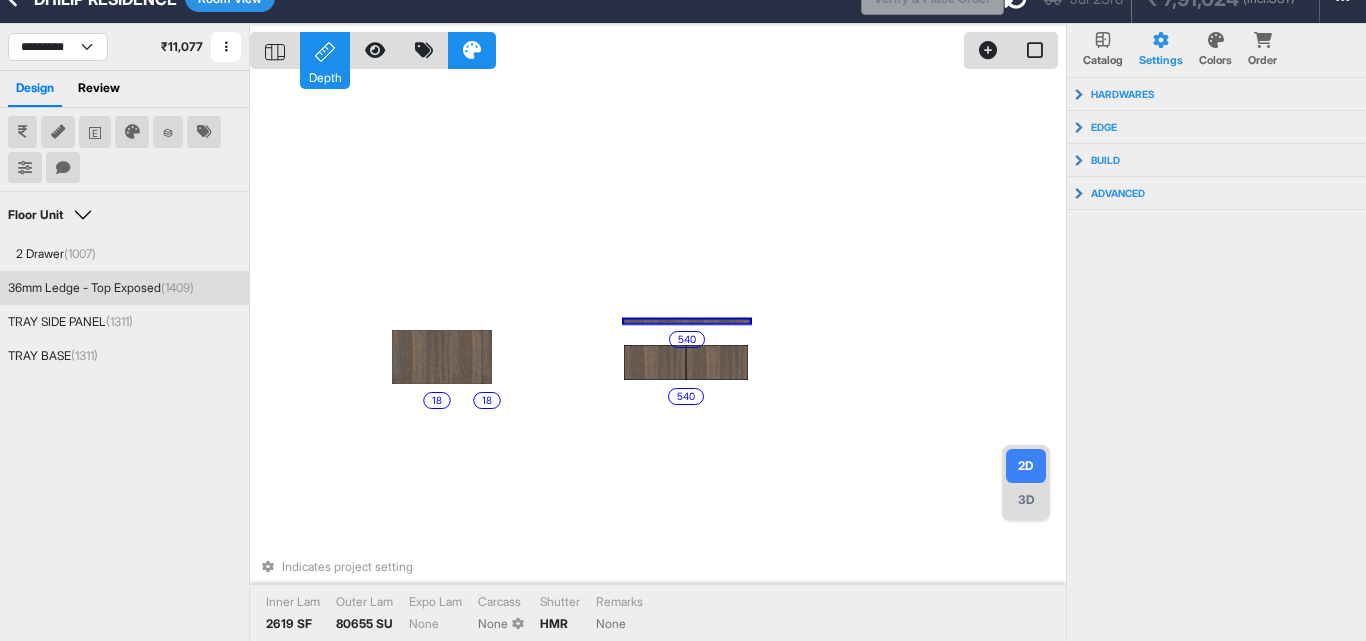click at bounding box center (687, 321) 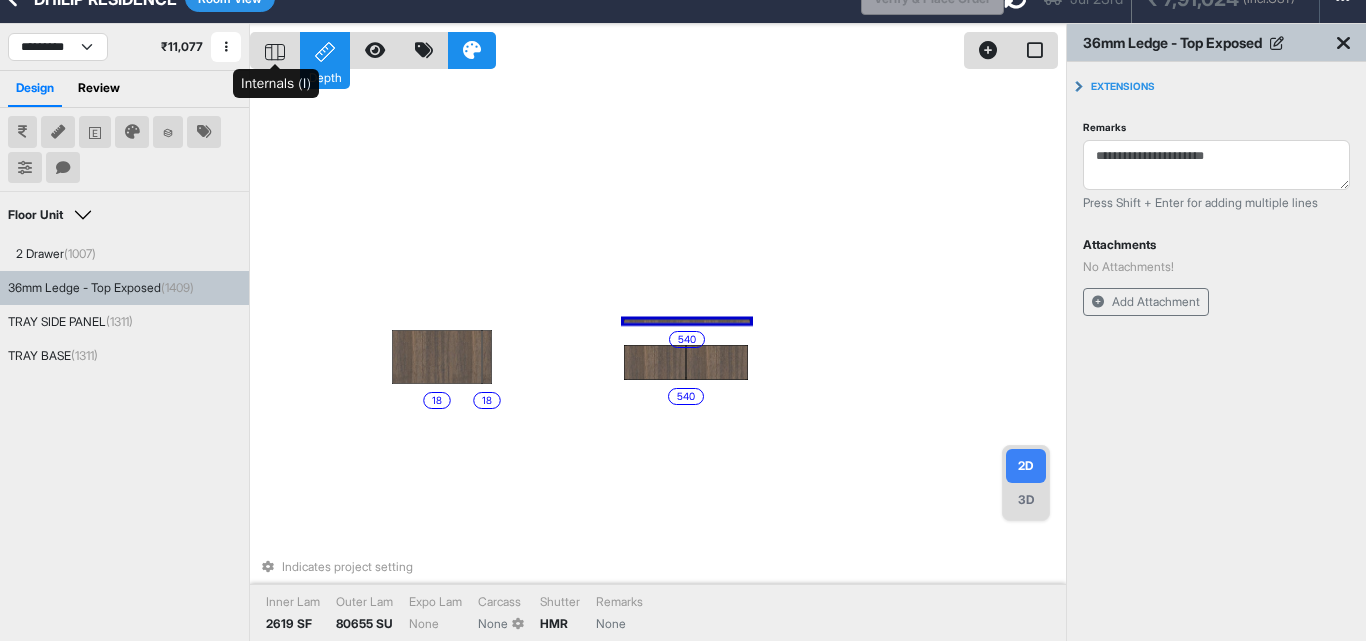 click at bounding box center [325, 52] 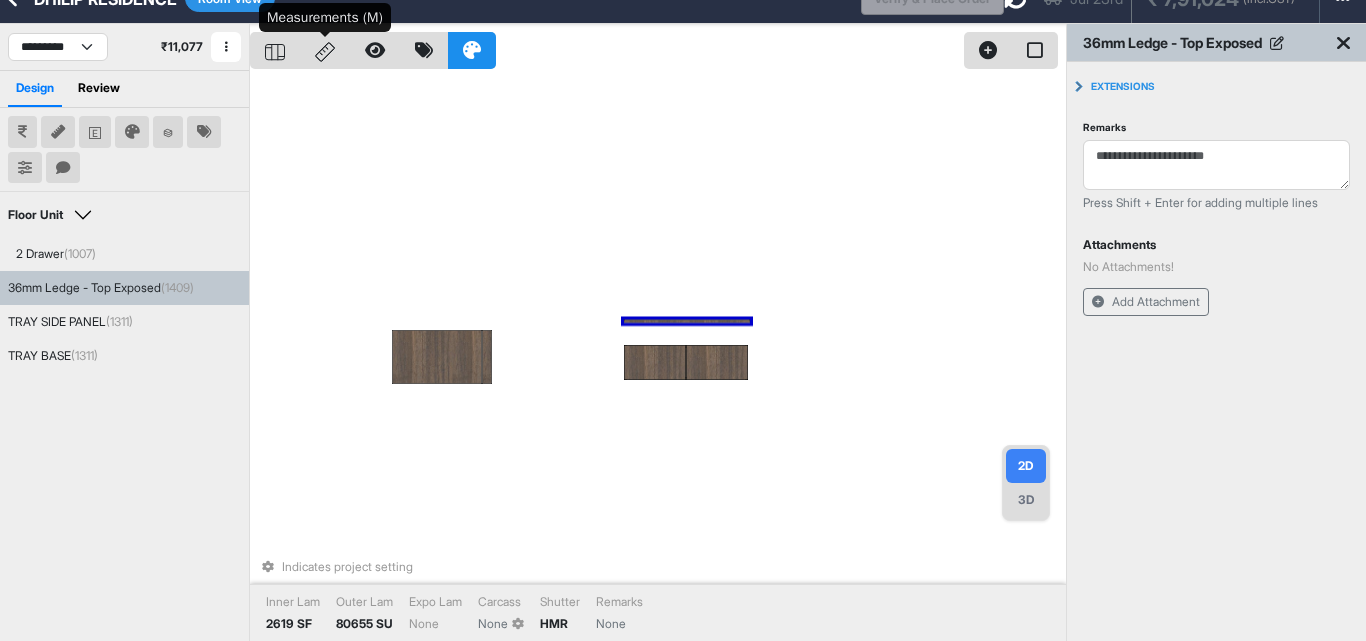 click at bounding box center (325, 52) 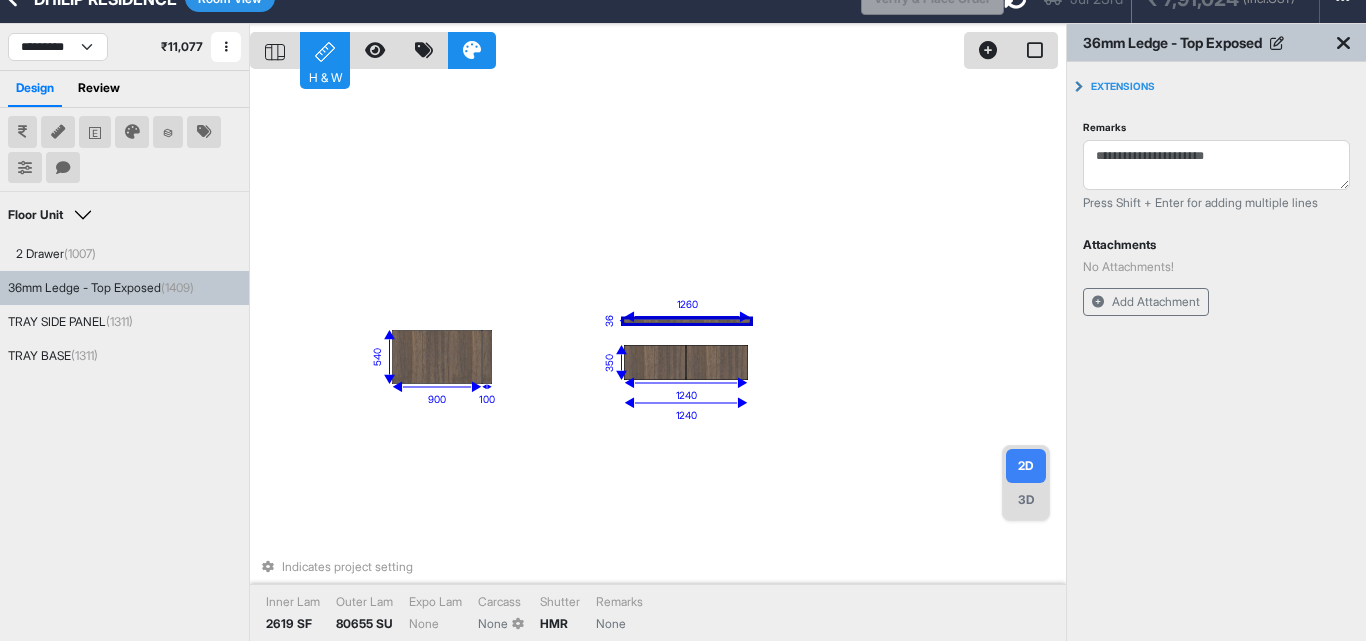 click on "eq eq 36 1260 100 540 900 1240 350 1240 Indicates project setting Inner Lam 2619 SF Outer Lam 80655 SU Expo Lam None Carcass None Shutter HMR Remarks None" at bounding box center [658, 344] 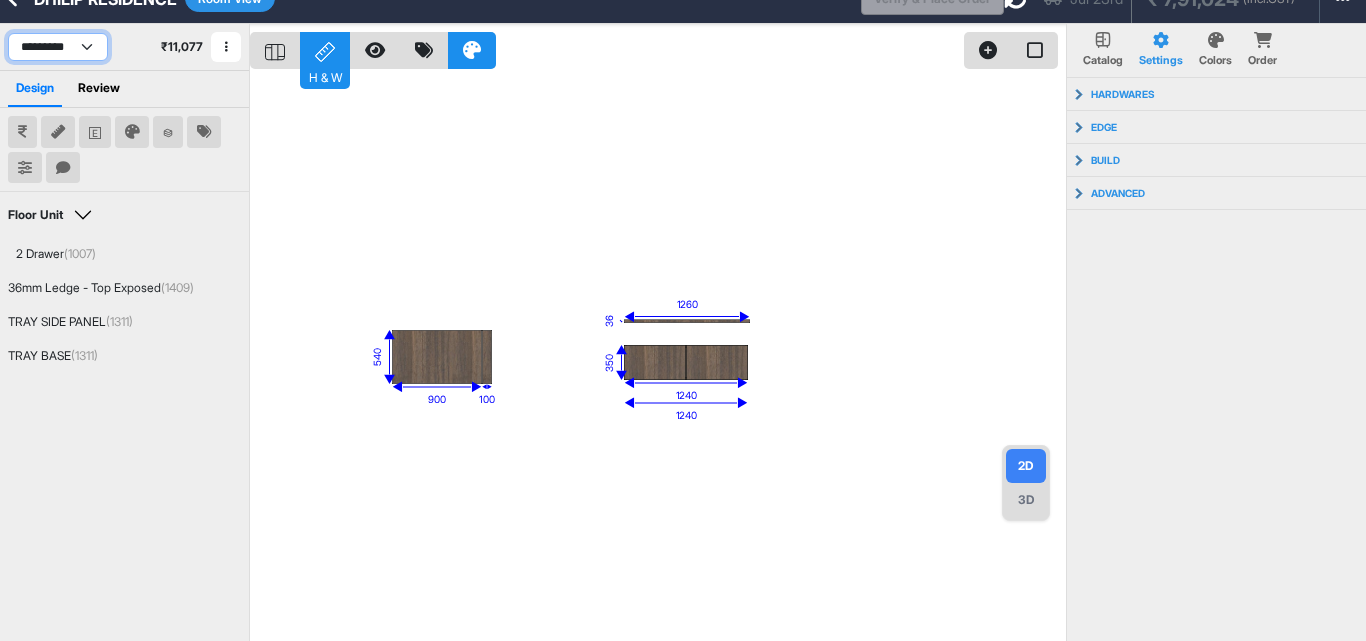 click on "**********" at bounding box center (58, 47) 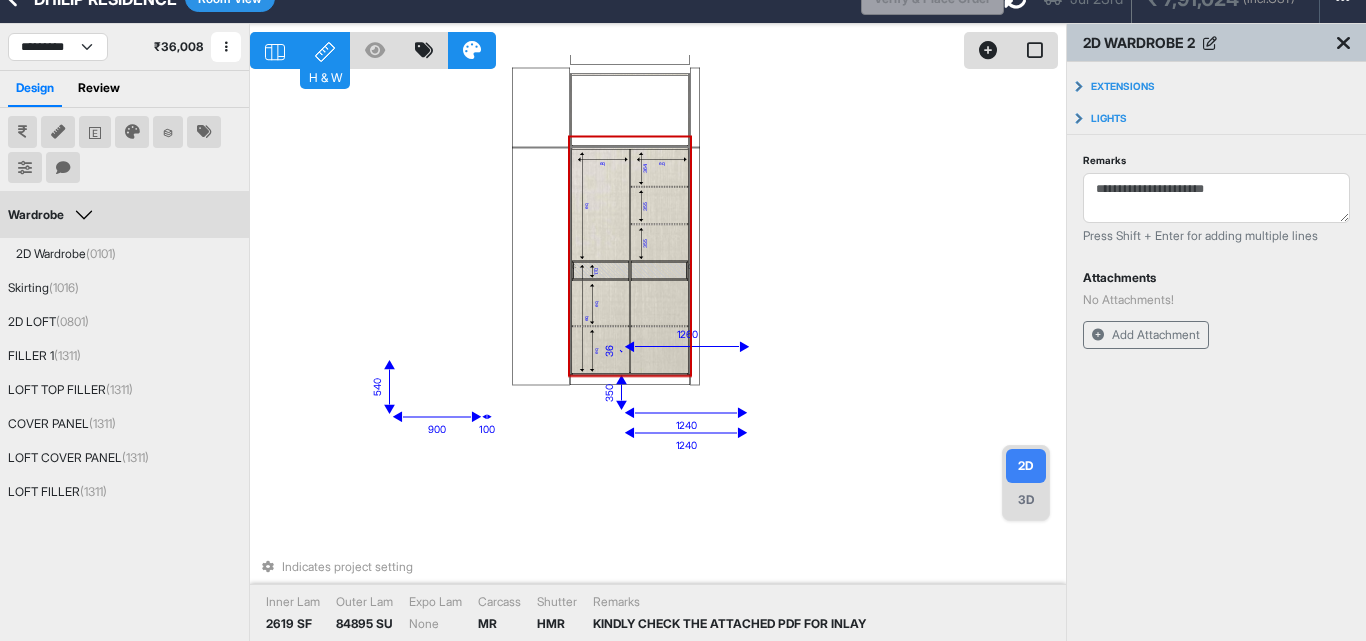 click at bounding box center [325, 52] 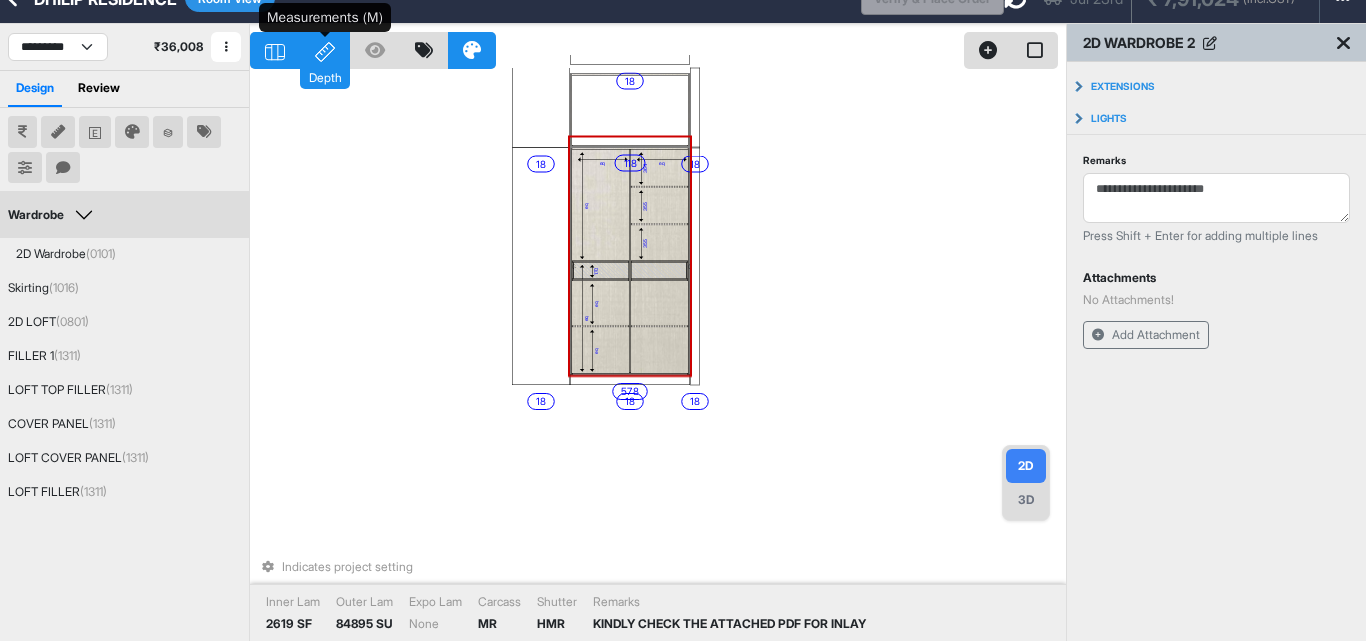 click at bounding box center [325, 52] 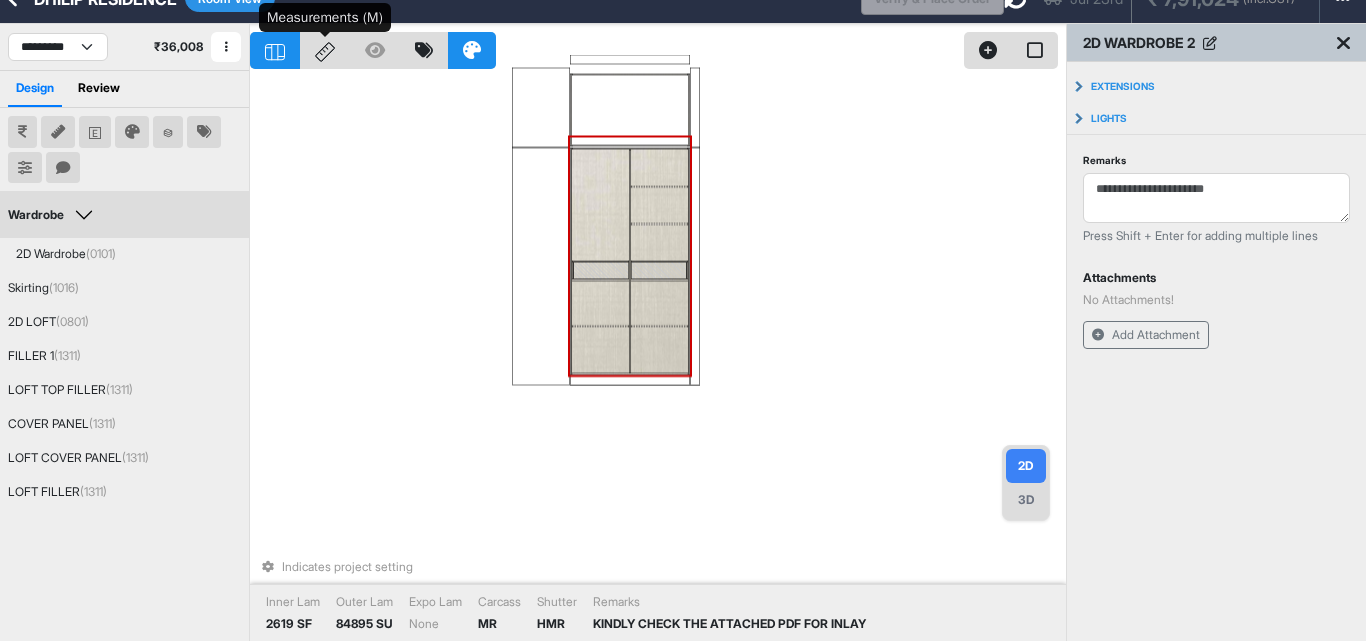 click at bounding box center [325, 52] 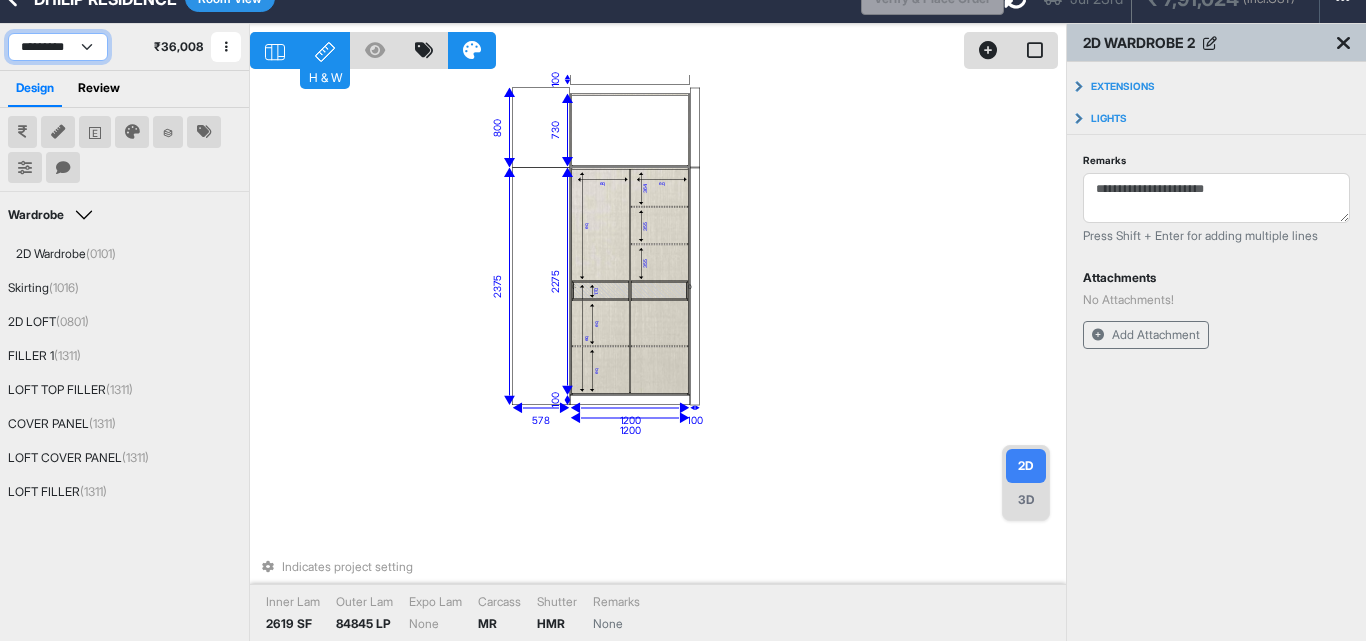 click on "**********" at bounding box center [58, 47] 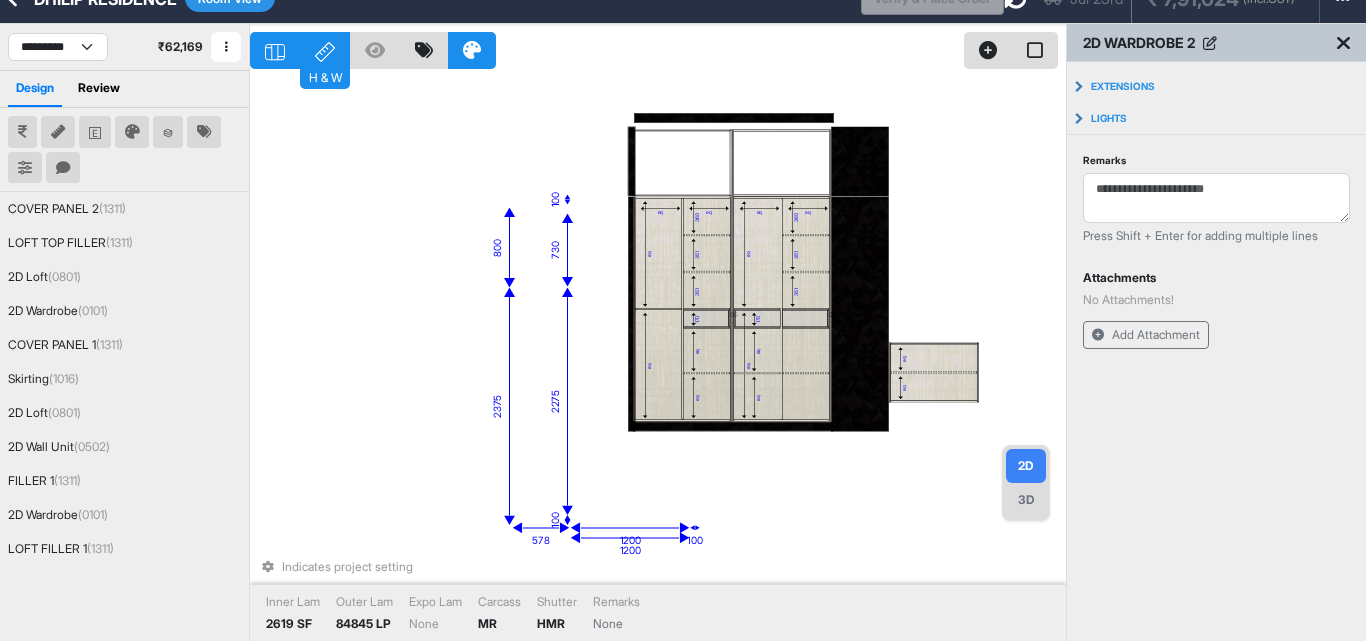 click at bounding box center (325, 52) 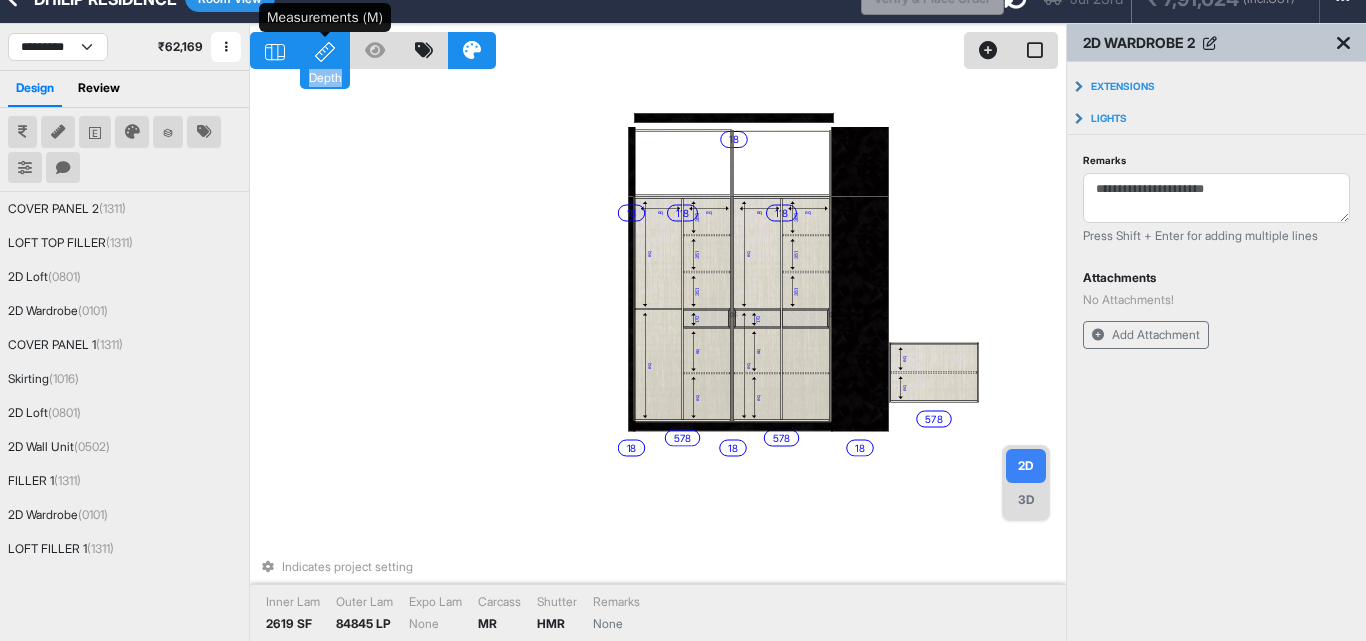 click at bounding box center (325, 52) 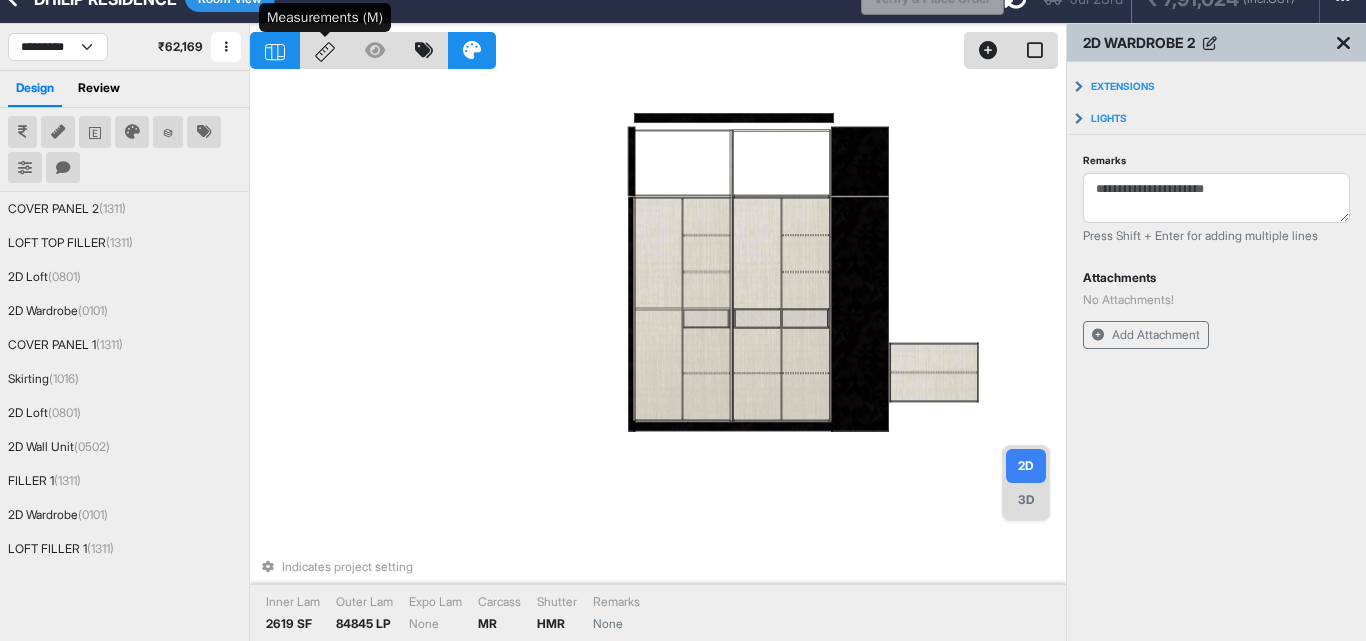 click at bounding box center (325, 52) 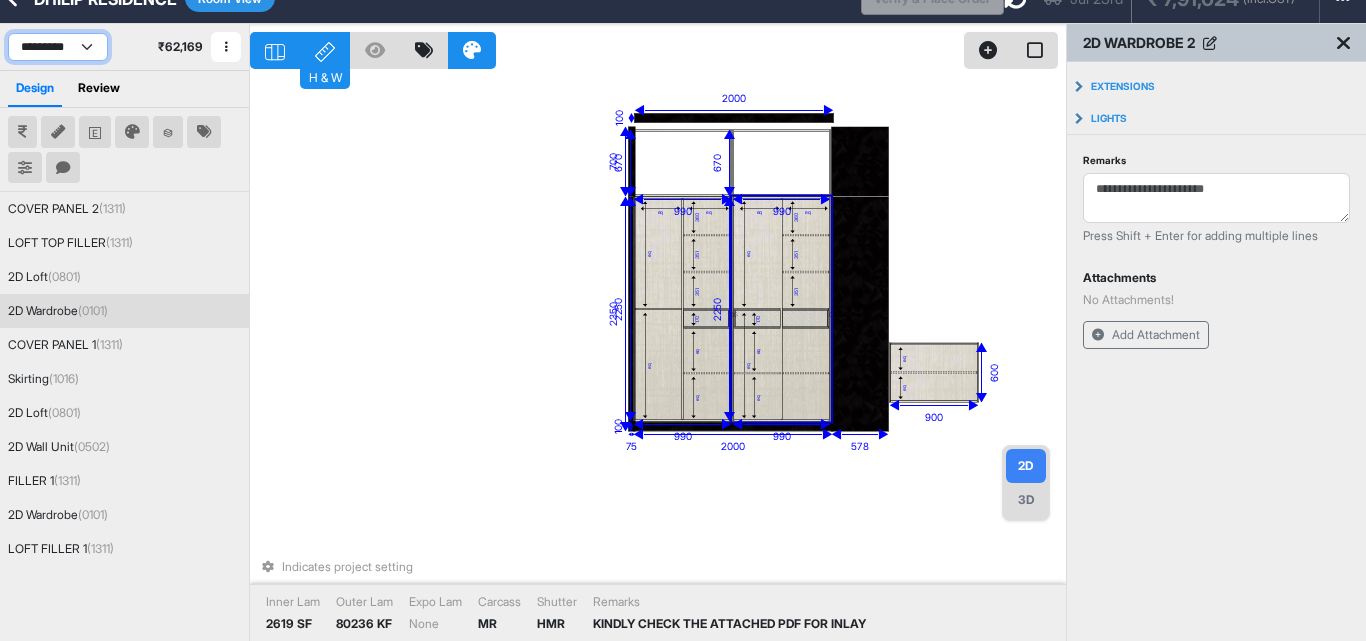 click on "**********" at bounding box center (58, 47) 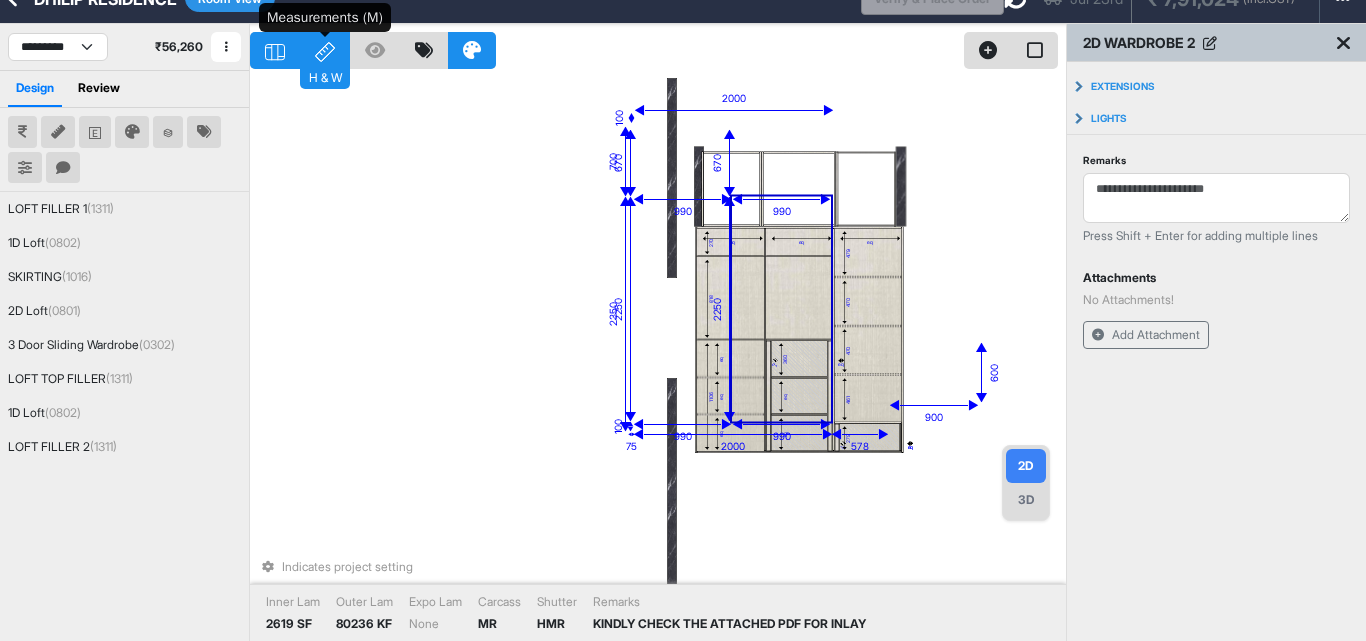 click at bounding box center (325, 52) 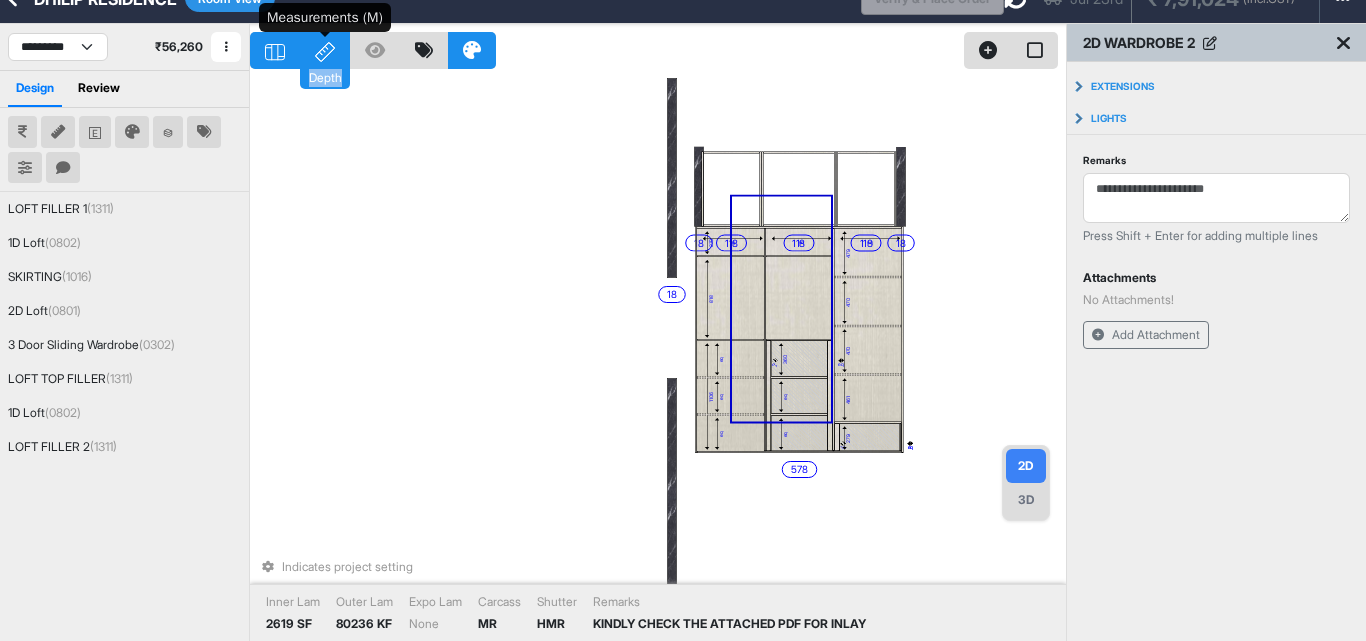 click at bounding box center [325, 52] 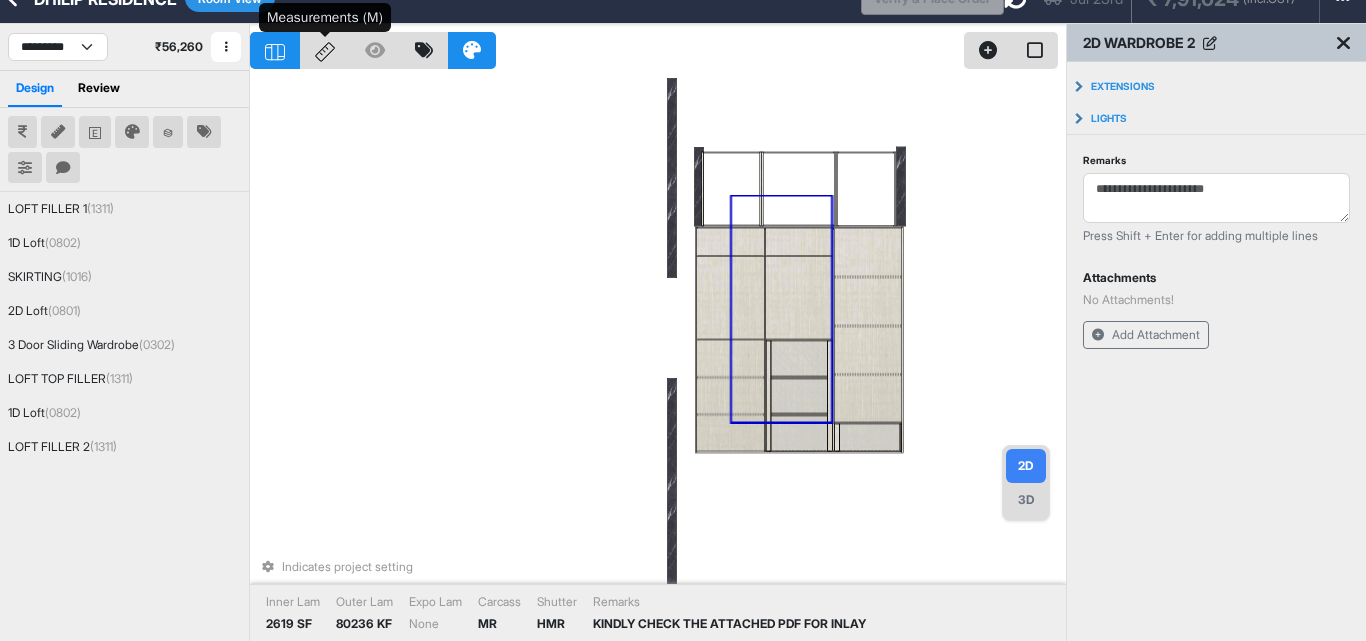 click at bounding box center (325, 52) 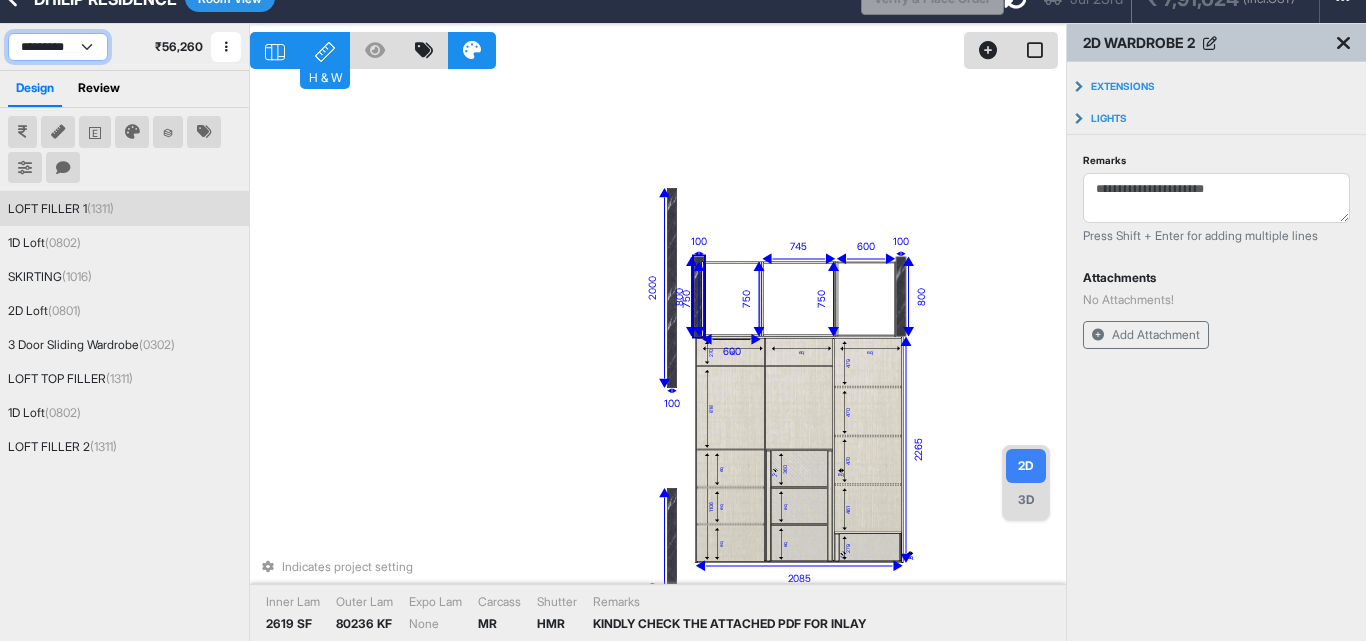 click on "**********" at bounding box center [58, 47] 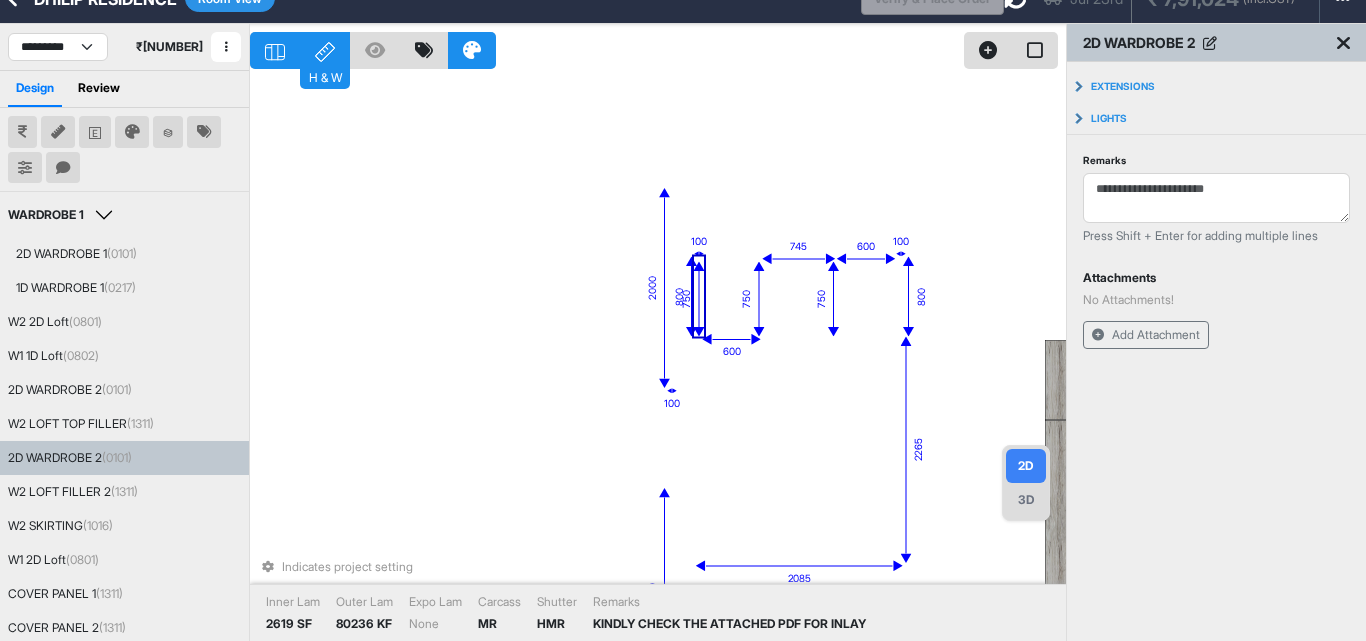click on "eq 0 170 eq eq eq eq 360 351 351 eq 0 eq eq 600 eq eq eq eq eq eq eq eq eq eq eq 0 600 eq 1098 536 545 eq 0 170 eq eq eq eq 800 100 750 600 2100 100 750 745 2265 2085 2000 100 750 600 800 100 Indicates project setting Inner Lam 2619 SF Outer Lam 80236 KF Expo Lam None Carcass MR Shutter HMR Remarks KINDLY CHECK THE ATTACHED PDF FOR INLAY" at bounding box center (658, 344) 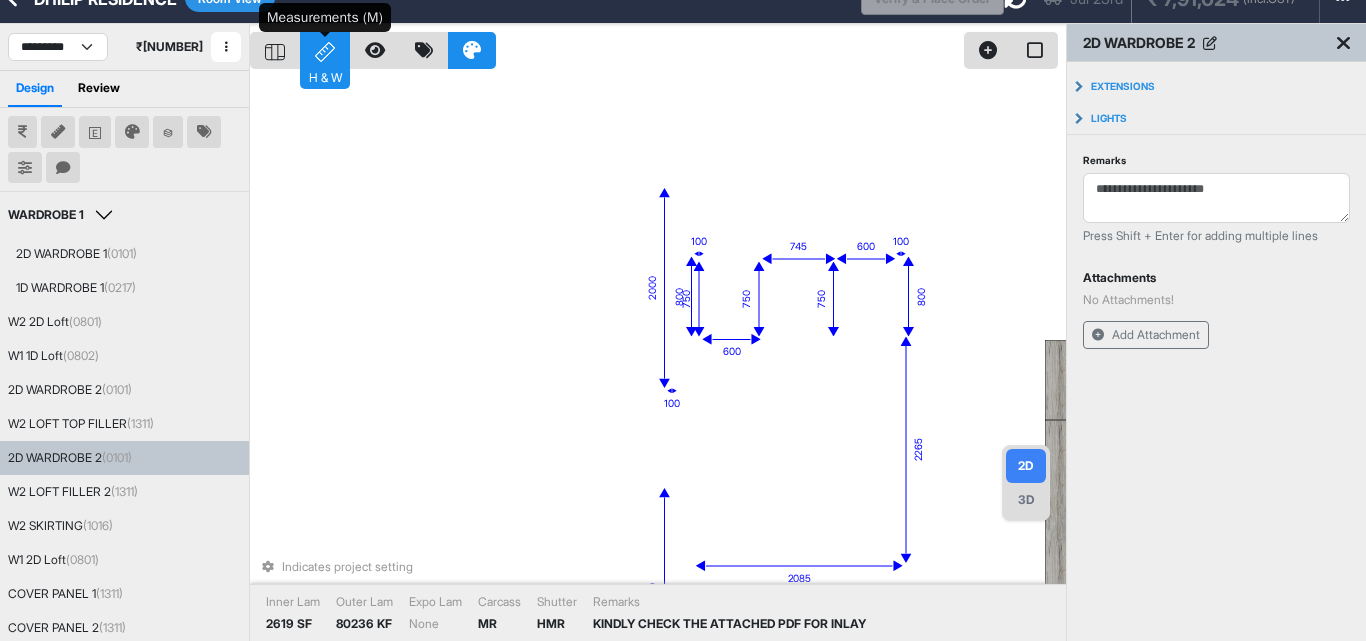 click at bounding box center (325, 52) 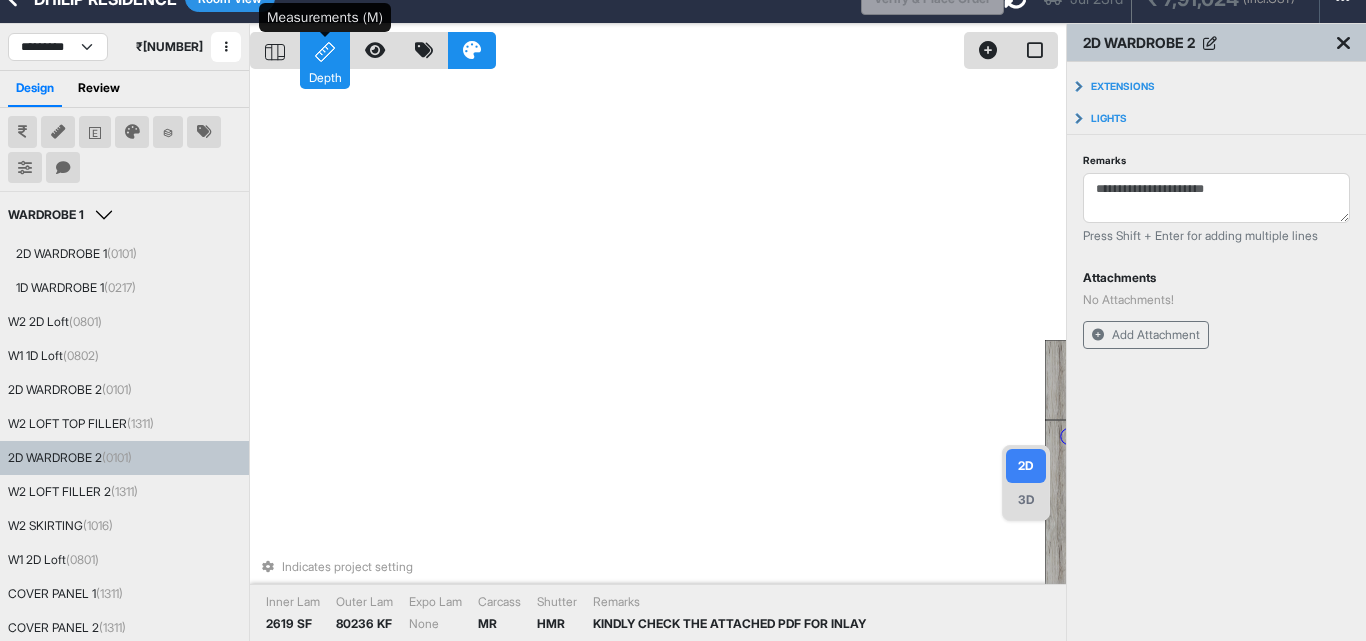 click at bounding box center [325, 52] 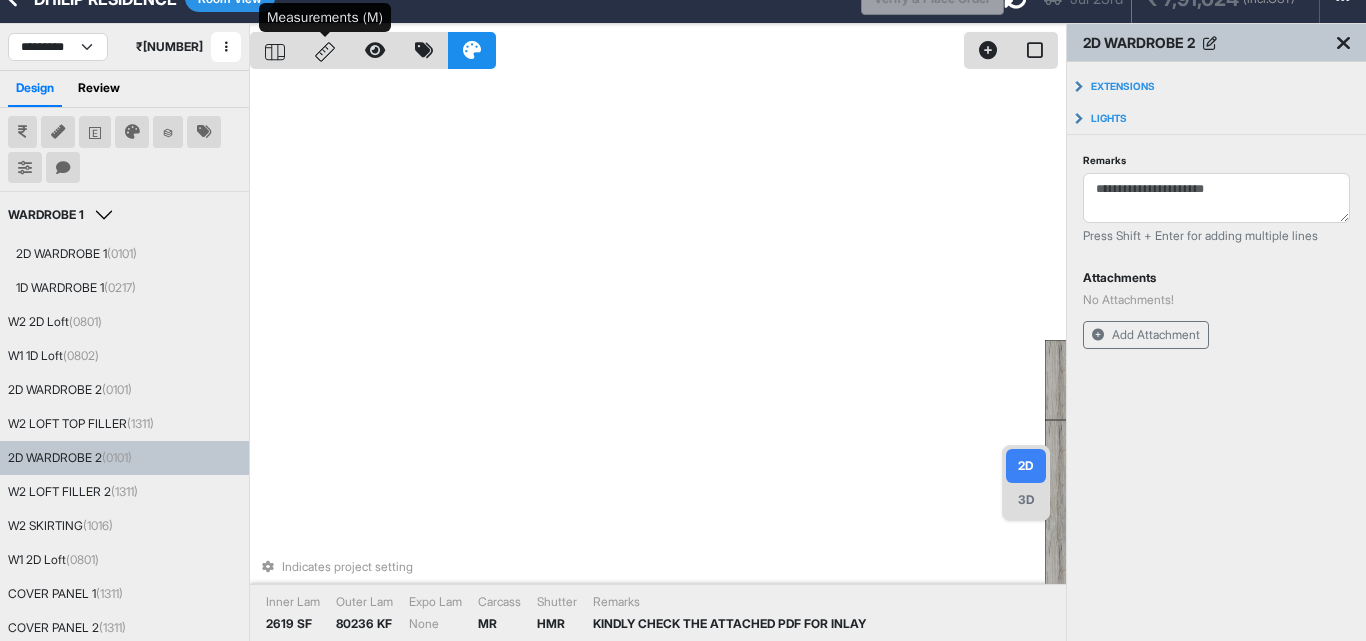 click at bounding box center (325, 50) 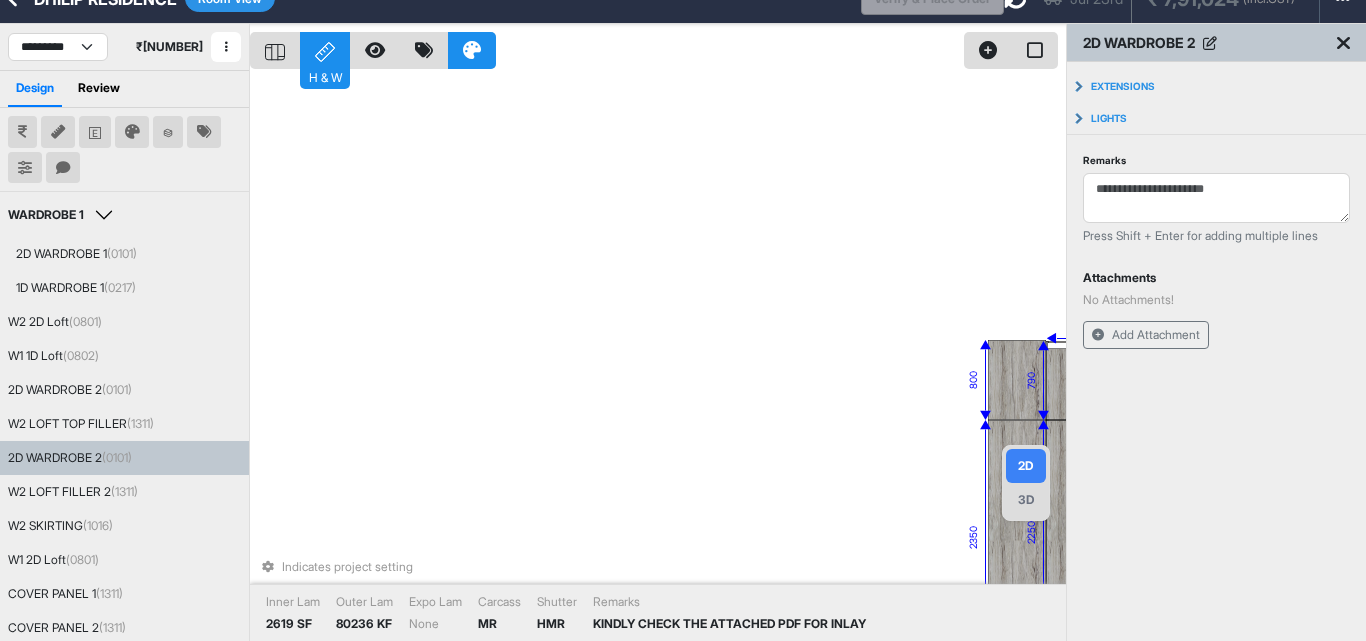 drag, startPoint x: 759, startPoint y: 179, endPoint x: 496, endPoint y: 139, distance: 266.02444 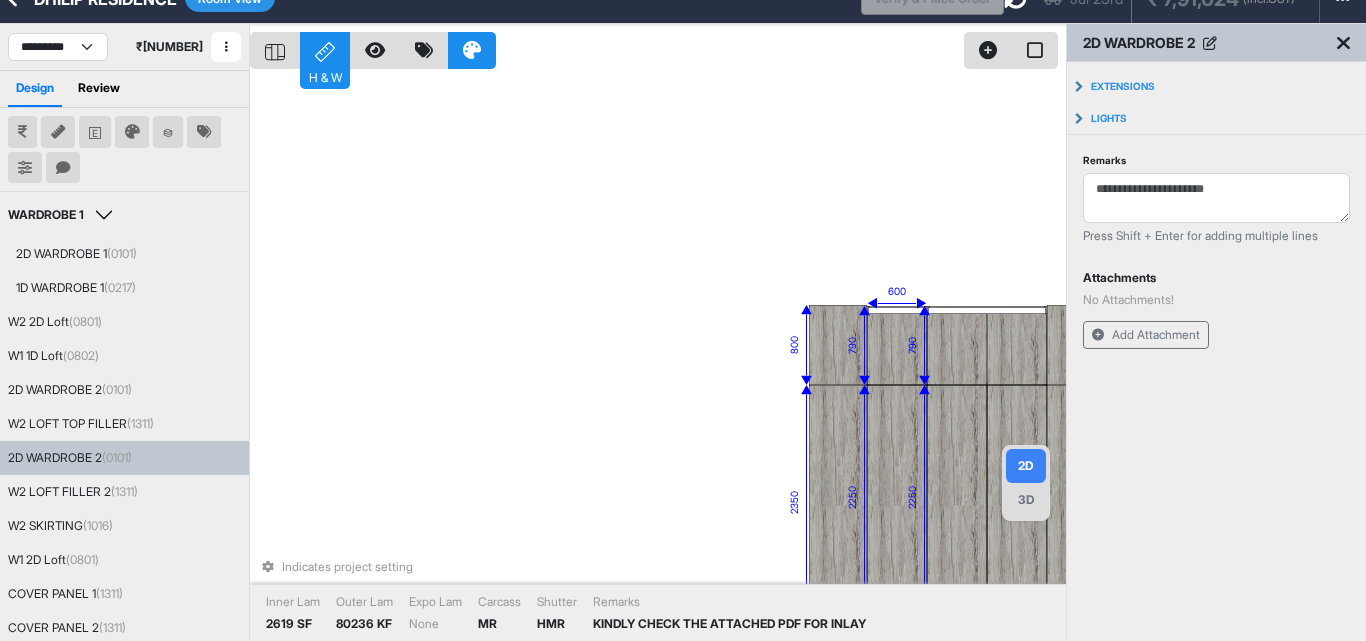 drag, startPoint x: 818, startPoint y: 184, endPoint x: 591, endPoint y: 128, distance: 233.80548 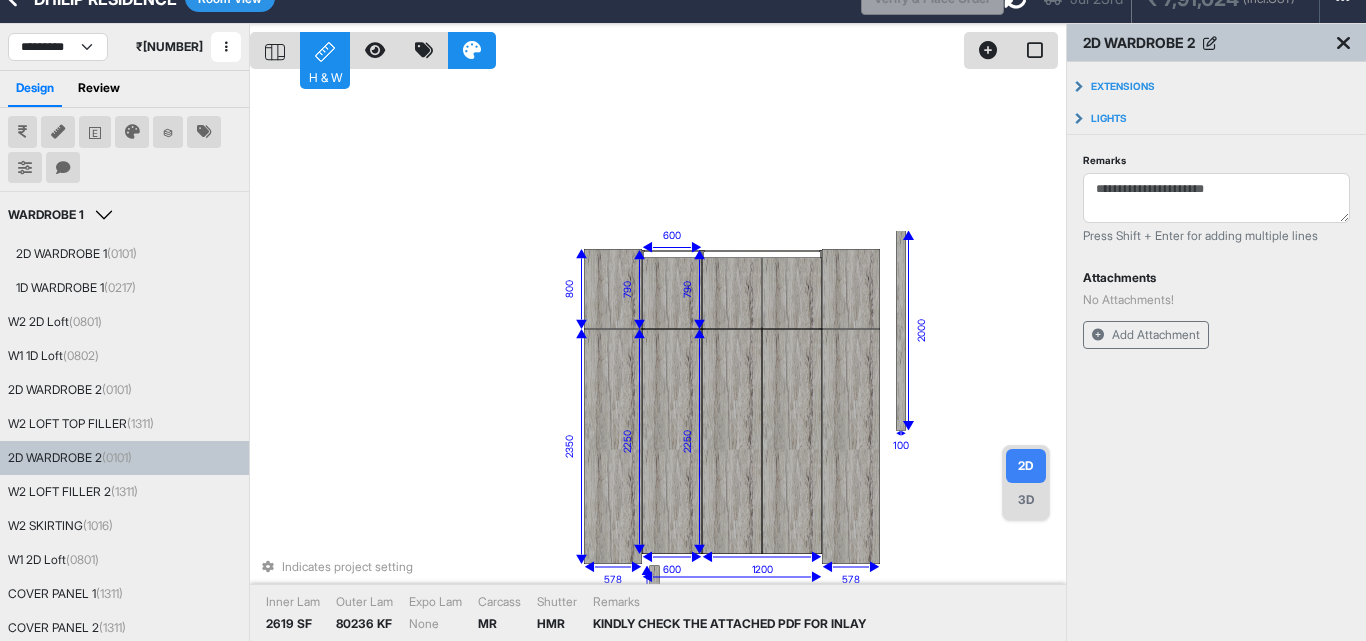 scroll, scrollTop: 14, scrollLeft: 0, axis: vertical 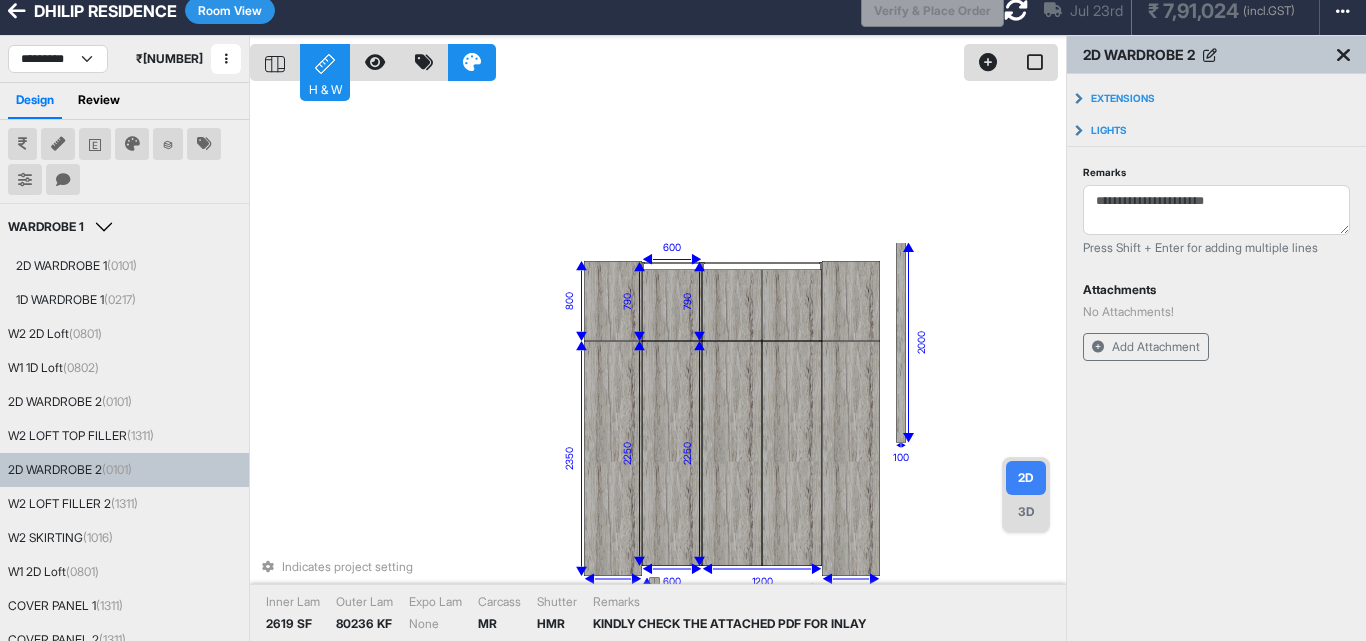 drag, startPoint x: 756, startPoint y: 179, endPoint x: 746, endPoint y: 66, distance: 113.44161 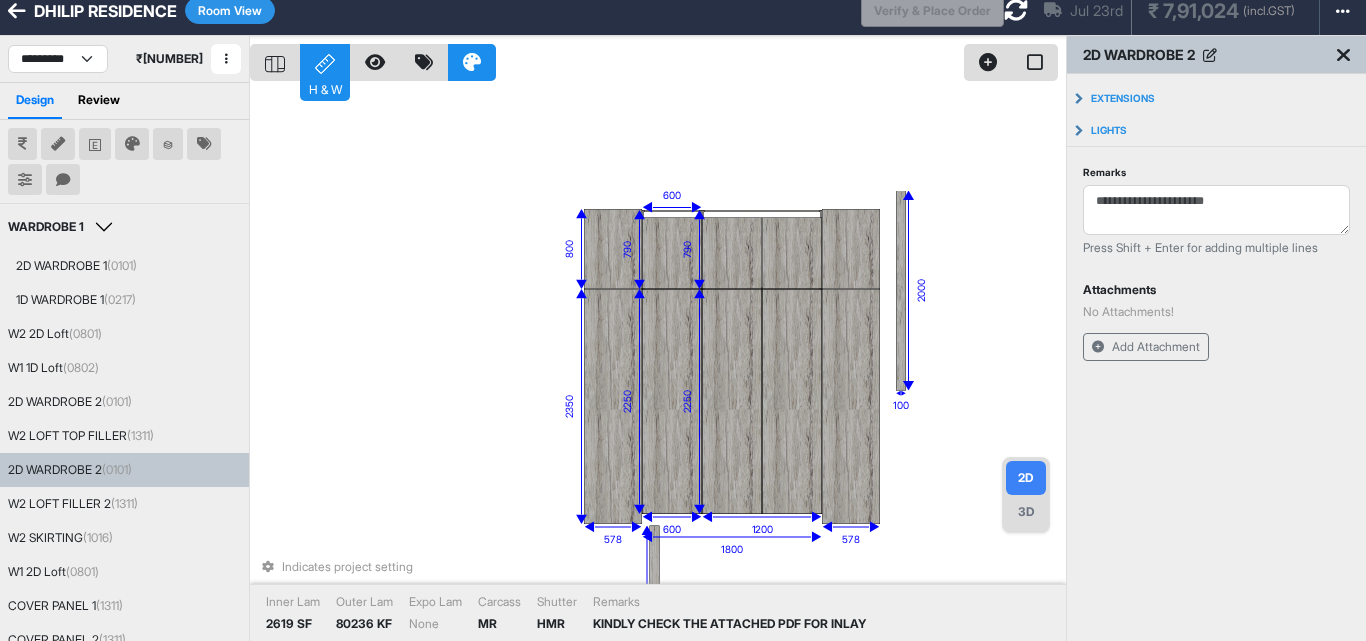 scroll, scrollTop: 0, scrollLeft: 0, axis: both 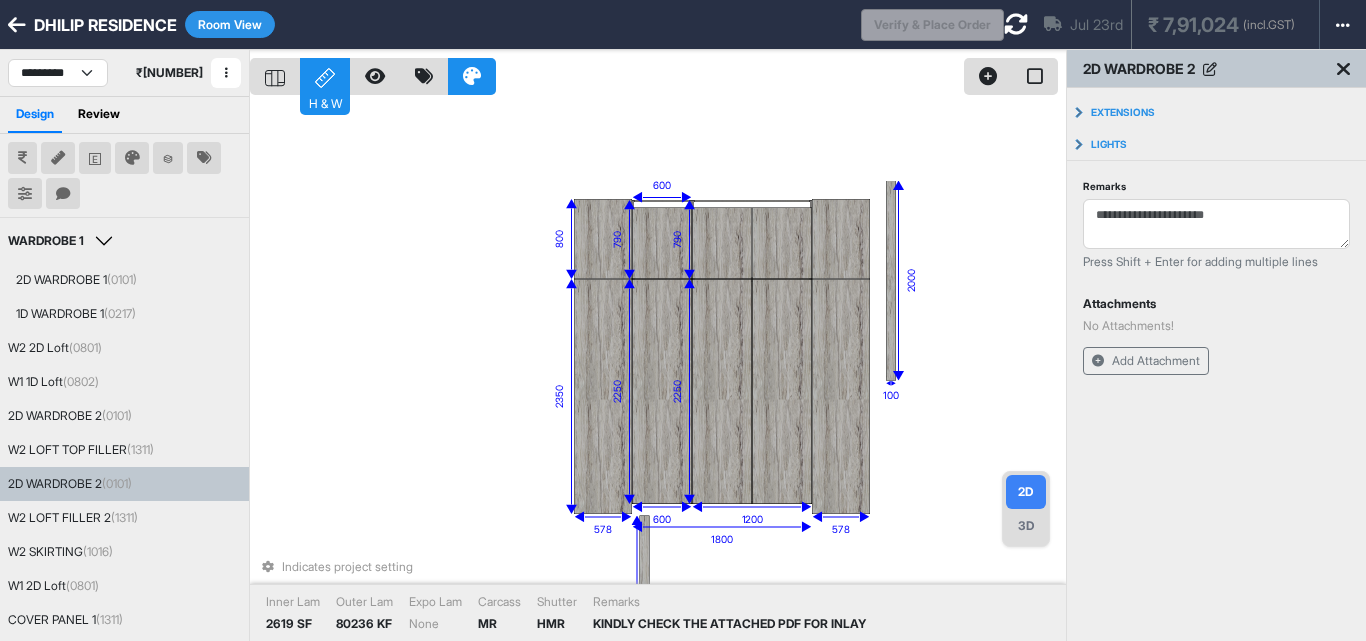 drag, startPoint x: 654, startPoint y: 123, endPoint x: 611, endPoint y: 109, distance: 45.221676 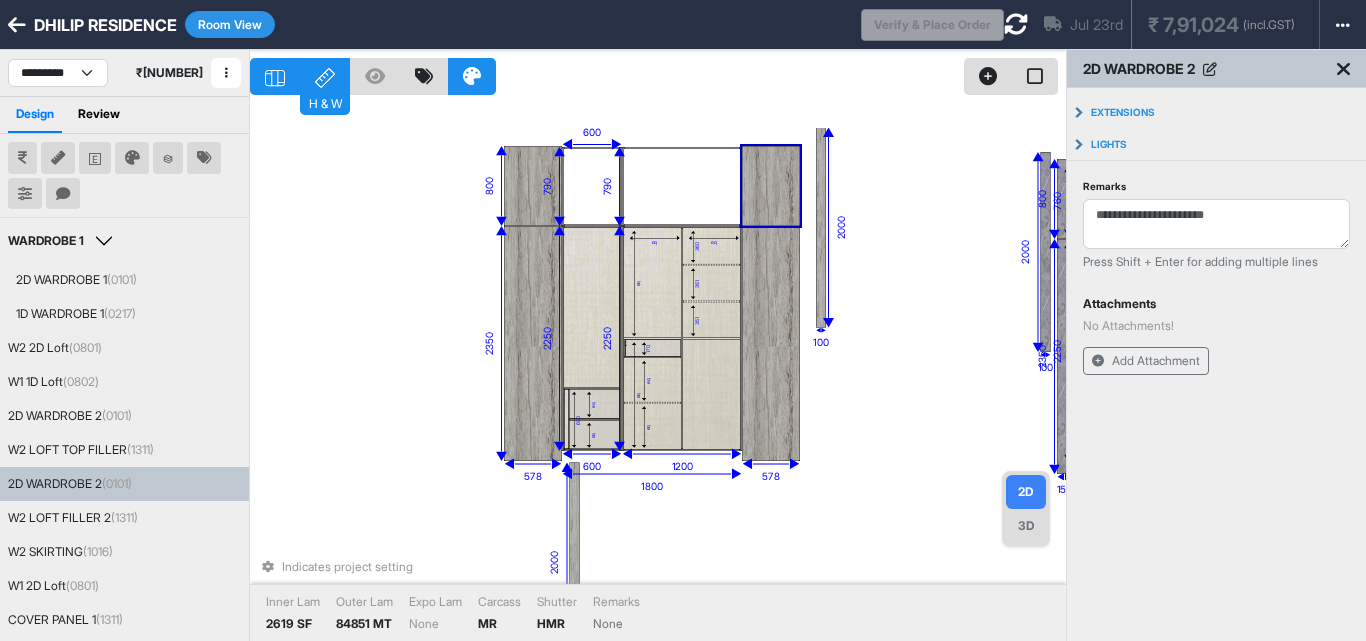 drag, startPoint x: 817, startPoint y: 335, endPoint x: 735, endPoint y: 335, distance: 82 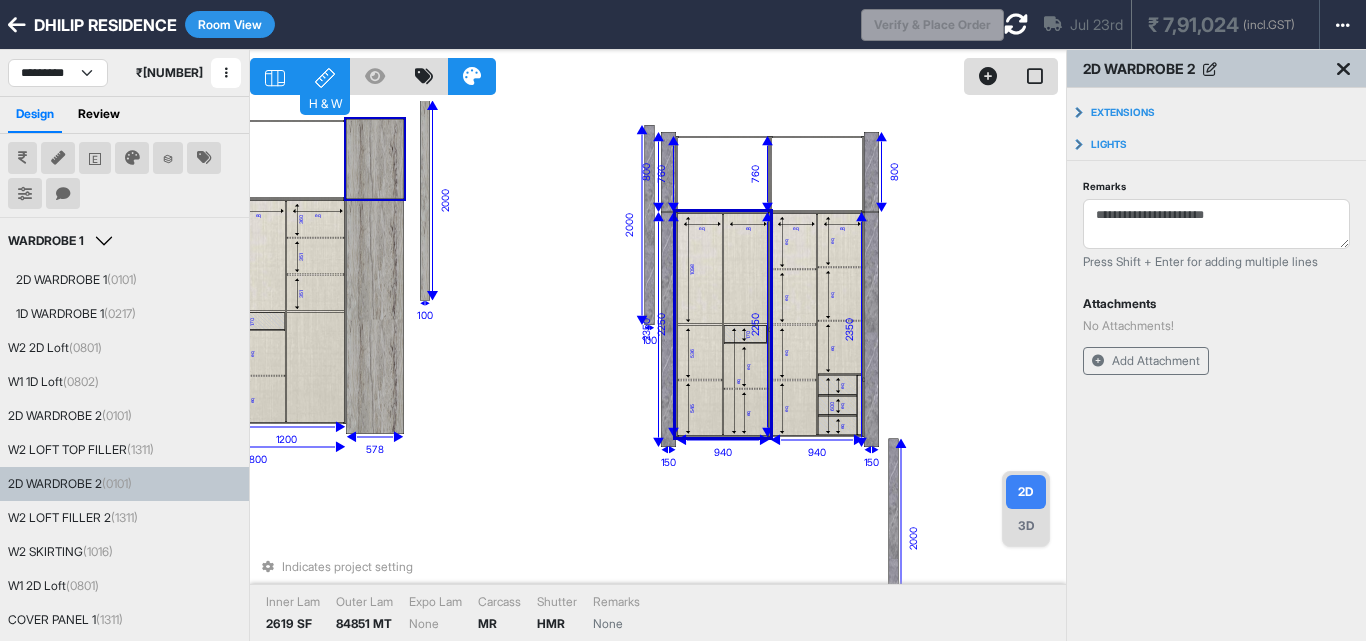 drag, startPoint x: 861, startPoint y: 322, endPoint x: 624, endPoint y: 289, distance: 239.28644 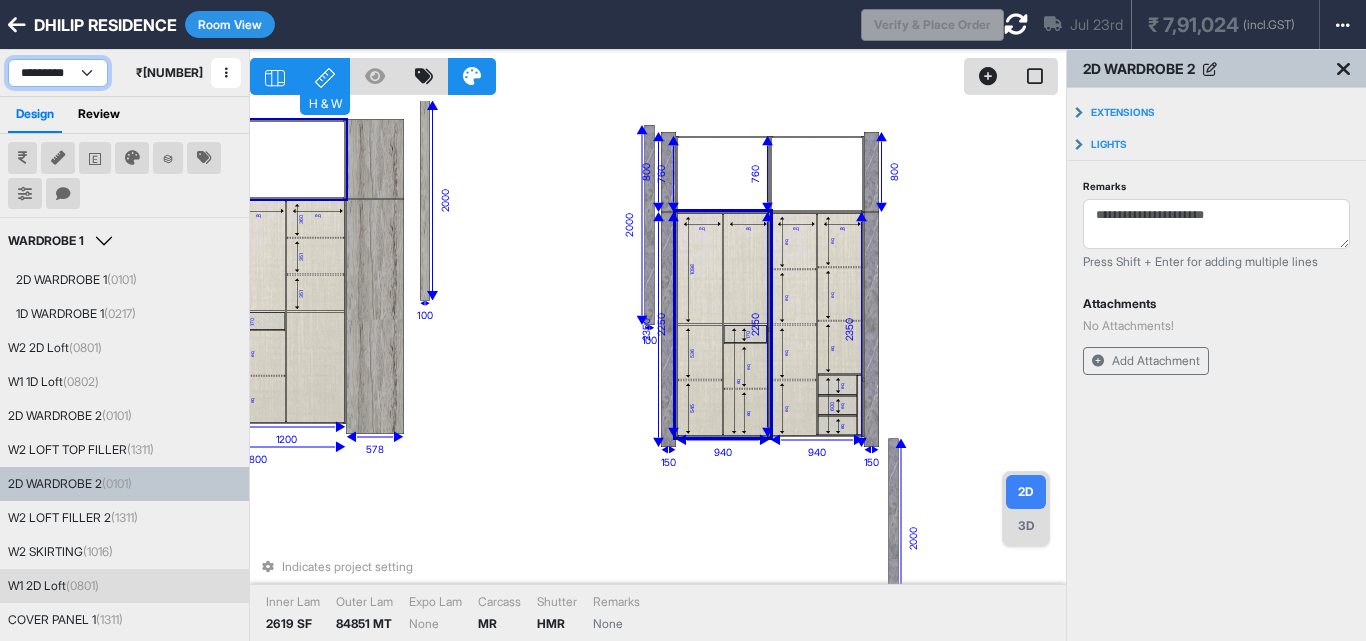 click on "**********" at bounding box center [58, 73] 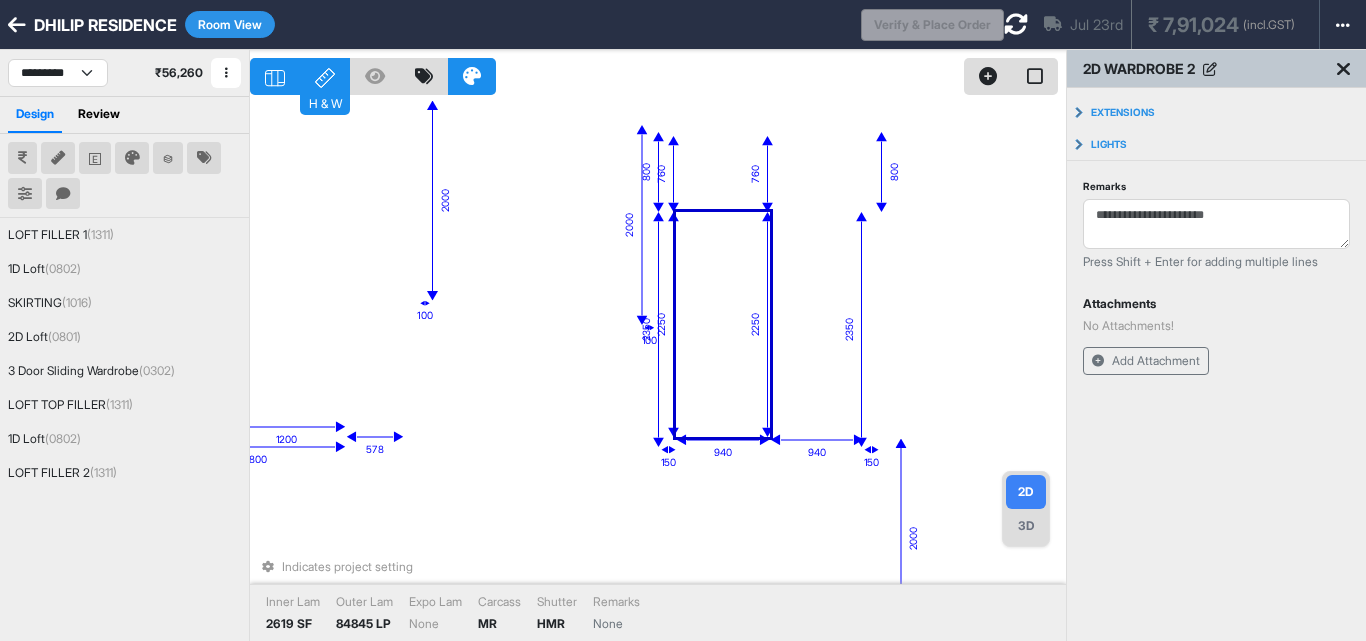 click at bounding box center (325, 78) 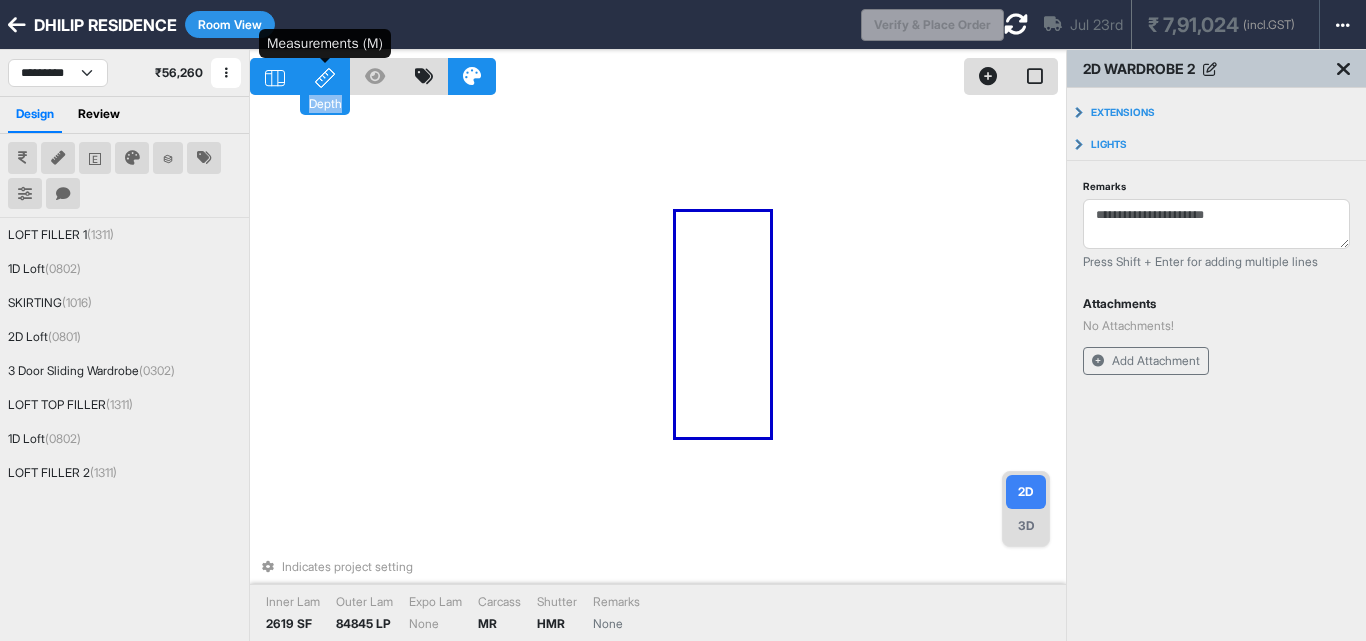 click at bounding box center [325, 78] 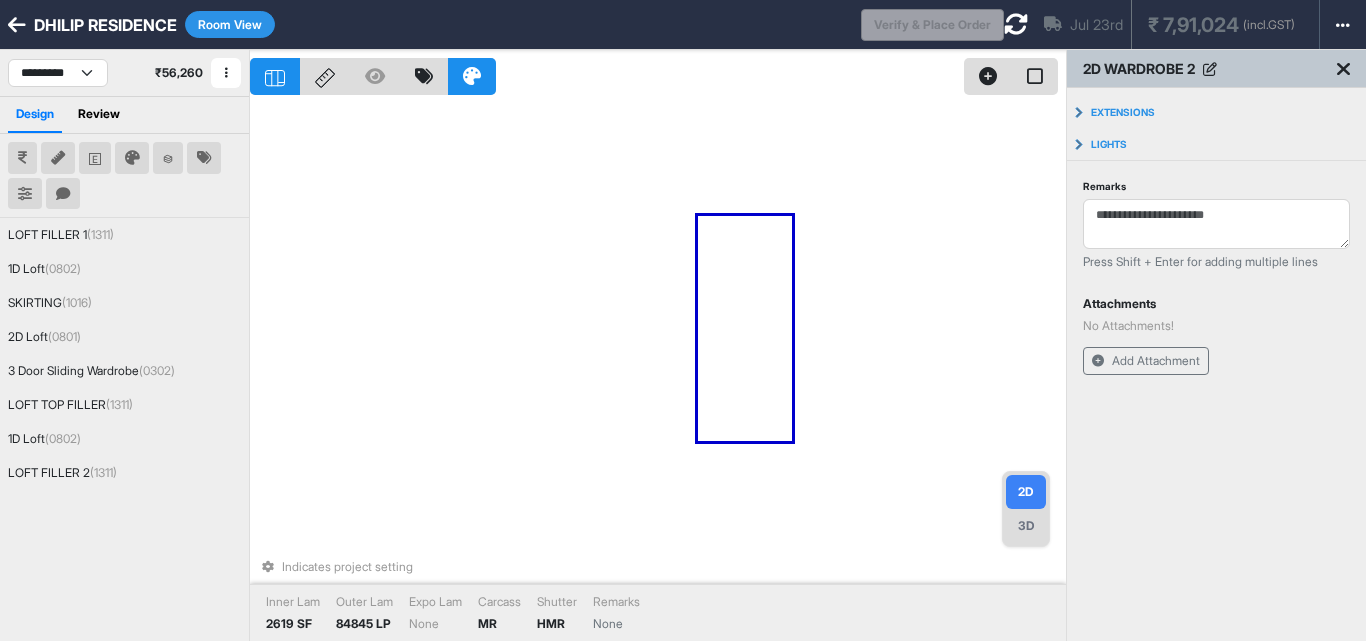 drag, startPoint x: 503, startPoint y: 229, endPoint x: 862, endPoint y: 229, distance: 359 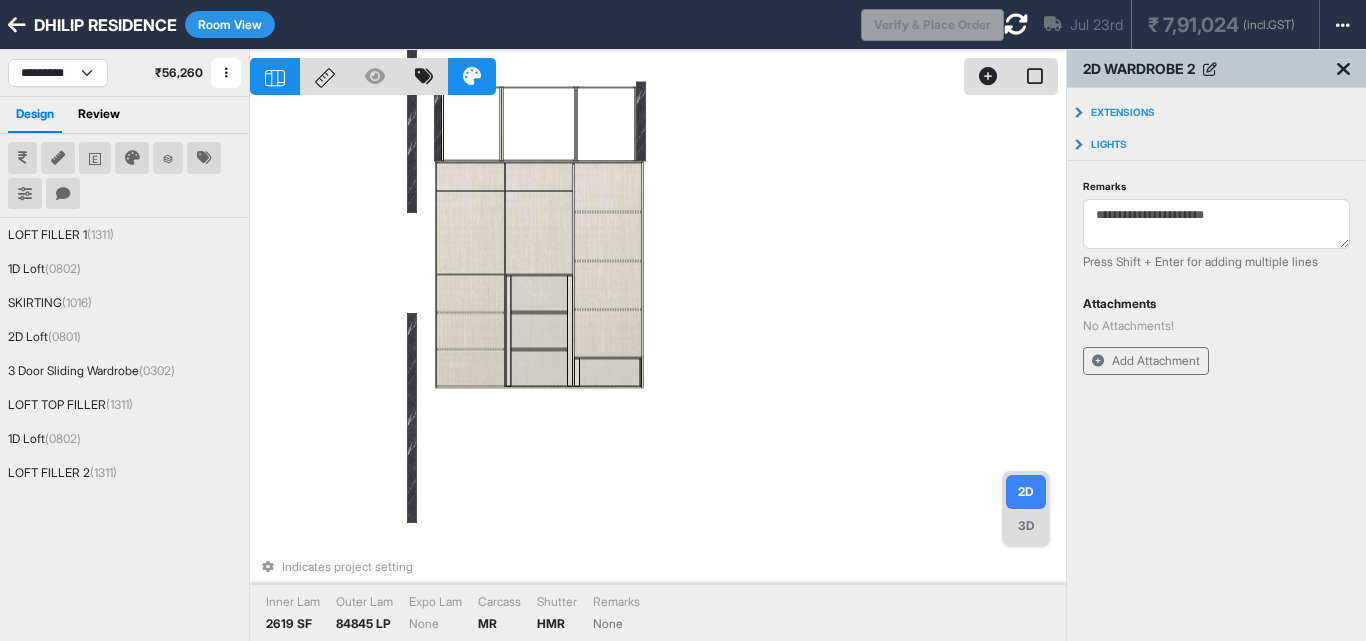 drag, startPoint x: 737, startPoint y: 267, endPoint x: 732, endPoint y: 248, distance: 19.646883 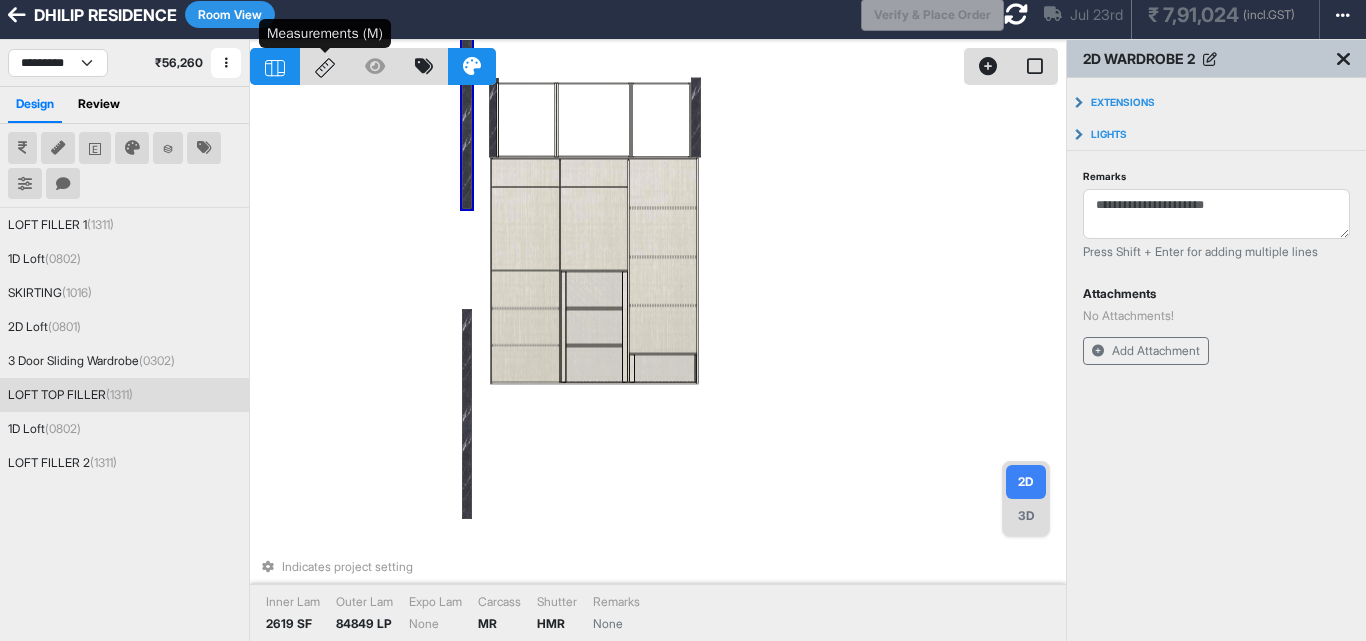 drag, startPoint x: 338, startPoint y: 65, endPoint x: 387, endPoint y: 96, distance: 57.982758 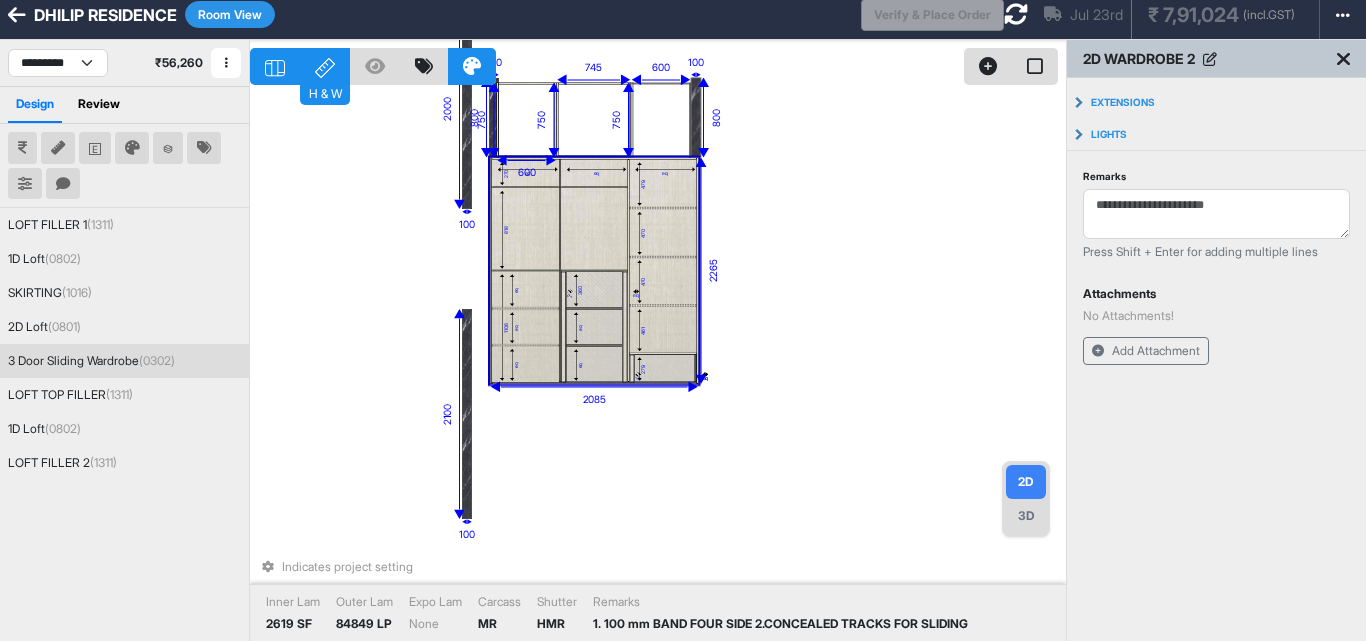 click on "eq" at bounding box center [525, 326] 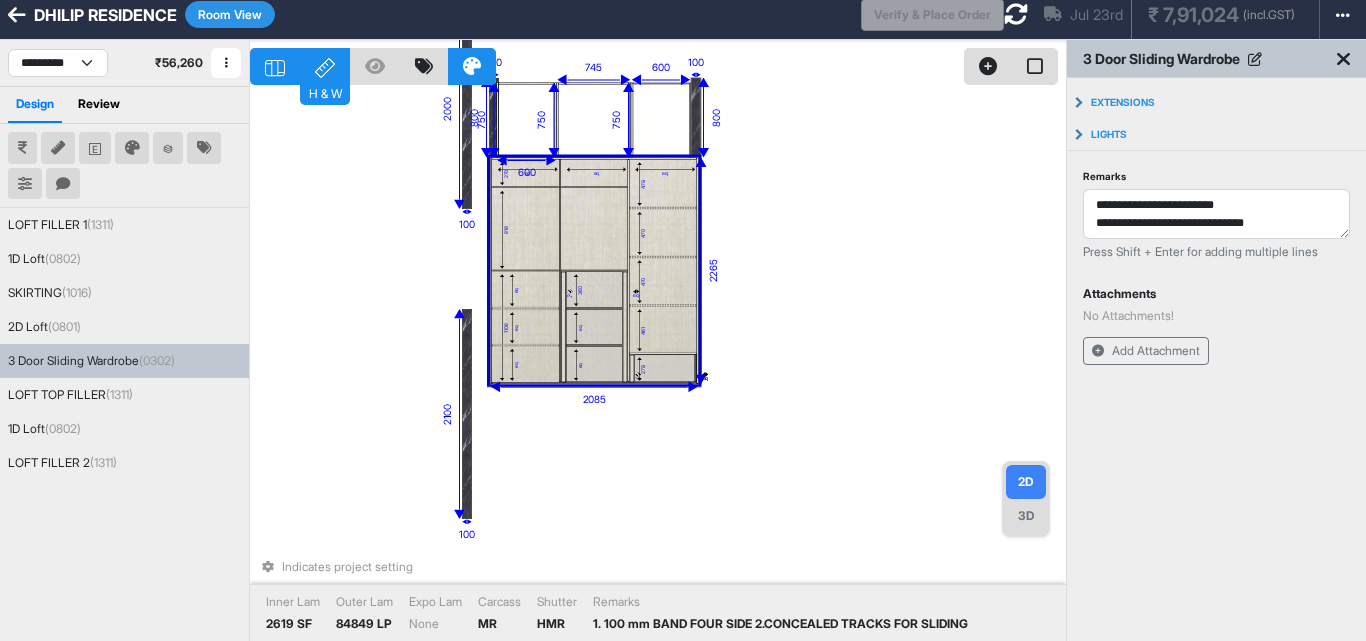 click on "eq" at bounding box center [525, 326] 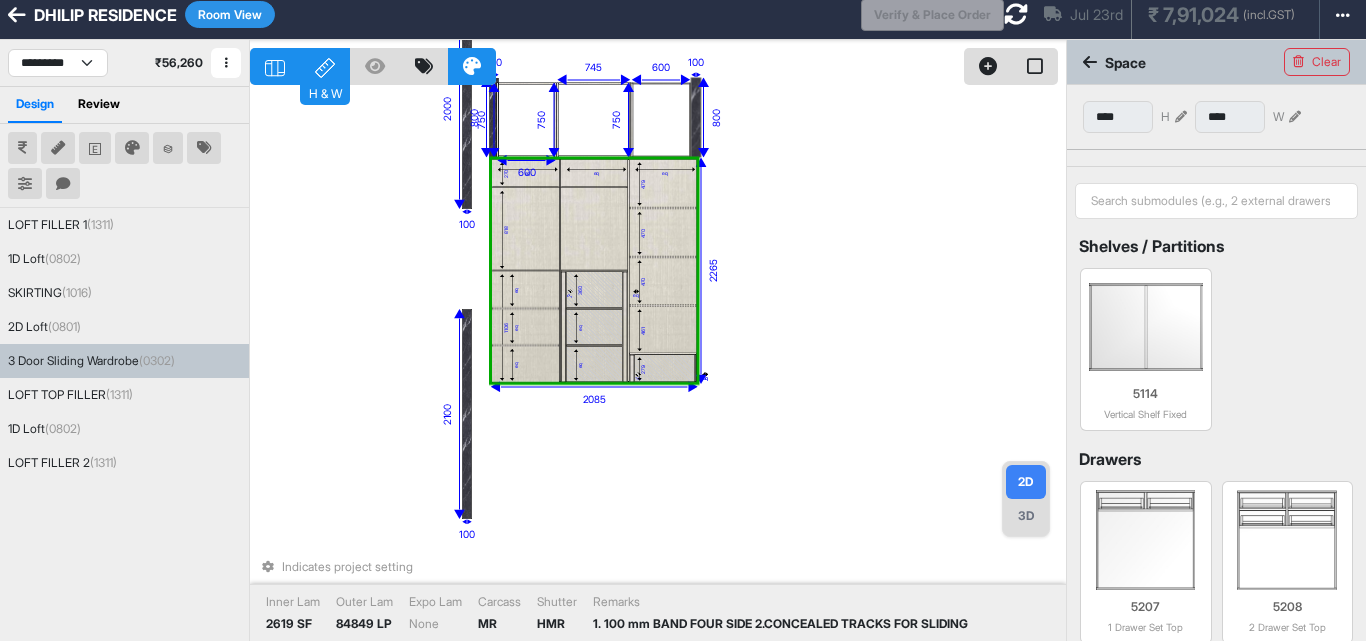 click at bounding box center [525, 308] 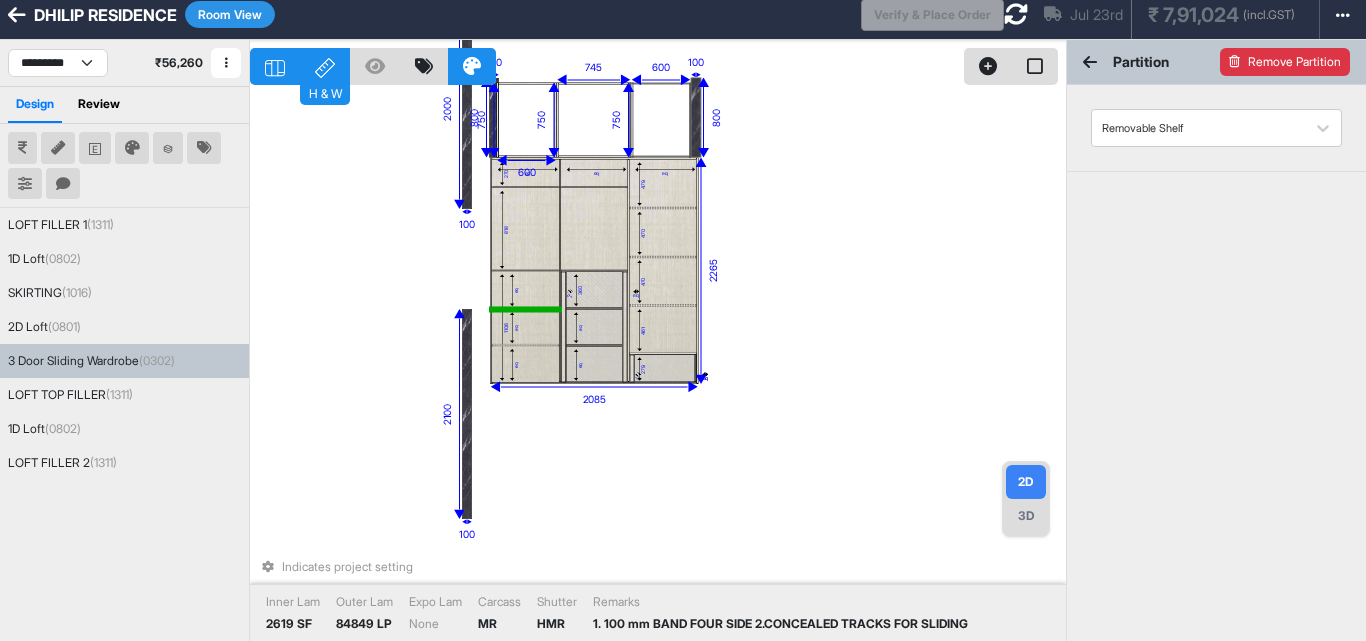 click on "Remove Partition" at bounding box center [1285, 62] 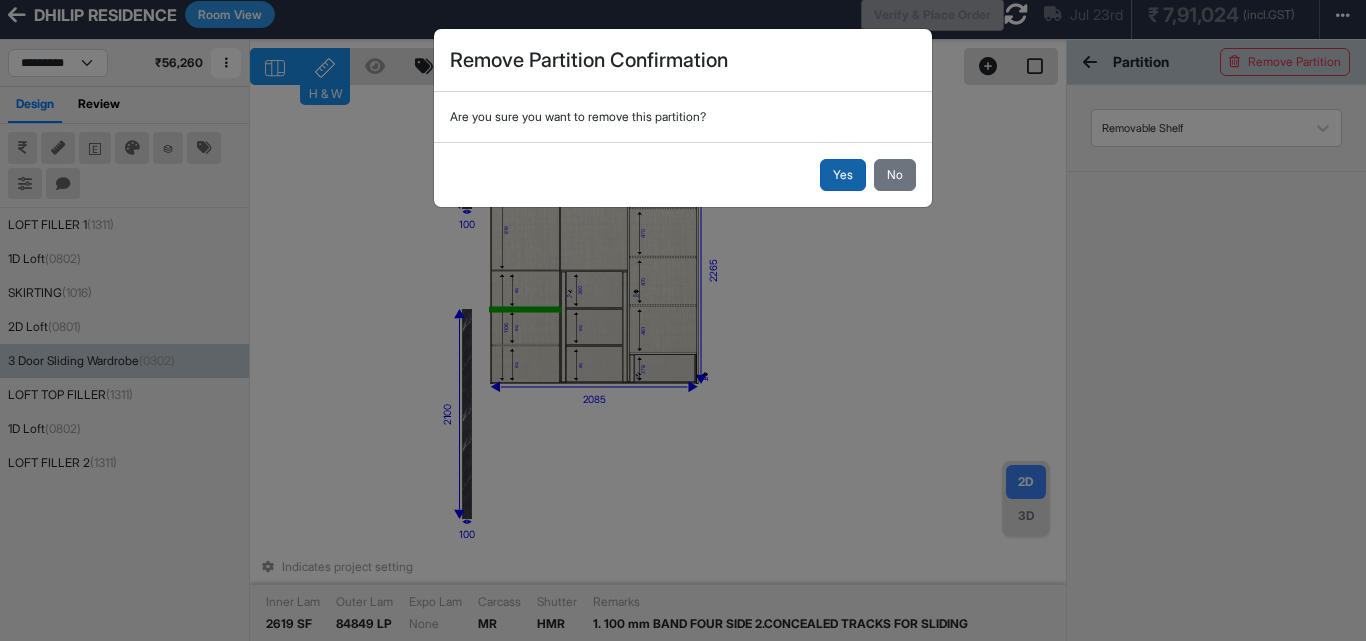 click on "Yes" at bounding box center [843, 175] 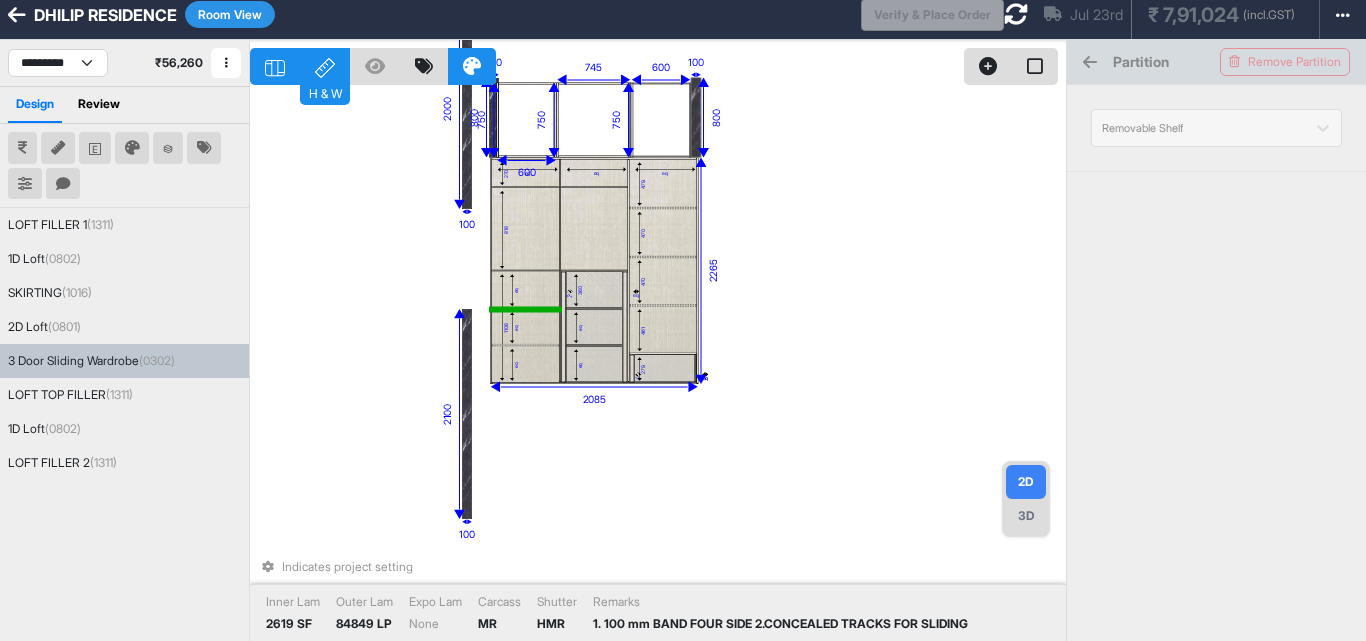 click on "eq" at bounding box center (525, 326) 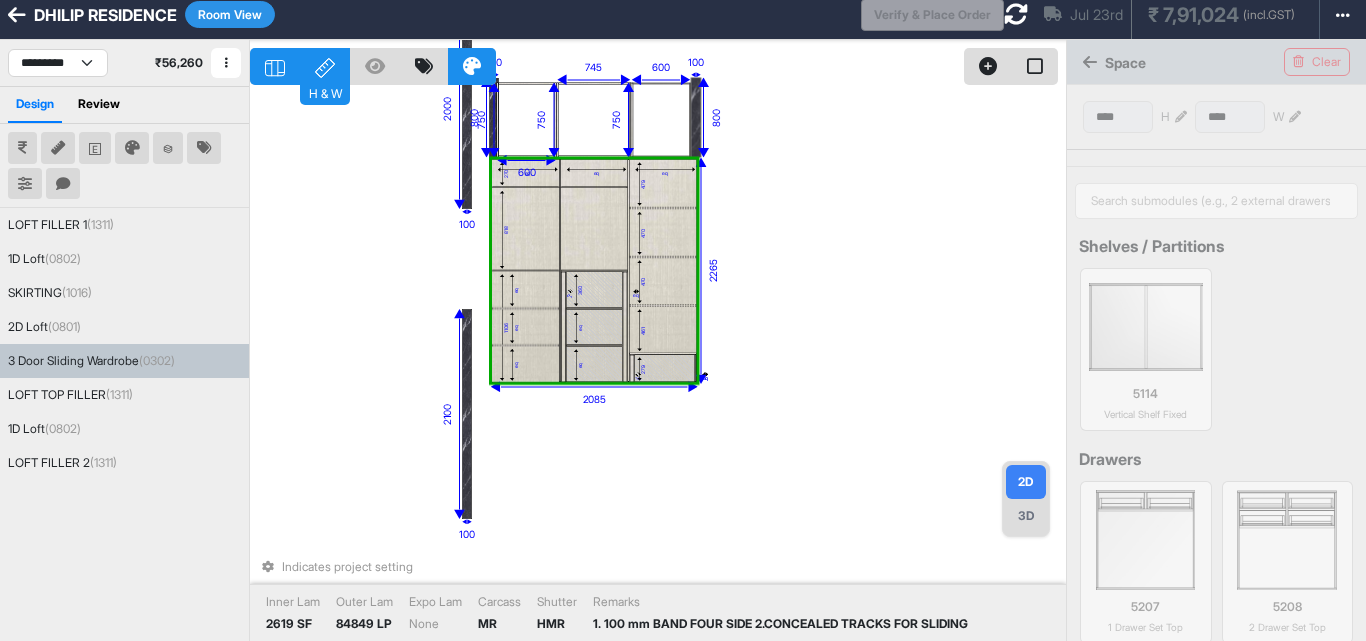 click at bounding box center (525, 345) 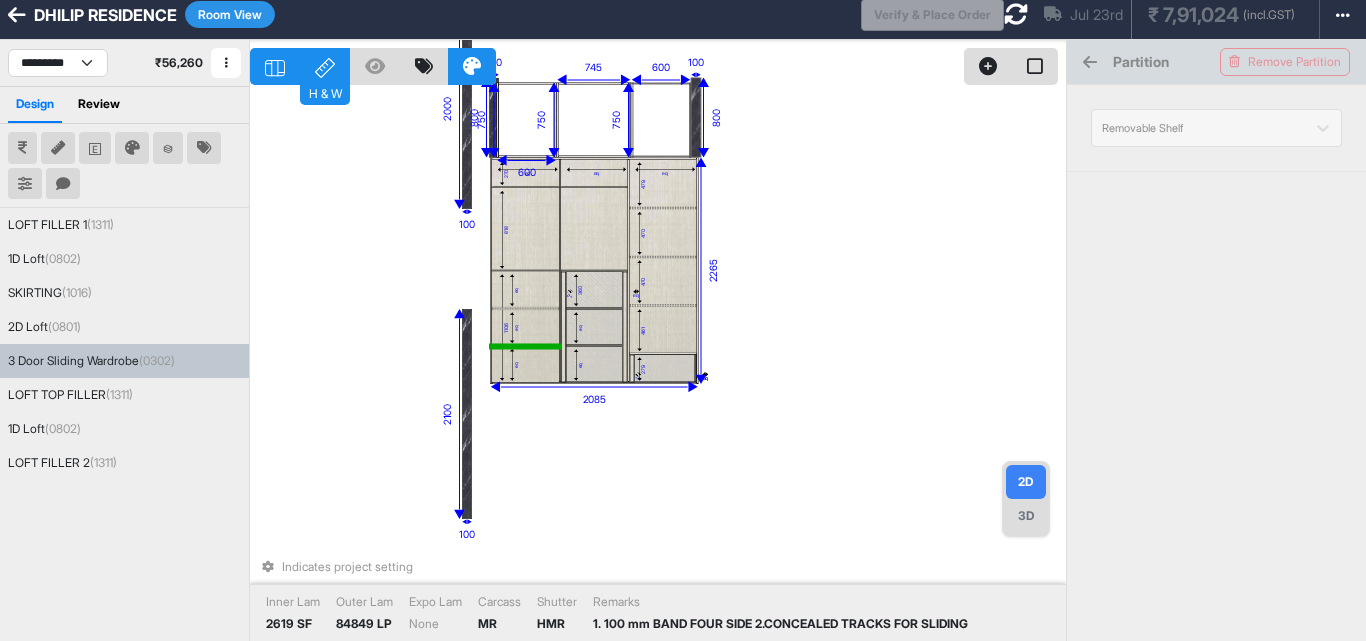 click on "eq" at bounding box center (525, 289) 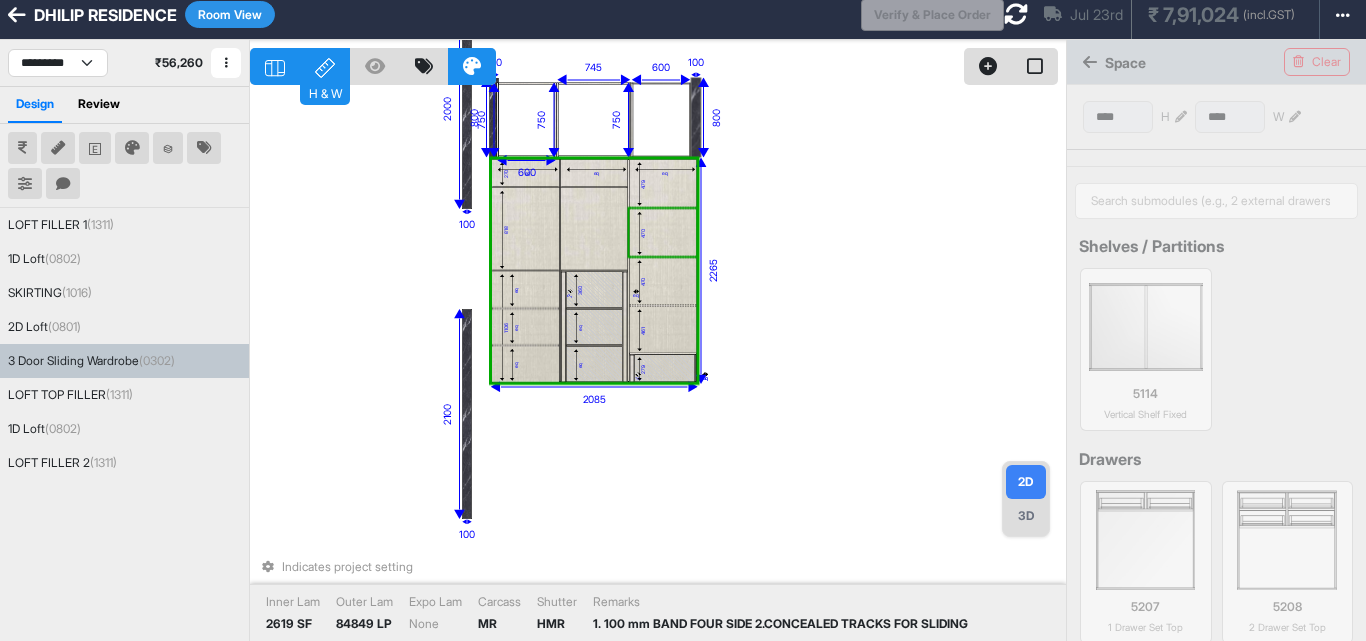 click on "270 818 eq eq eq 1106 eq eq 360 eq eq eq eq 479 470 470 461 eq eq eq 279 eq 800 100 750 600 2100 100 750 745 2265 2085 2000 100 750 600 800 100 Indicates project setting Inner Lam 2619 SF Outer Lam 84849 LP Expo Lam None Carcass MR Shutter HMR Remarks 1. 100 mm BAND FOUR SIDE
2.CONCEALED TRACKS FOR SLIDING" at bounding box center (658, 360) 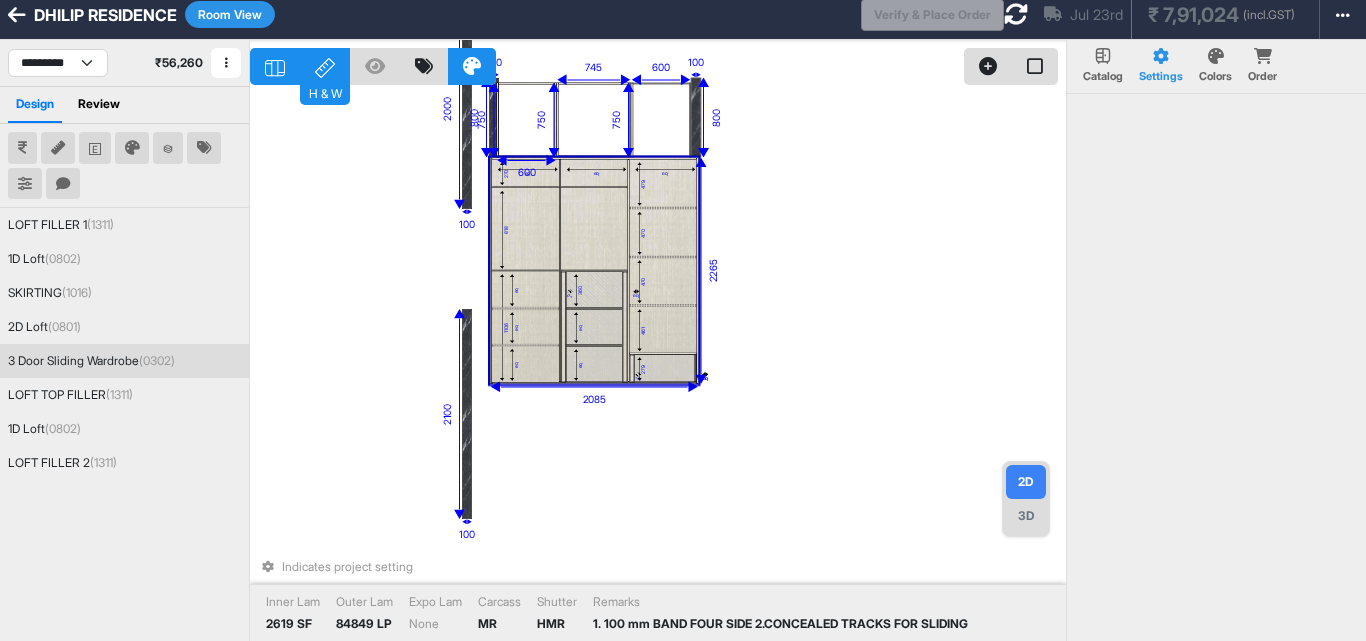 click on "eq" at bounding box center [525, 289] 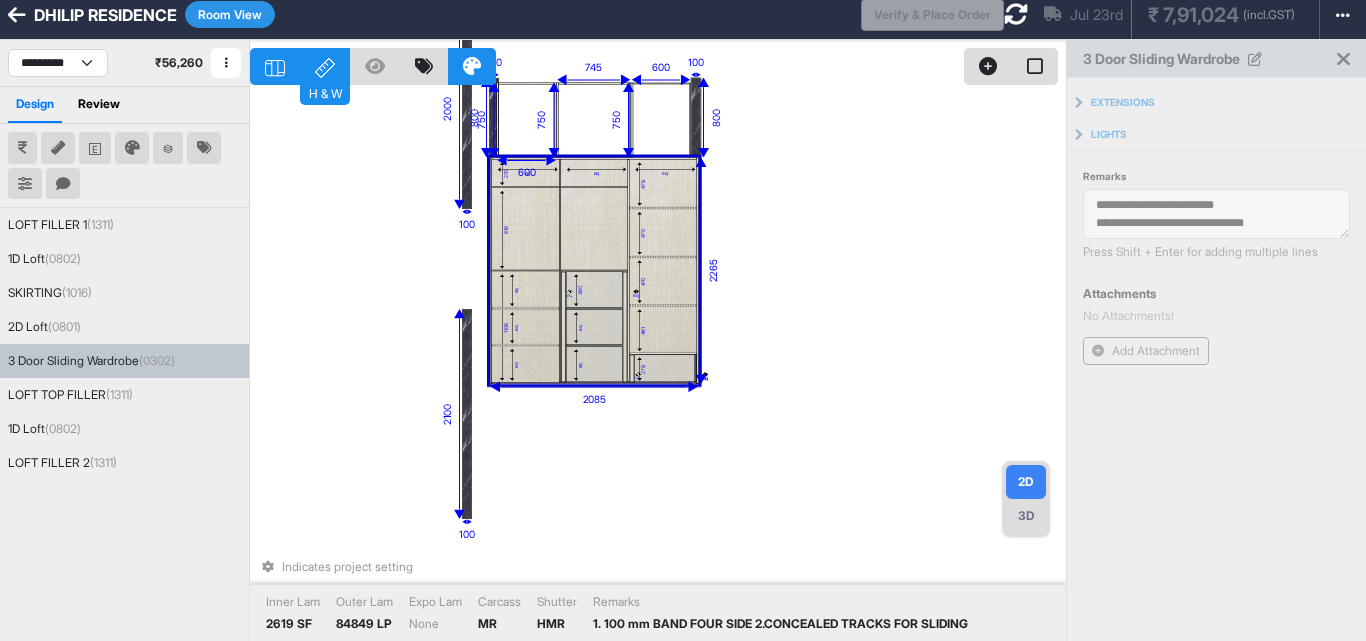 click on "eq" at bounding box center [525, 289] 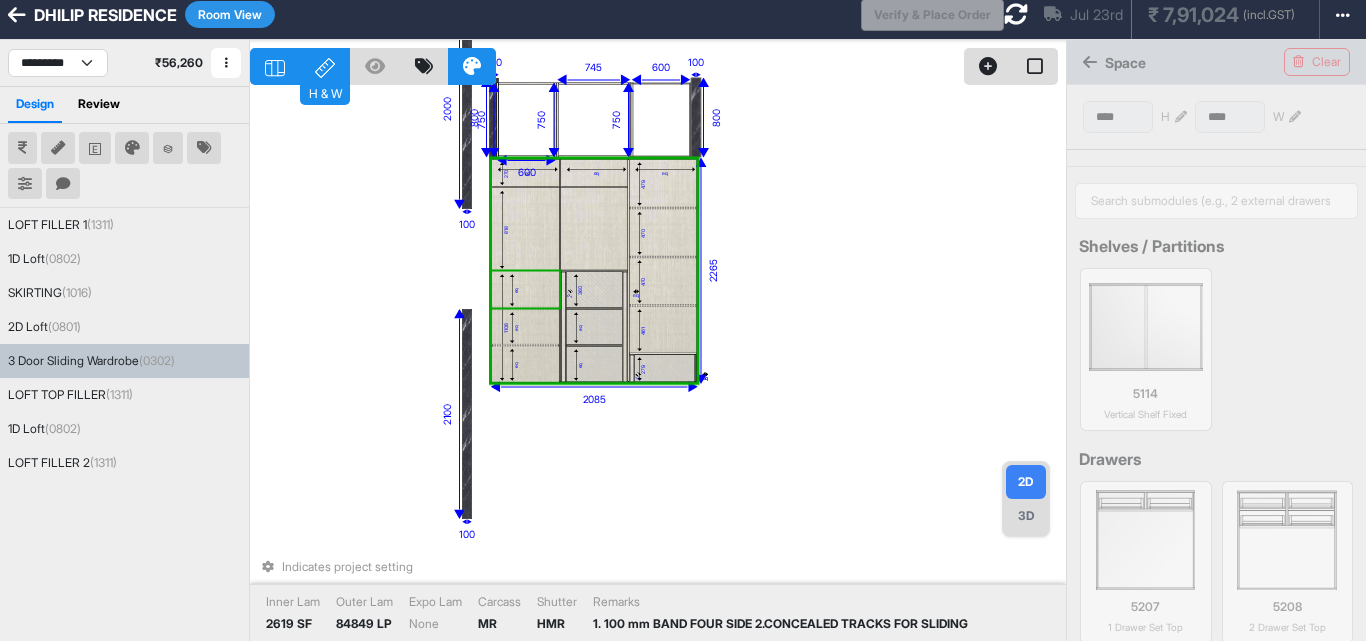 click on "eq" at bounding box center (525, 289) 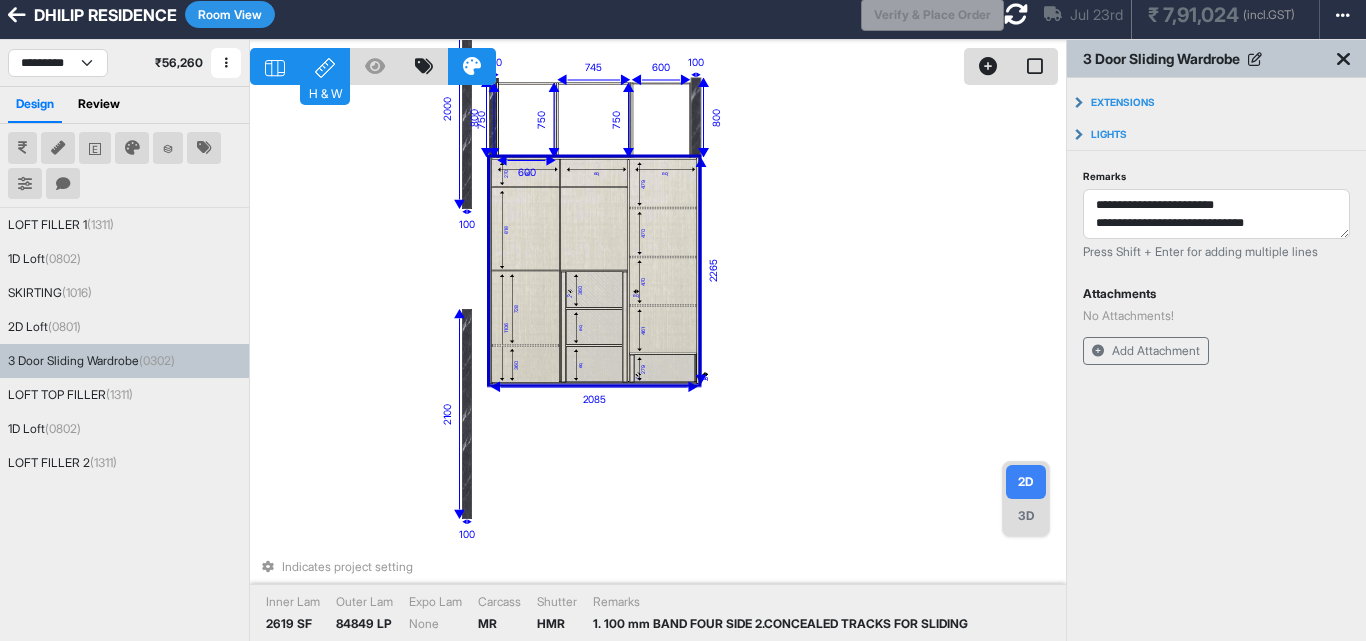 click on "728" at bounding box center [525, 307] 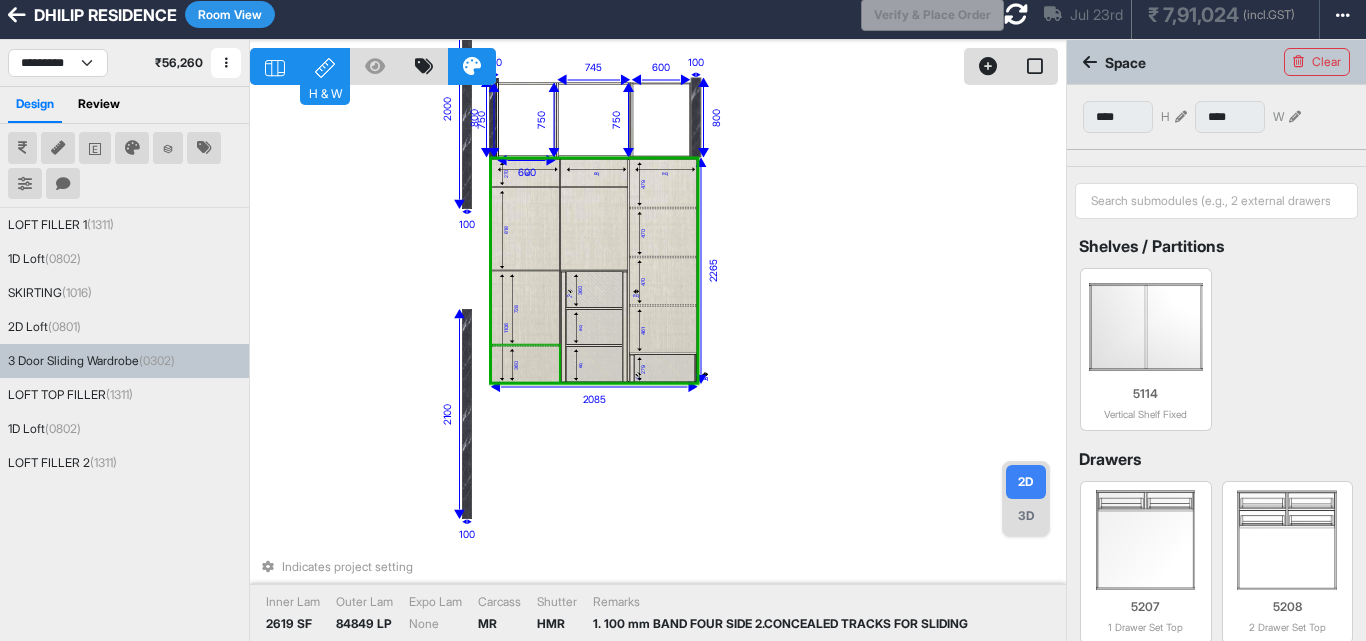 click on "360" at bounding box center (525, 364) 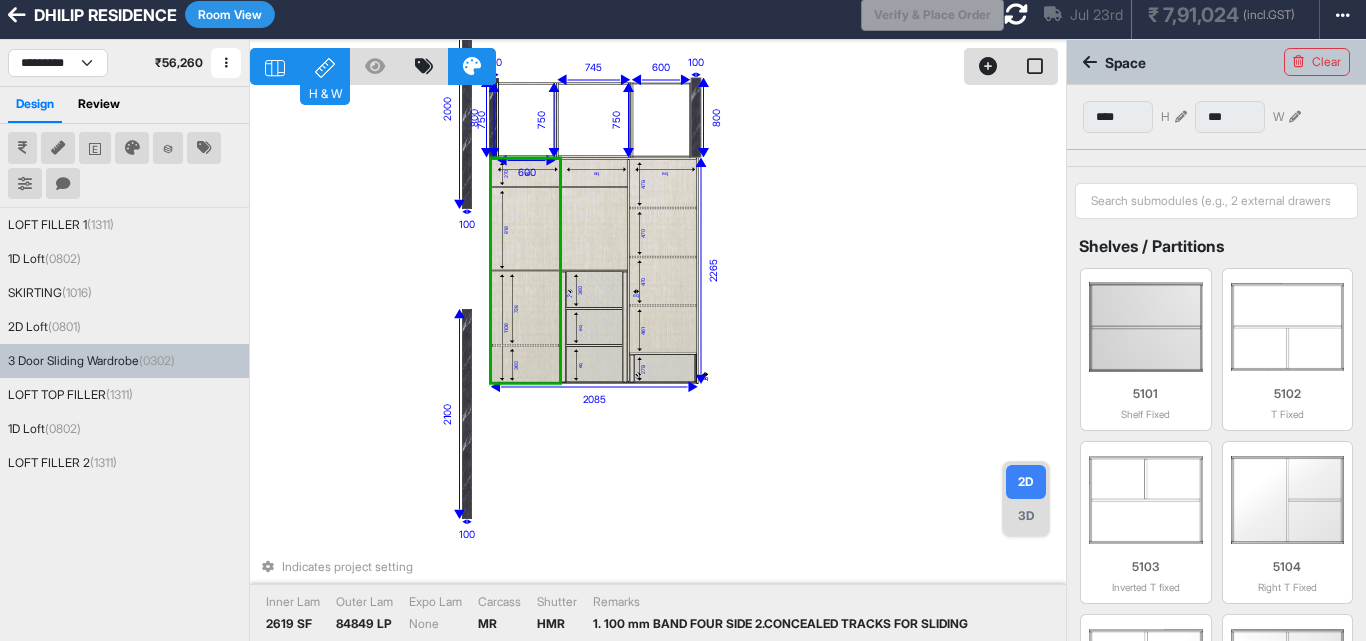 click at bounding box center [525, 345] 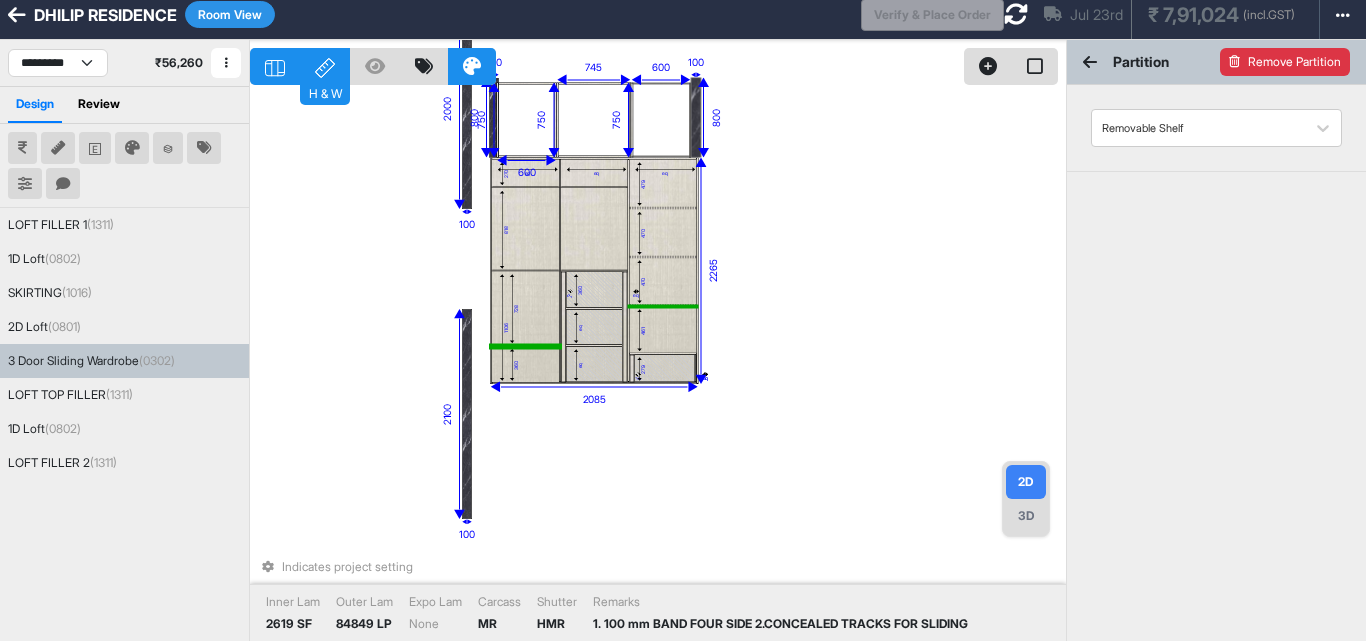 click on "Remove Partition" at bounding box center [1285, 62] 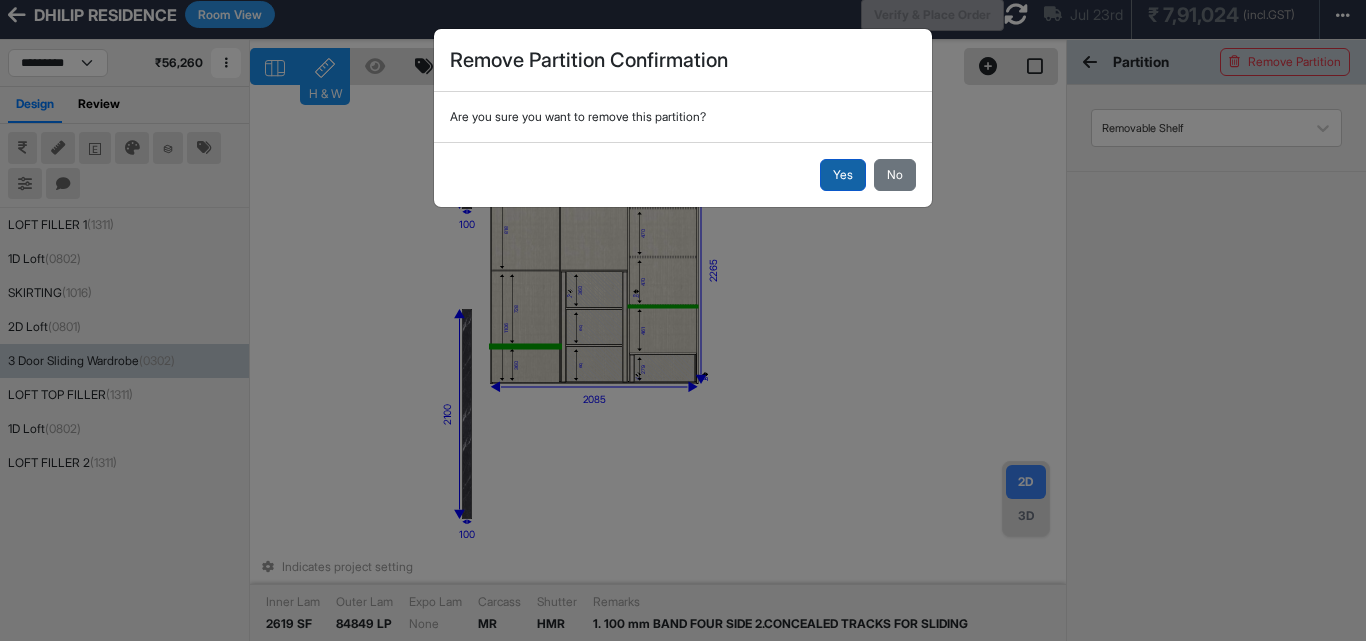 click on "Yes" at bounding box center (843, 175) 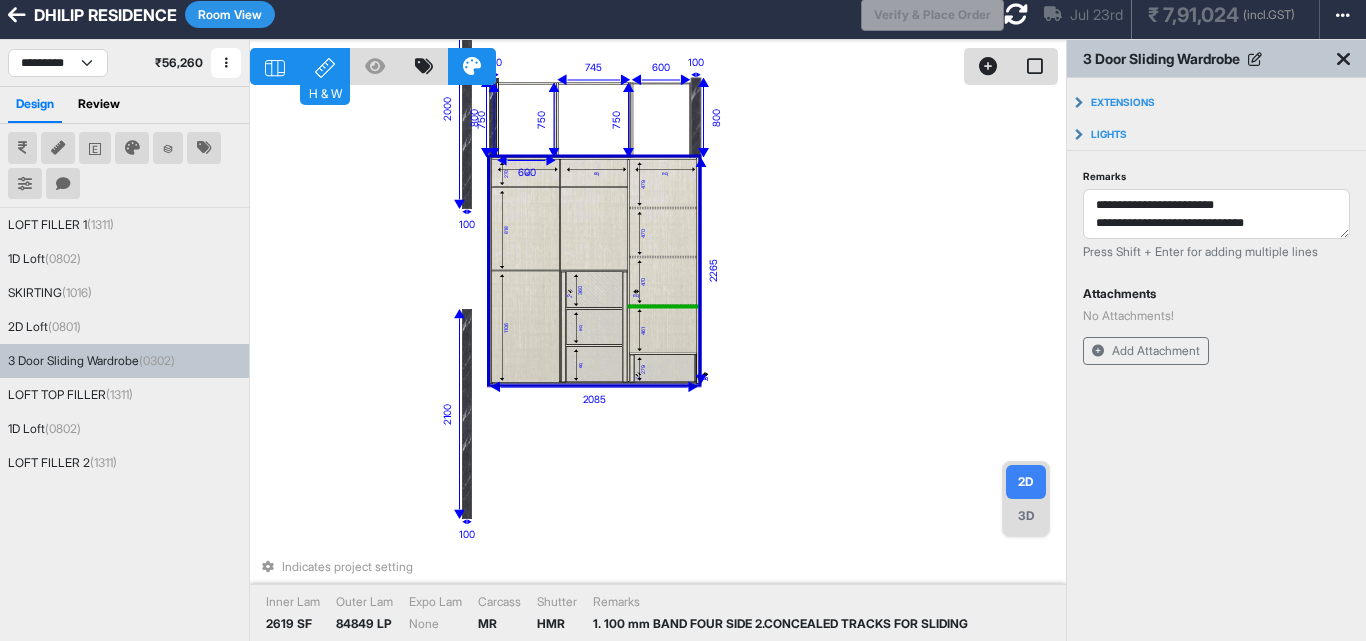 click on "270 818 1106 eq eq 360 eq eq eq eq 479 470 470 461 eq eq eq 279 eq 800 100 750 600 2100 100 750 745 2265 2085 2000 100 750 600 800 100 Indicates project setting Inner Lam 2619 SF Outer Lam 84849 LP Expo Lam None Carcass MR Shutter HMR Remarks 1. 100 mm BAND FOUR SIDE
2.CONCEALED TRACKS FOR SLIDING" at bounding box center [658, 360] 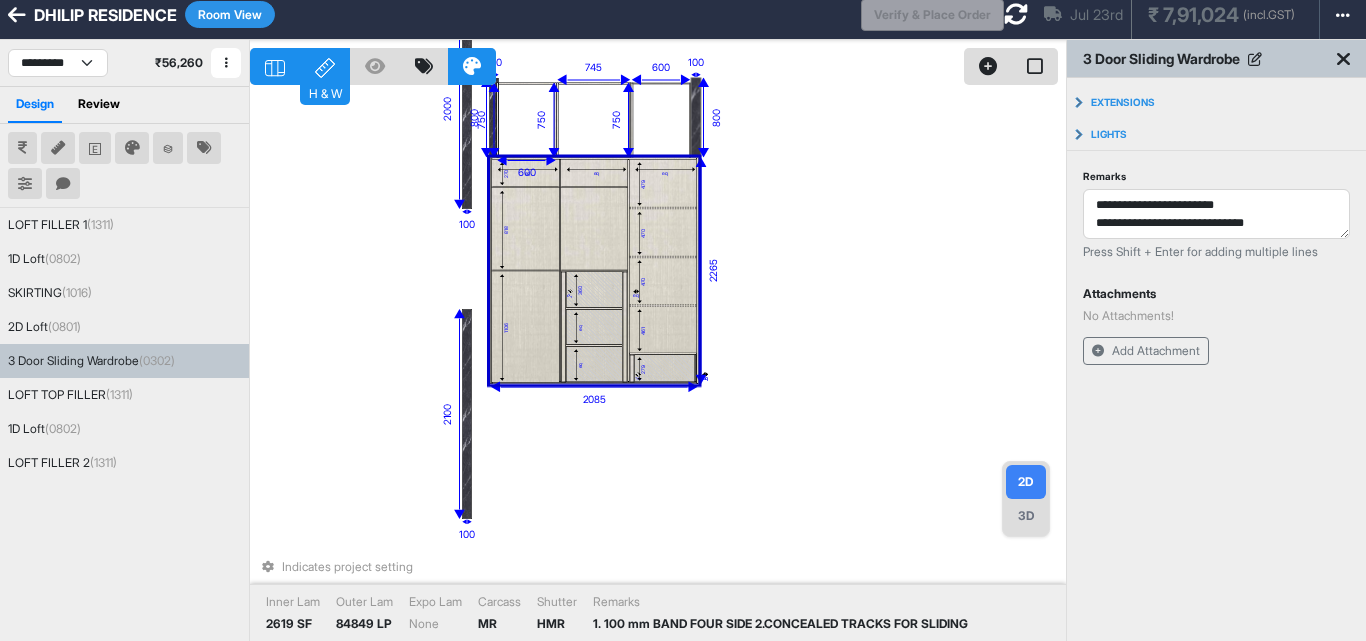 click on "1106" at bounding box center [525, 326] 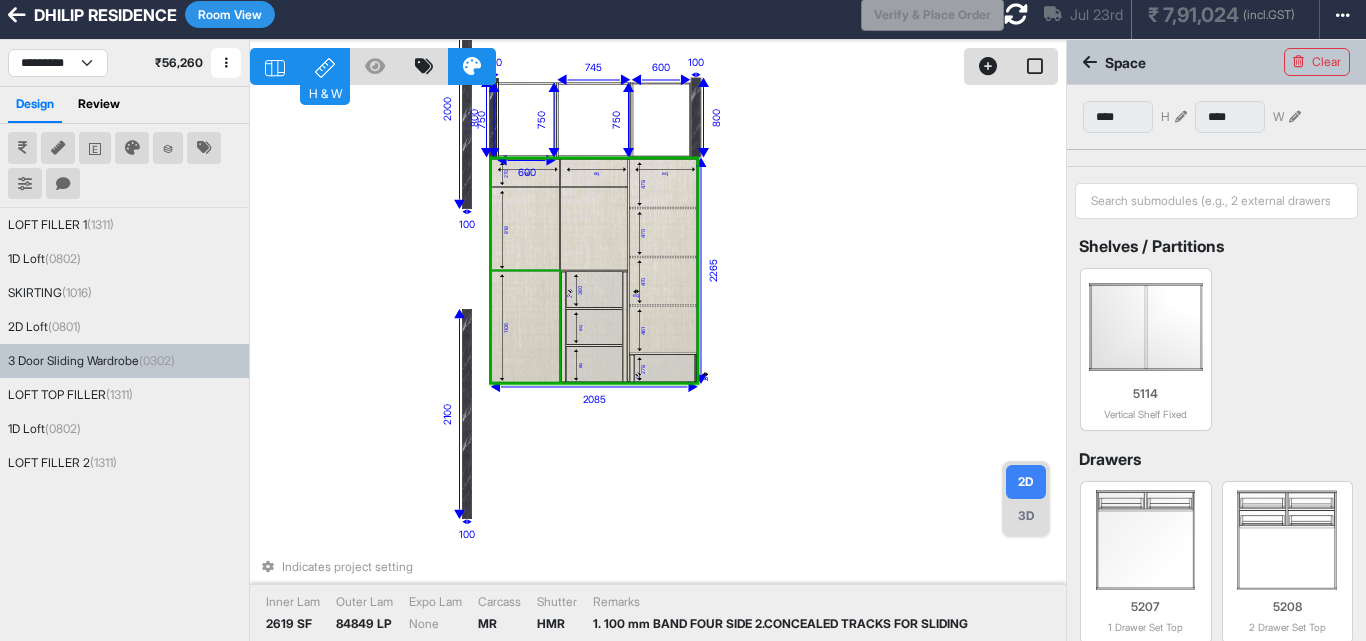 click on "1106" at bounding box center [525, 326] 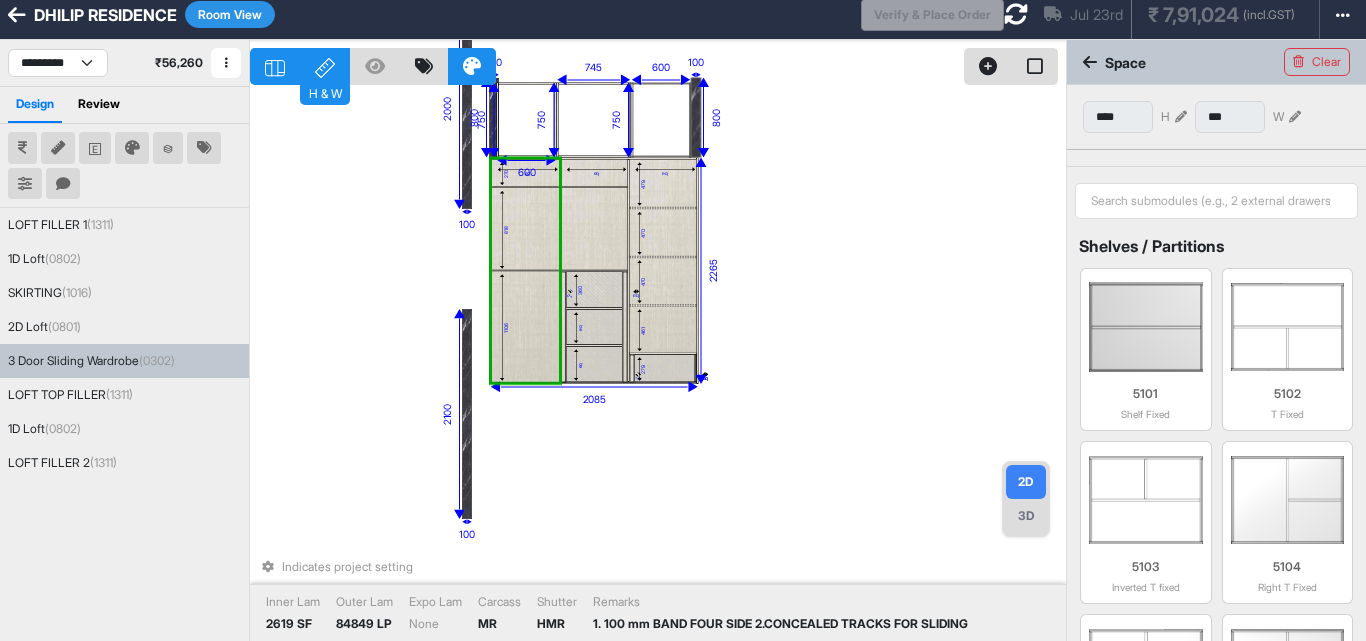 click on "1106" at bounding box center (525, 326) 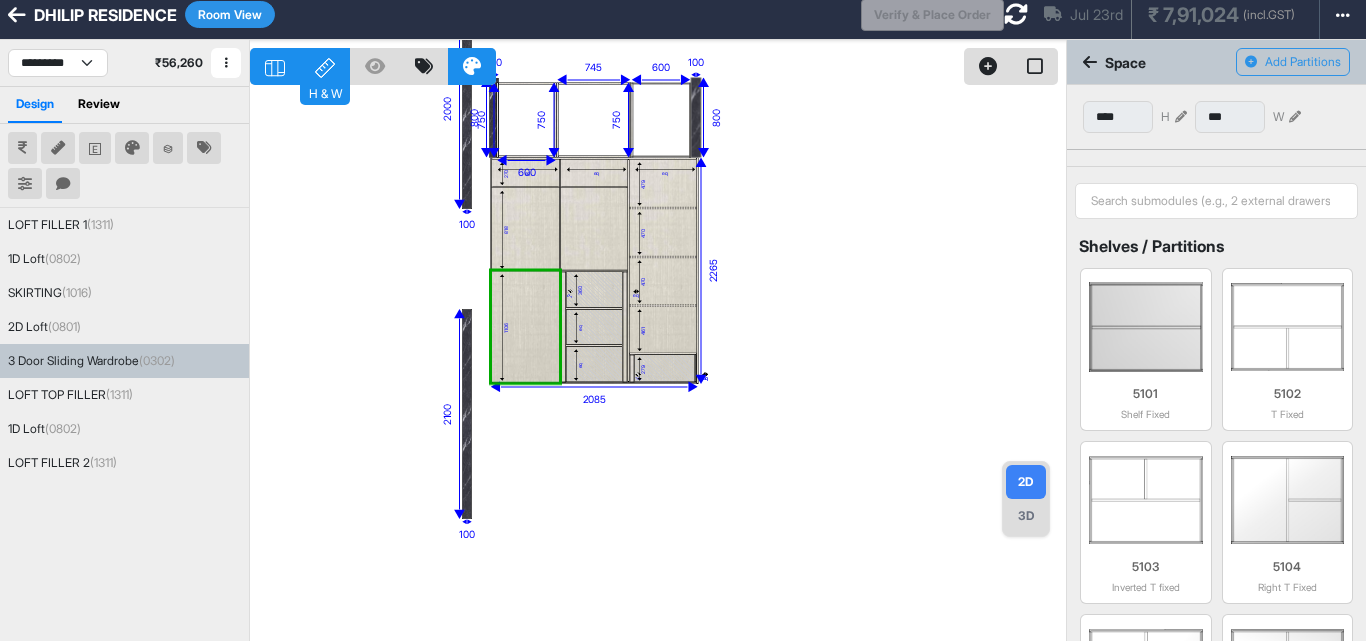 click on "270 818 1106 eq eq 360 eq eq eq eq 479 470 470 461 eq eq eq 279 eq 800 100 750 600 2100 100 750 745 2265 2085 2000 100 750 600 800 100" at bounding box center (658, 360) 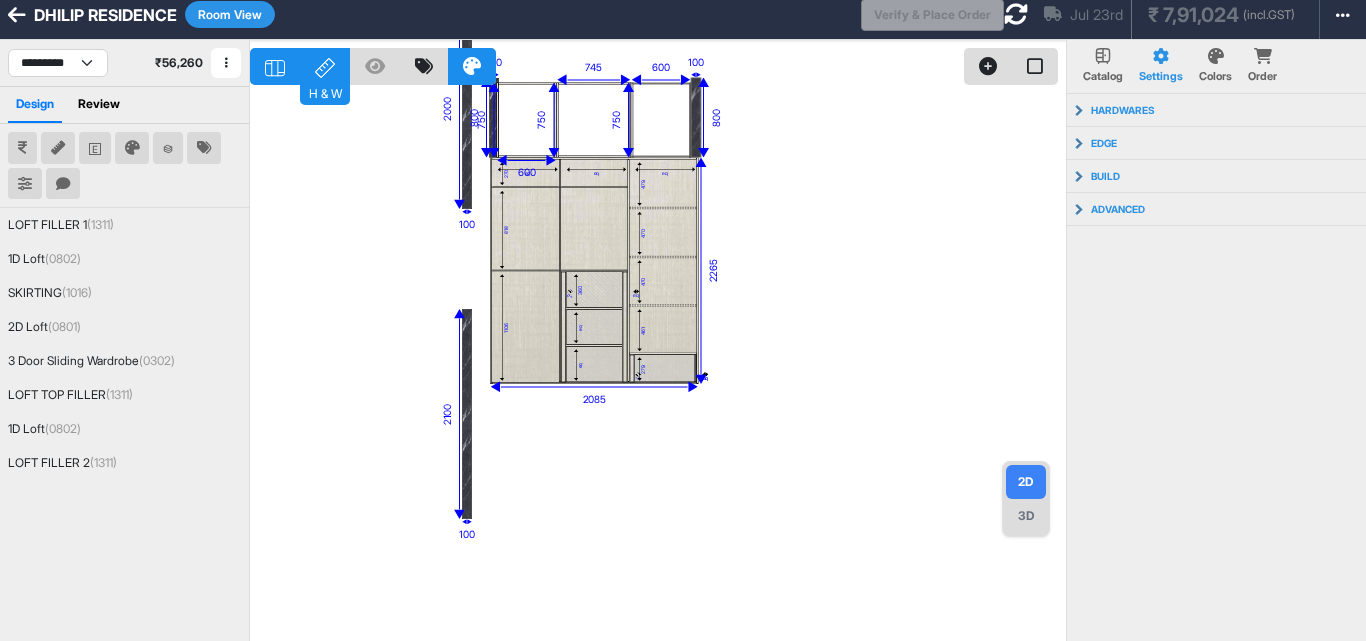 click on "270 818 1106 eq eq 360 eq eq eq eq 479 470 470 461 eq eq eq 279 eq 800 100 750 600 2100 100 750 745 2265 2085 2000 100 750 600 800 100" at bounding box center [658, 360] 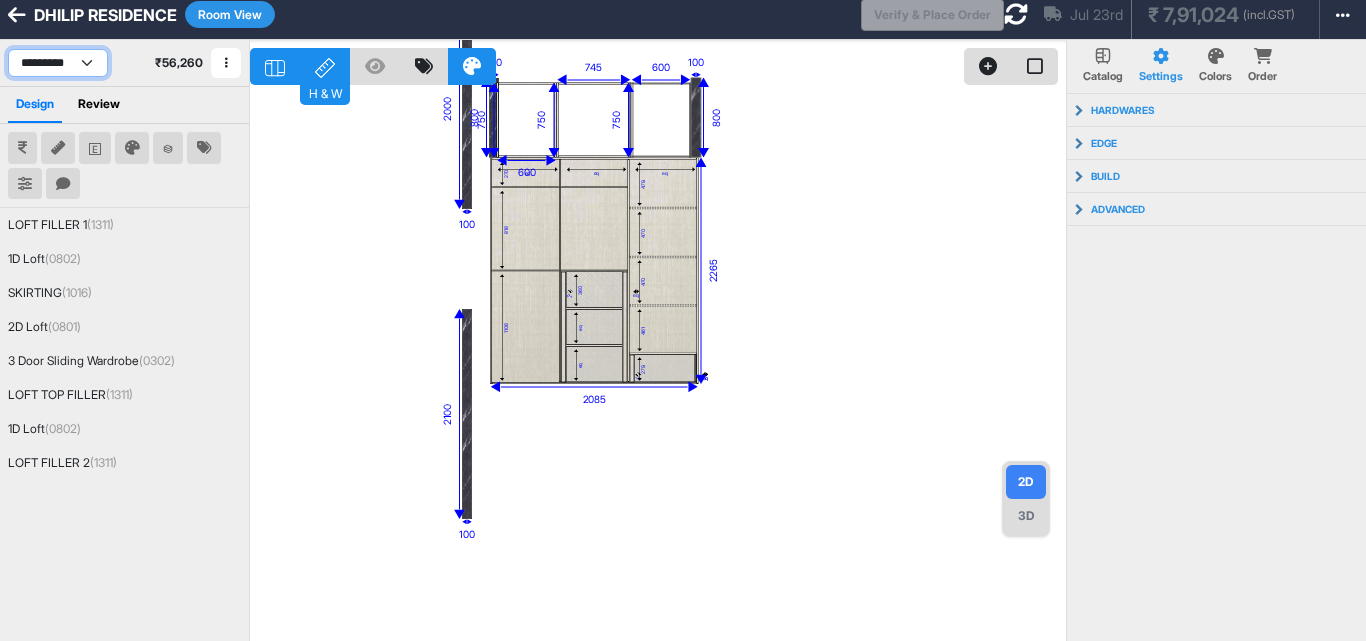 click on "**********" at bounding box center (58, 63) 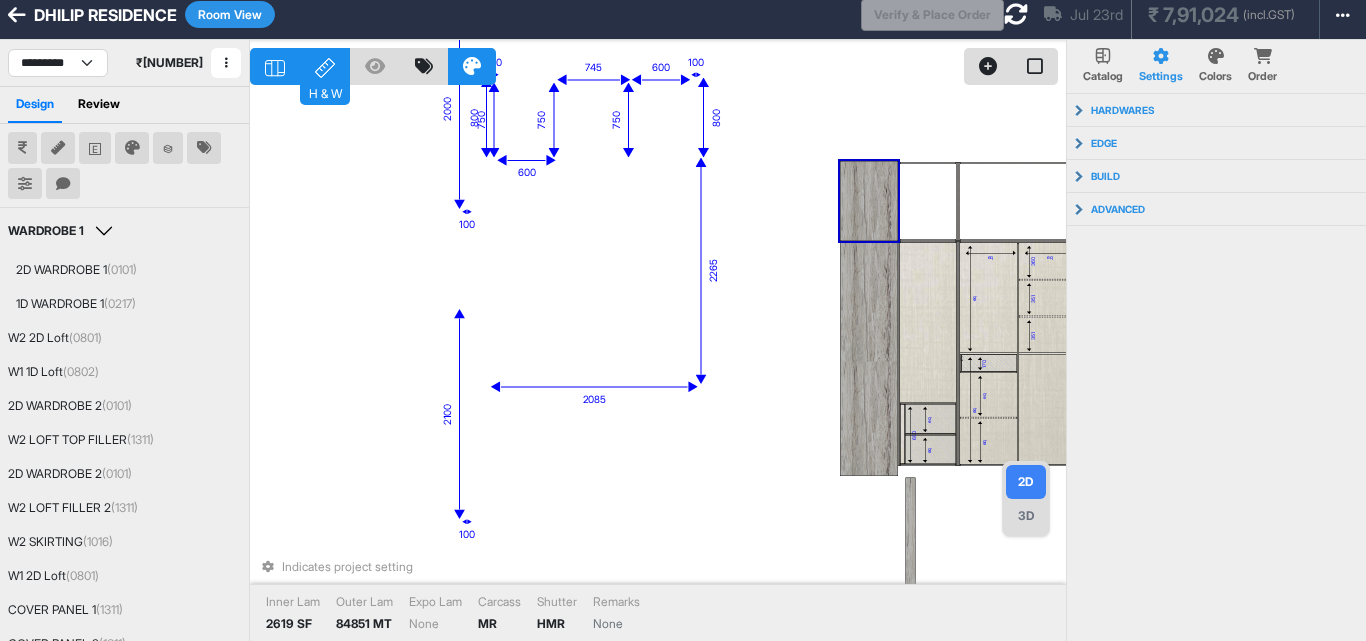 drag, startPoint x: 847, startPoint y: 227, endPoint x: 415, endPoint y: 159, distance: 437.3191 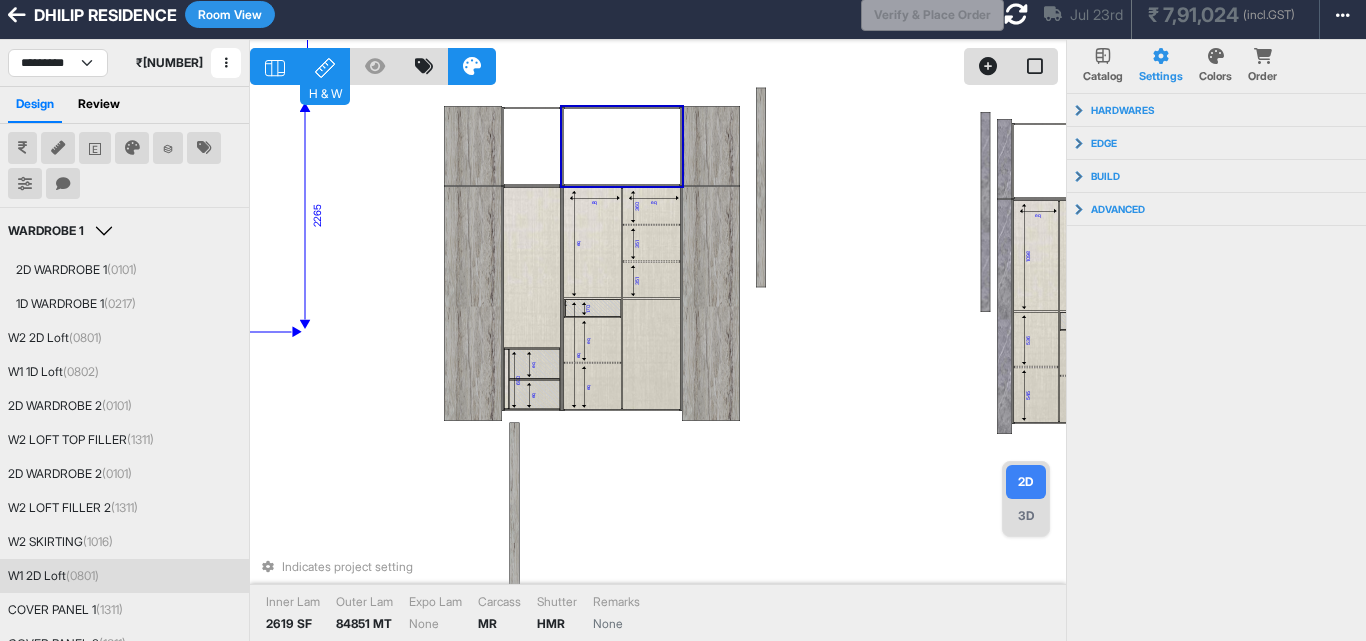 drag, startPoint x: 954, startPoint y: 217, endPoint x: 594, endPoint y: 204, distance: 360.23465 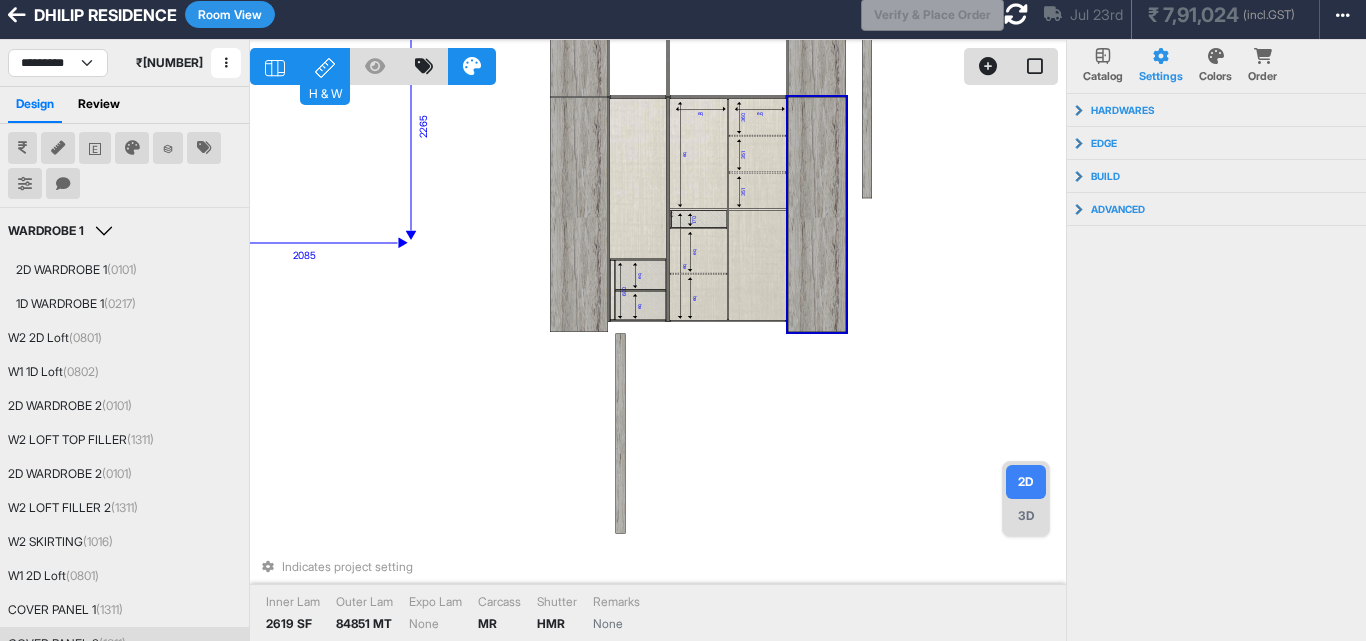 scroll, scrollTop: 5, scrollLeft: 0, axis: vertical 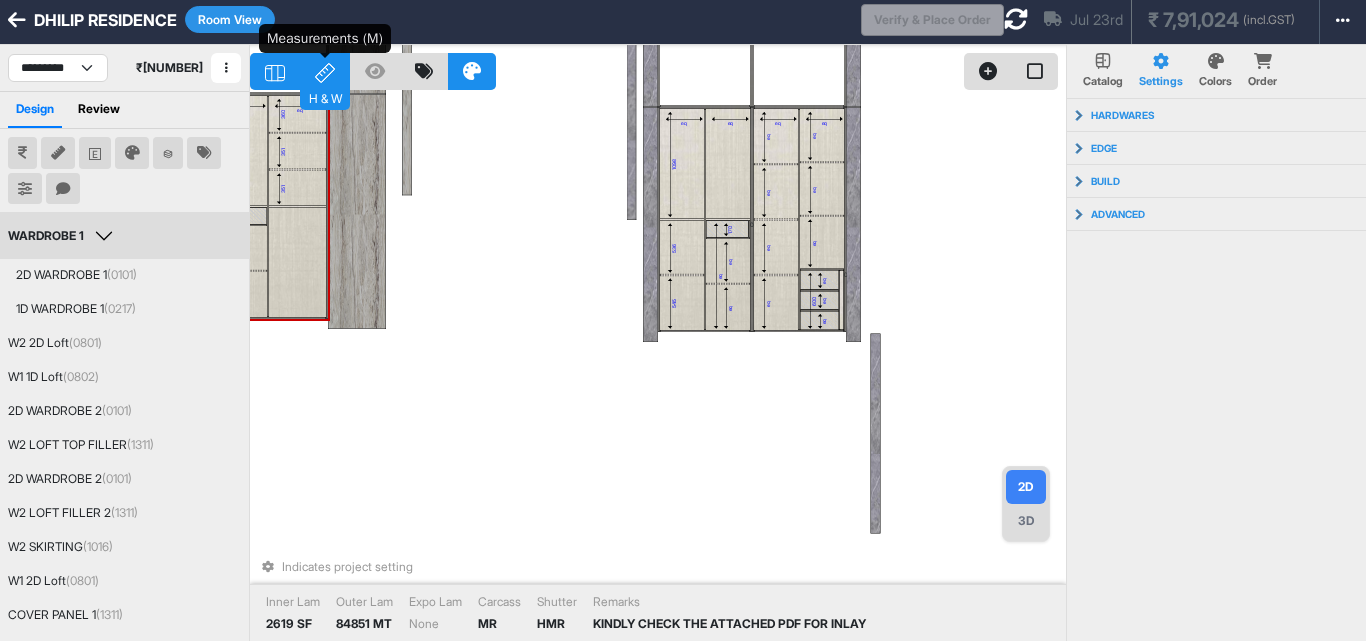 click at bounding box center (325, 73) 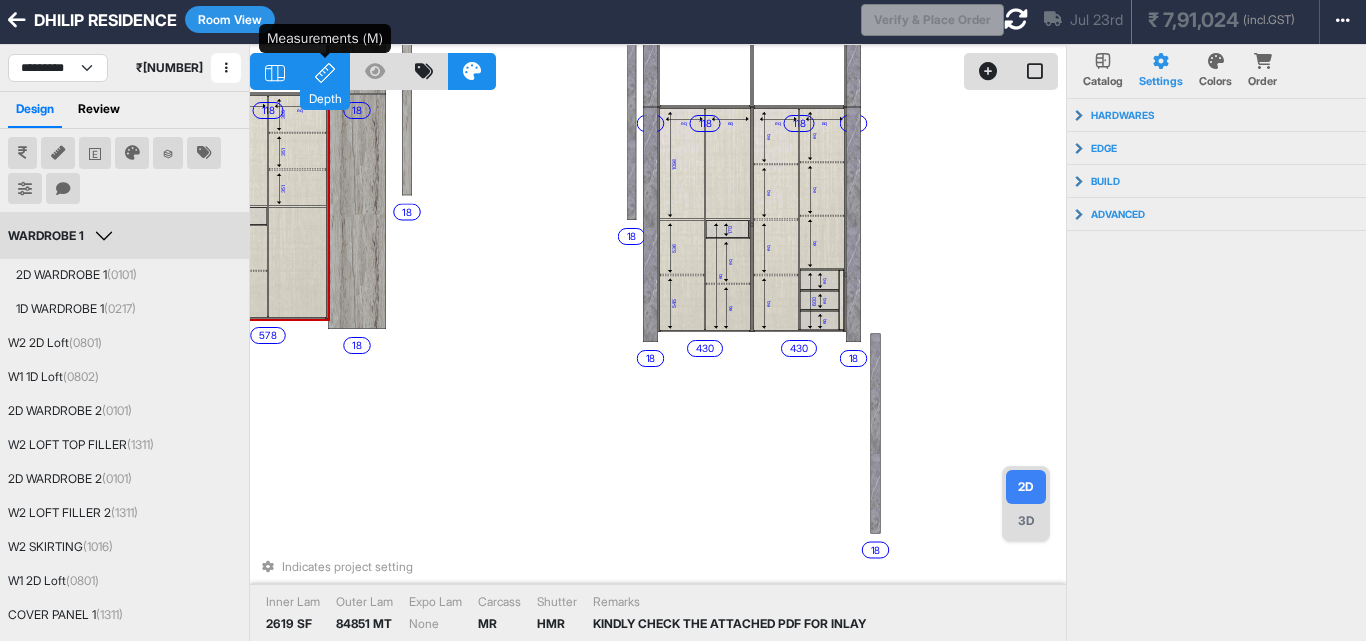 click at bounding box center [325, 73] 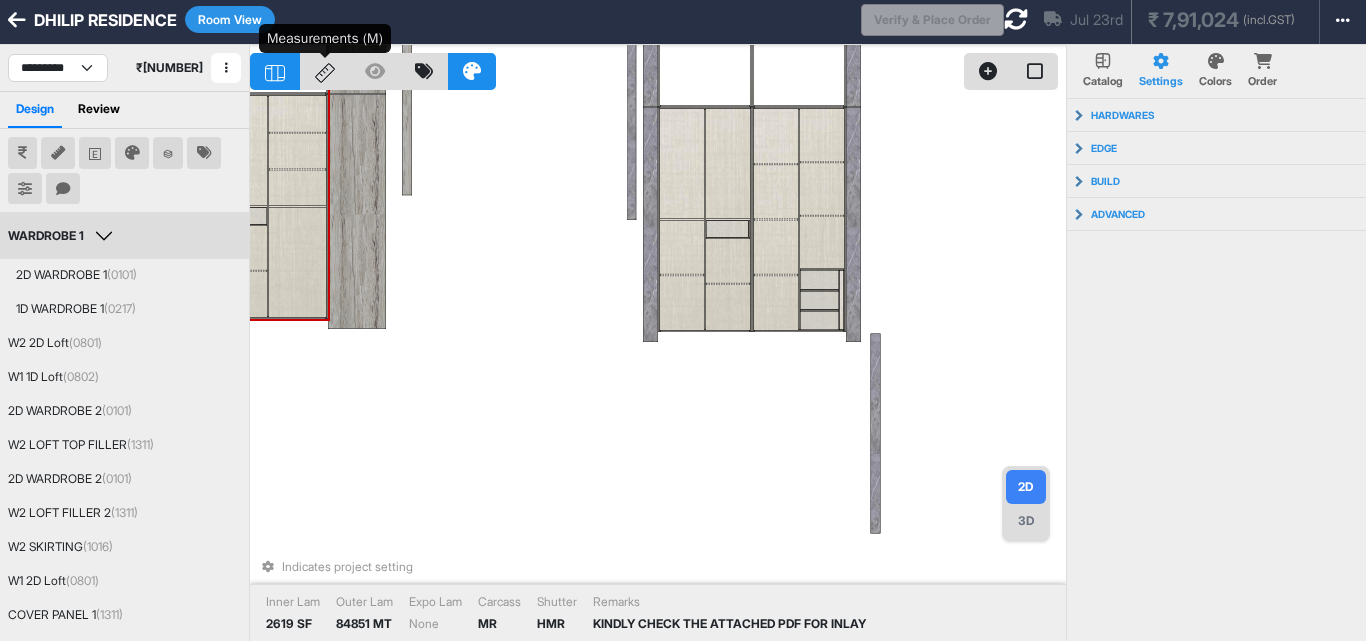 click at bounding box center [325, 73] 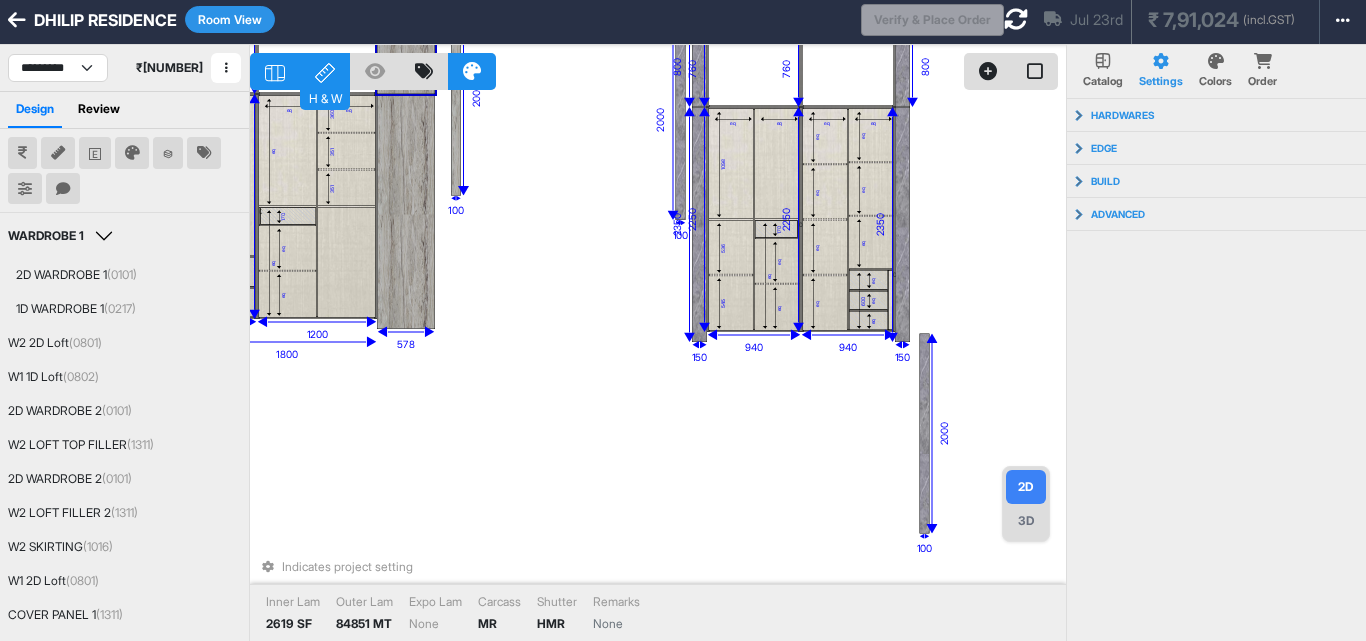 drag, startPoint x: 601, startPoint y: 283, endPoint x: 767, endPoint y: 283, distance: 166 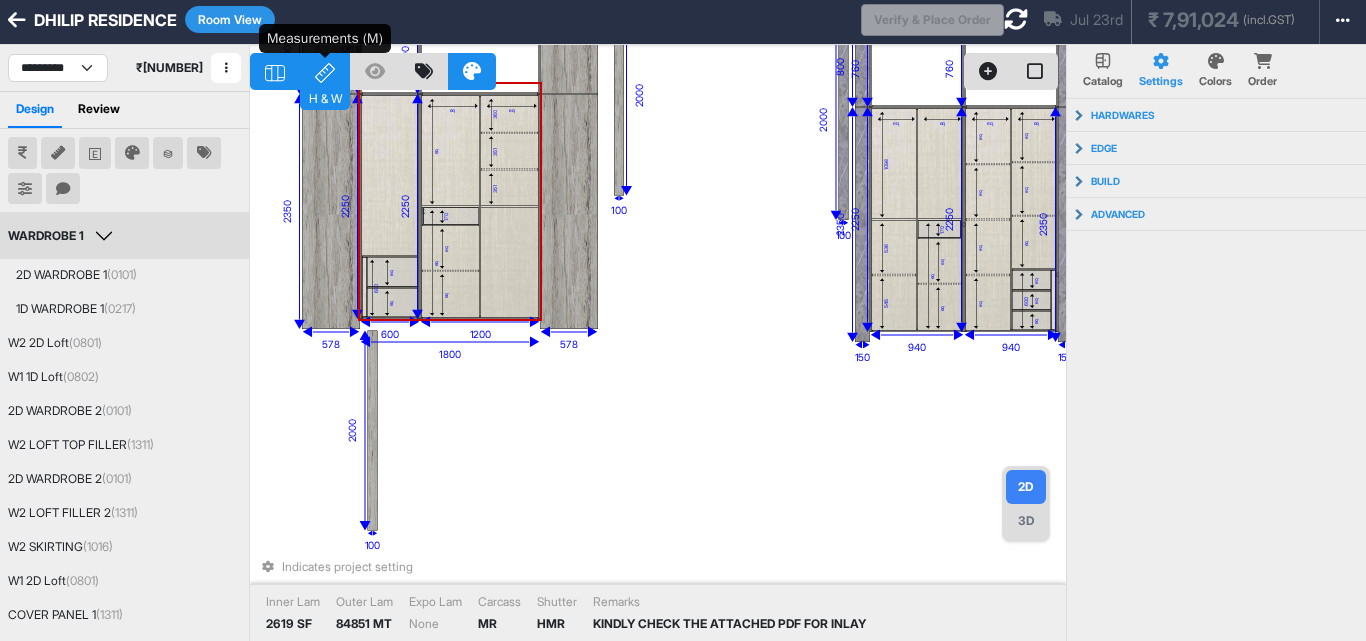 click at bounding box center [325, 73] 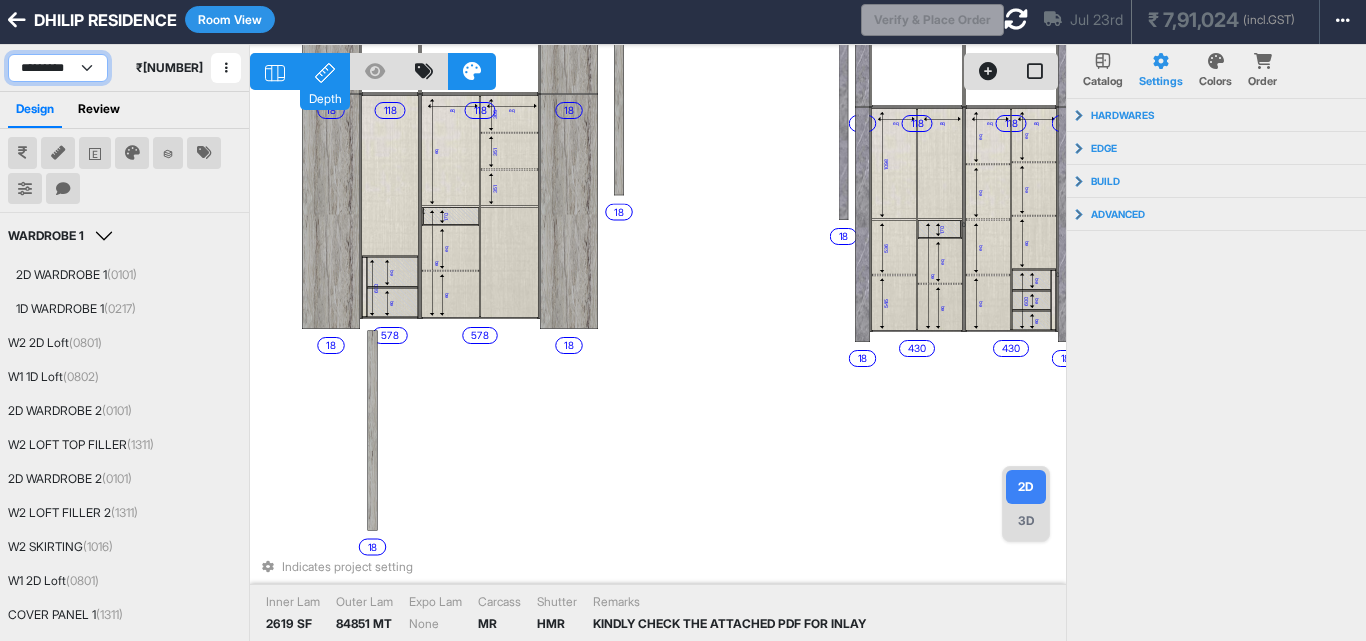 click on "**********" at bounding box center (58, 68) 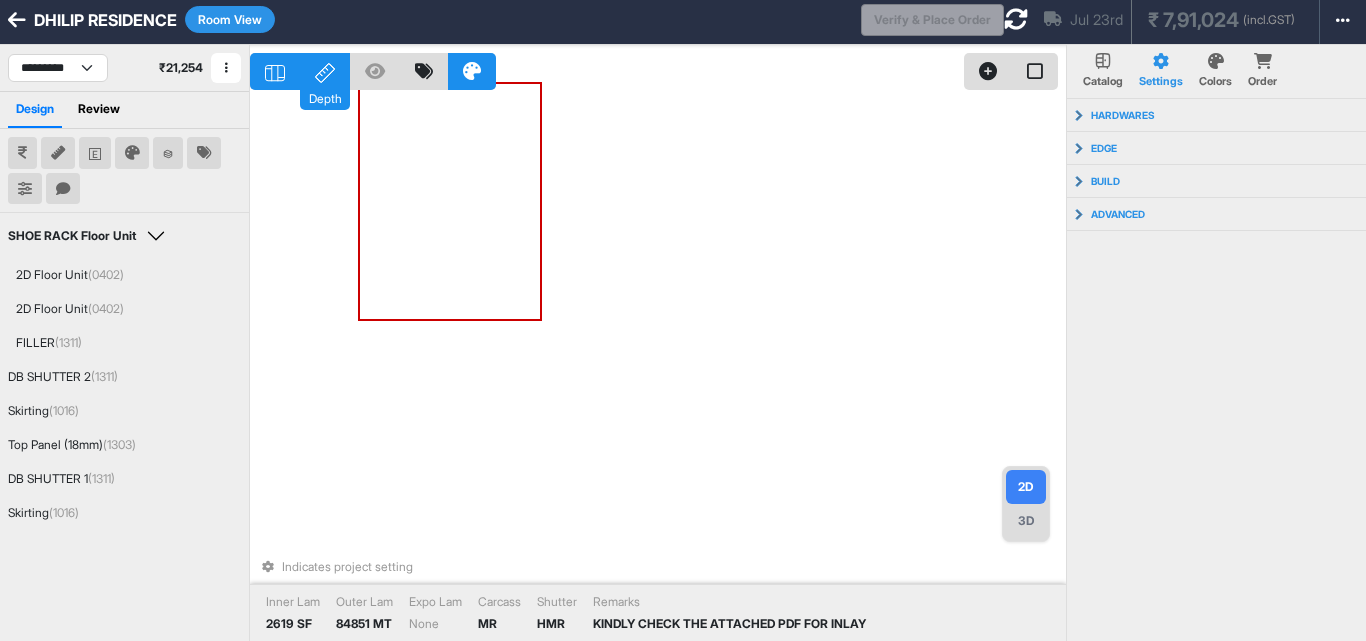 drag, startPoint x: 588, startPoint y: 257, endPoint x: 853, endPoint y: 197, distance: 271.70755 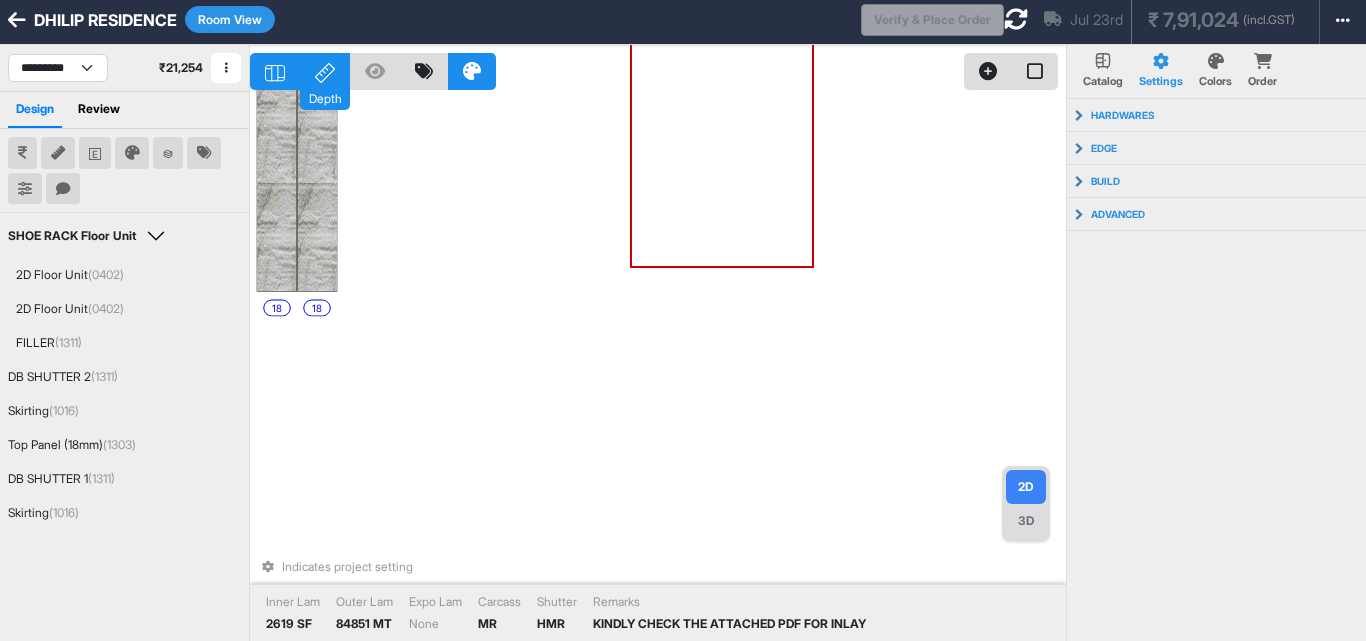 scroll, scrollTop: 0, scrollLeft: 0, axis: both 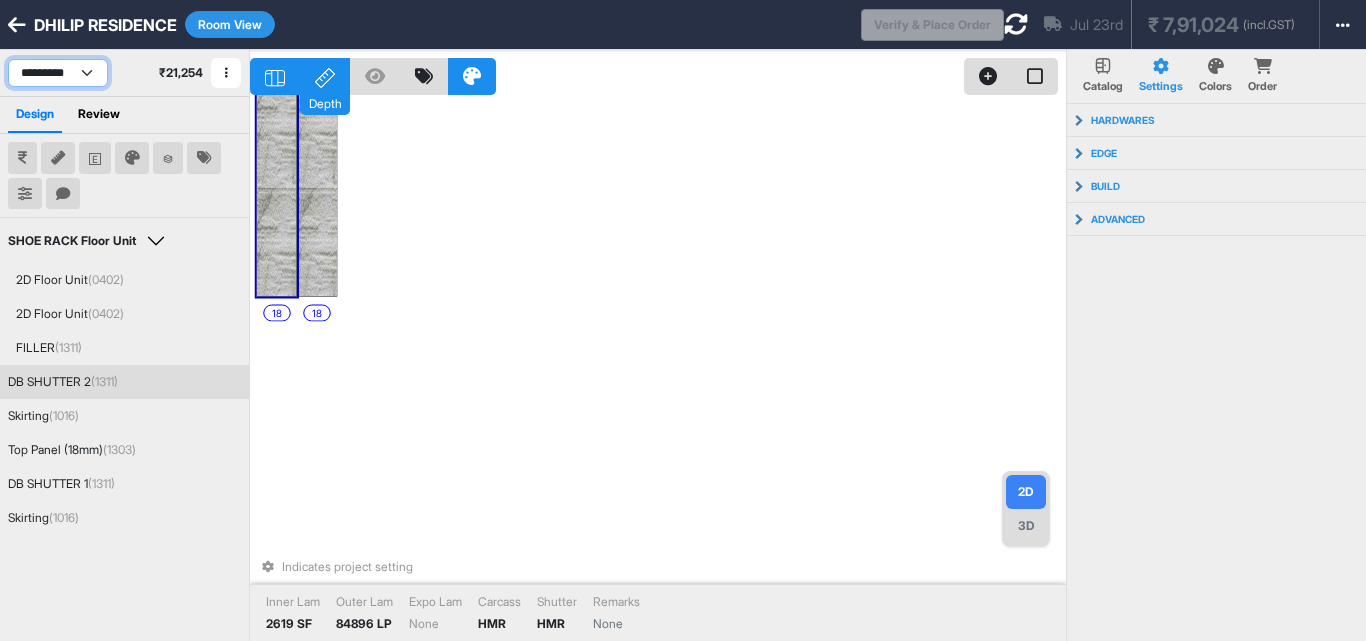 click on "**********" at bounding box center [58, 73] 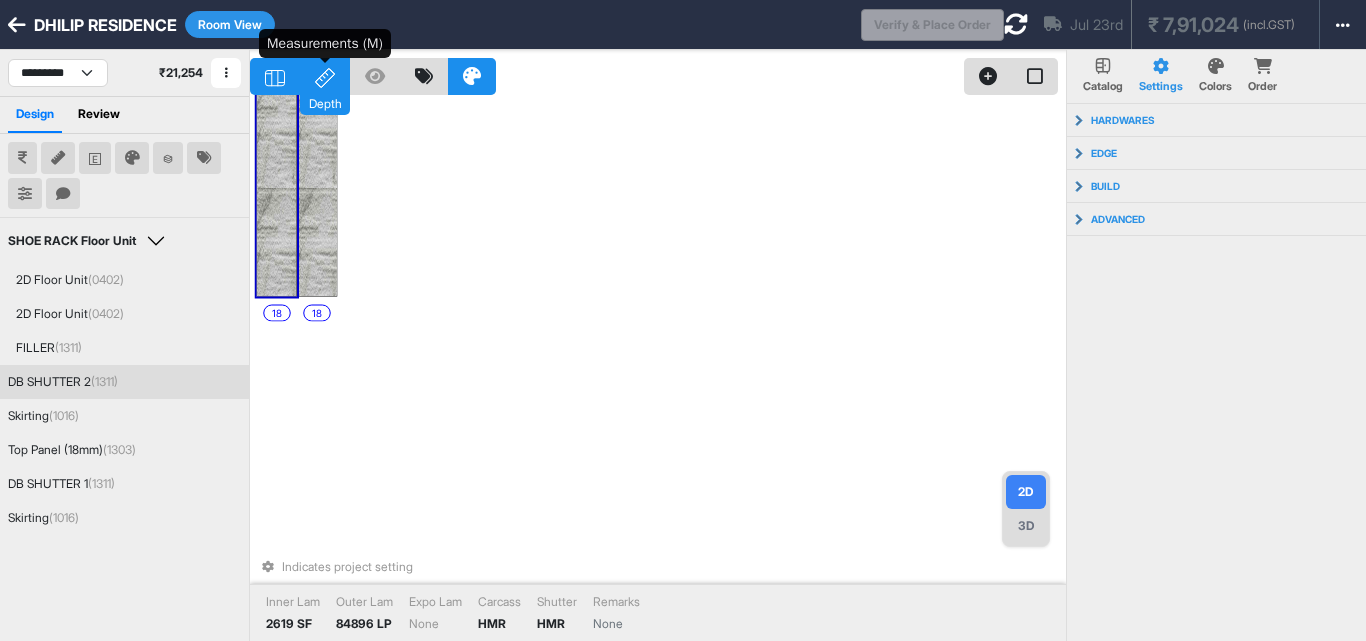 click at bounding box center [325, 78] 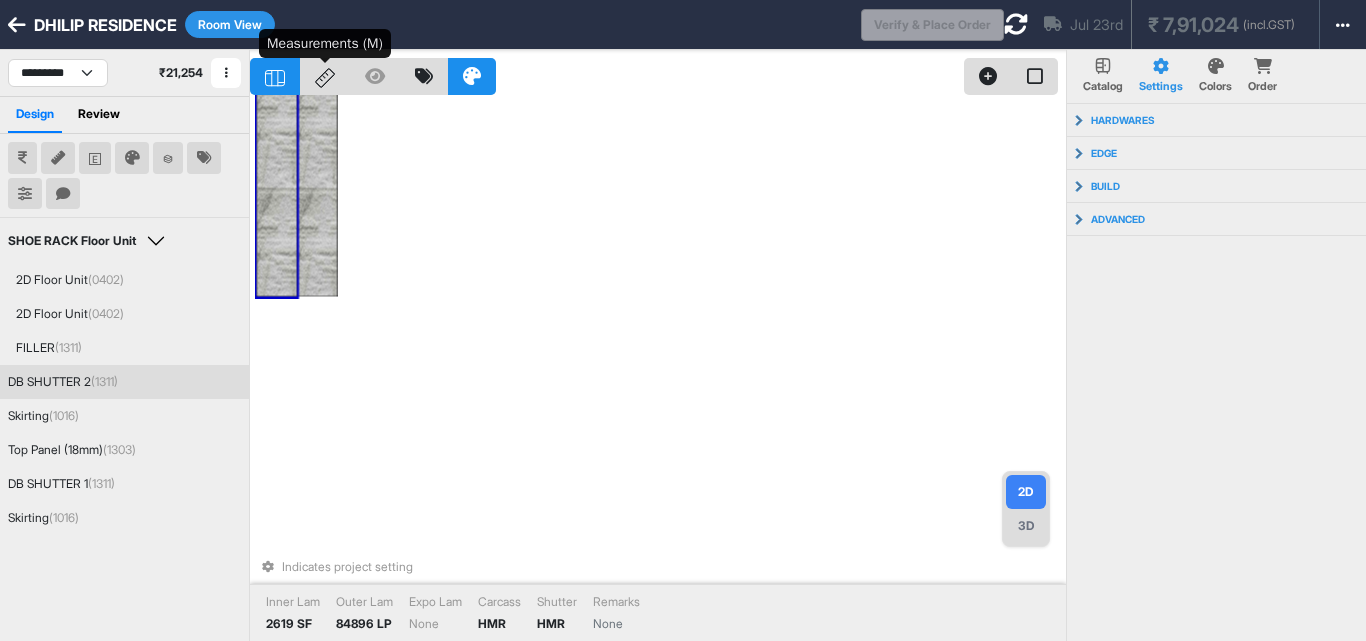 click at bounding box center [325, 78] 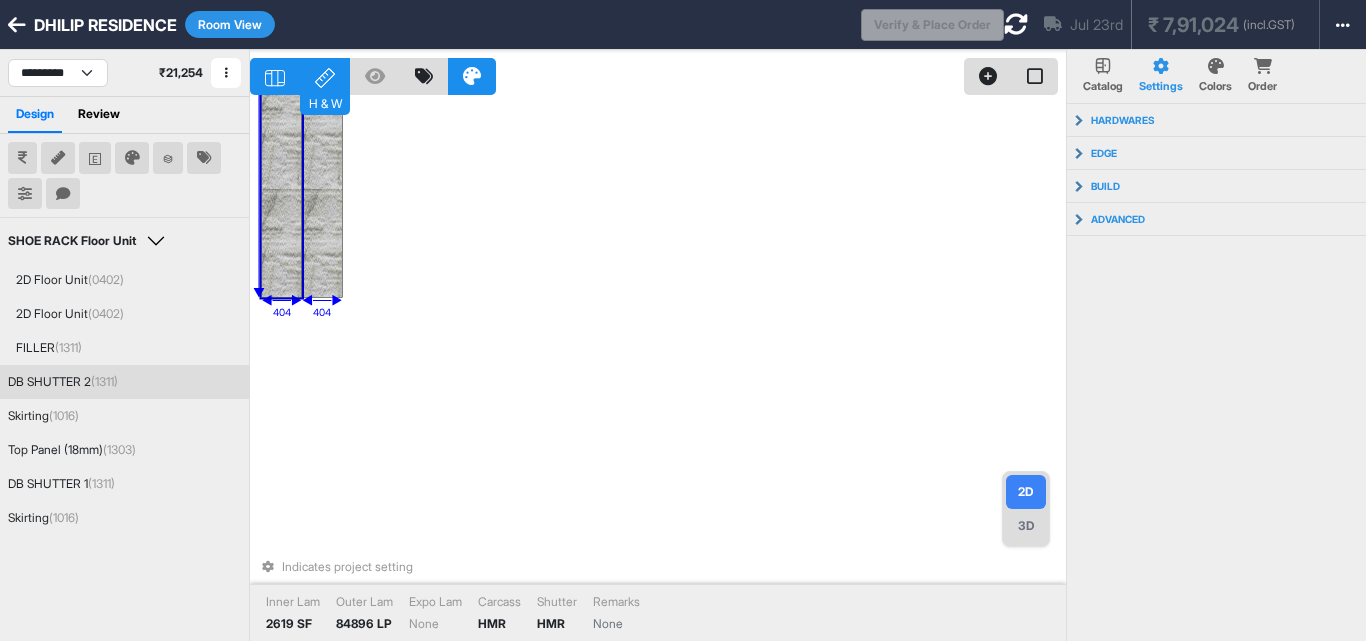 drag, startPoint x: 434, startPoint y: 207, endPoint x: 813, endPoint y: 203, distance: 379.02112 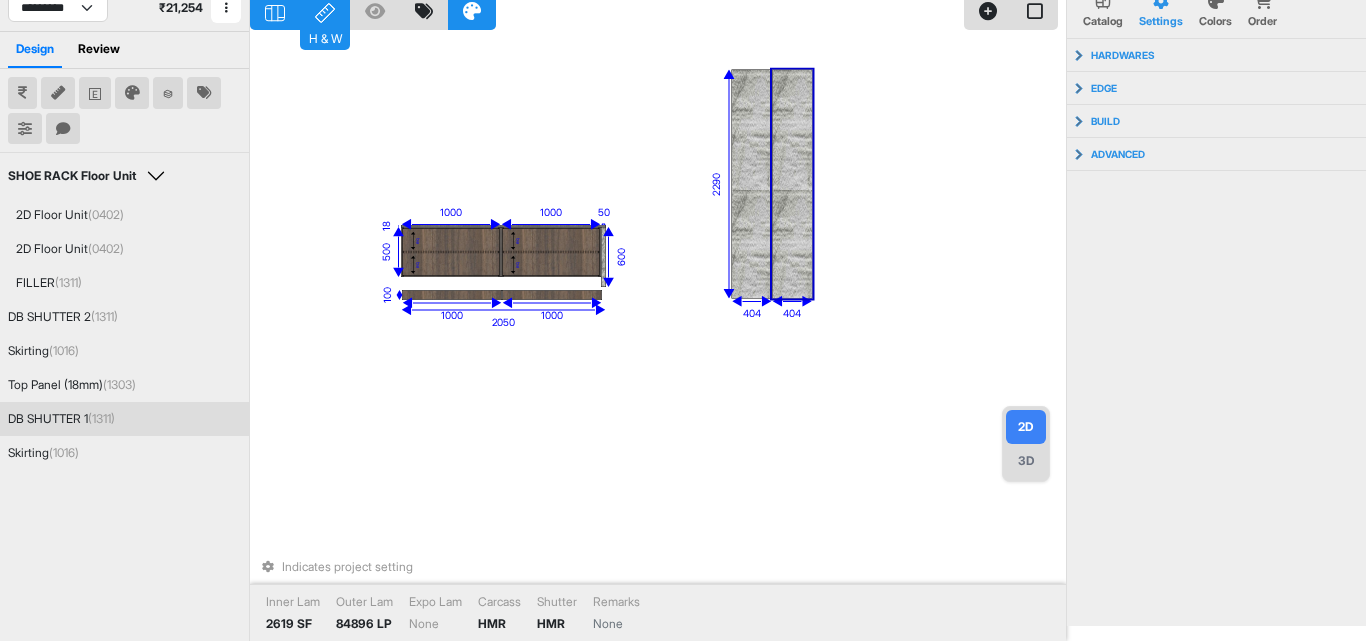 drag, startPoint x: 484, startPoint y: 221, endPoint x: 613, endPoint y: 288, distance: 145.36162 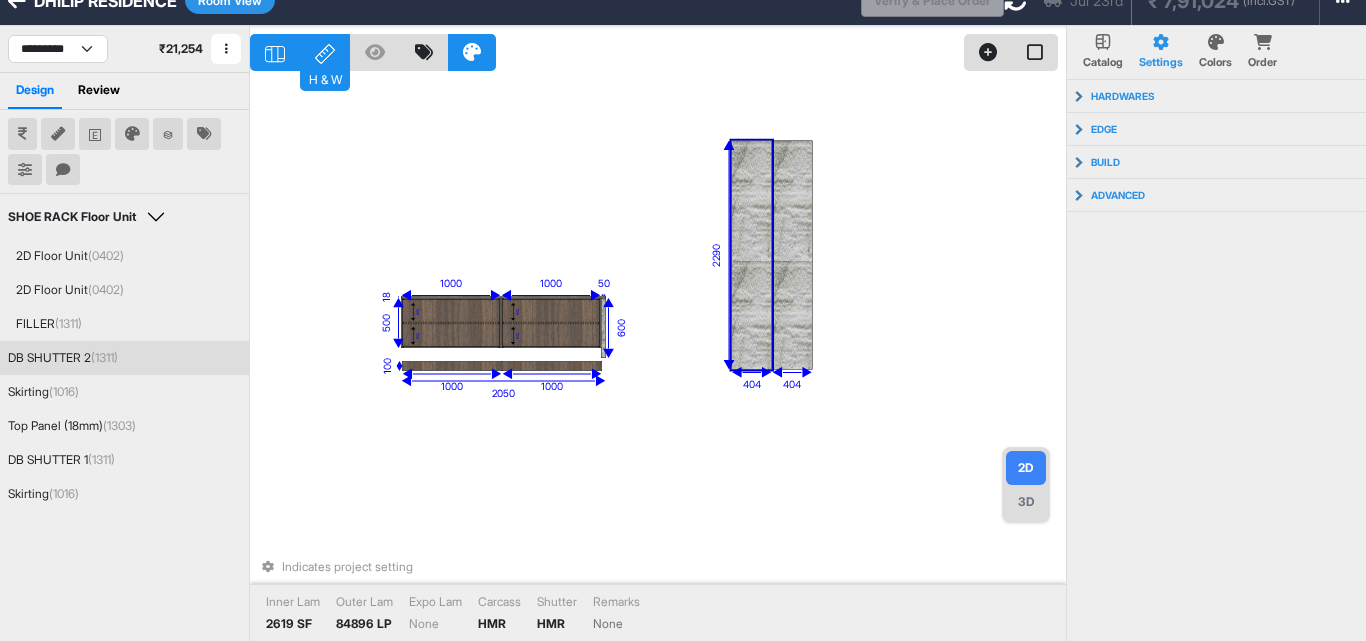 scroll, scrollTop: 0, scrollLeft: 0, axis: both 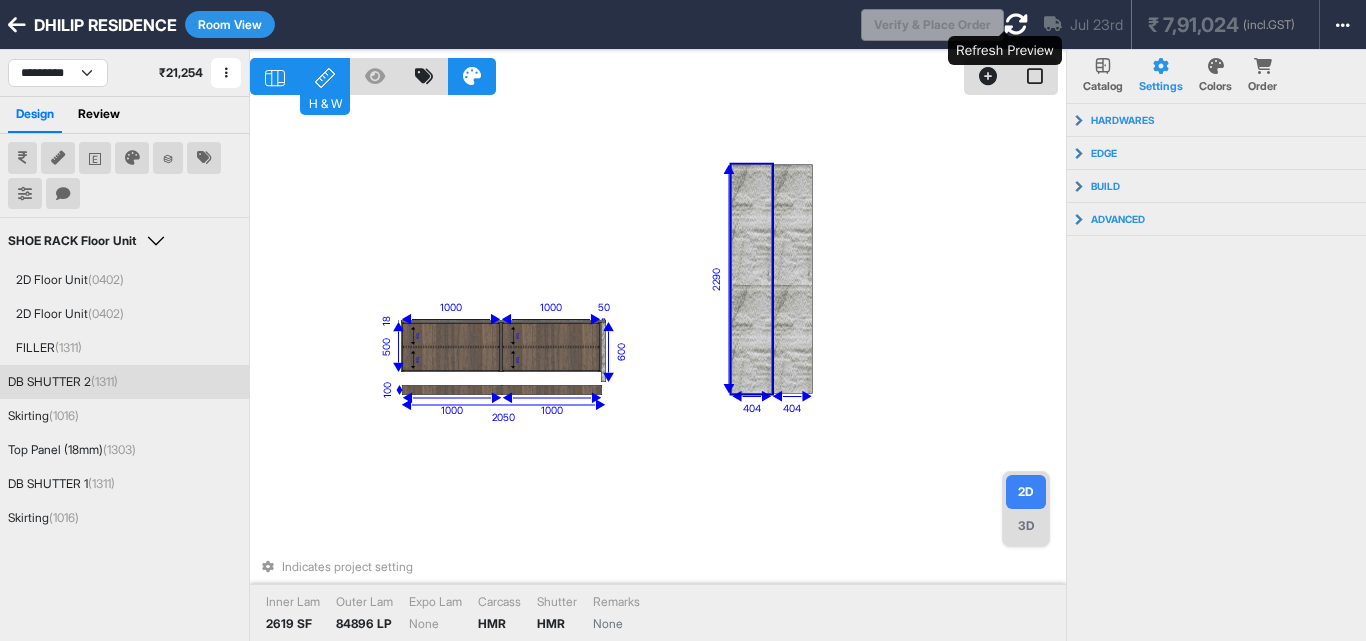 click at bounding box center [1016, 24] 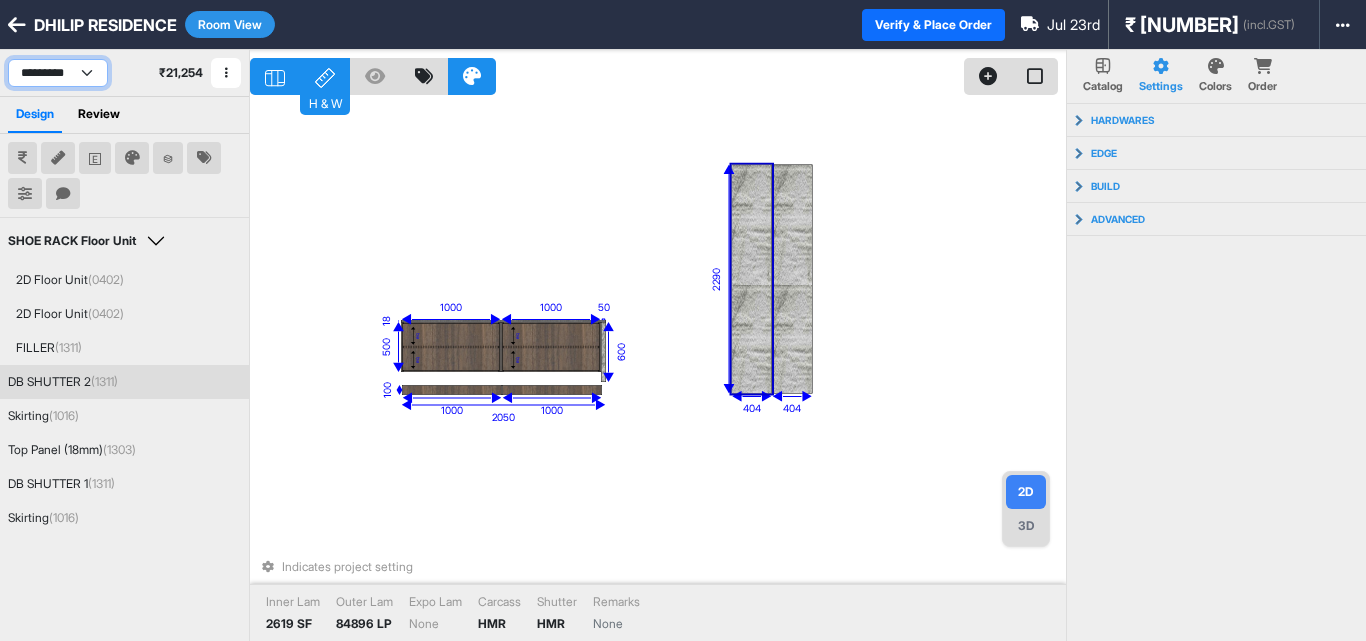 click on "**********" at bounding box center [58, 73] 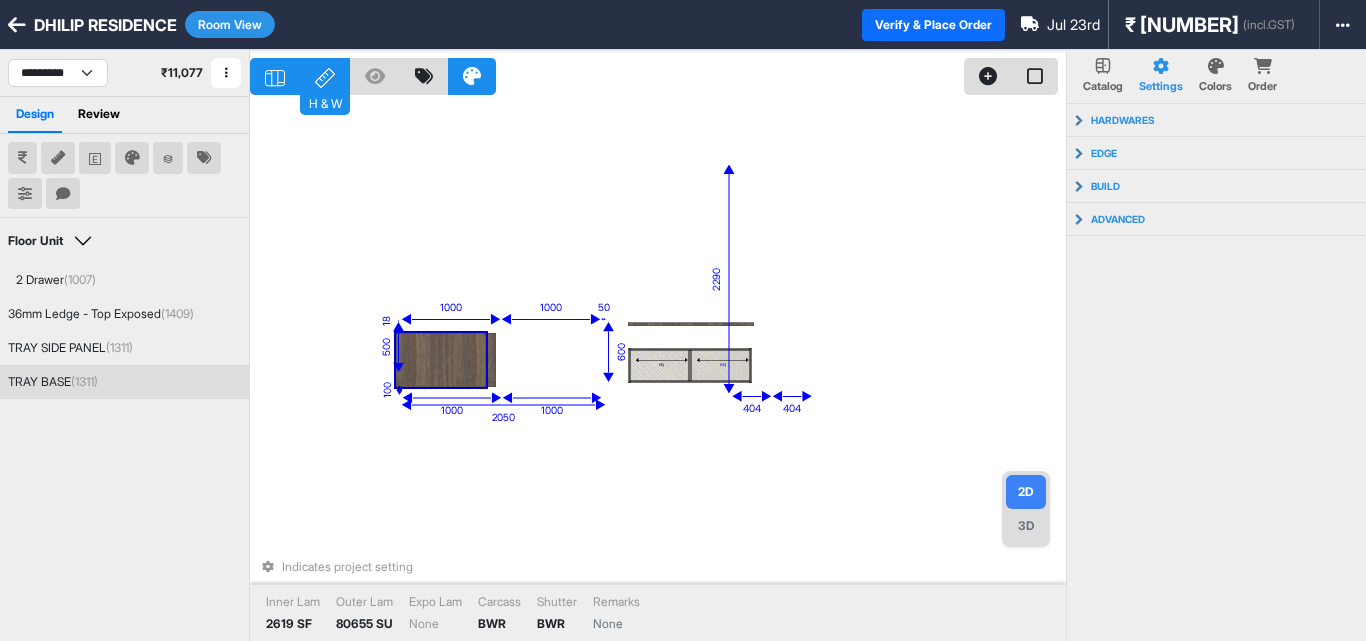 click at bounding box center (729, 278) 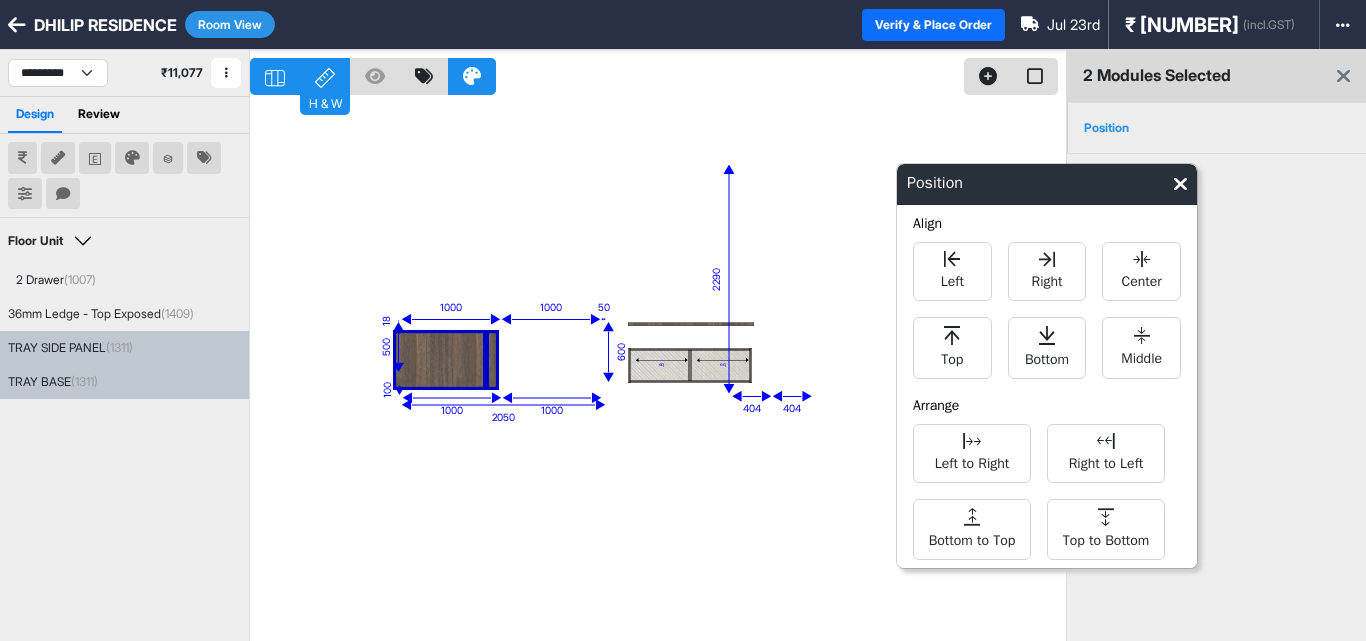 click on "eq eq 2290 404 1000 18 404 100 1000 2050 500 1000 1000 600 50" at bounding box center (658, 370) 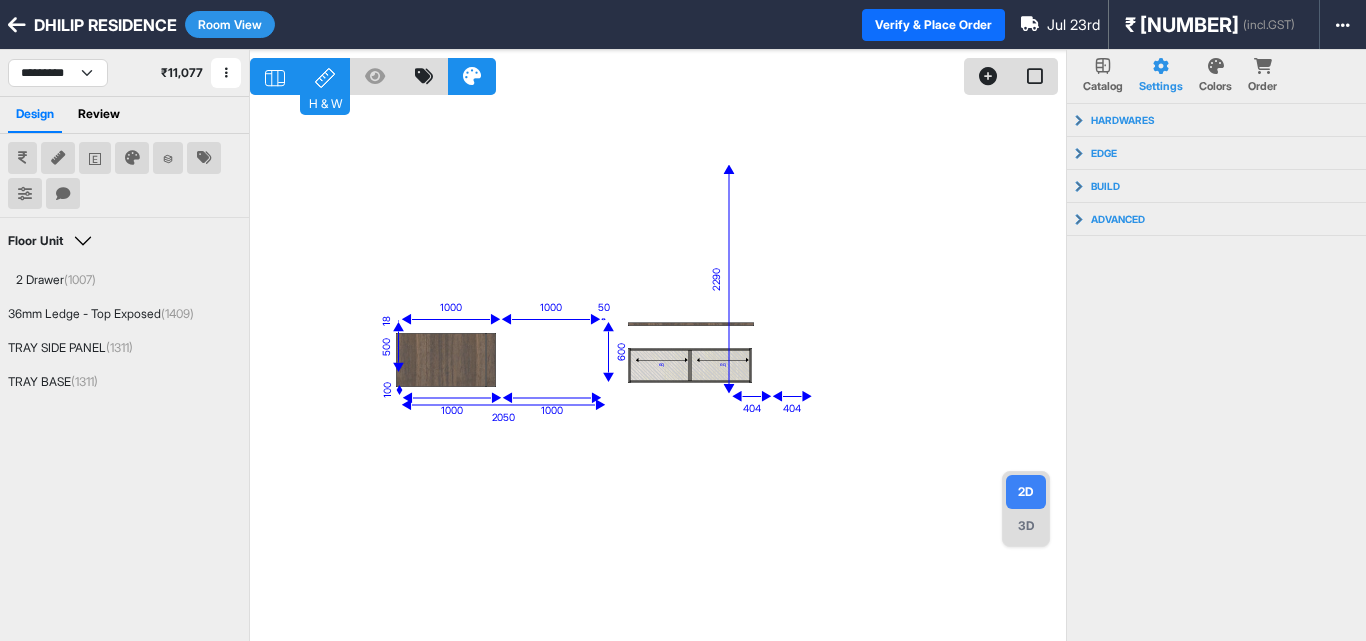 click on "H & W" at bounding box center [325, 76] 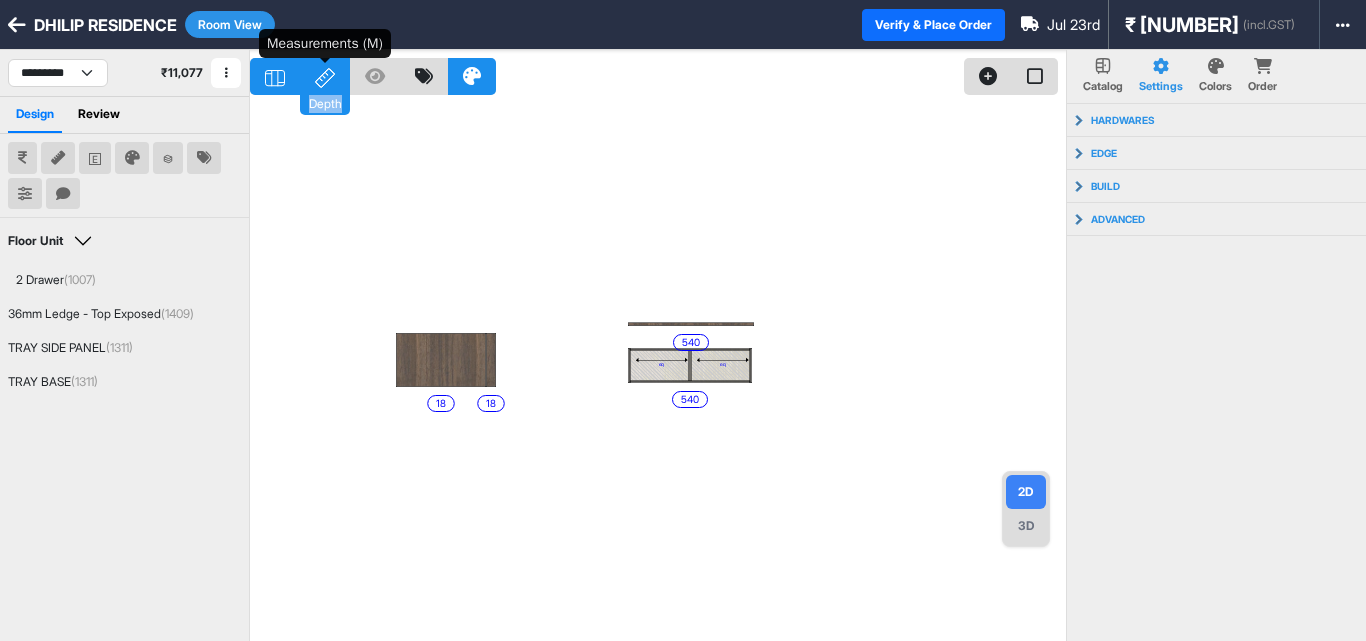 click at bounding box center (325, 78) 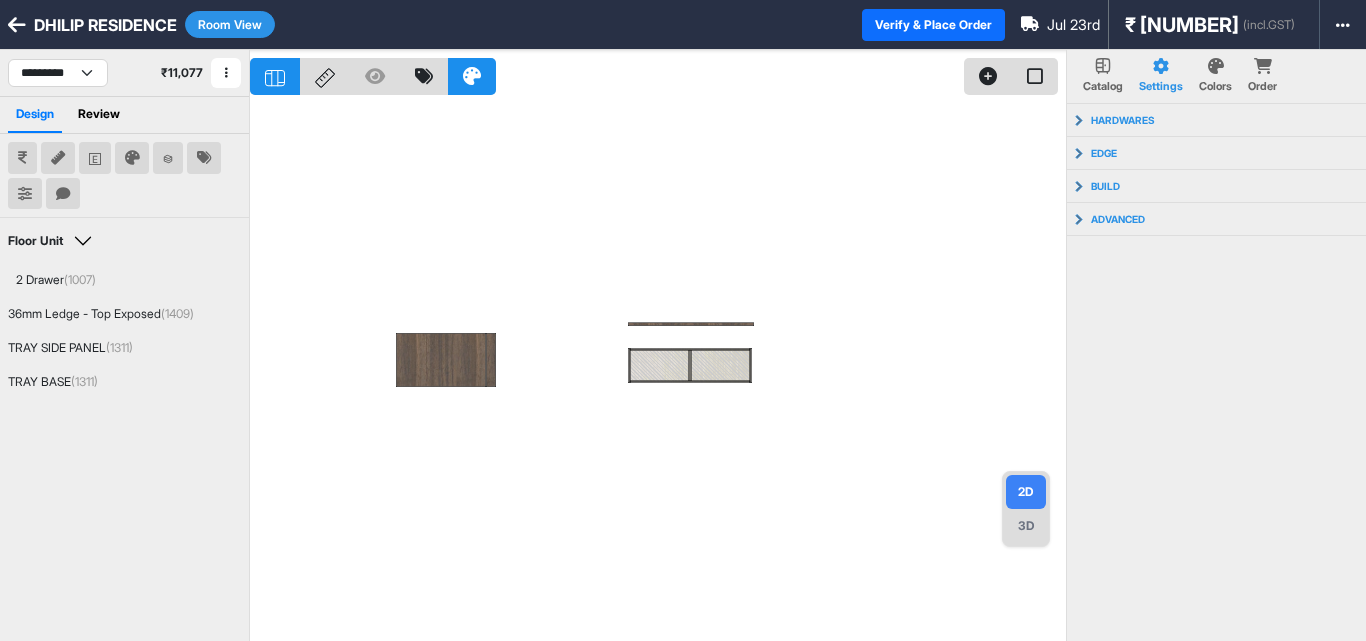 click on "Room View" at bounding box center [230, 24] 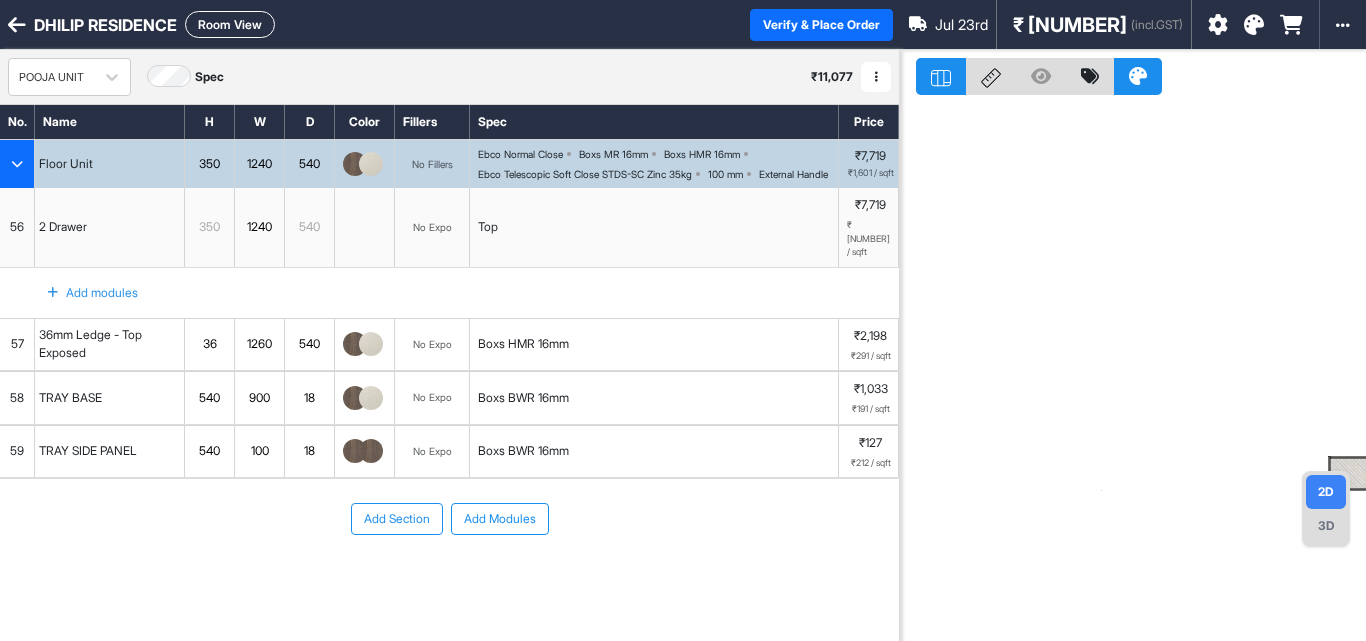click on "Boxs BWR 16mm" at bounding box center [654, 452] 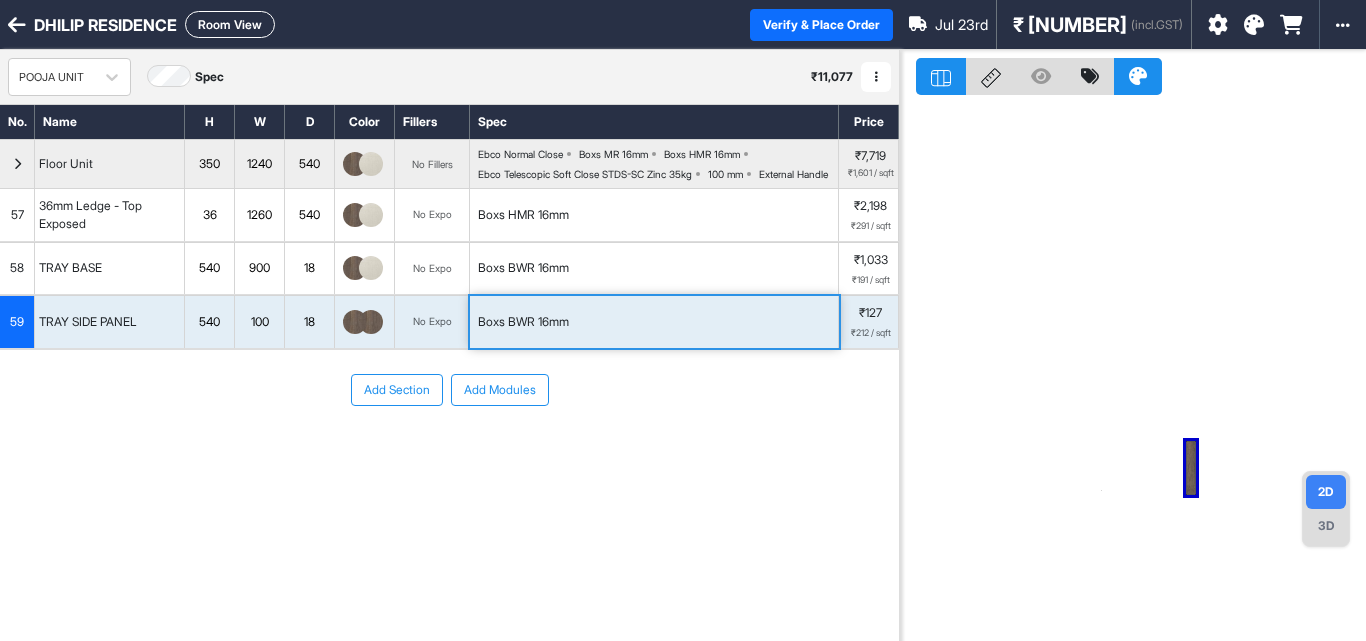 click on "Boxs BWR 16mm" at bounding box center (654, 269) 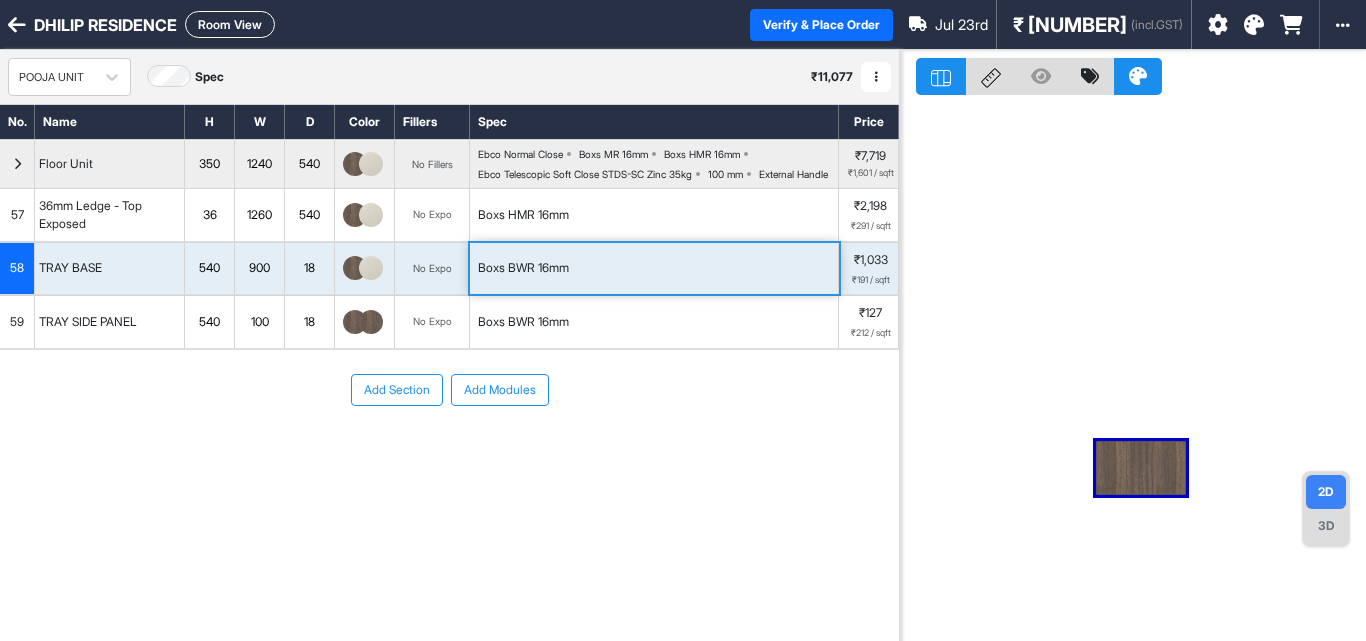 click on "Boxs BWR 16mm" at bounding box center (654, 269) 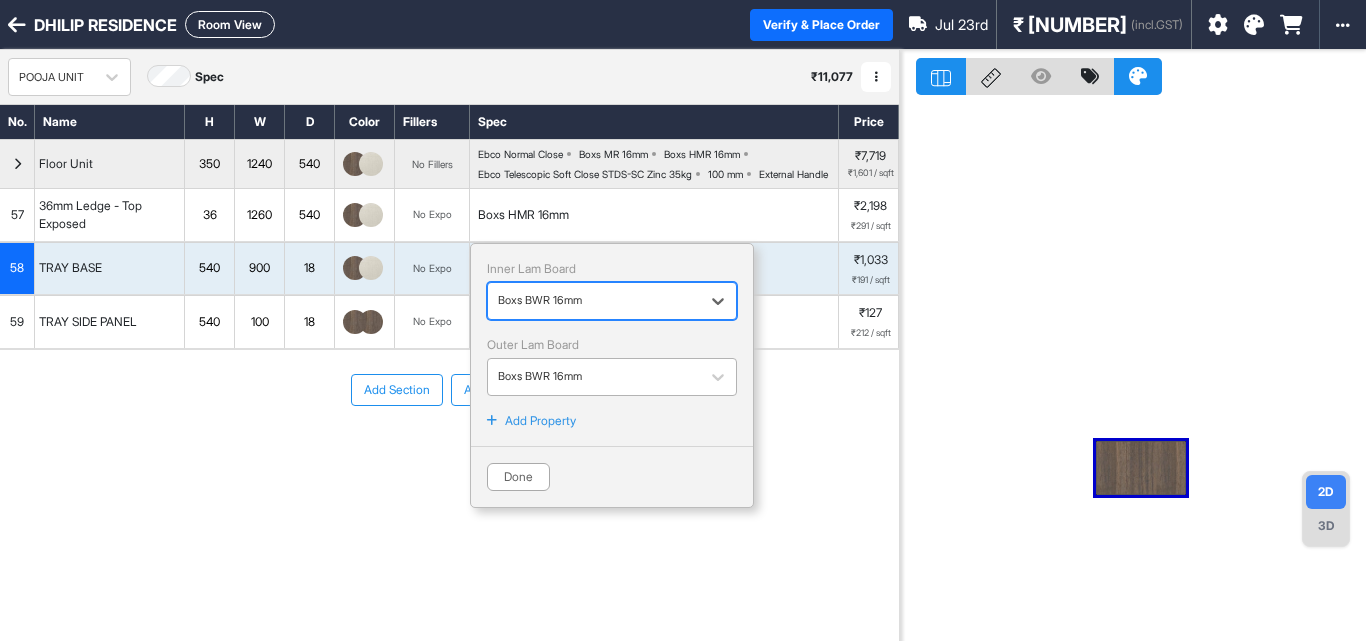 click at bounding box center [594, 377] 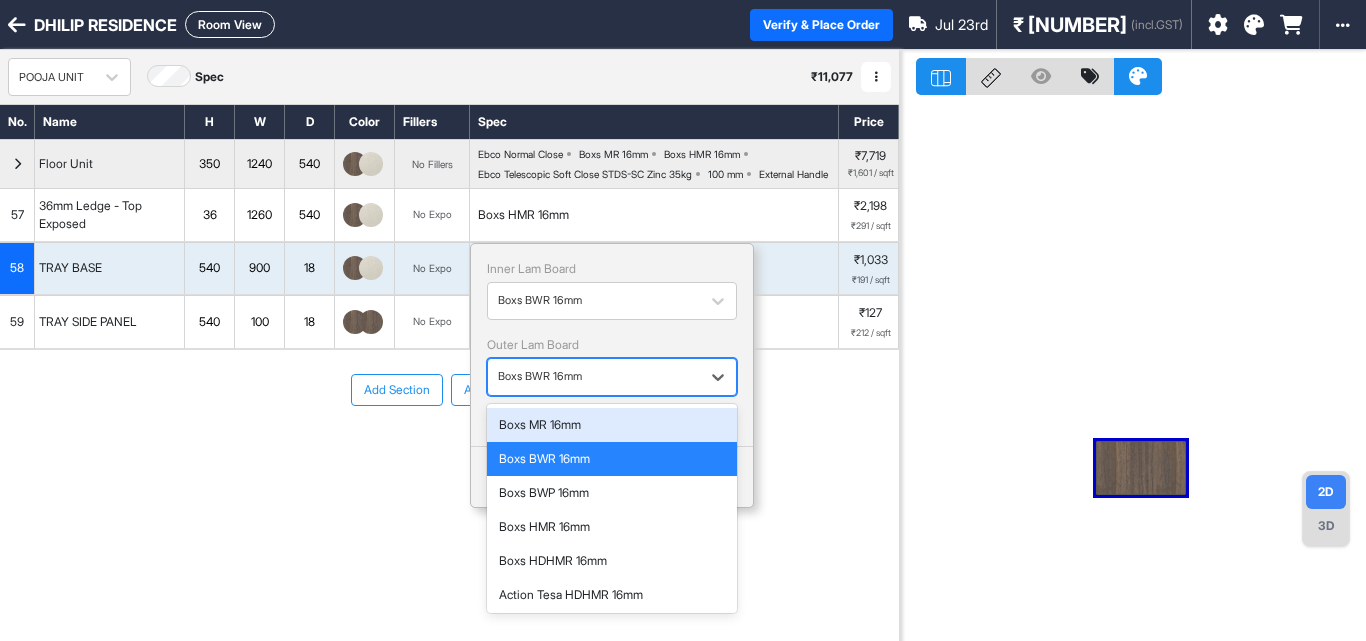 click on "Boxs MR 16mm" at bounding box center [612, 425] 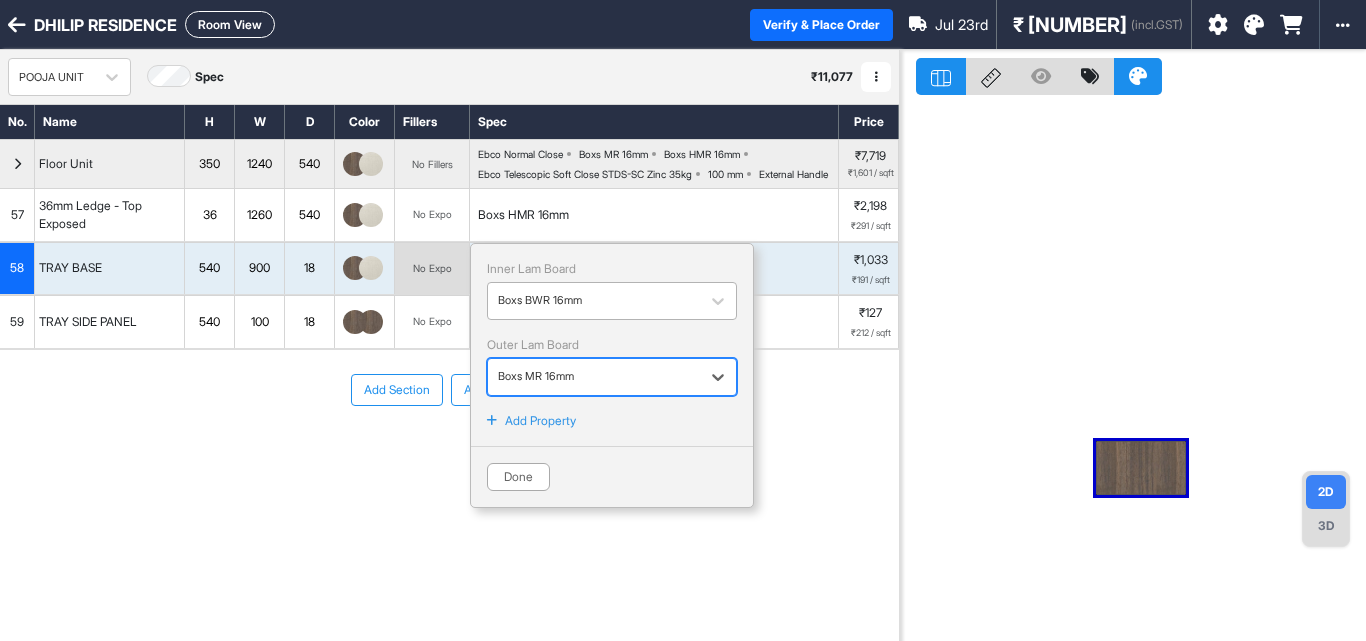 click at bounding box center (594, 301) 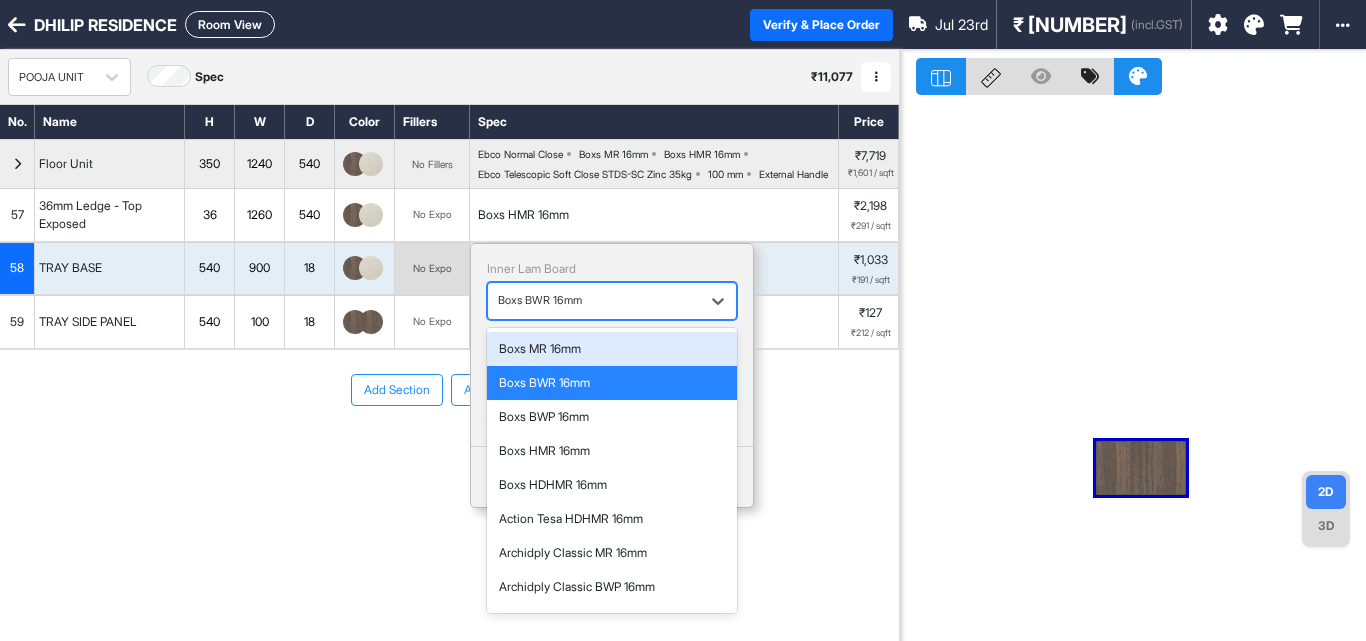 click on "Boxs MR 16mm" at bounding box center [612, 349] 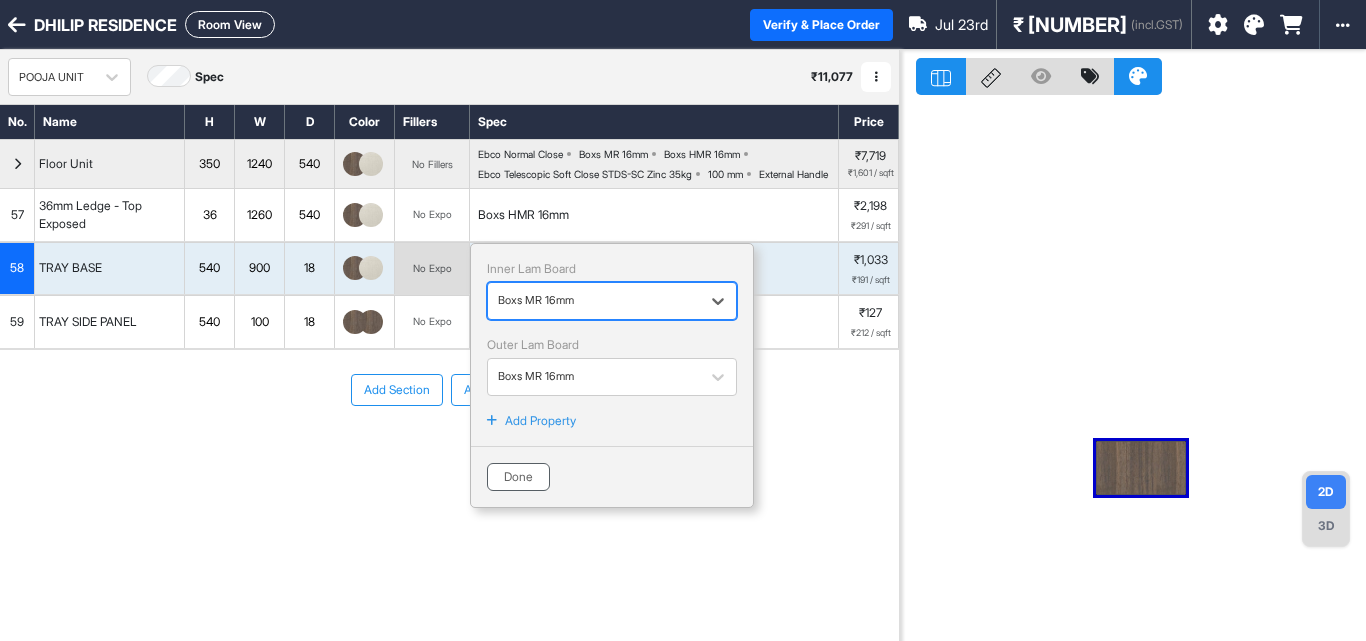 click on "Done" at bounding box center [518, 477] 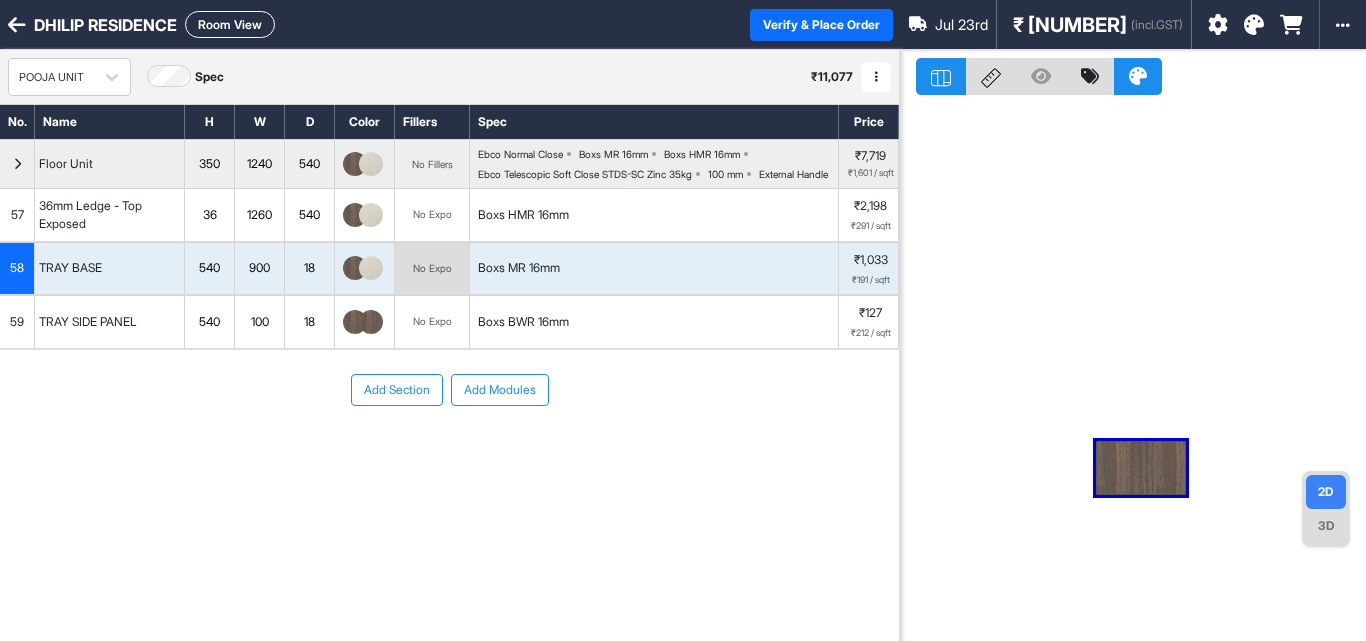 click on "Boxs BWR 16mm" at bounding box center (523, 322) 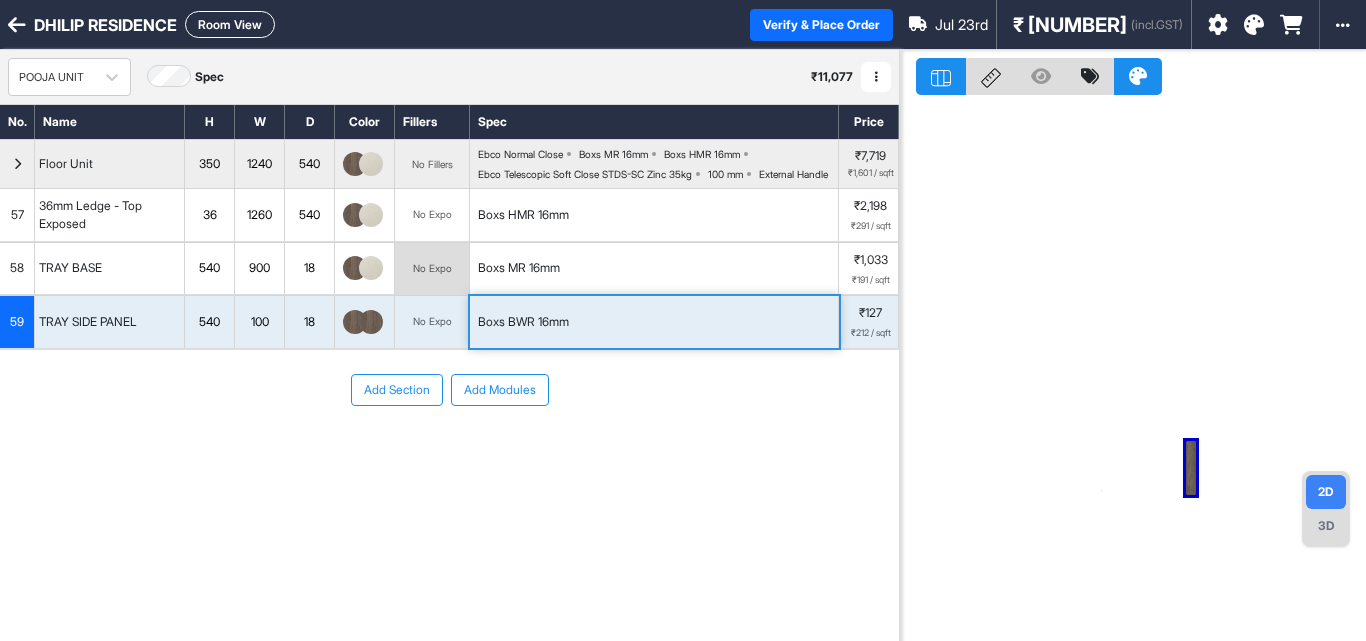 click on "Boxs BWR 16mm" at bounding box center [523, 322] 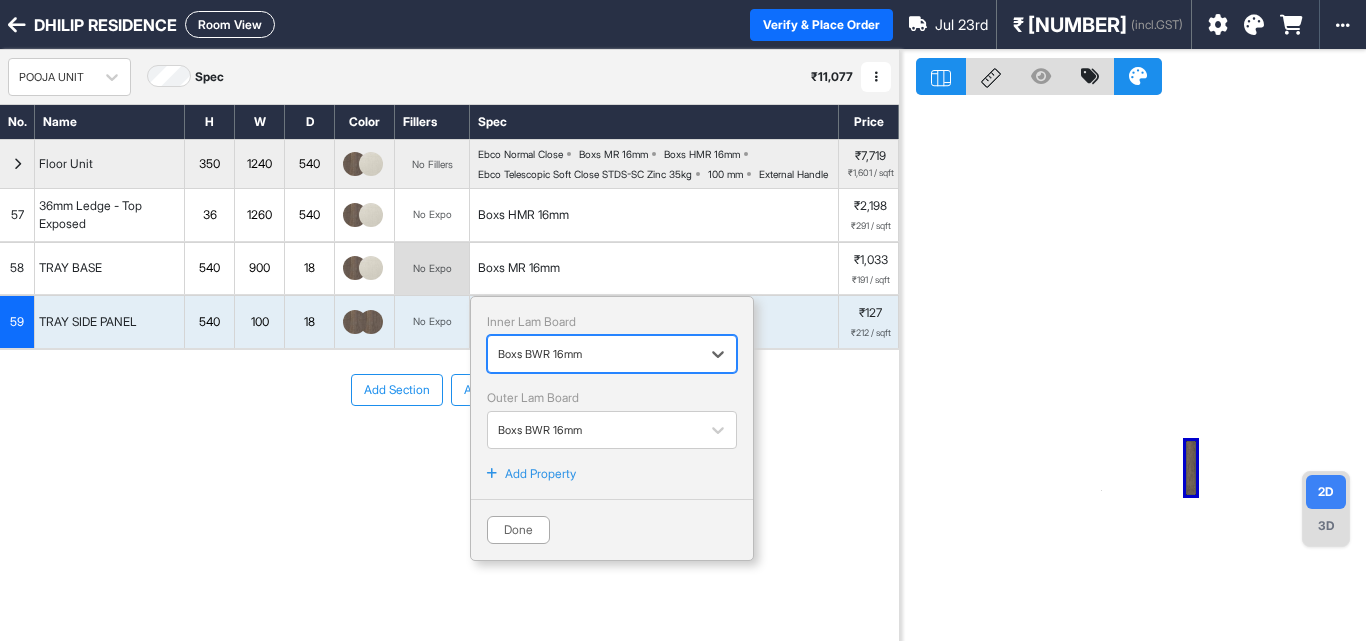 click at bounding box center (594, 354) 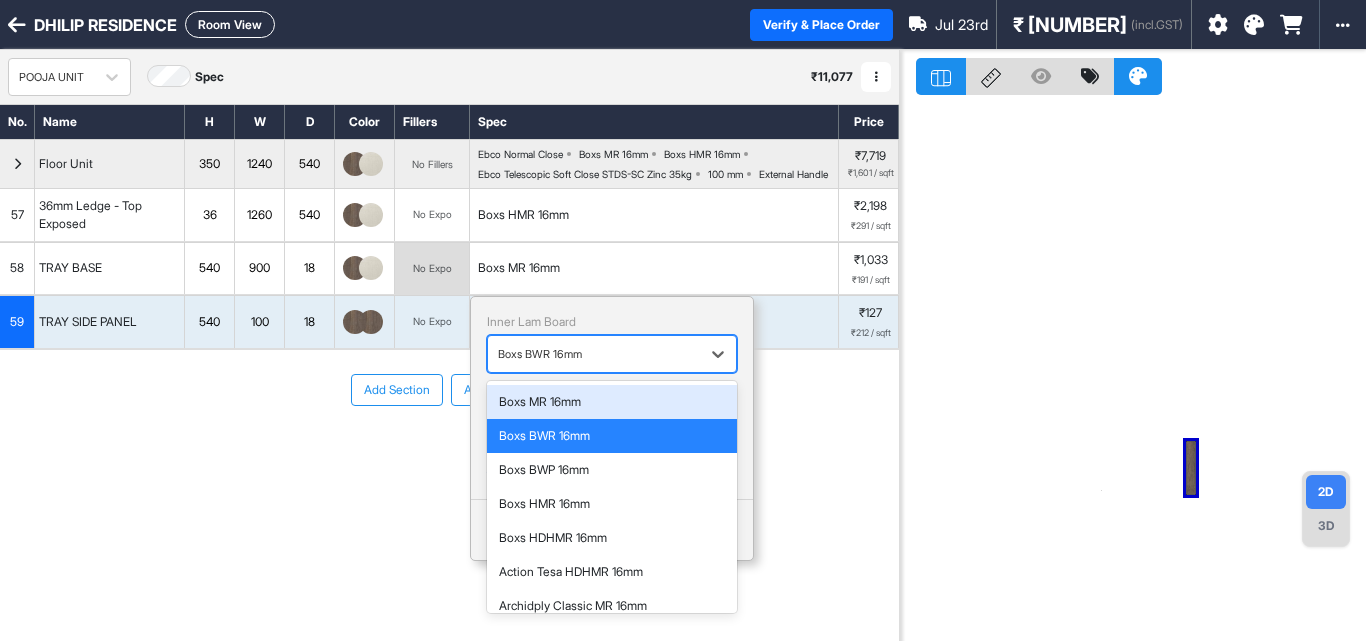 click on "Boxs MR 16mm" at bounding box center (612, 402) 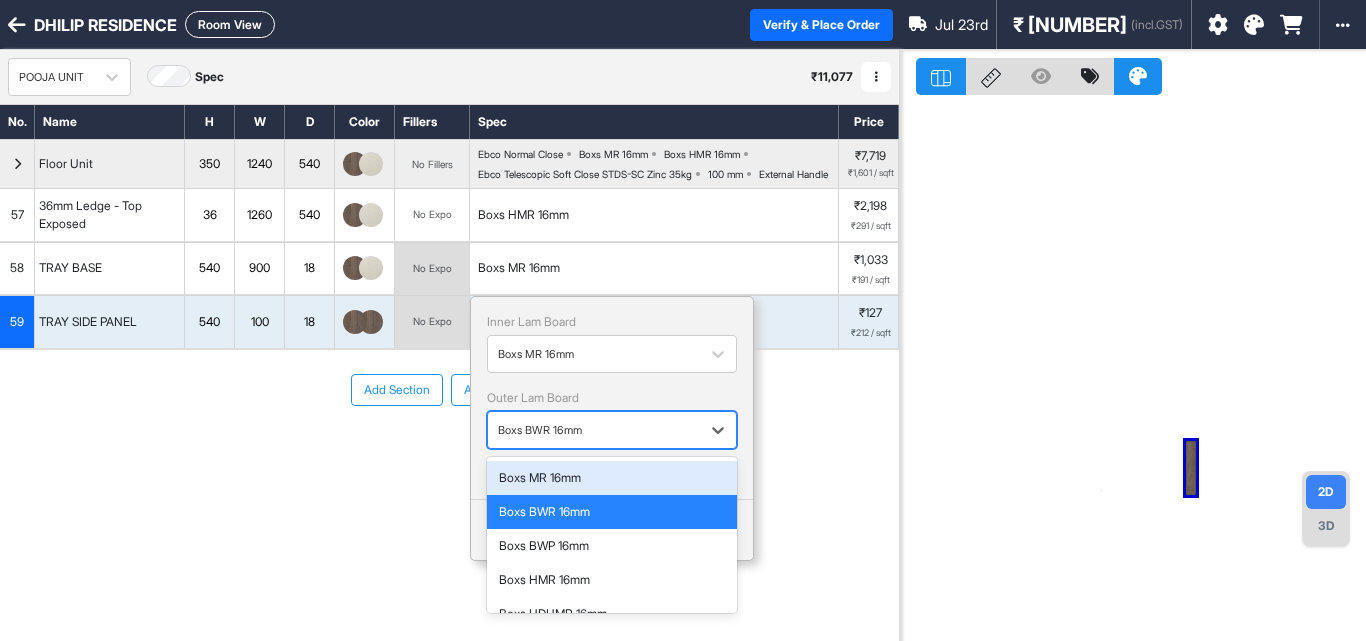 click at bounding box center [594, 430] 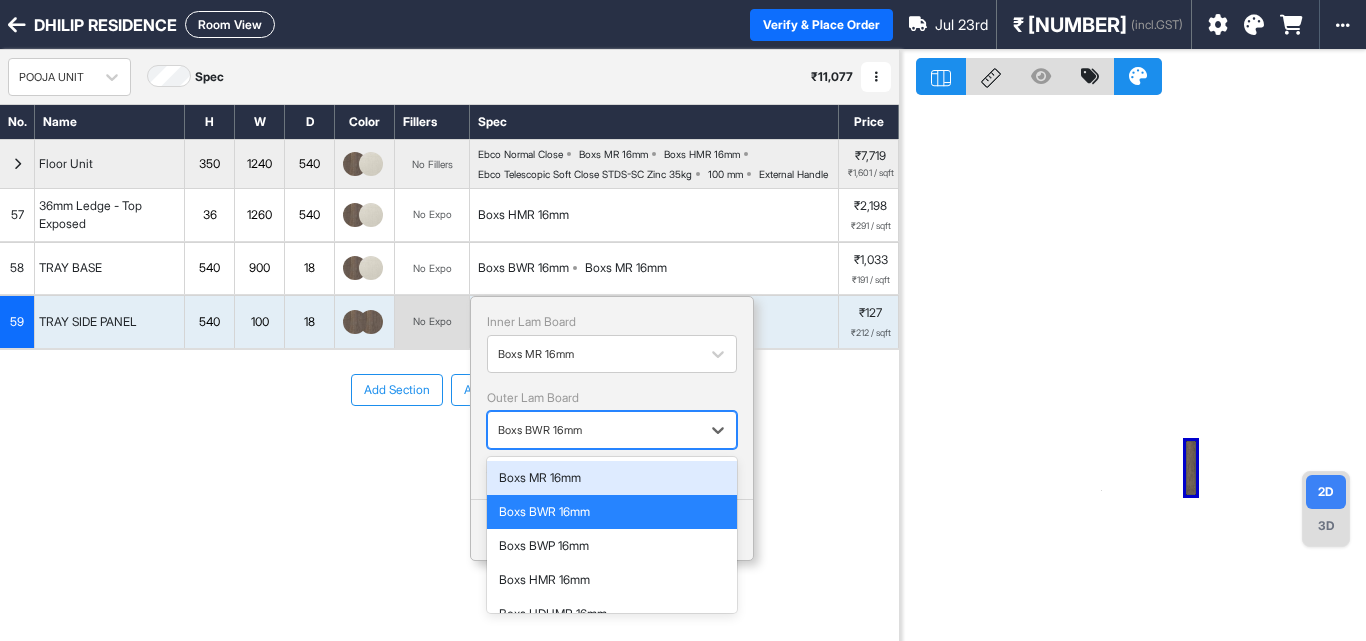 click on "Boxs MR 16mm" at bounding box center [612, 478] 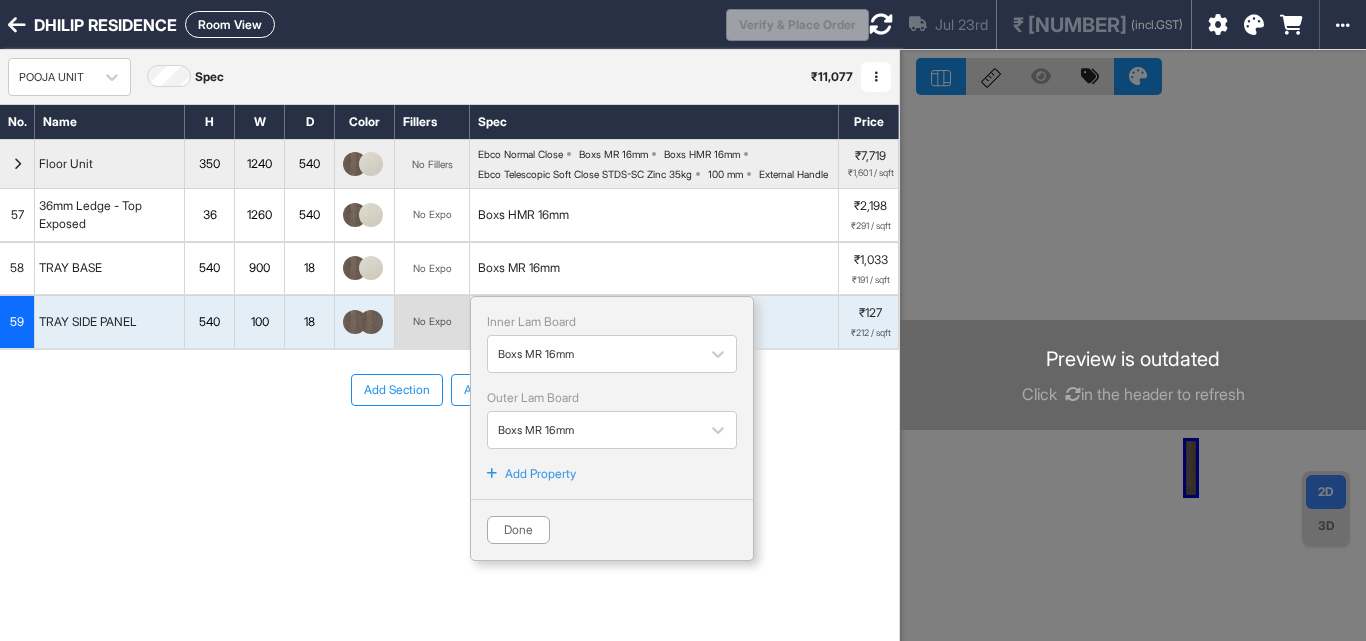 click on "Done" at bounding box center (612, 521) 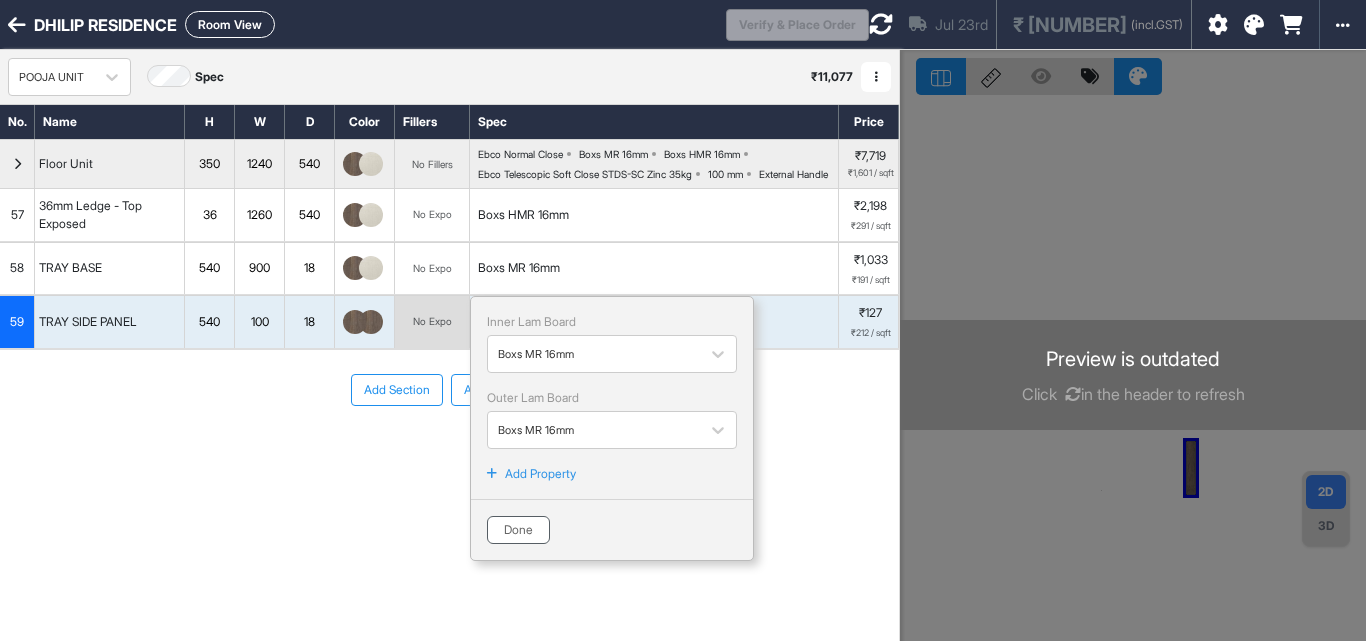 click on "Done" at bounding box center [518, 530] 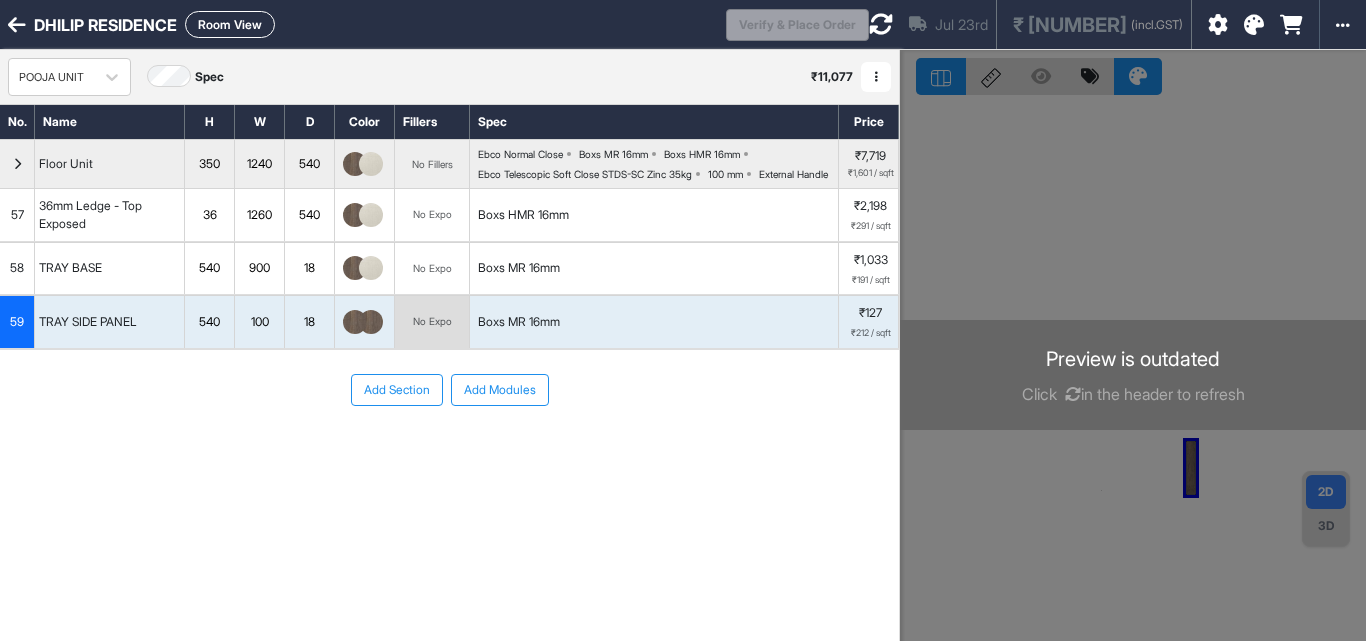 click on "Add Section Add Modules" at bounding box center [449, 450] 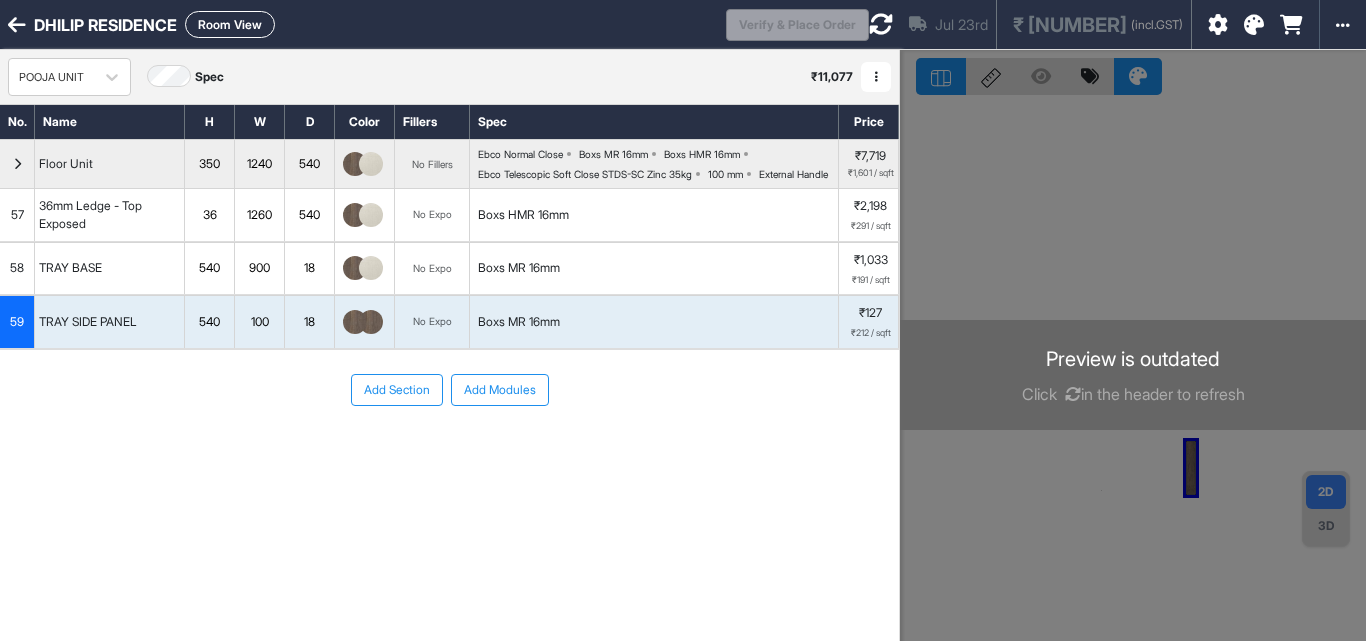 click at bounding box center (881, 24) 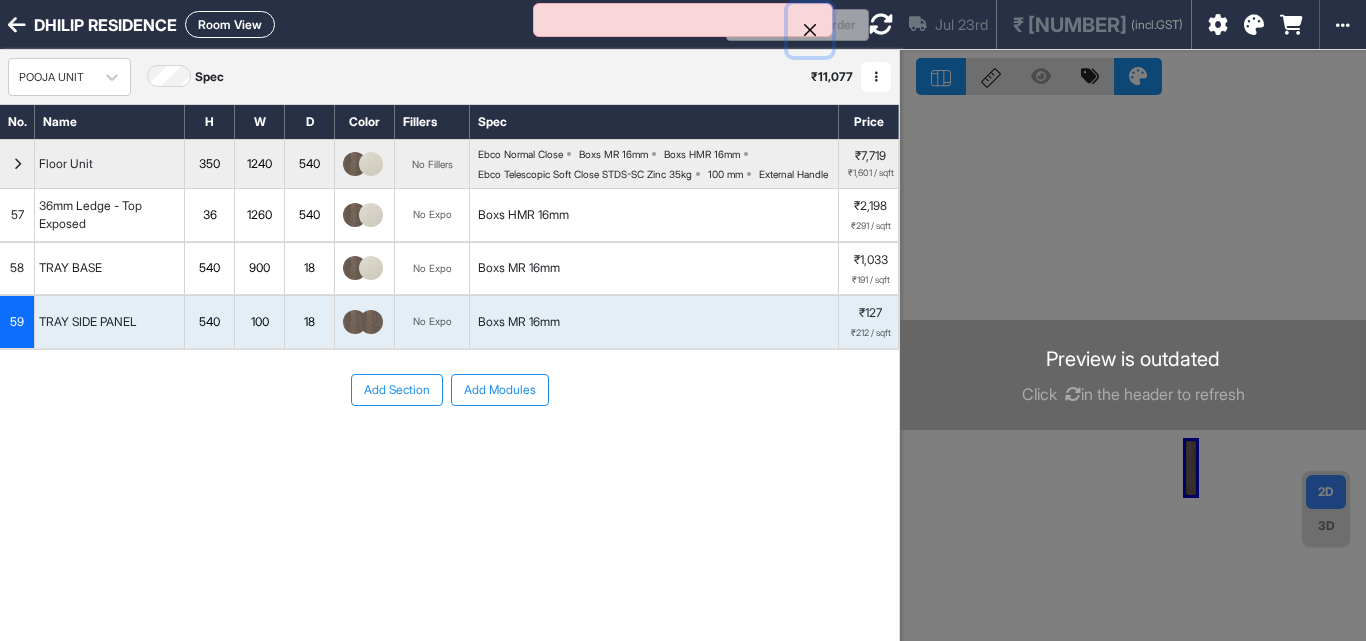 click at bounding box center [810, 30] 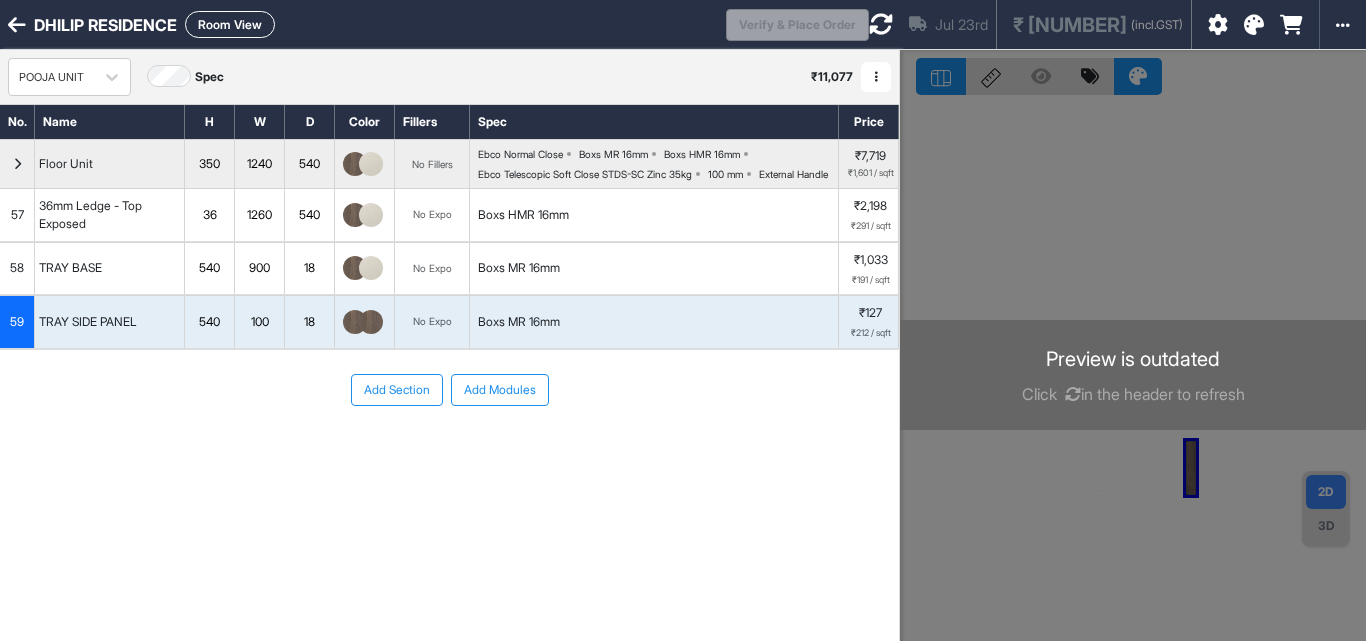 click on "Room View" at bounding box center [230, 24] 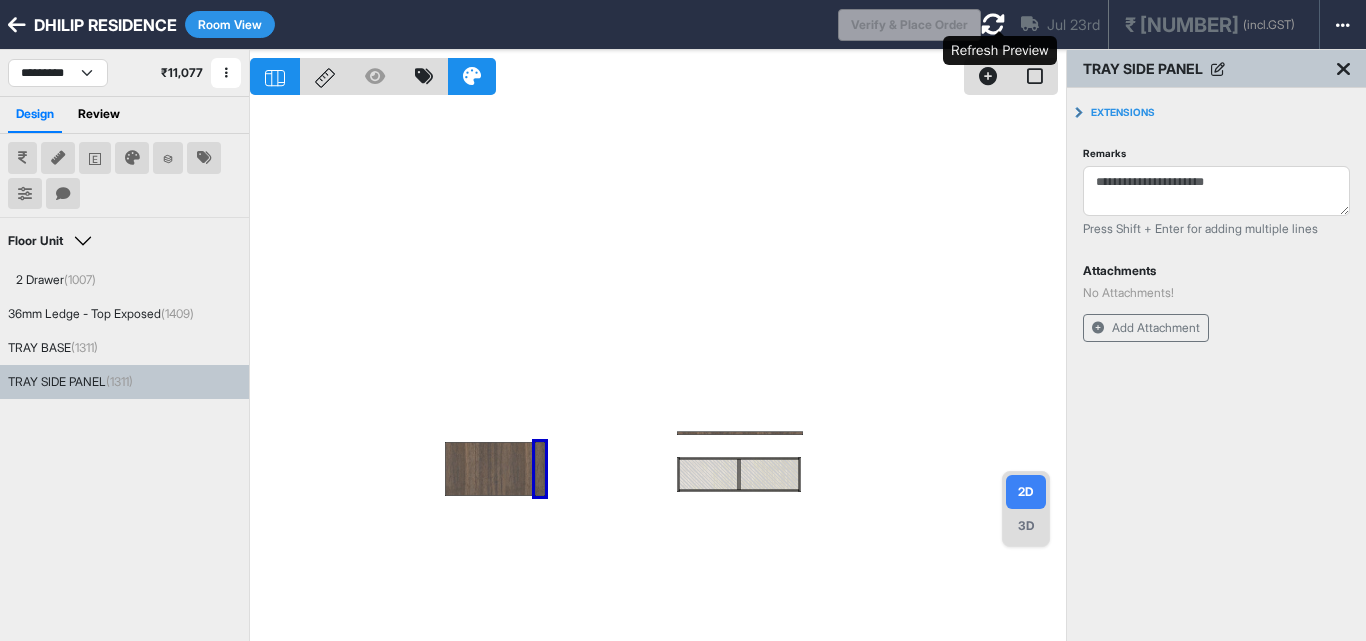 click at bounding box center [993, 24] 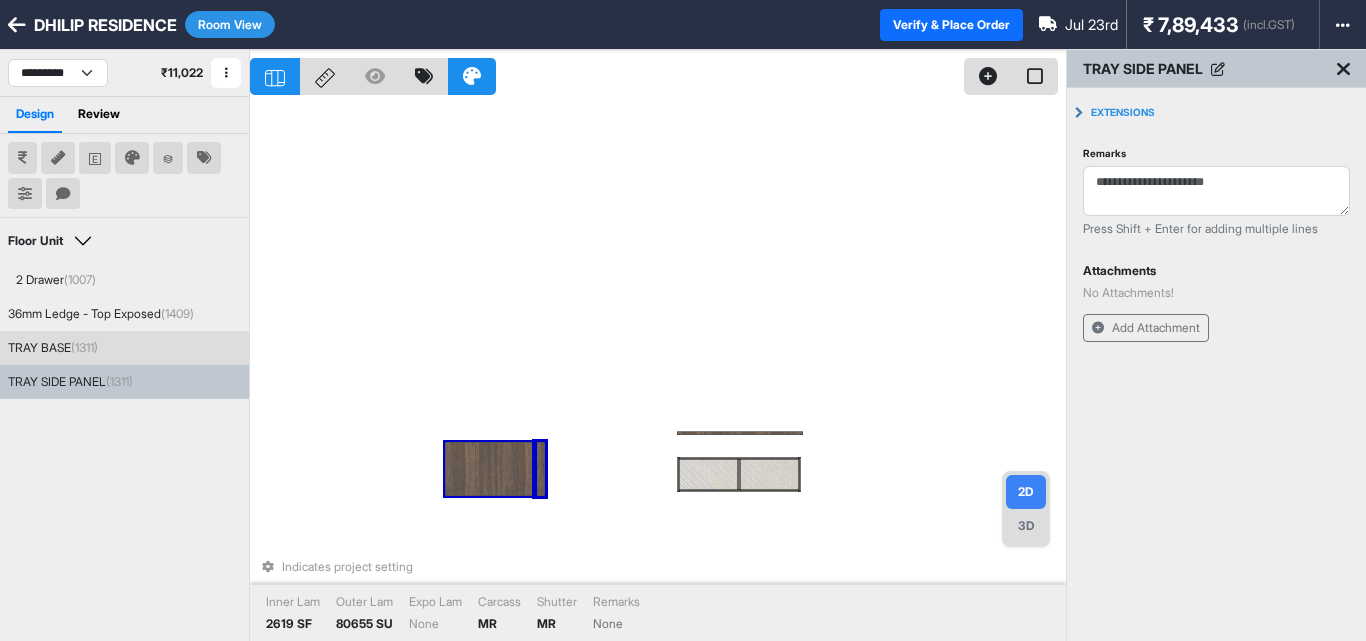click at bounding box center (490, 469) 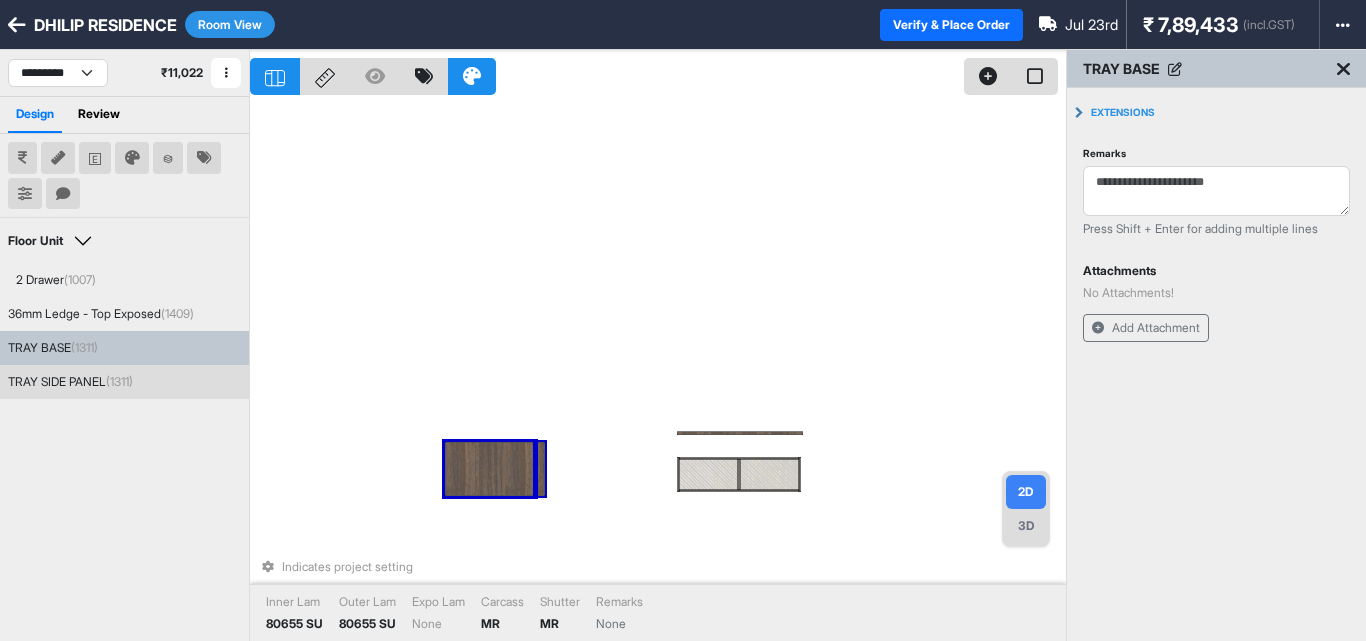 click at bounding box center (540, 469) 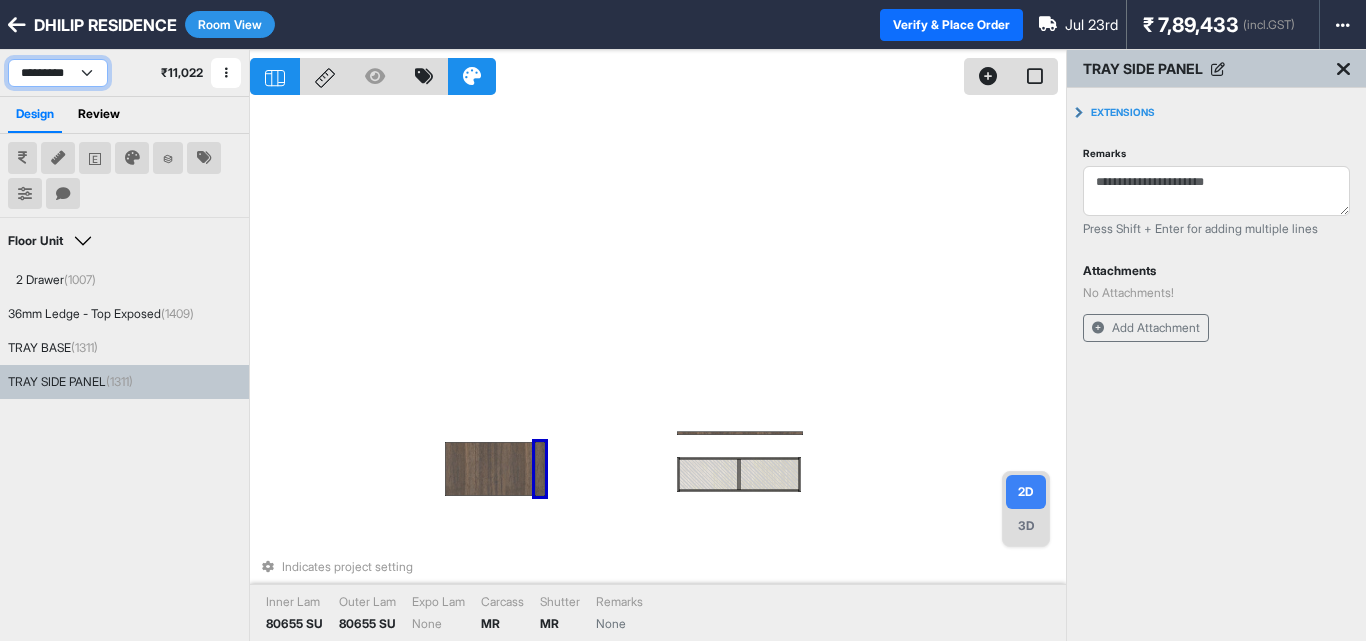 click on "**********" at bounding box center [58, 73] 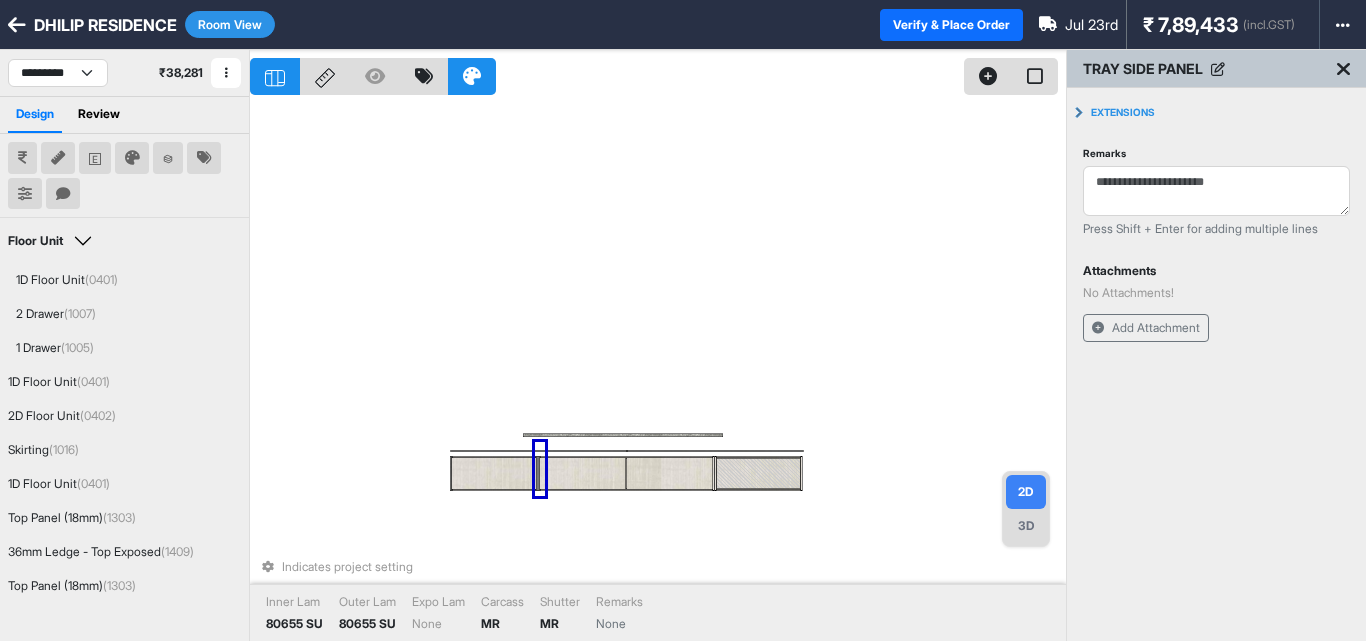 click on "Indicates project setting Inner Lam 80655 SU Outer Lam 80655 SU Expo Lam None Carcass MR Shutter MR Remarks None" at bounding box center [658, 370] 